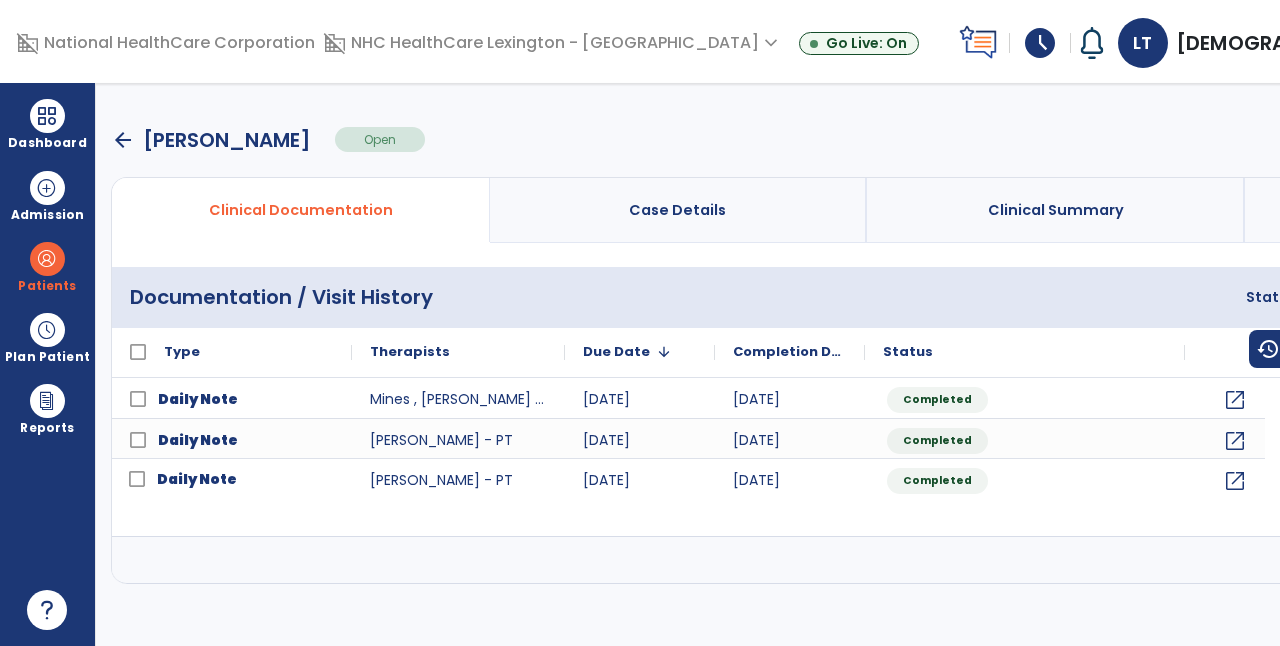 scroll, scrollTop: 0, scrollLeft: 0, axis: both 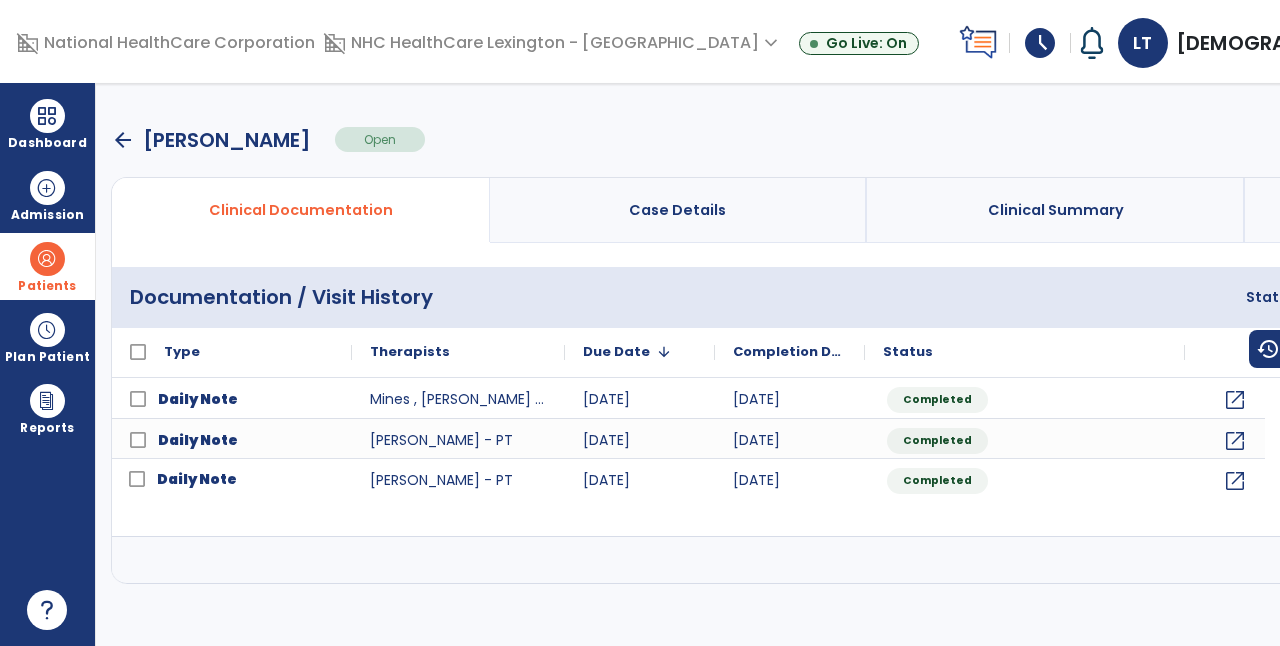 click at bounding box center (47, 259) 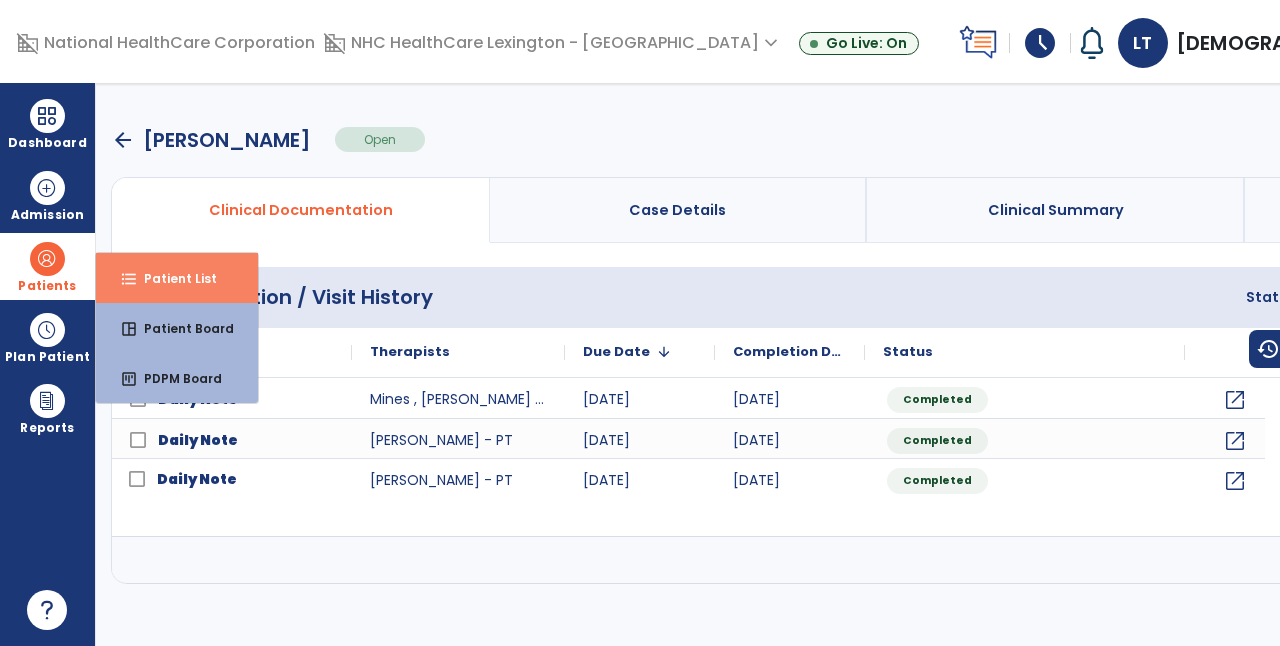 click on "format_list_bulleted  Patient List" at bounding box center (177, 278) 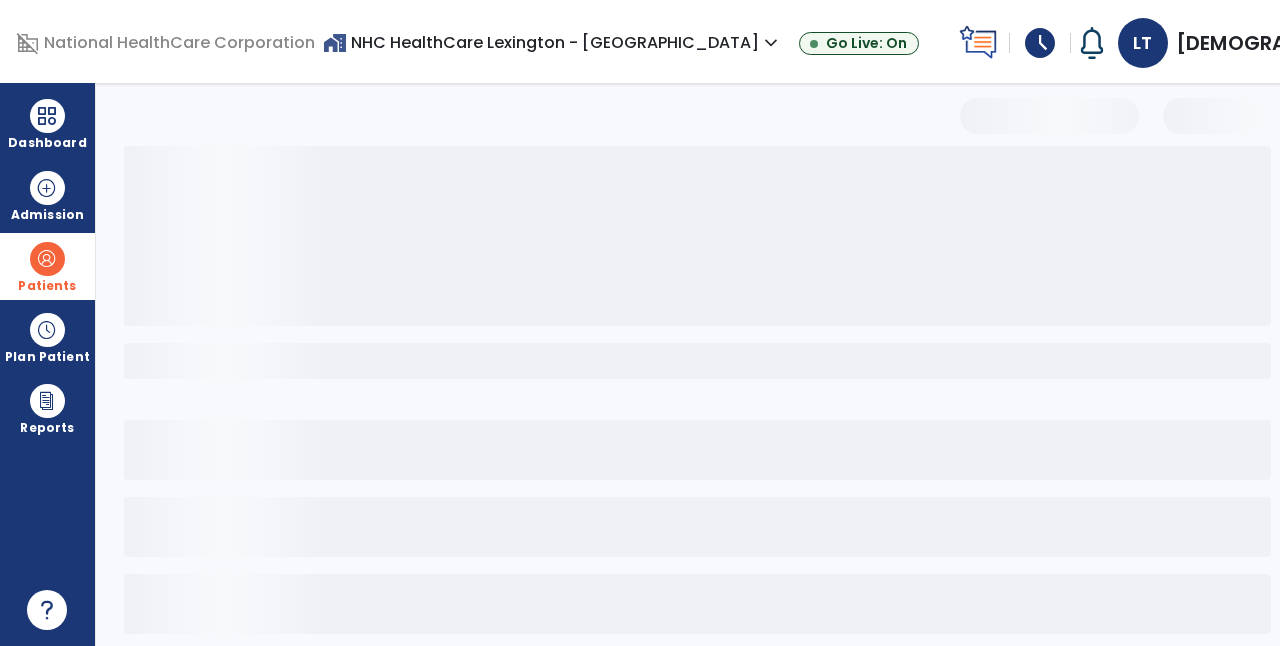 select on "***" 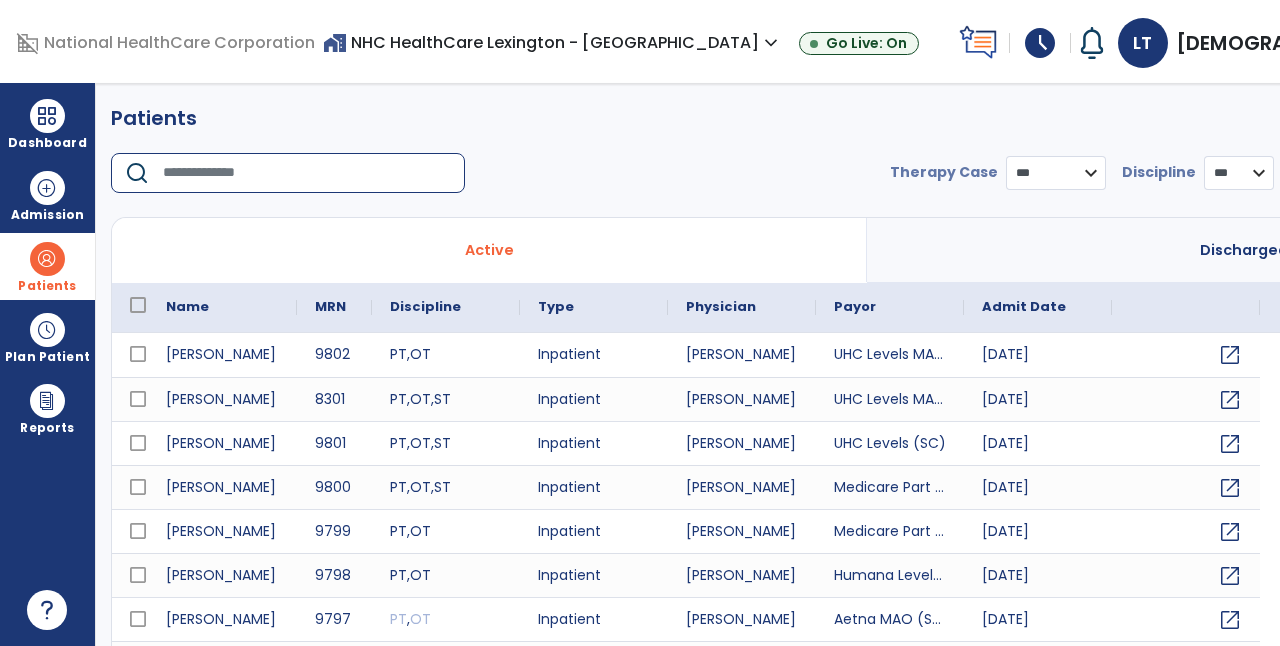 click at bounding box center (307, 173) 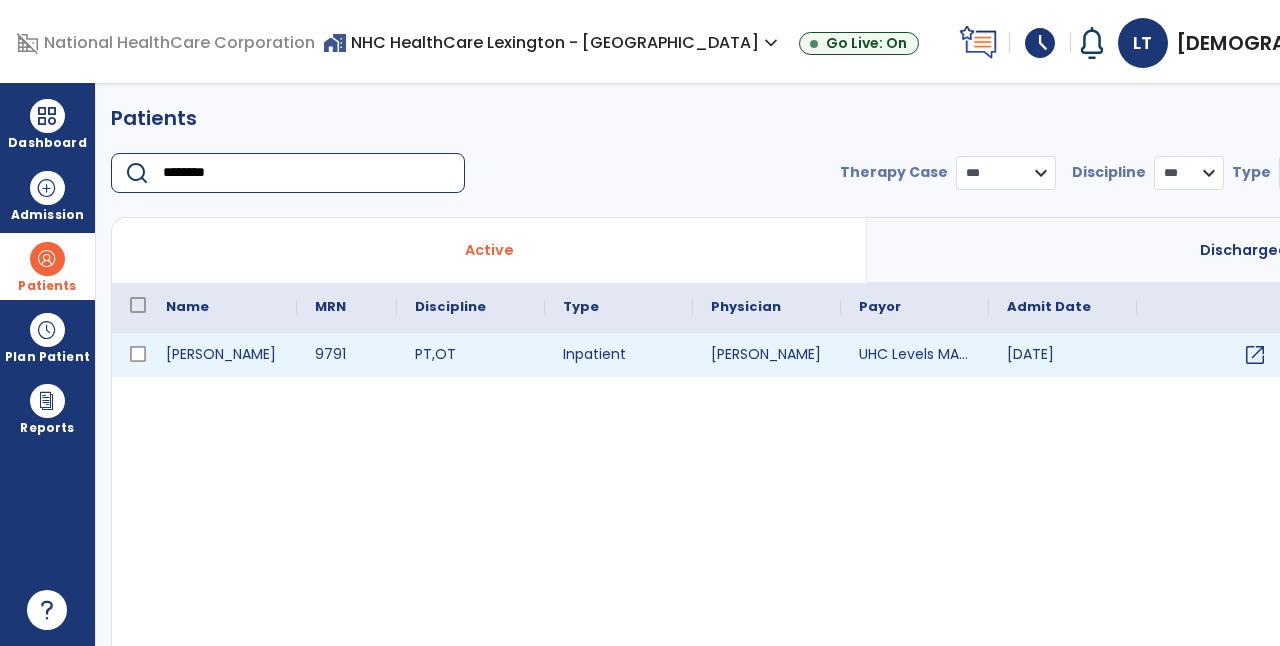 type on "********" 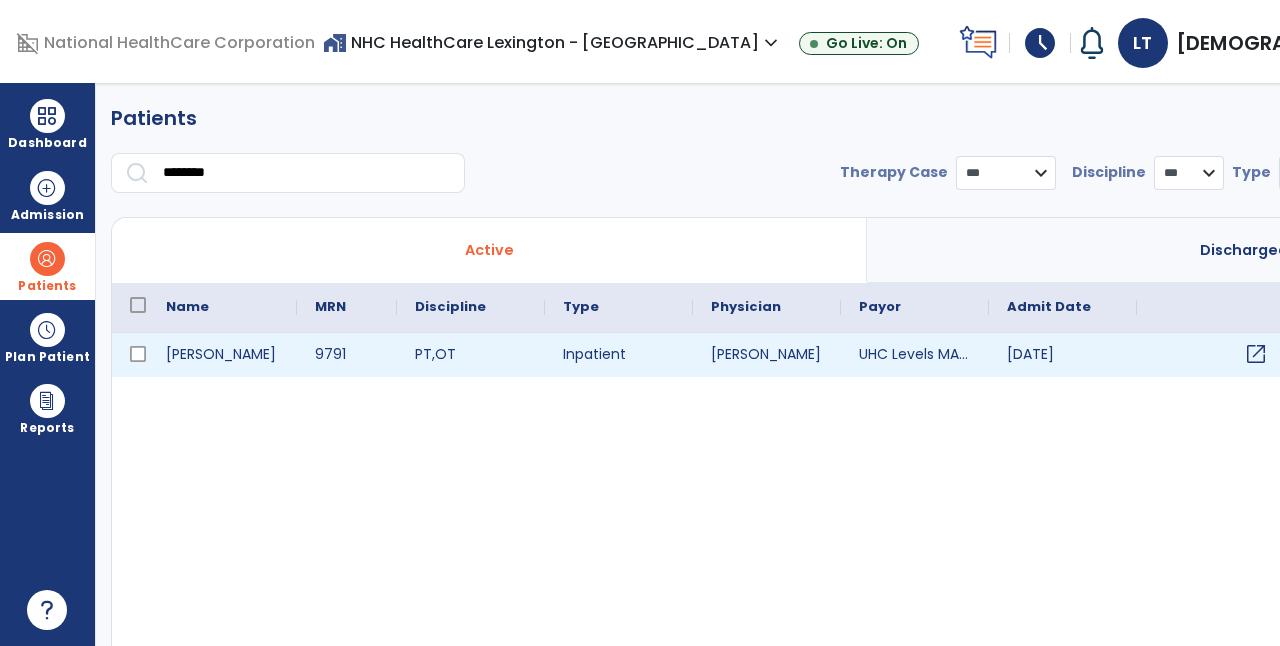 click on "open_in_new" at bounding box center (1256, 354) 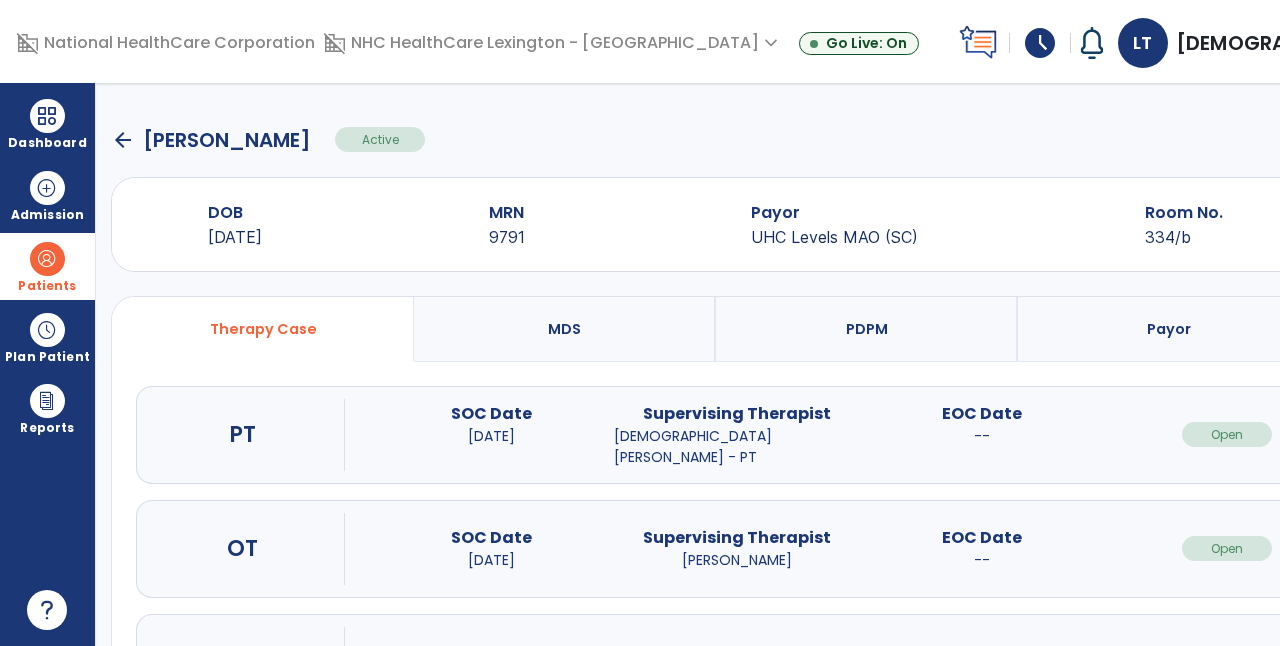 click on "open_in_new" at bounding box center [1472, 434] 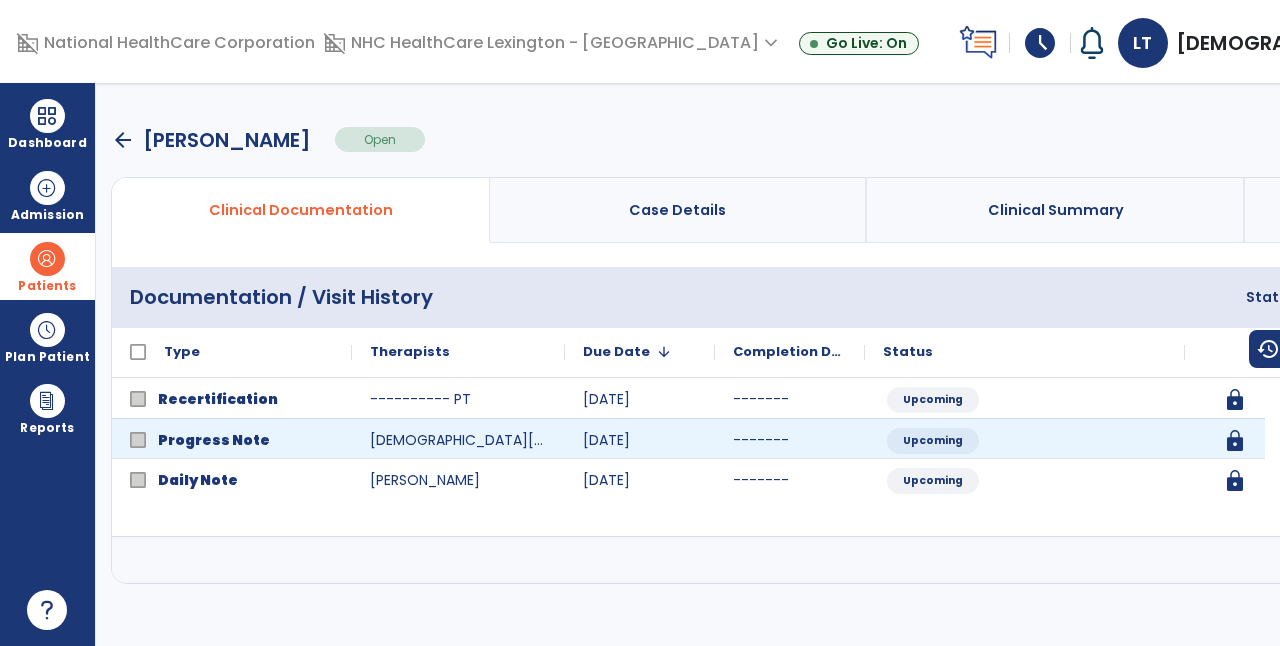 click on "Progress Note  Temples, Linda  - PT 07/18/25 ------- Upcoming lock" 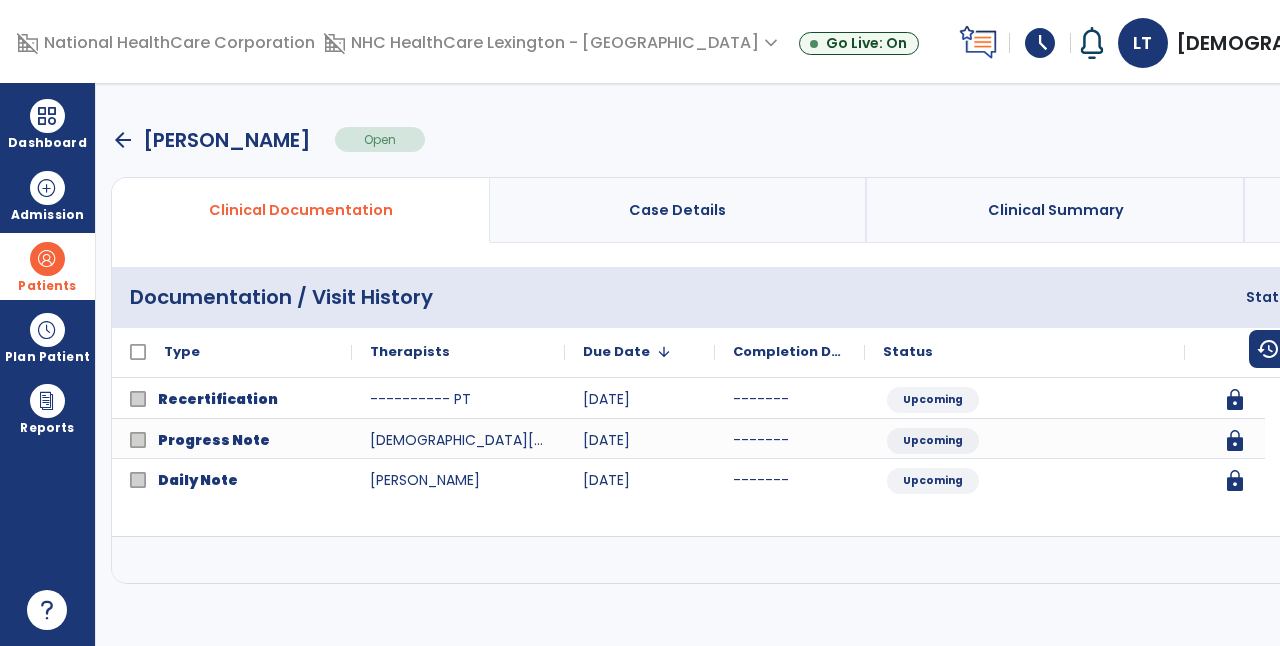 click at bounding box center (1563, 560) 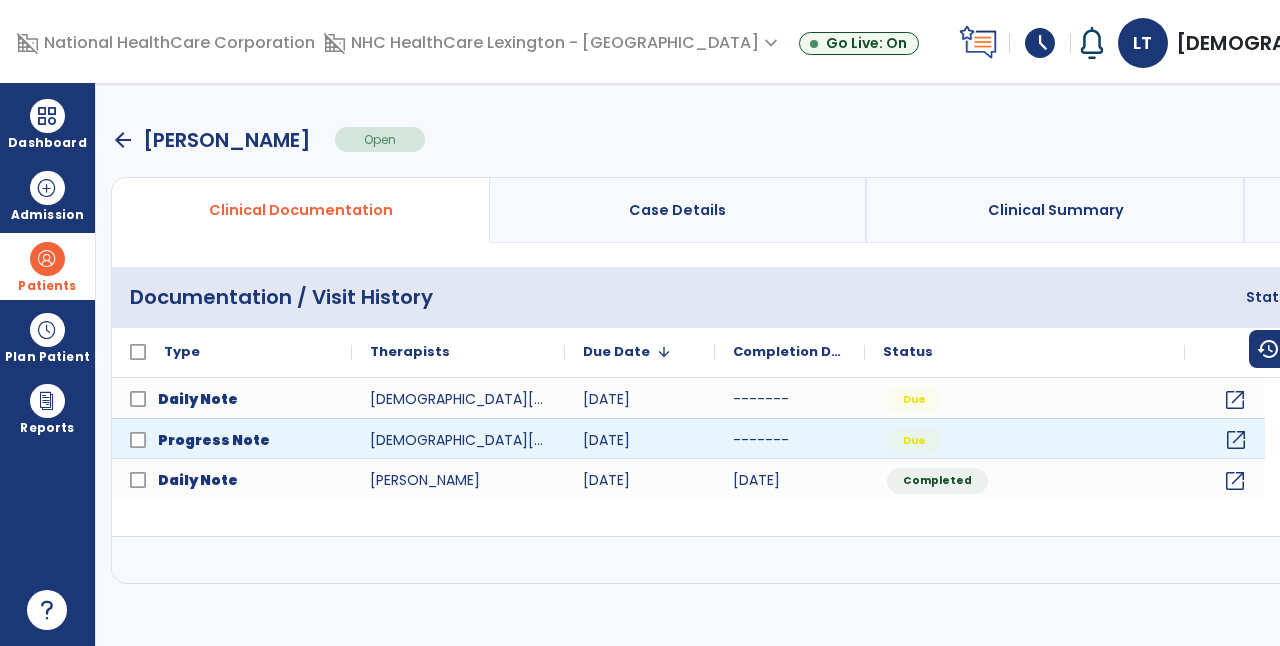 click on "open_in_new" 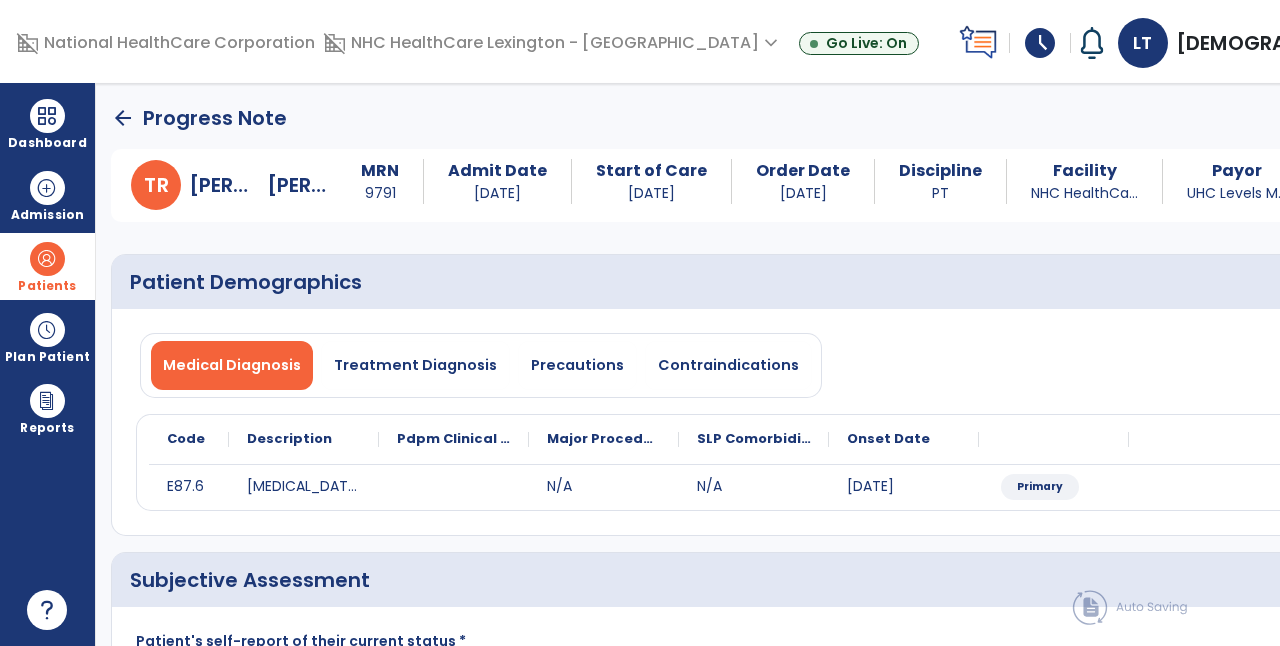 click on "Assessment   *  Assessment   *" 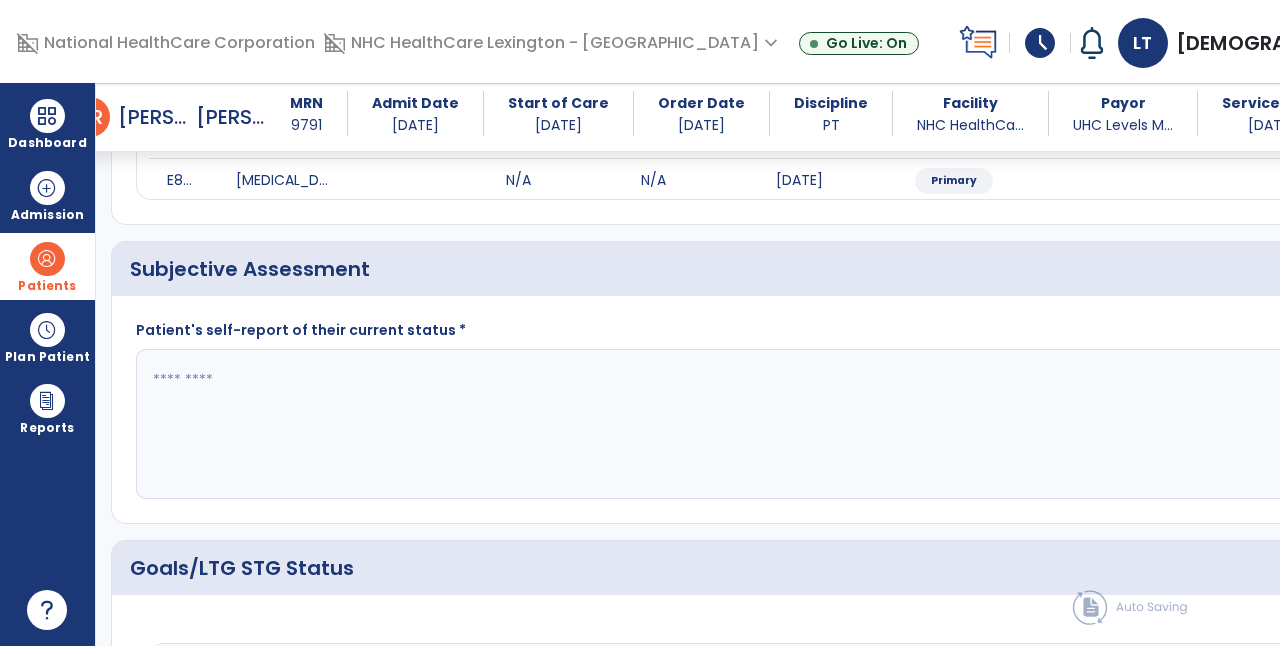 scroll, scrollTop: 0, scrollLeft: 0, axis: both 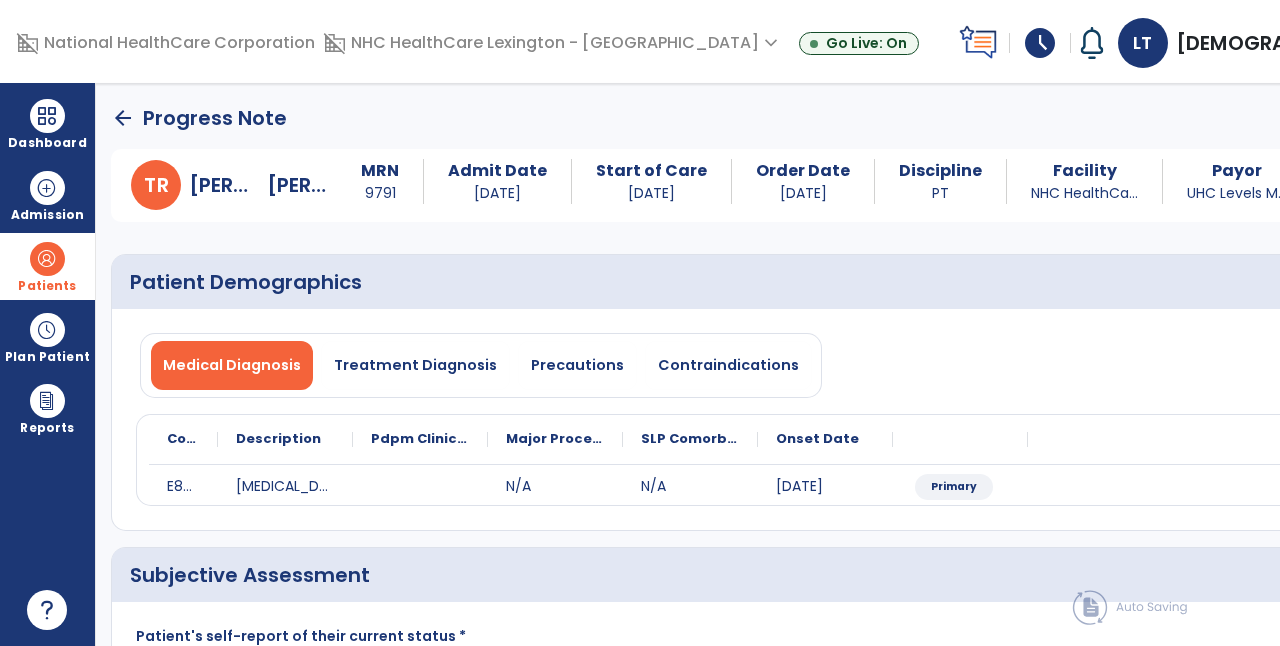 click on "arrow_back" 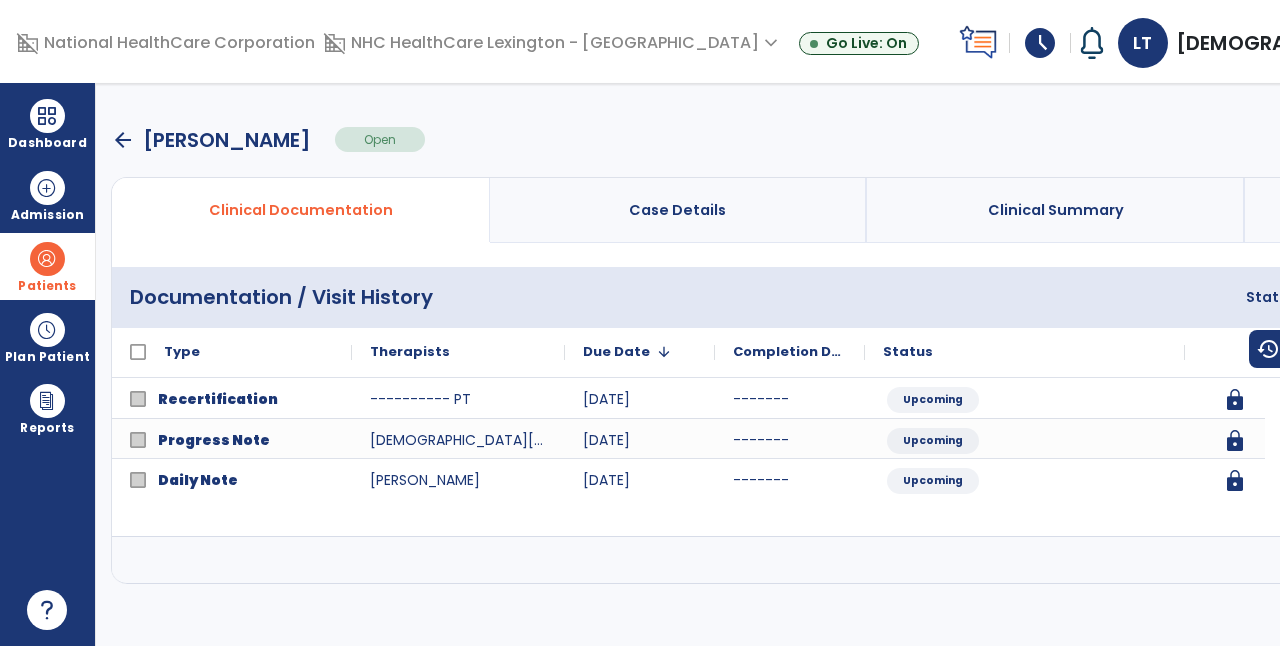 click at bounding box center [1563, 560] 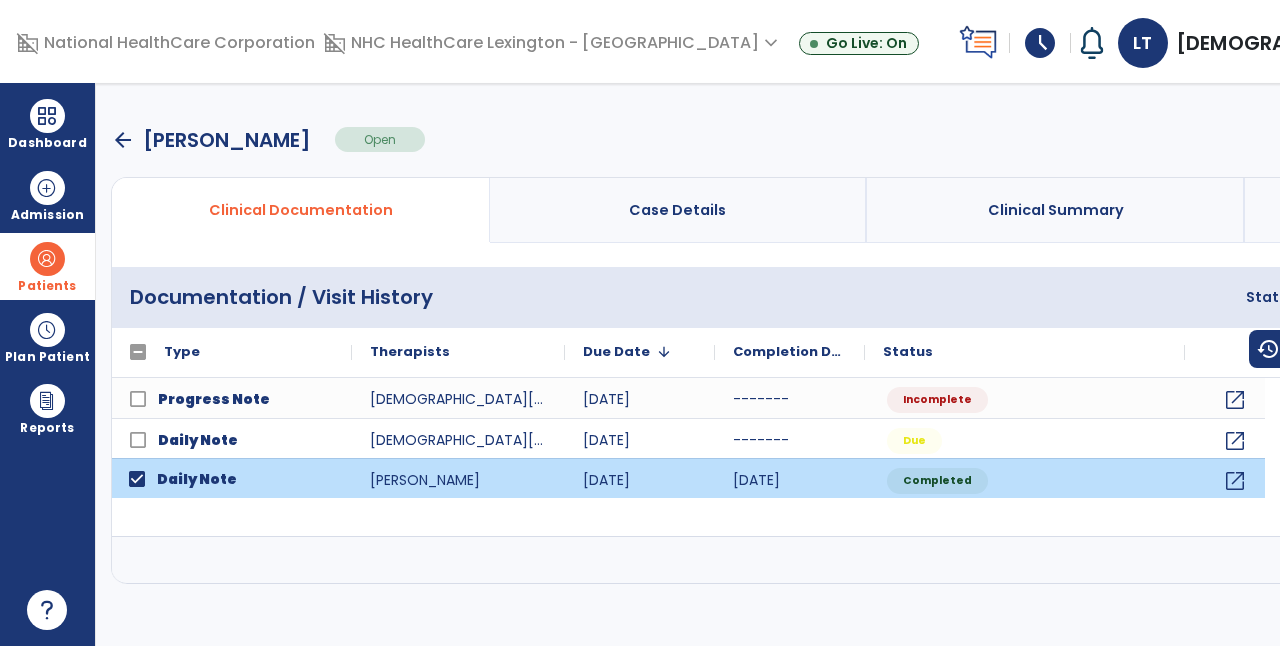 click at bounding box center (1563, 560) 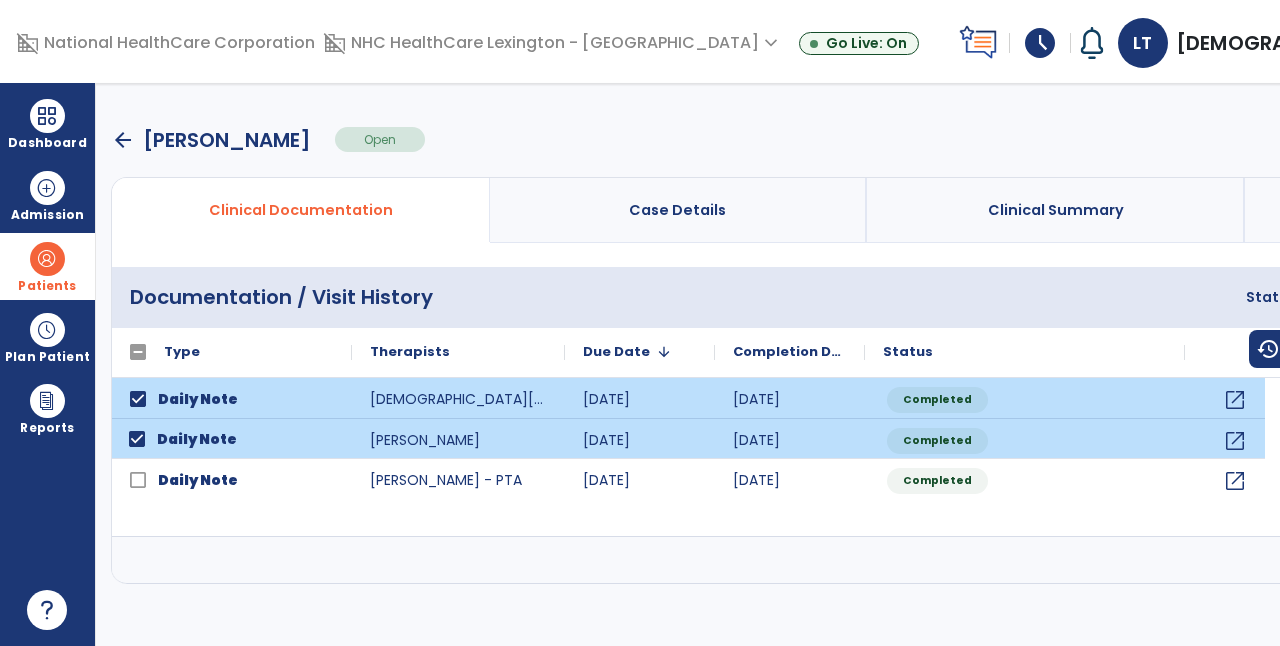 click on "menu" at bounding box center (1595, 297) 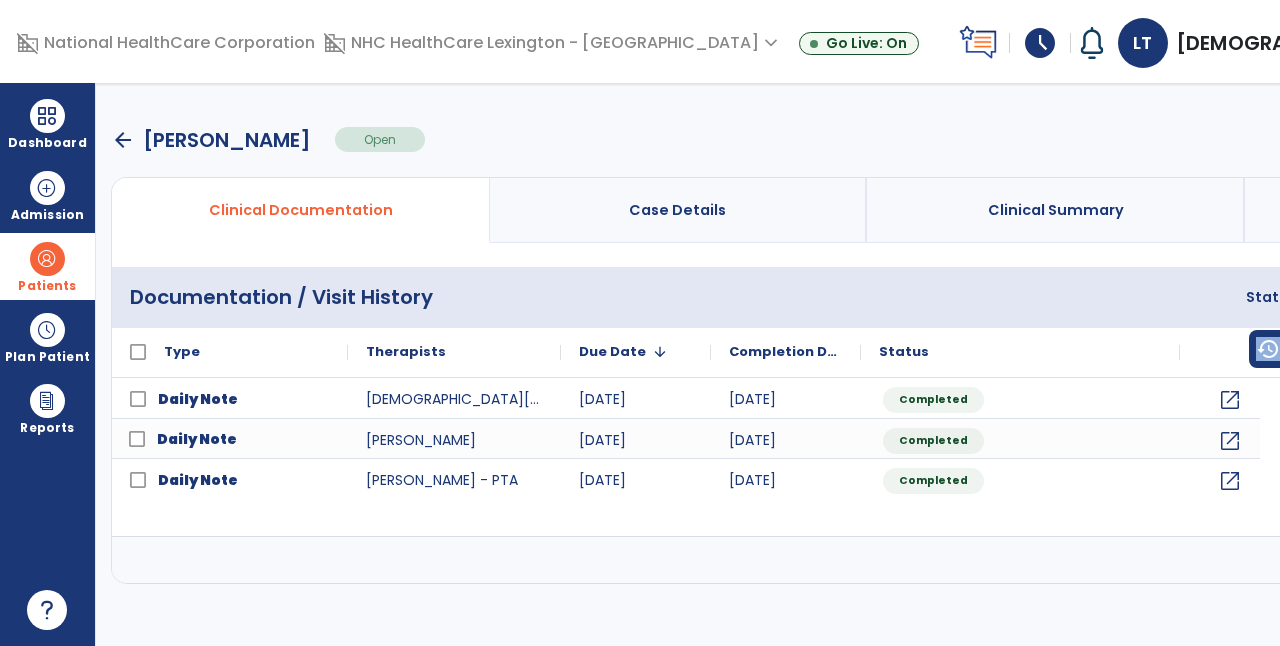 click on "**********" 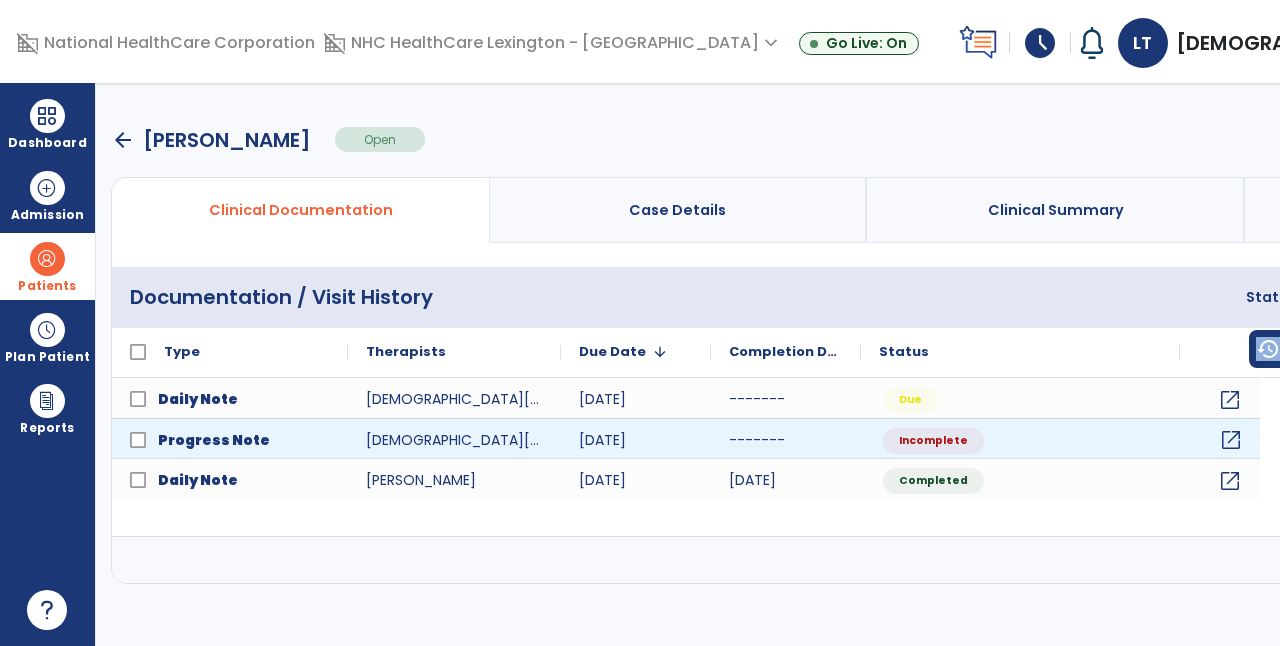 click on "open_in_new" 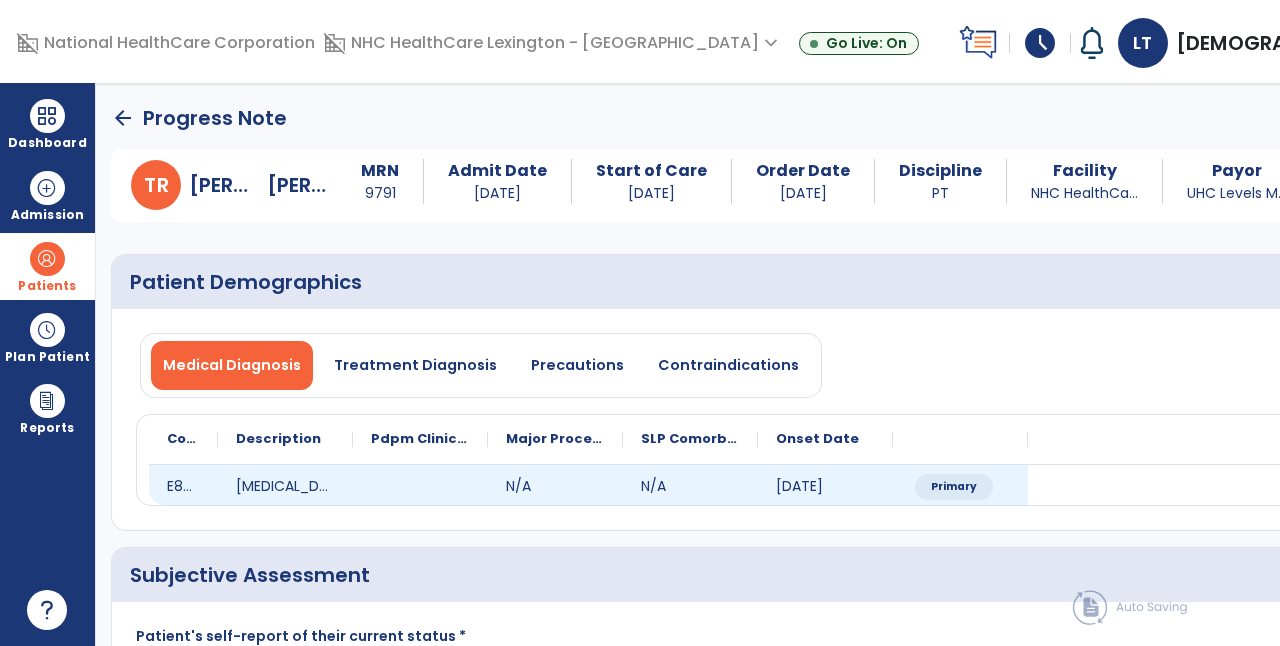scroll, scrollTop: 126, scrollLeft: 0, axis: vertical 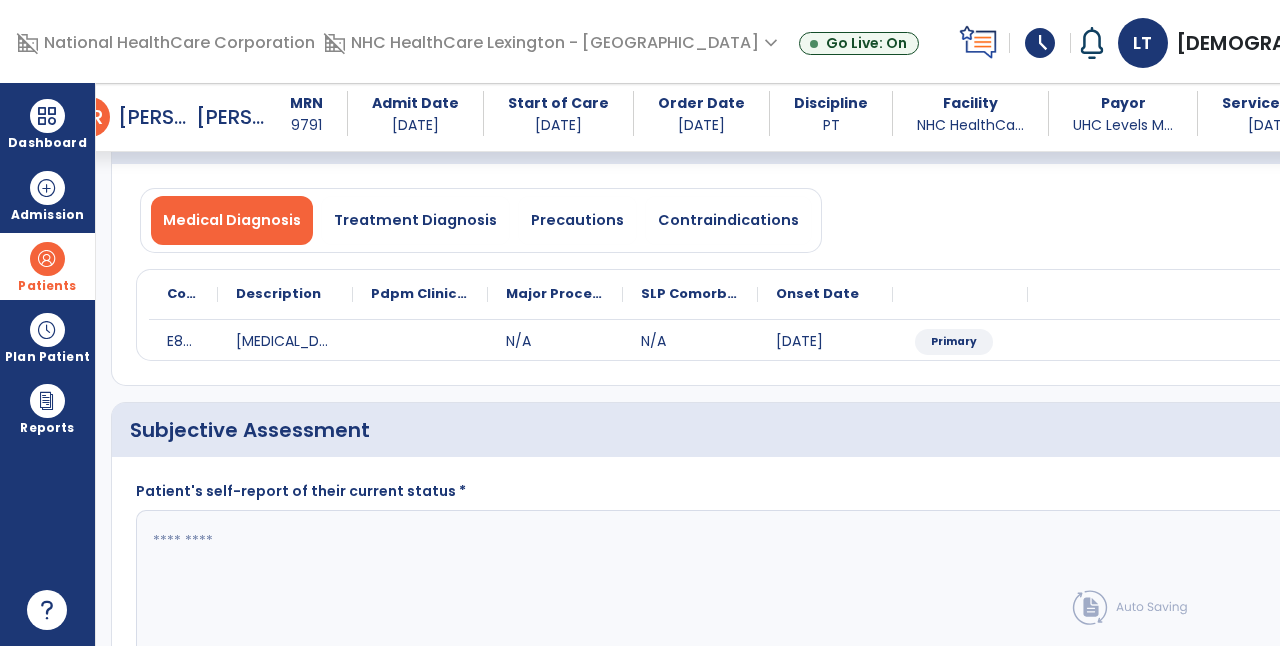 click 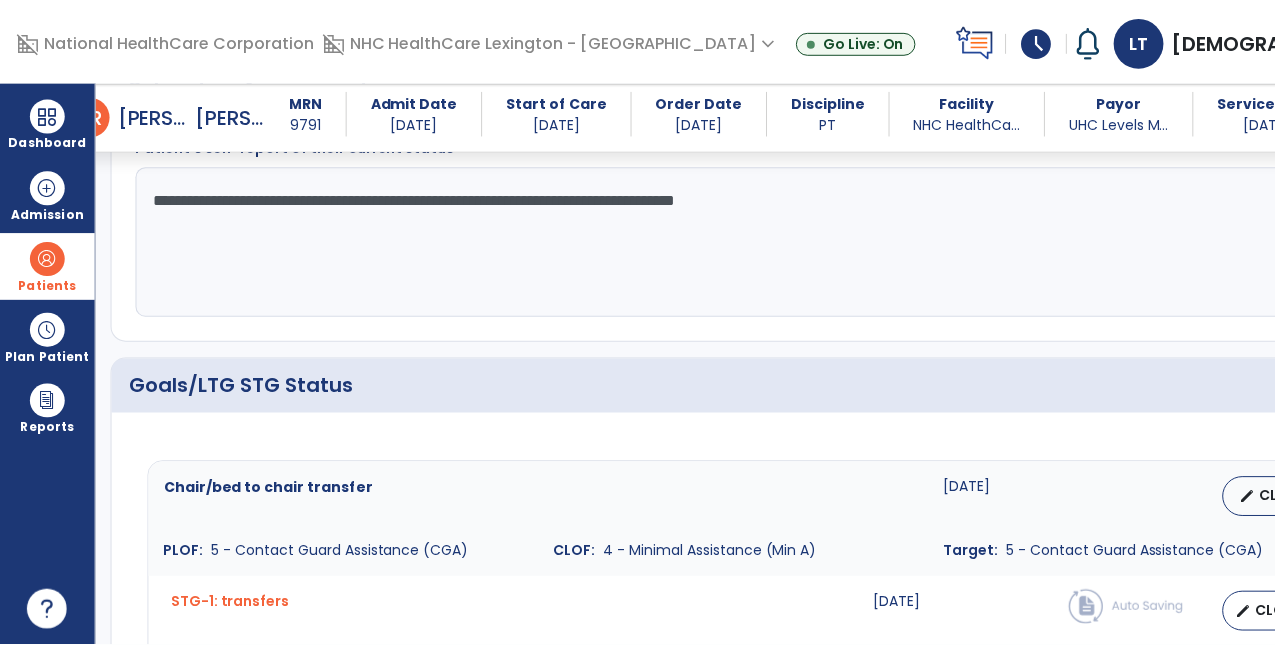 scroll, scrollTop: 632, scrollLeft: 0, axis: vertical 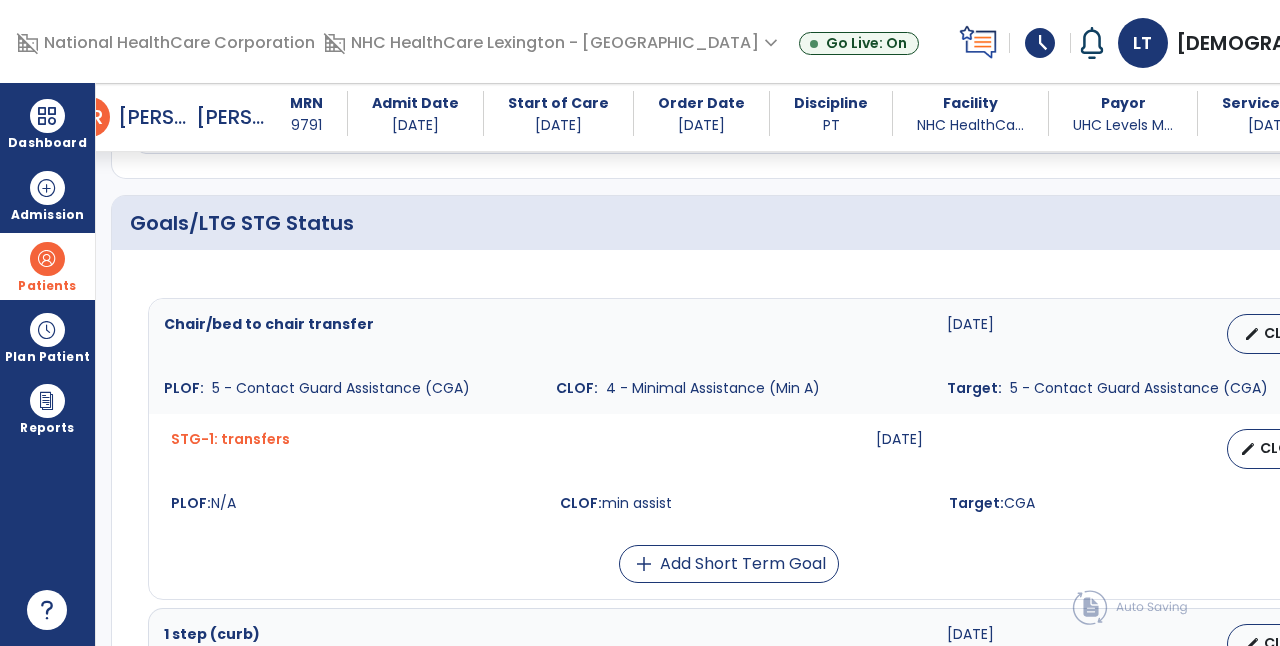 type on "**********" 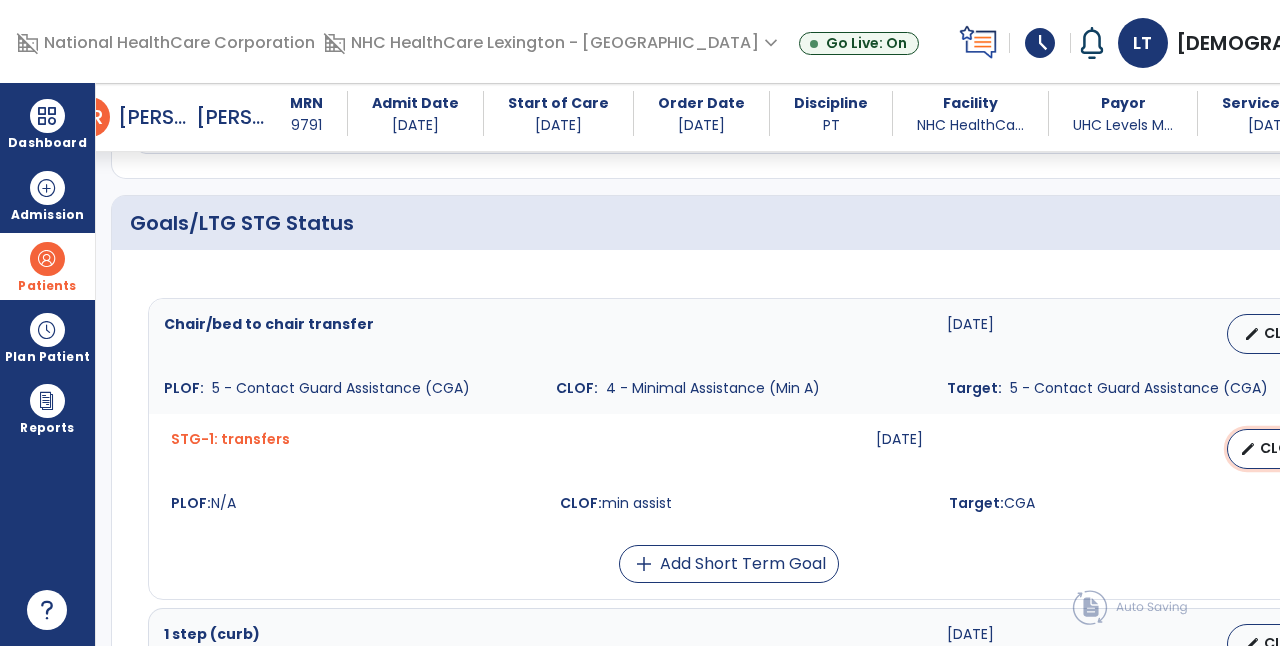 click on "edit   CLOF" at bounding box center [1271, 449] 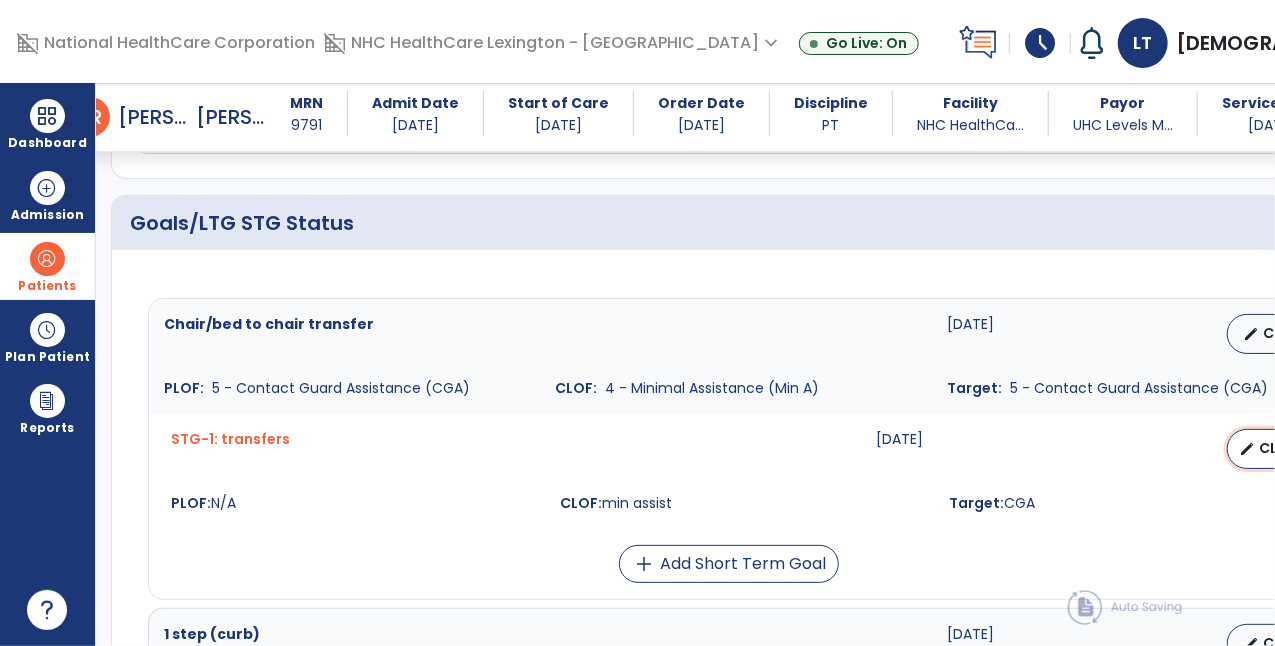 select on "********" 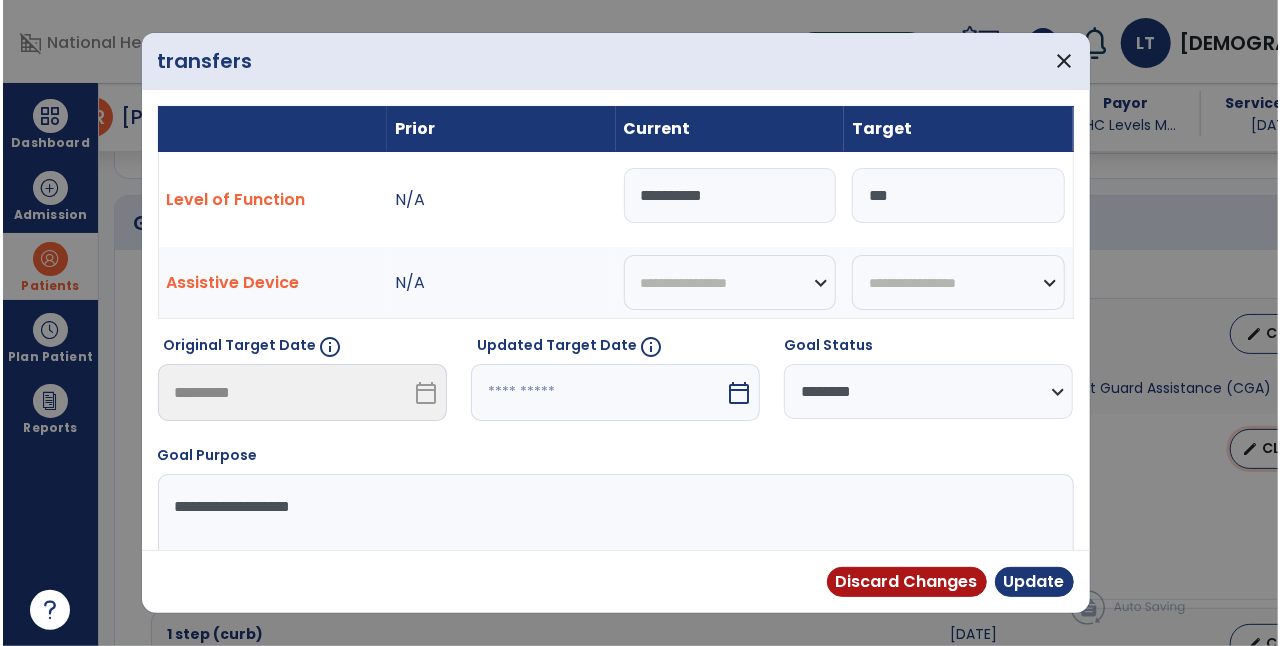 scroll, scrollTop: 632, scrollLeft: 0, axis: vertical 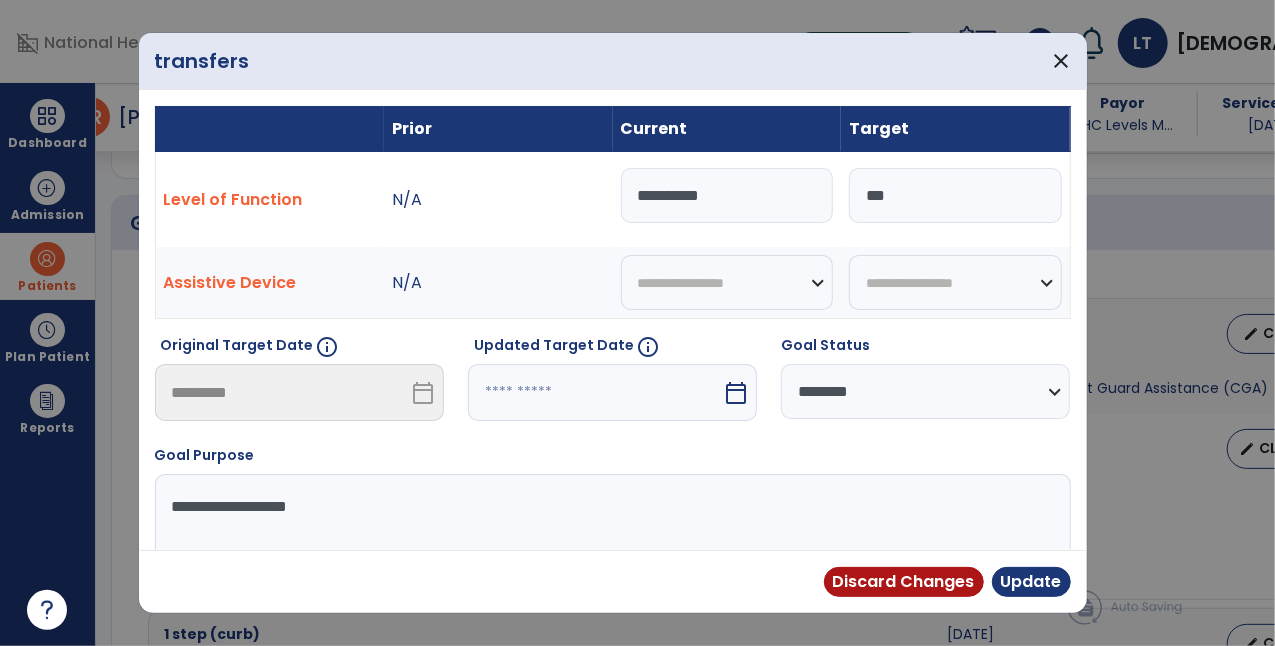 click on "**********" at bounding box center (727, 195) 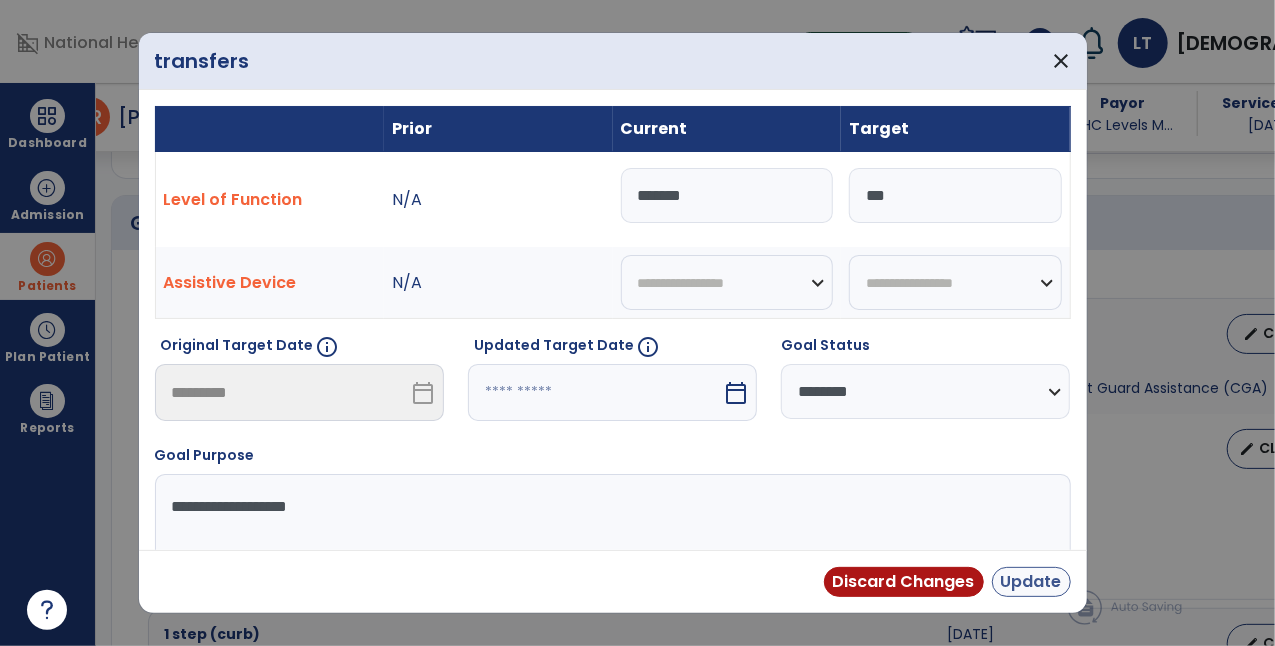 type on "*******" 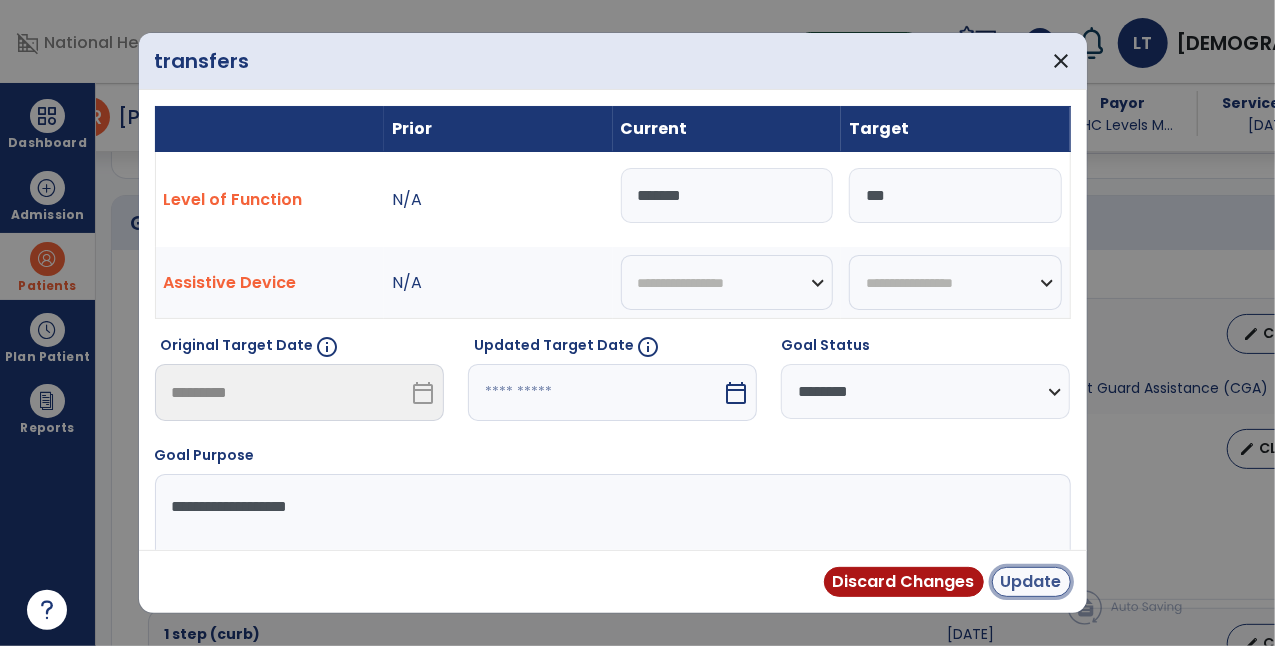 click on "Update" at bounding box center [1031, 582] 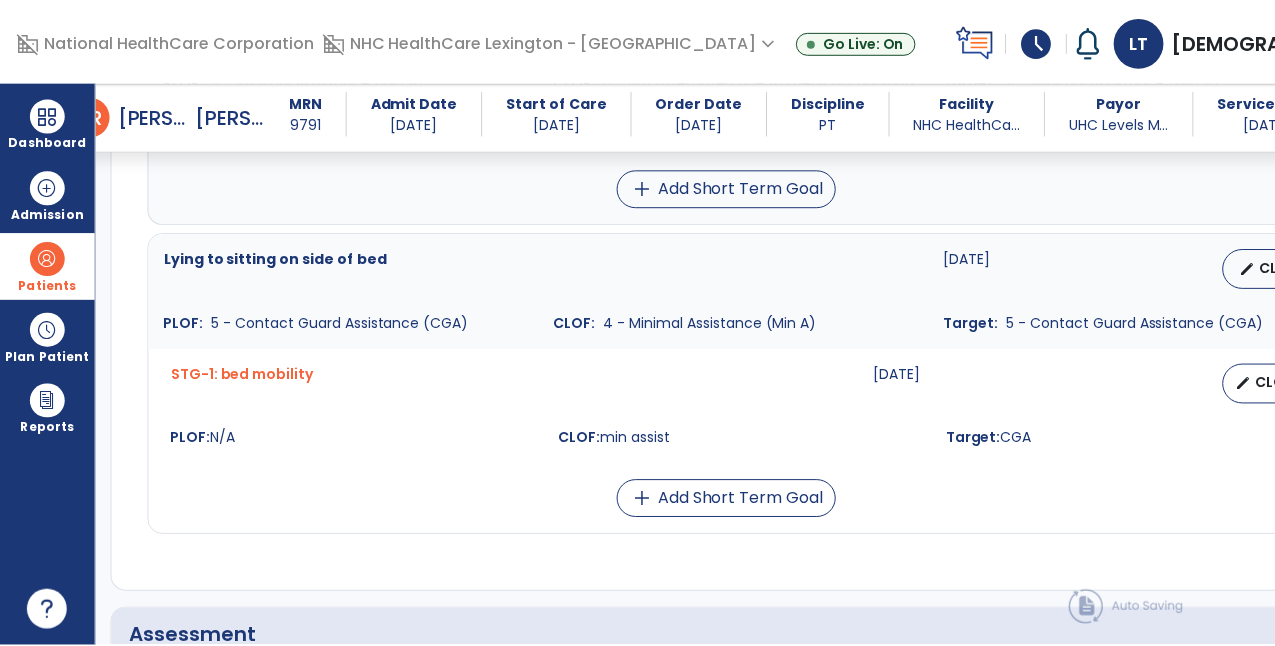 scroll, scrollTop: 1250, scrollLeft: 0, axis: vertical 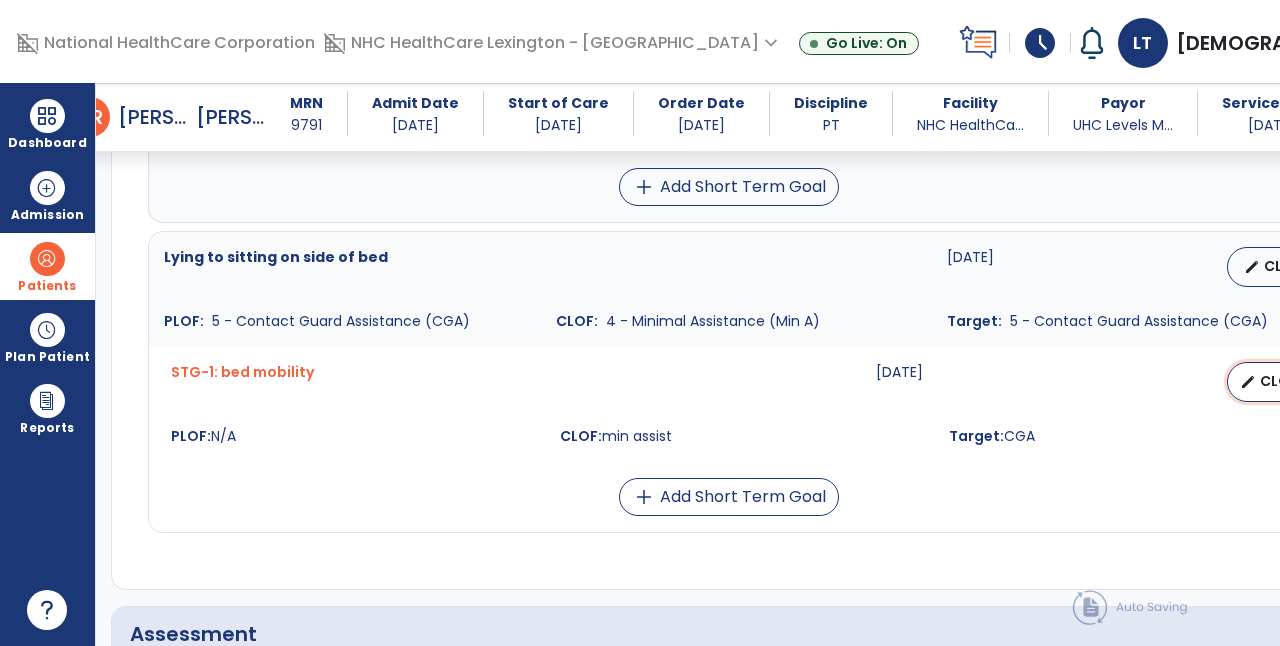 click on "edit   CLOF" at bounding box center (1271, 382) 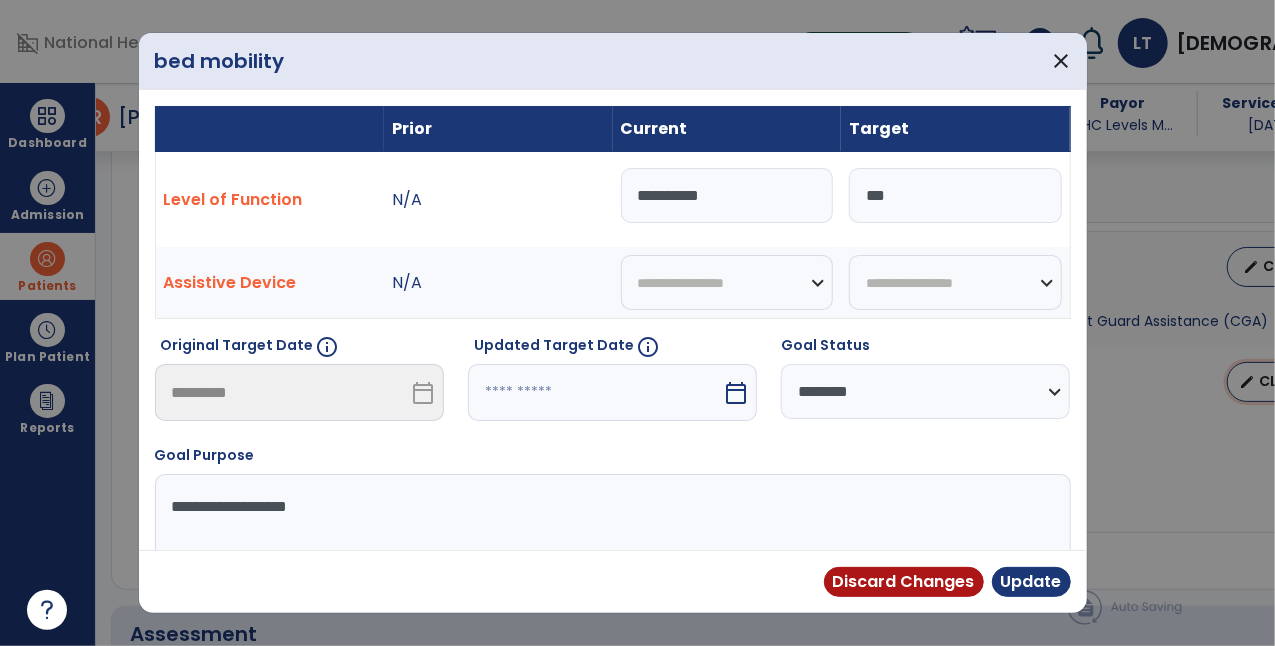 scroll, scrollTop: 1250, scrollLeft: 0, axis: vertical 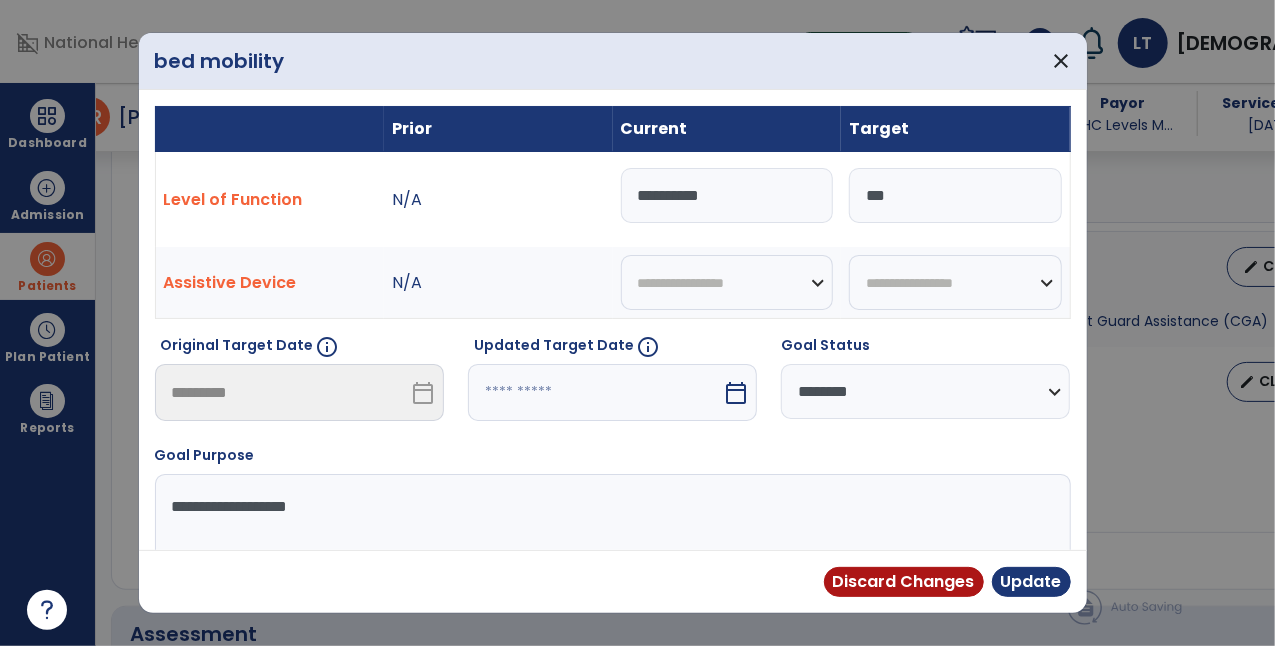 click on "**********" at bounding box center (727, 195) 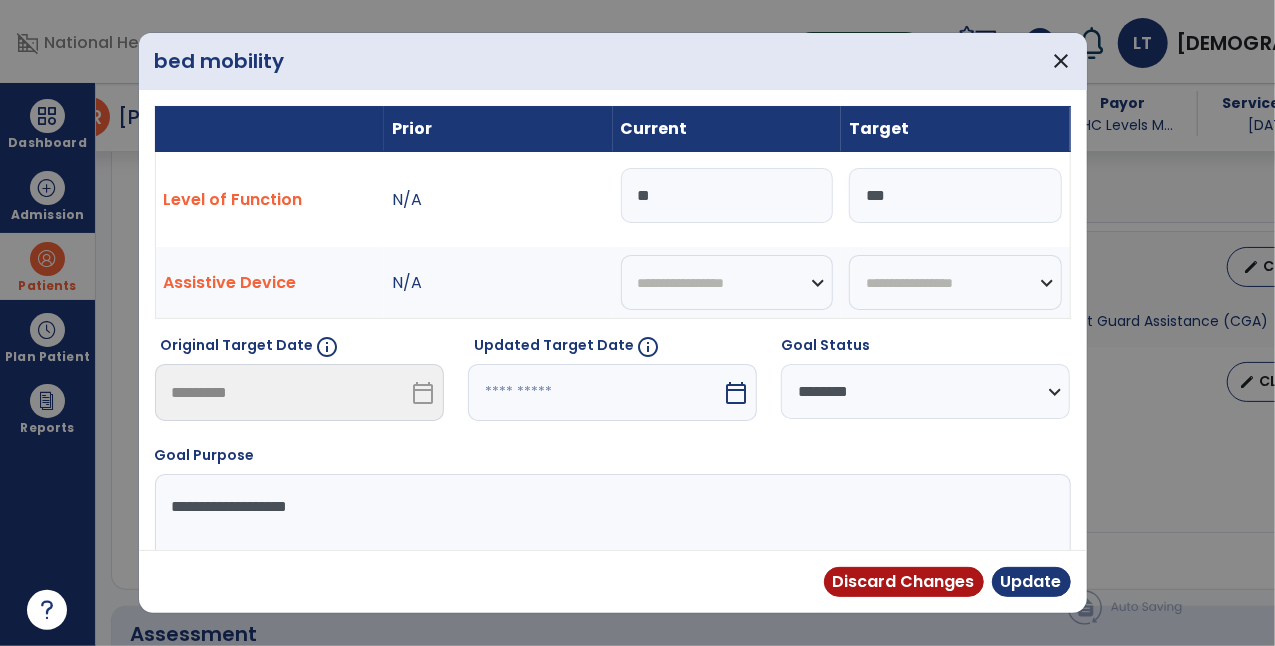 type on "*" 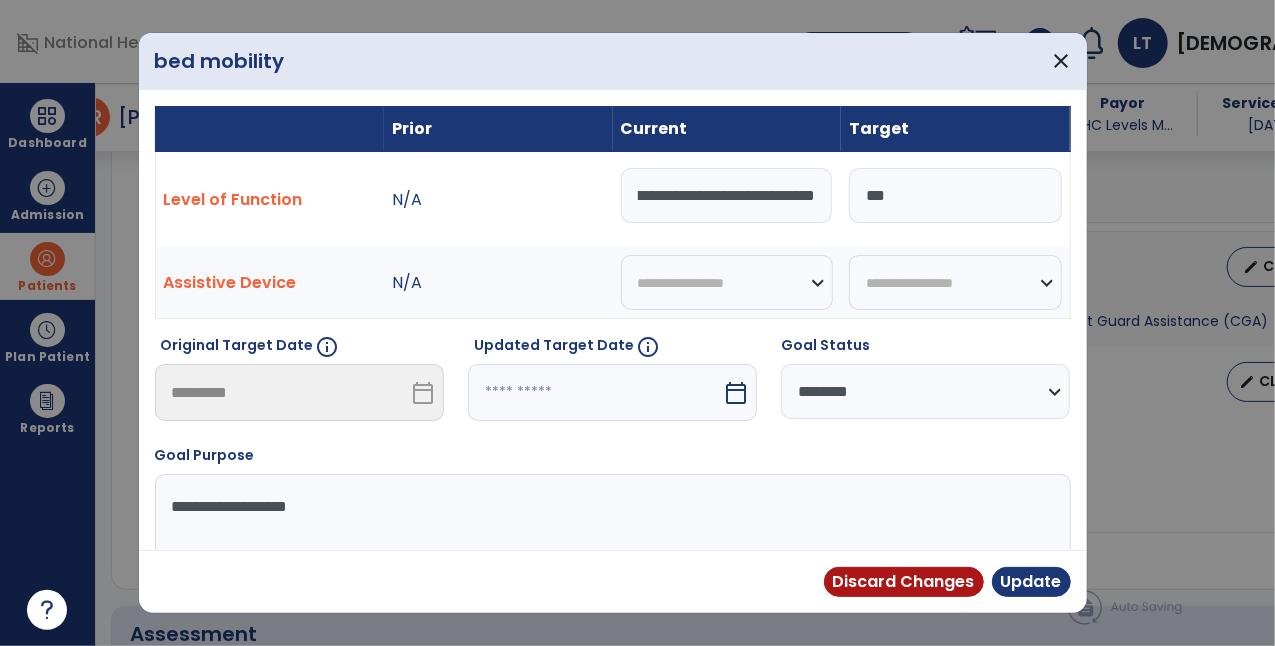 scroll, scrollTop: 0, scrollLeft: 334, axis: horizontal 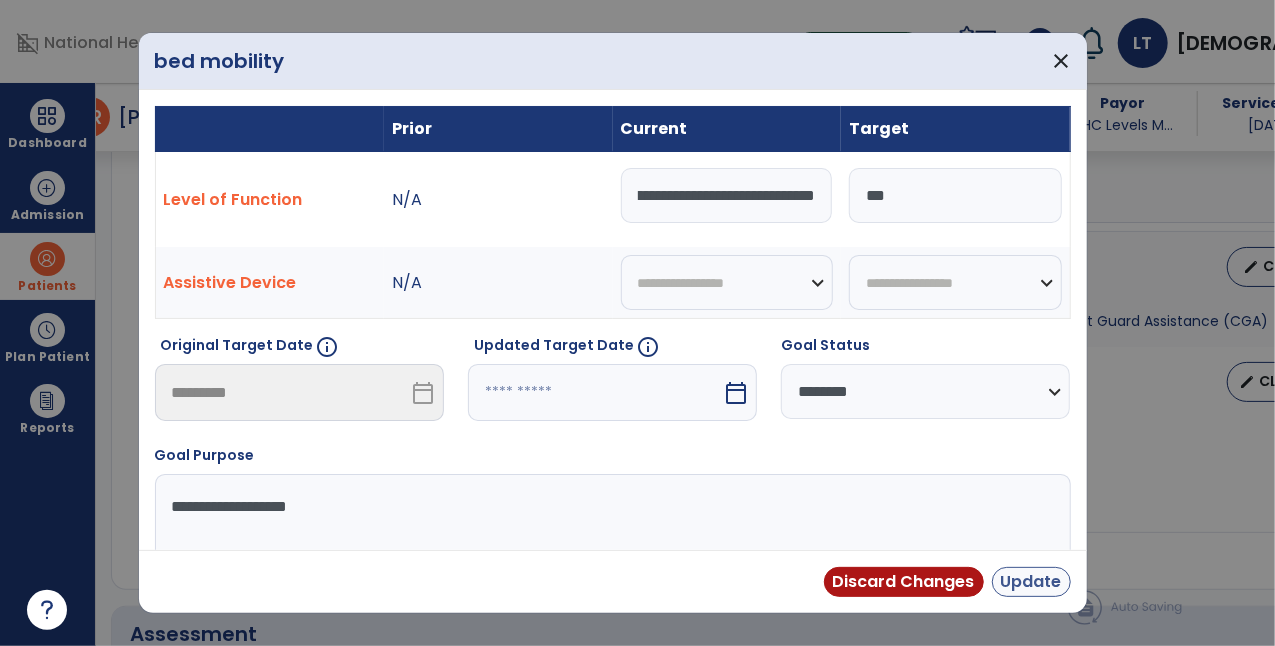 type on "**********" 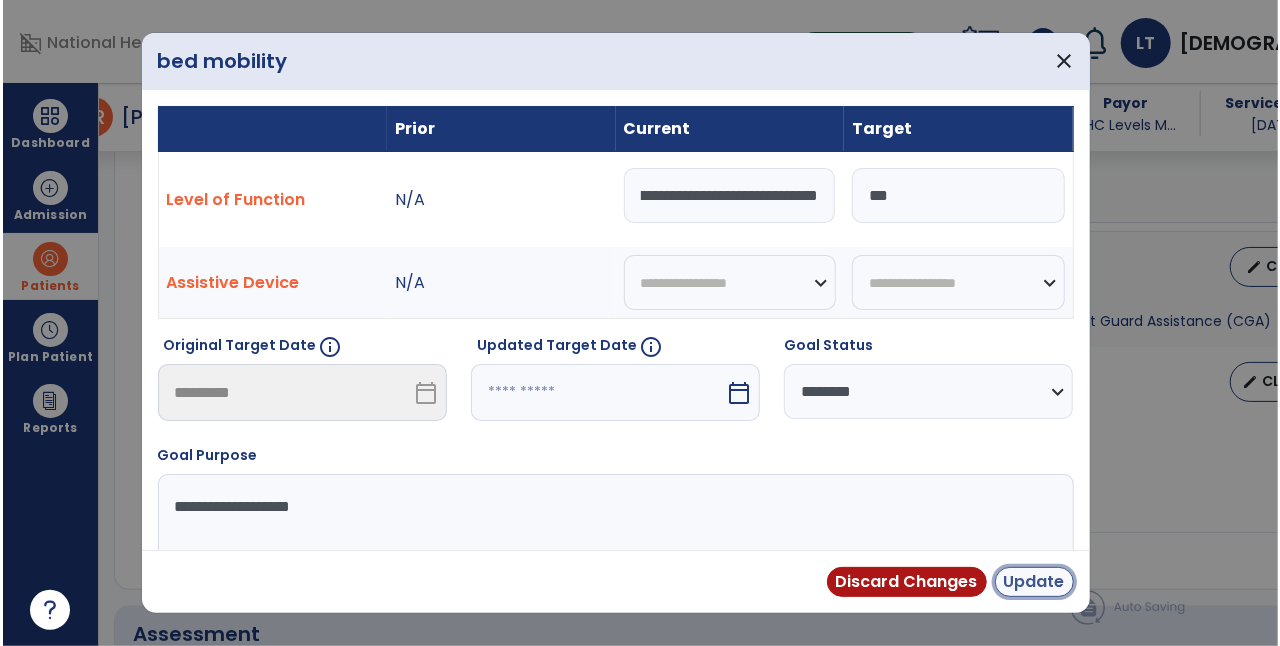scroll, scrollTop: 0, scrollLeft: 0, axis: both 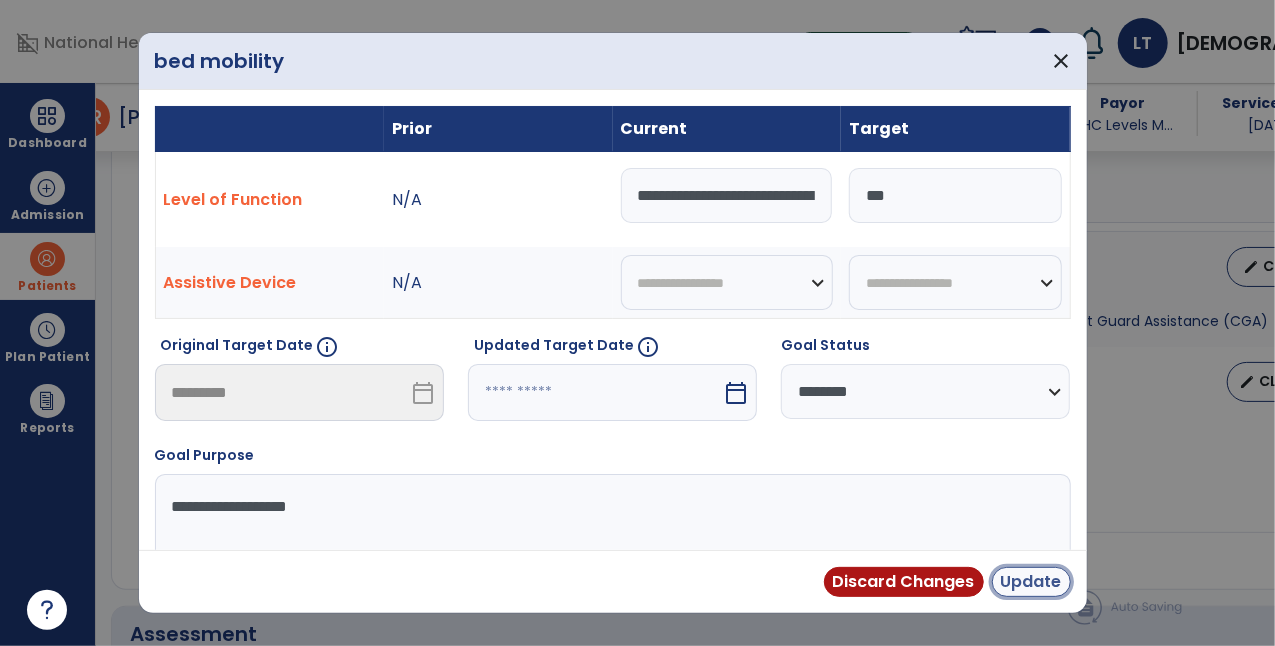 click on "Update" at bounding box center [1031, 582] 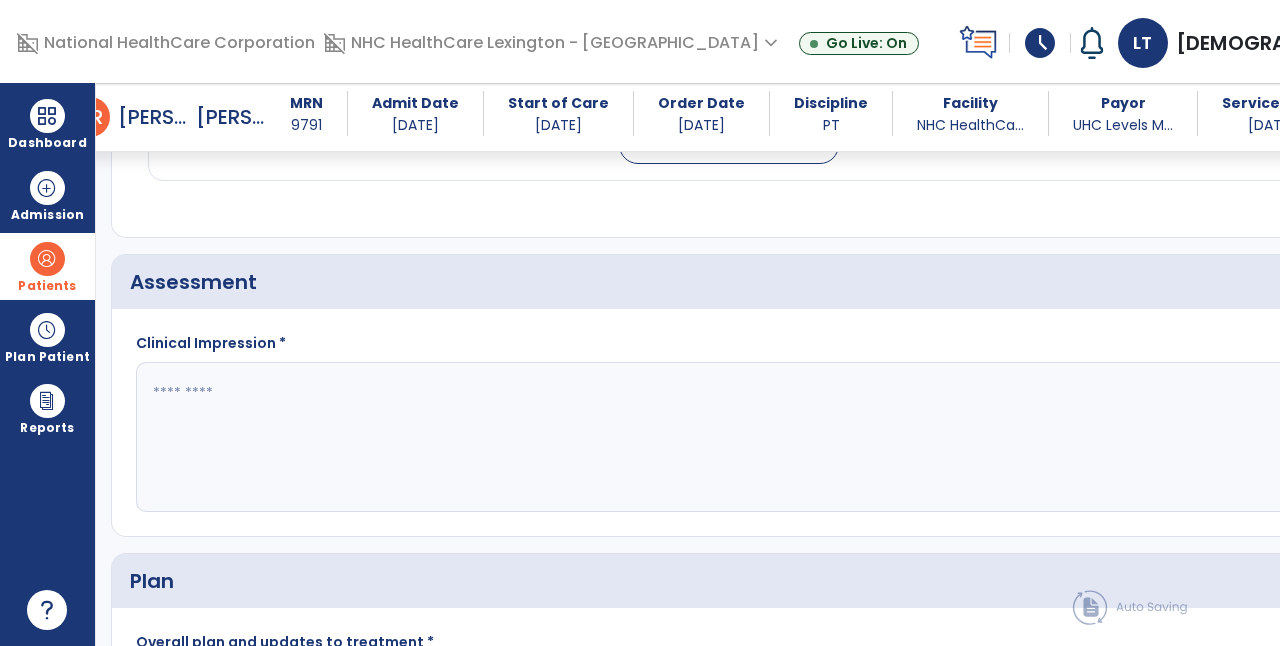 scroll, scrollTop: 1622, scrollLeft: 0, axis: vertical 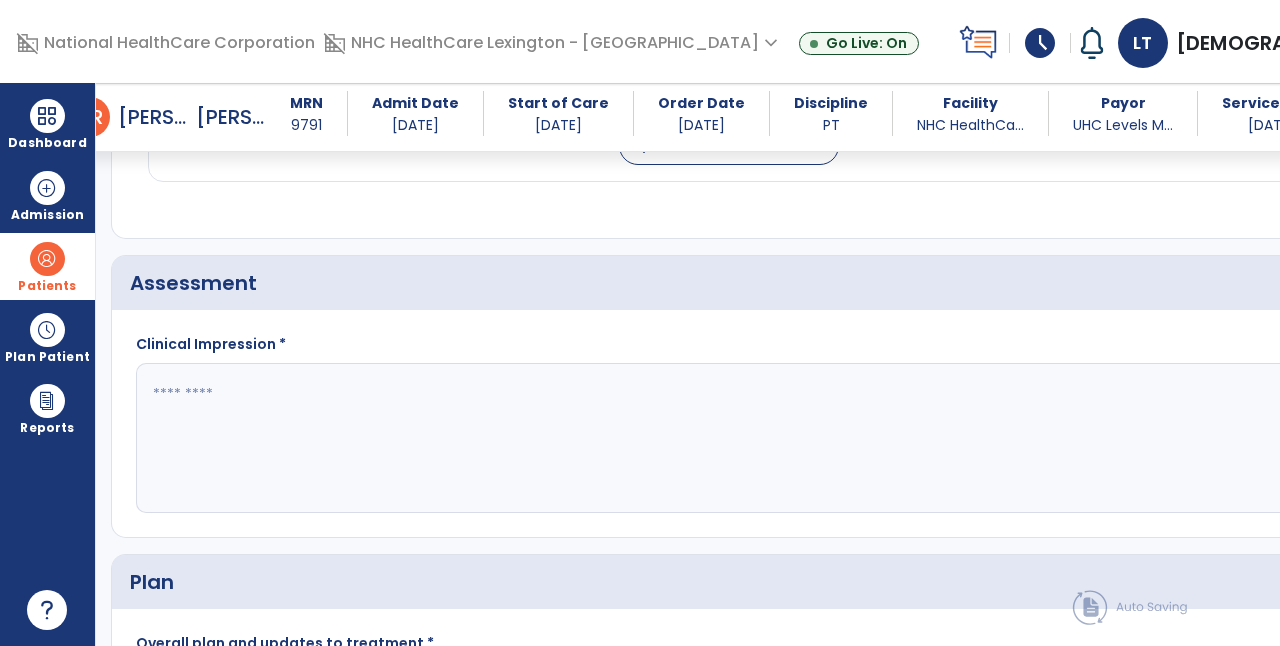 click 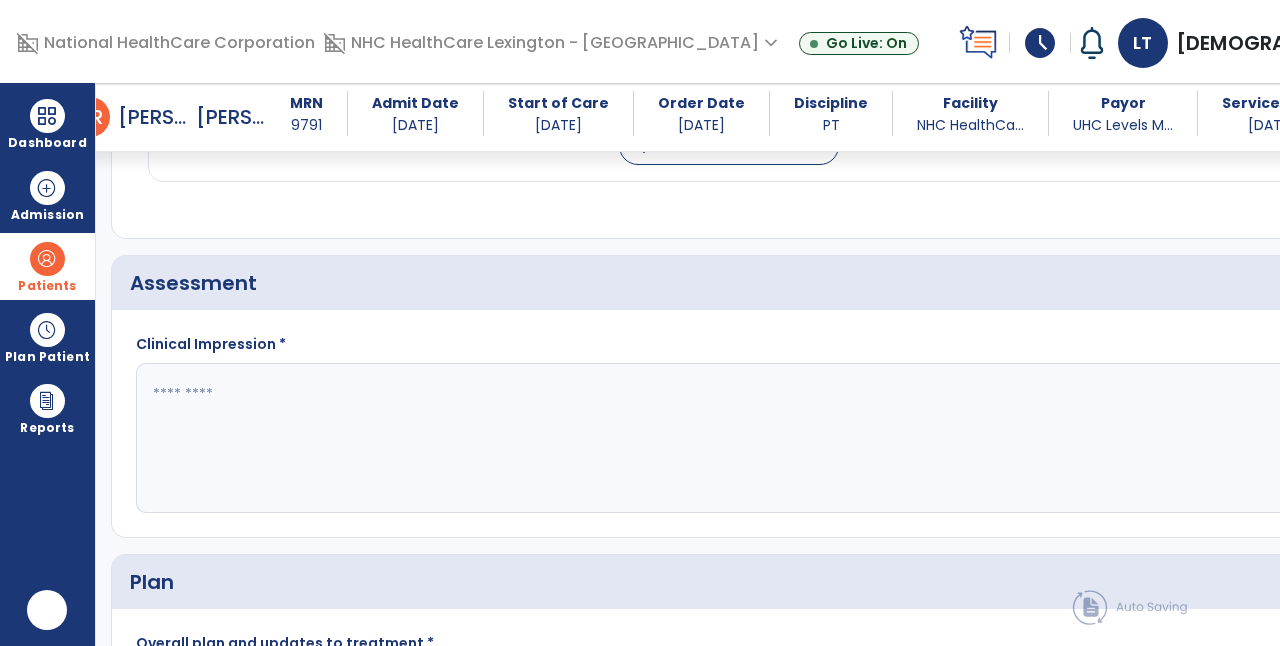 scroll, scrollTop: 0, scrollLeft: 0, axis: both 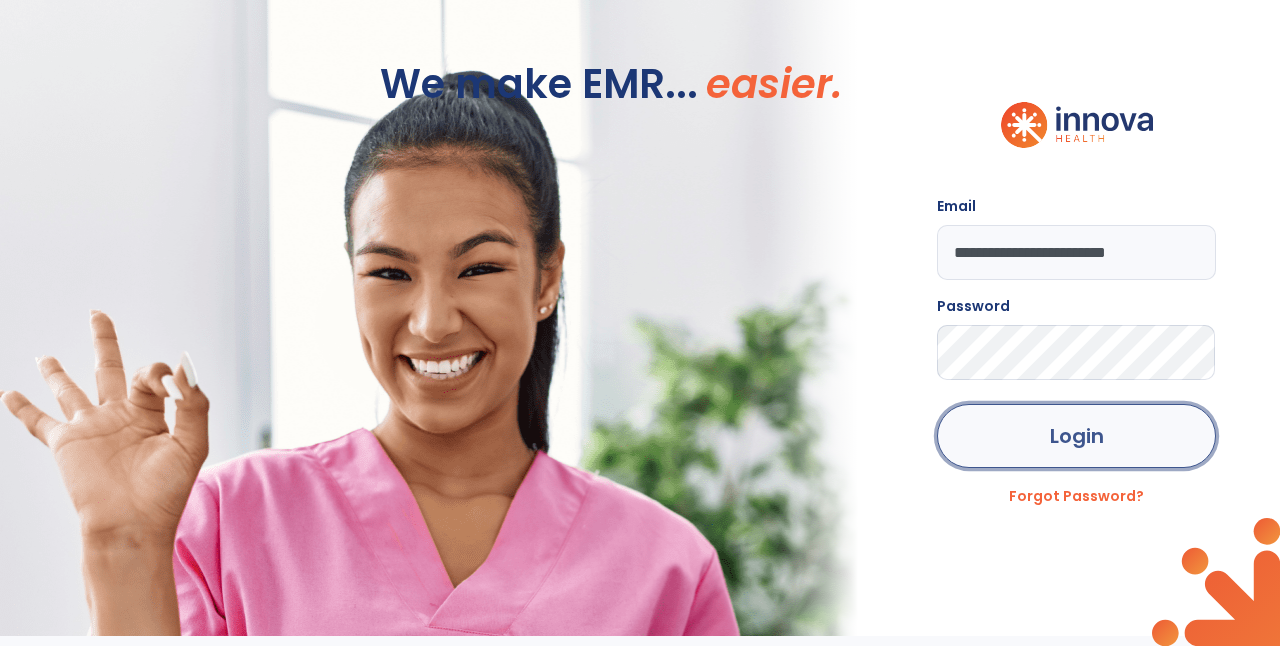 click on "Login" 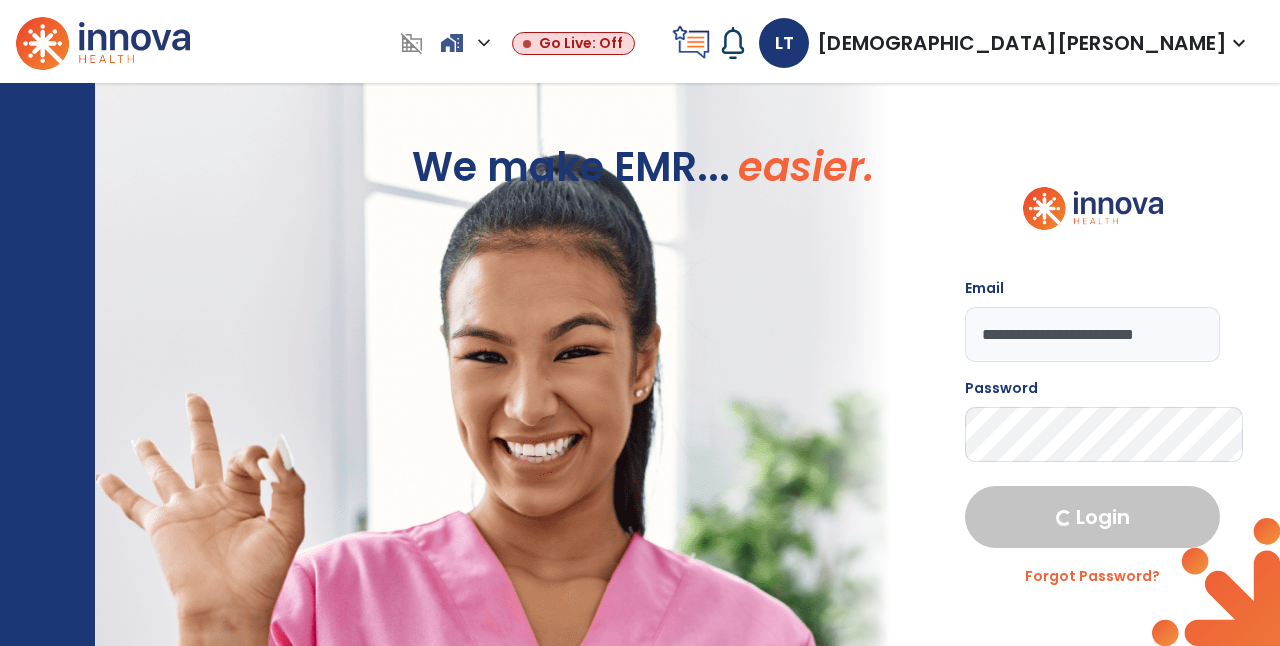 select on "****" 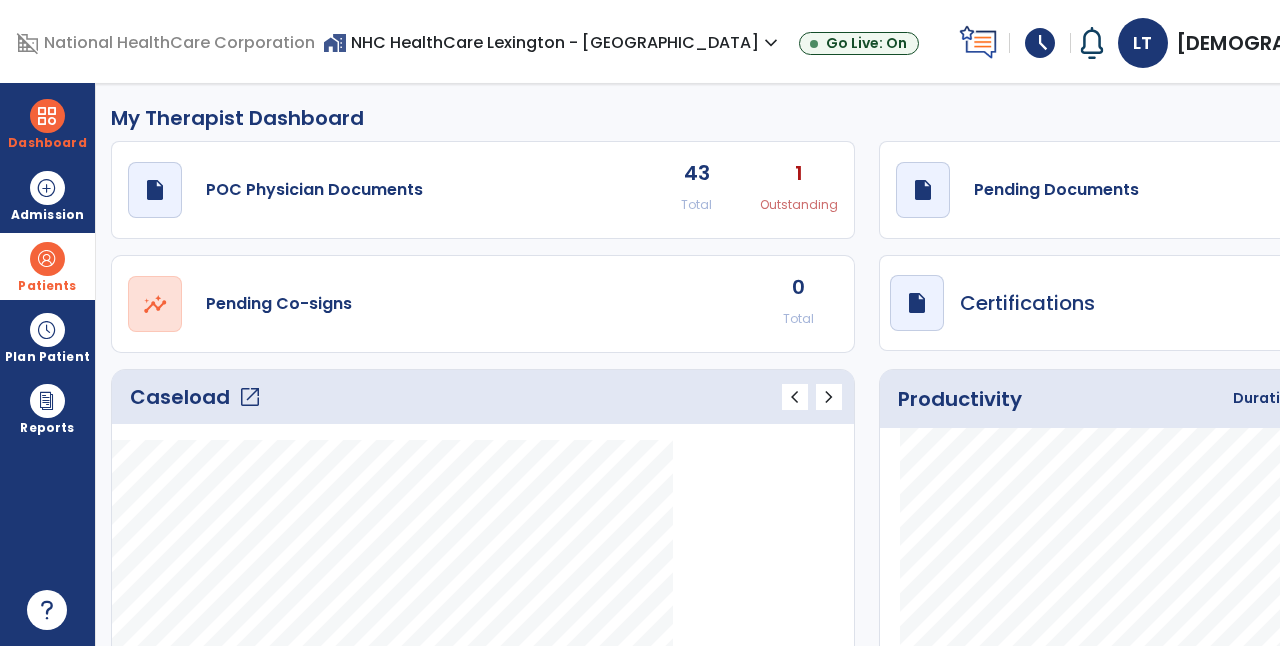 click on "Patients" at bounding box center (47, 286) 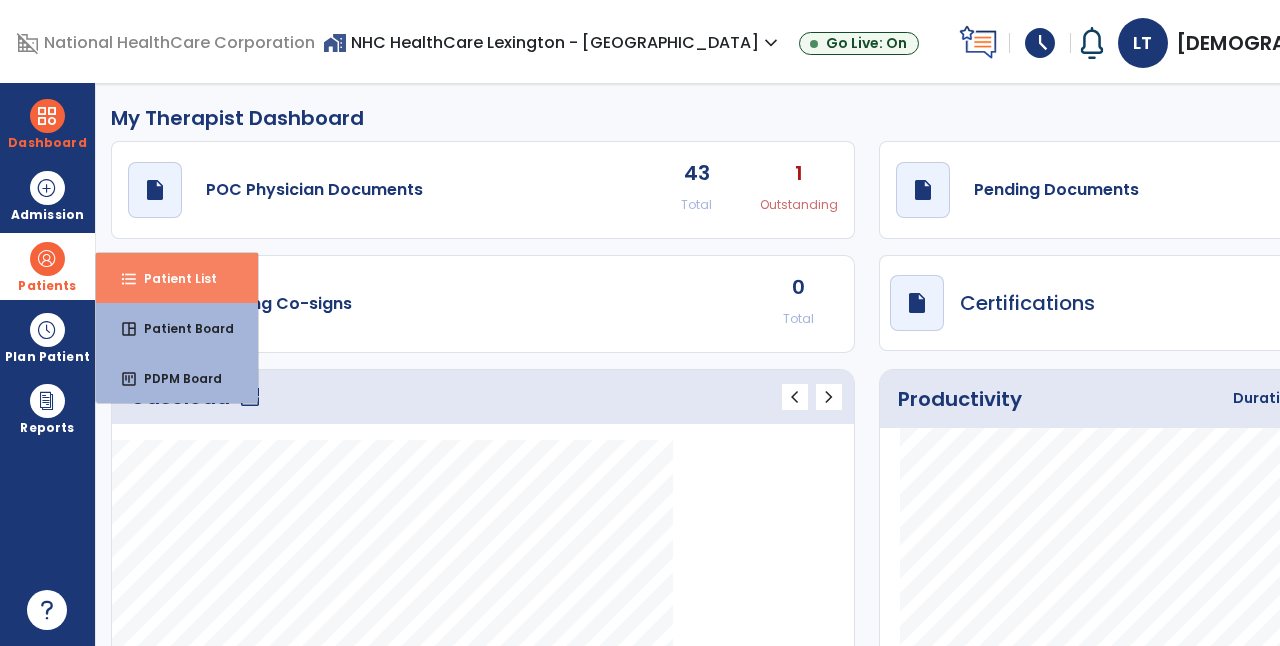 click on "format_list_bulleted  Patient List" at bounding box center [177, 278] 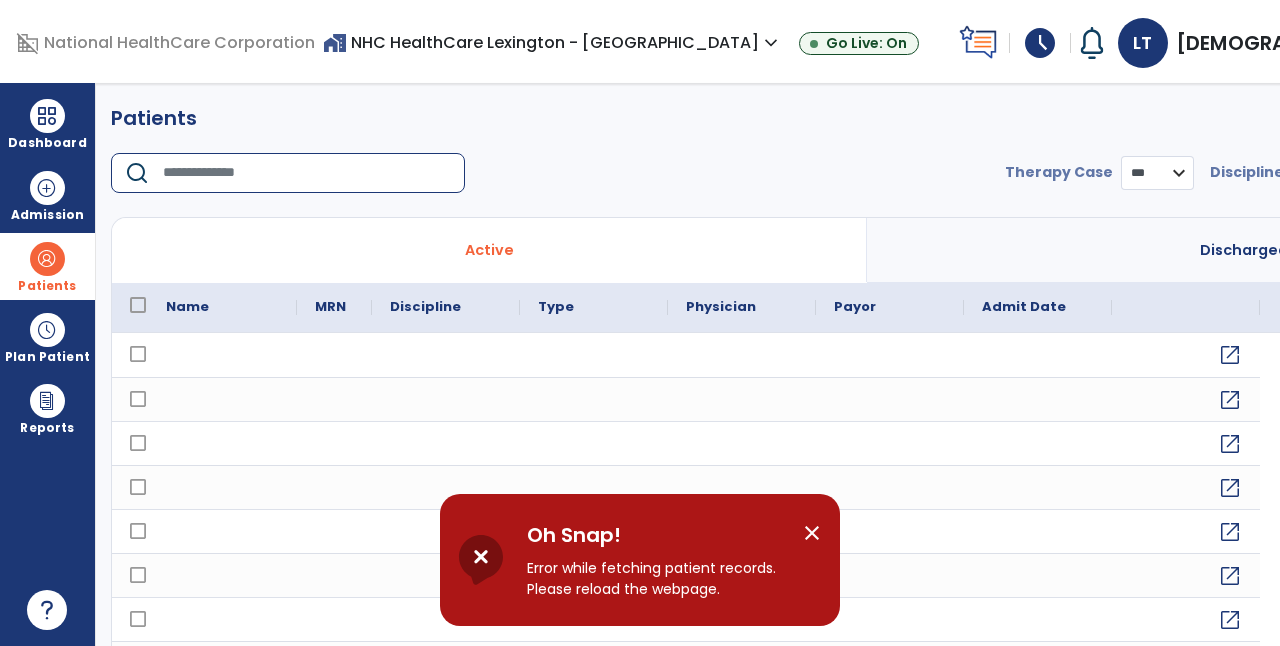click at bounding box center (307, 173) 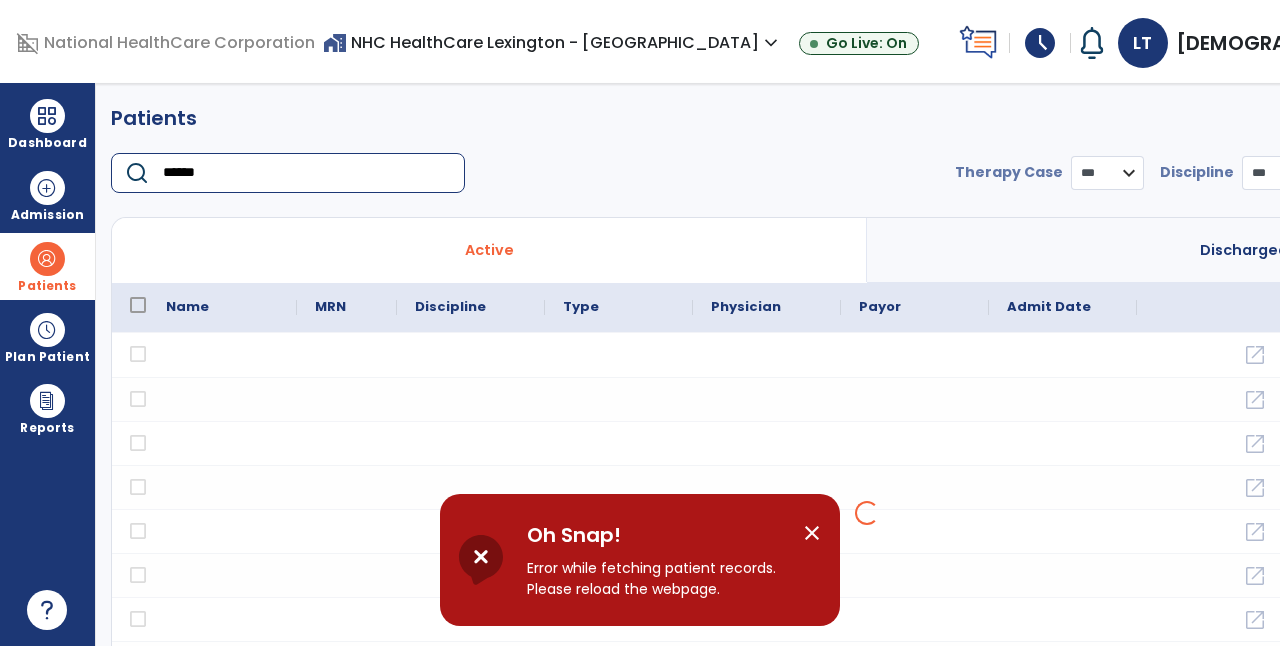 type on "******" 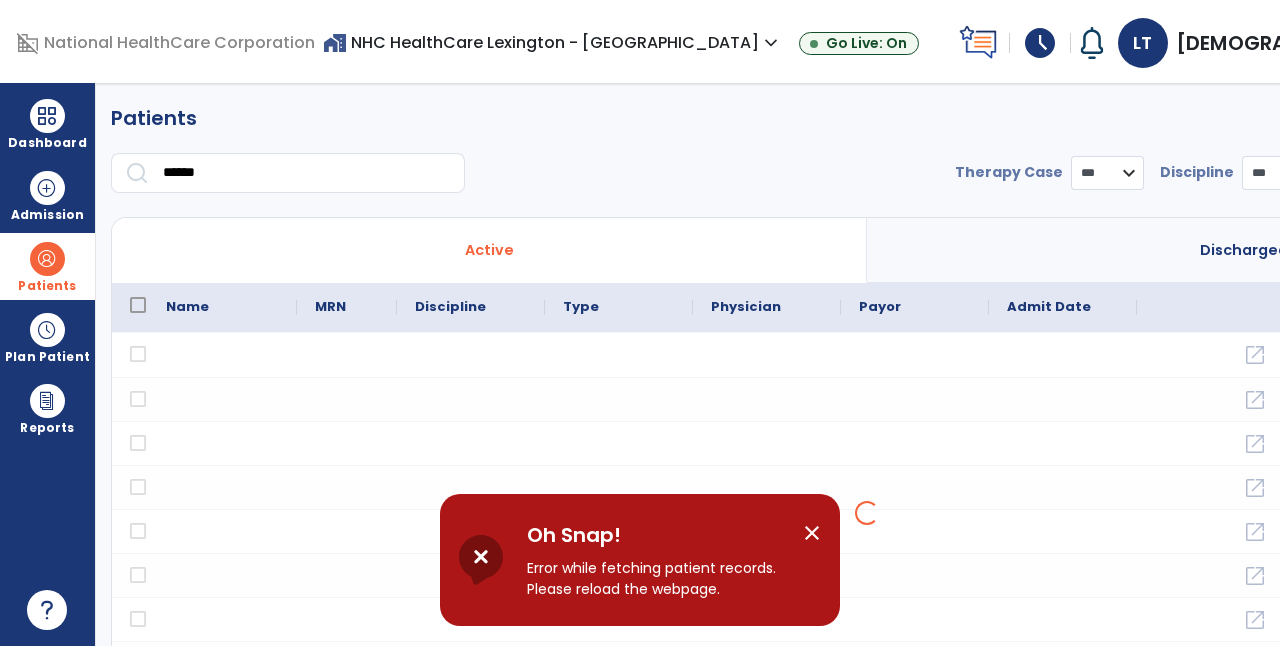 click on "close" at bounding box center [812, 533] 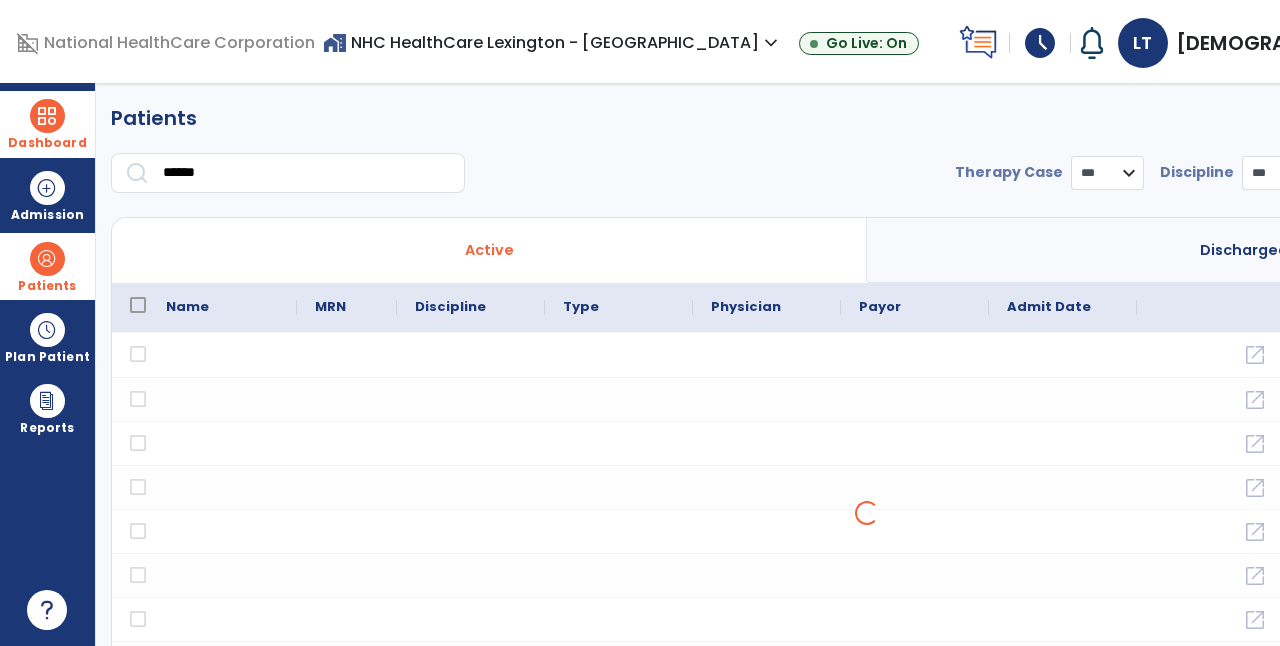 click at bounding box center (47, 116) 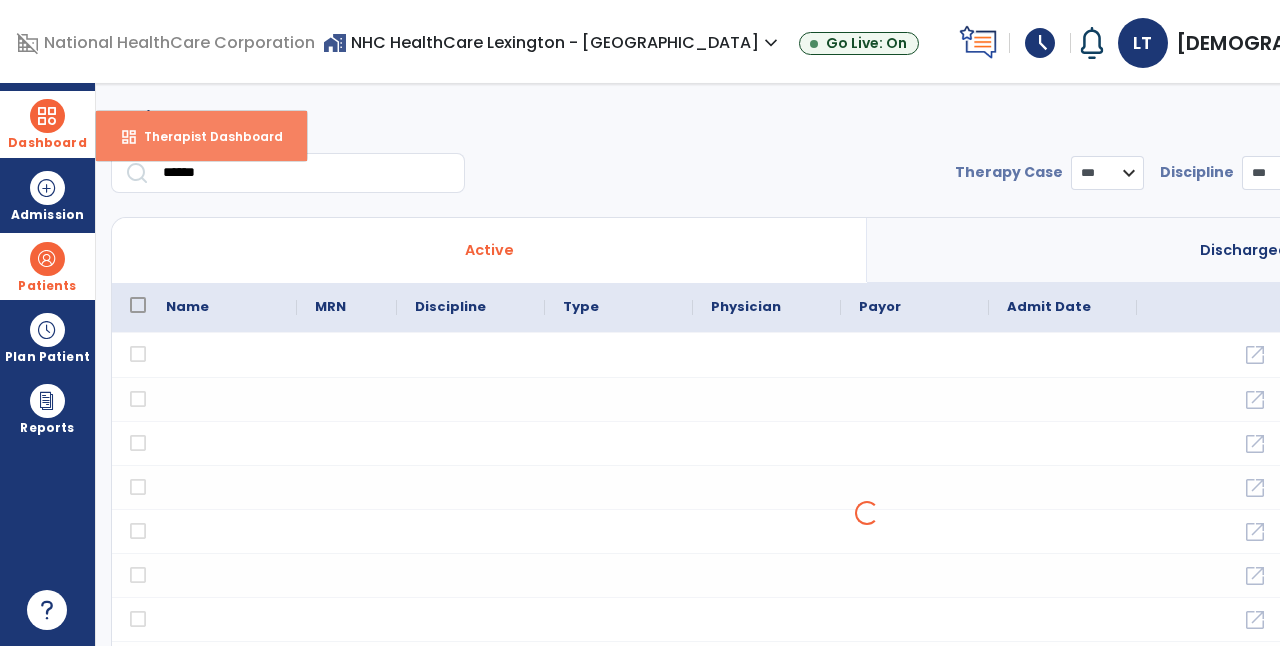 click on "Therapist Dashboard" at bounding box center [205, 136] 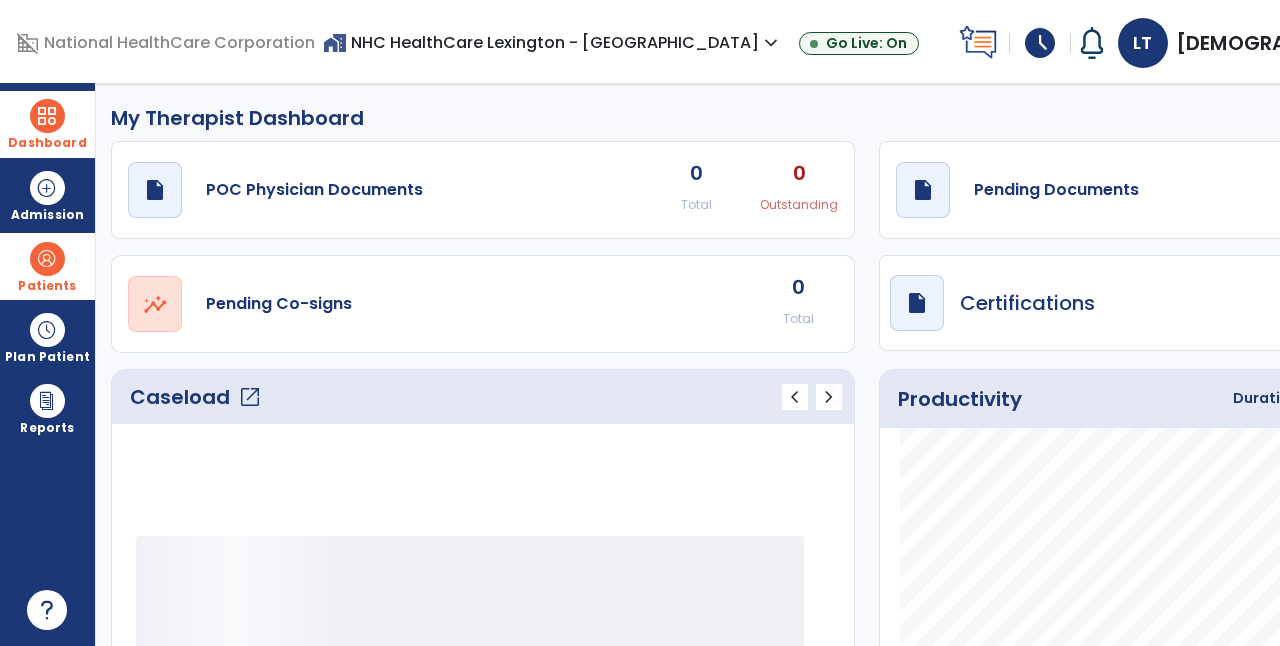 click at bounding box center [47, 259] 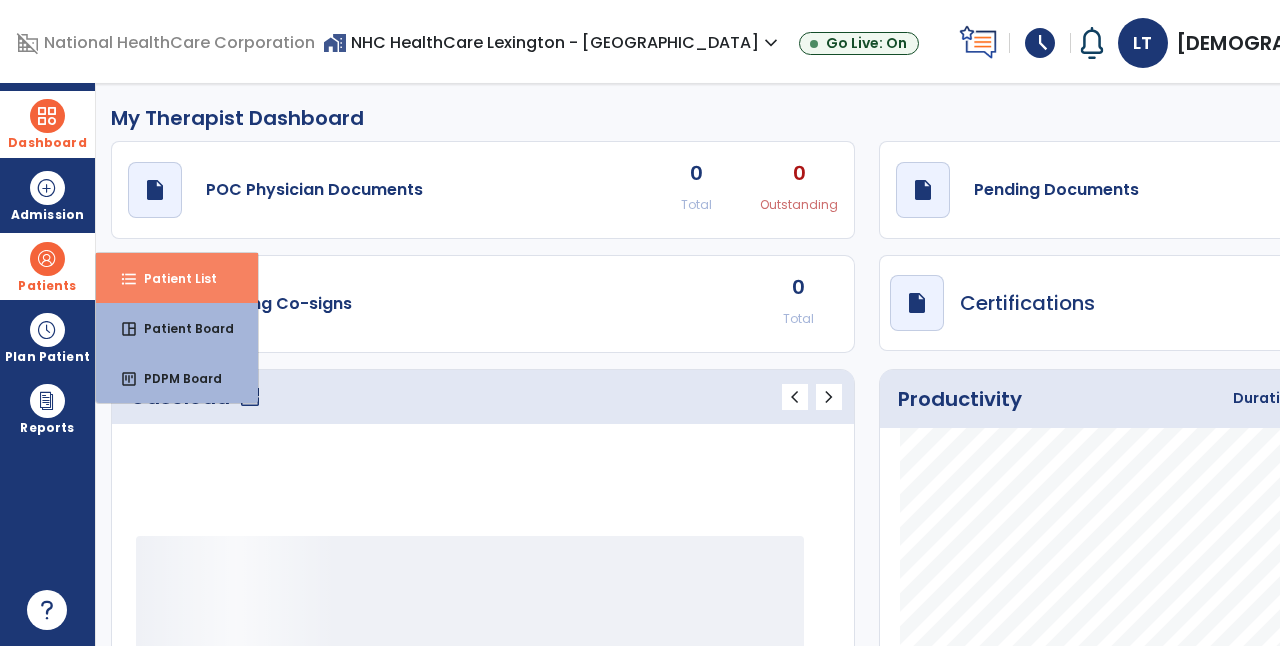 click on "format_list_bulleted  Patient List" at bounding box center [177, 278] 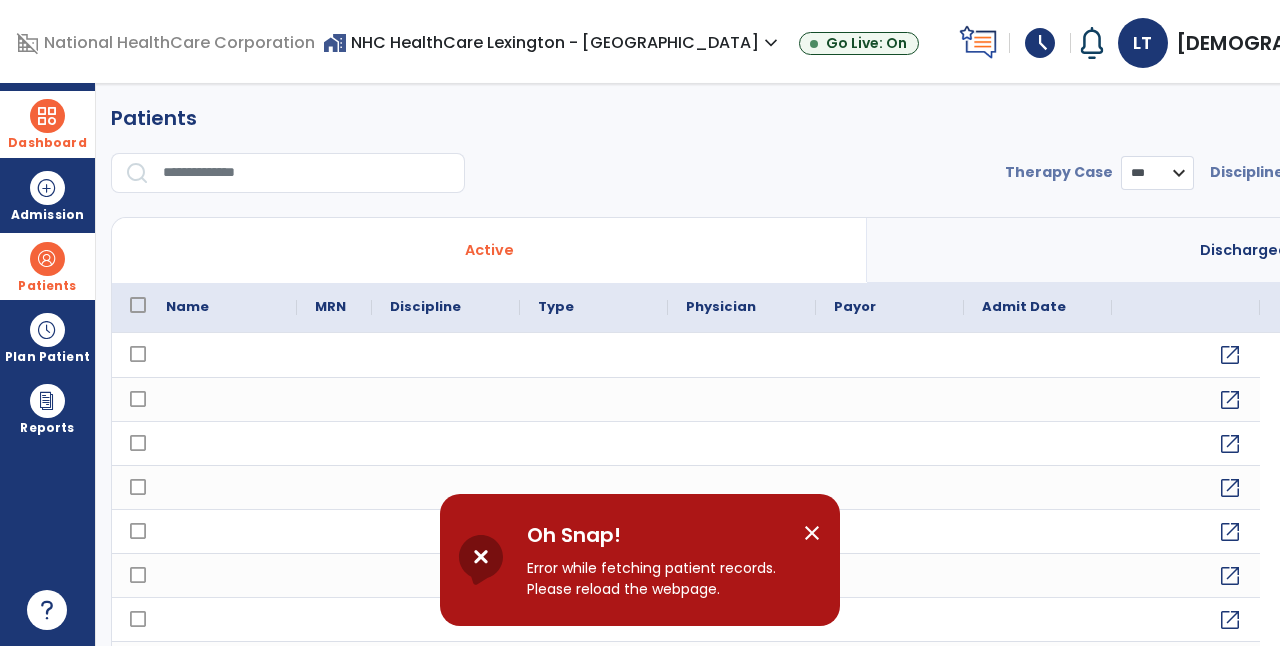 click on "close" at bounding box center (812, 533) 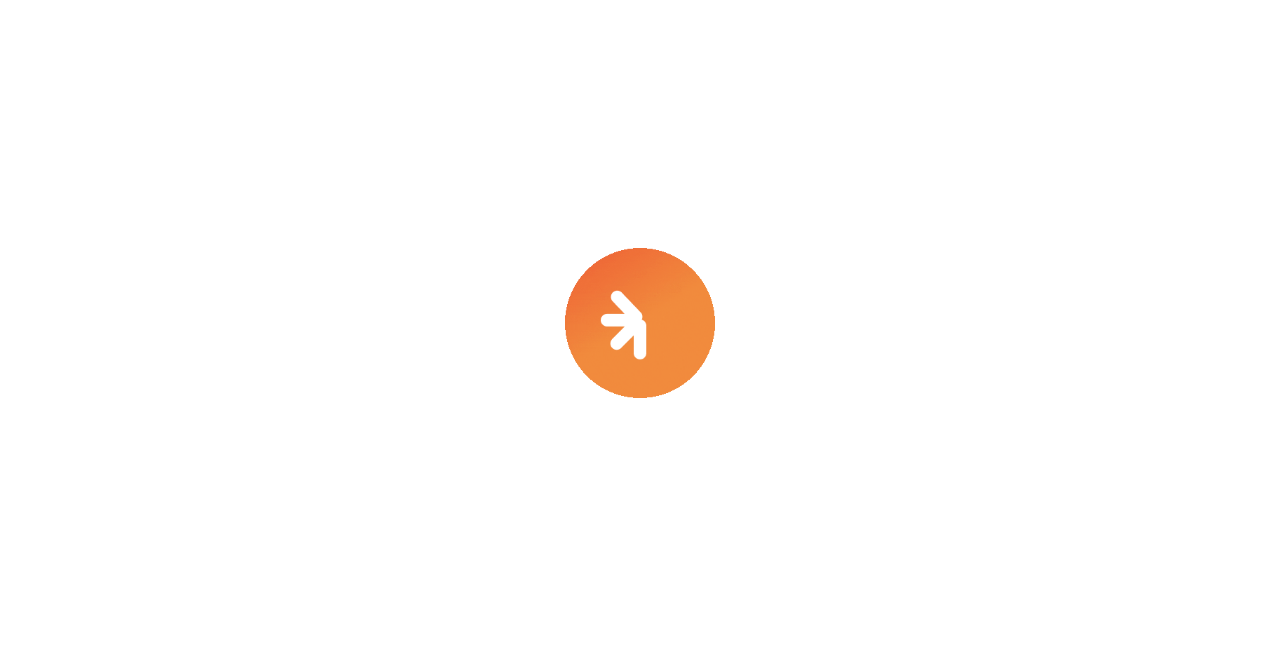 scroll, scrollTop: 0, scrollLeft: 0, axis: both 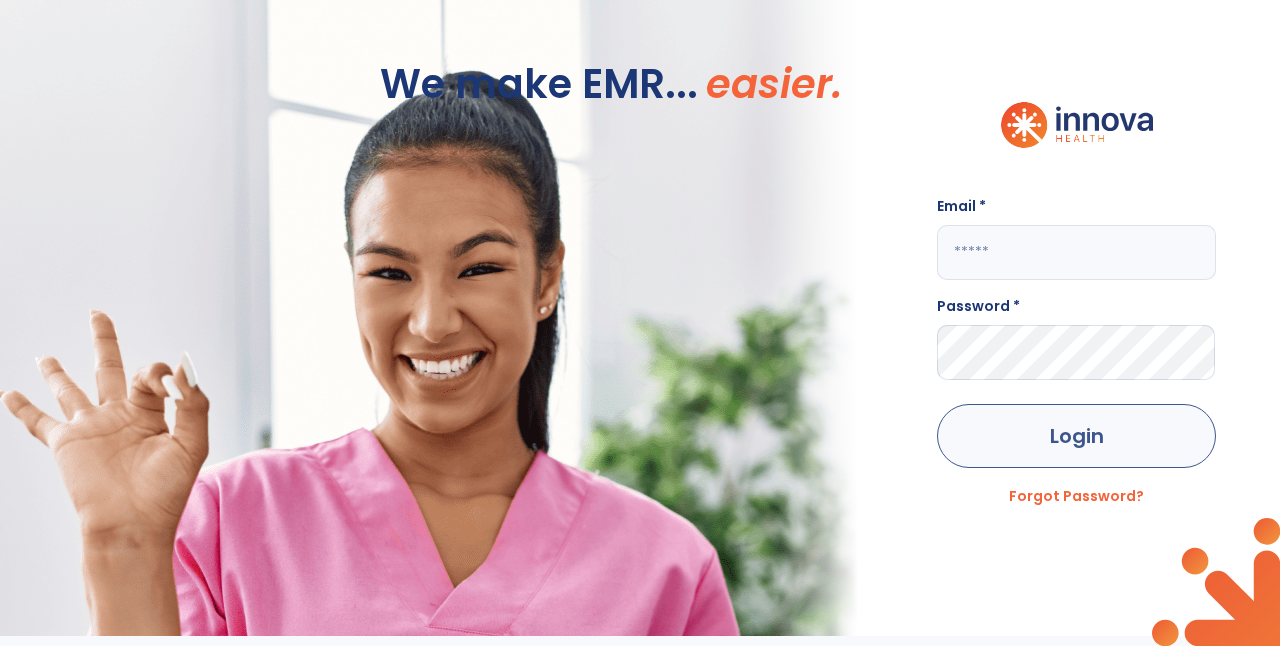type on "**********" 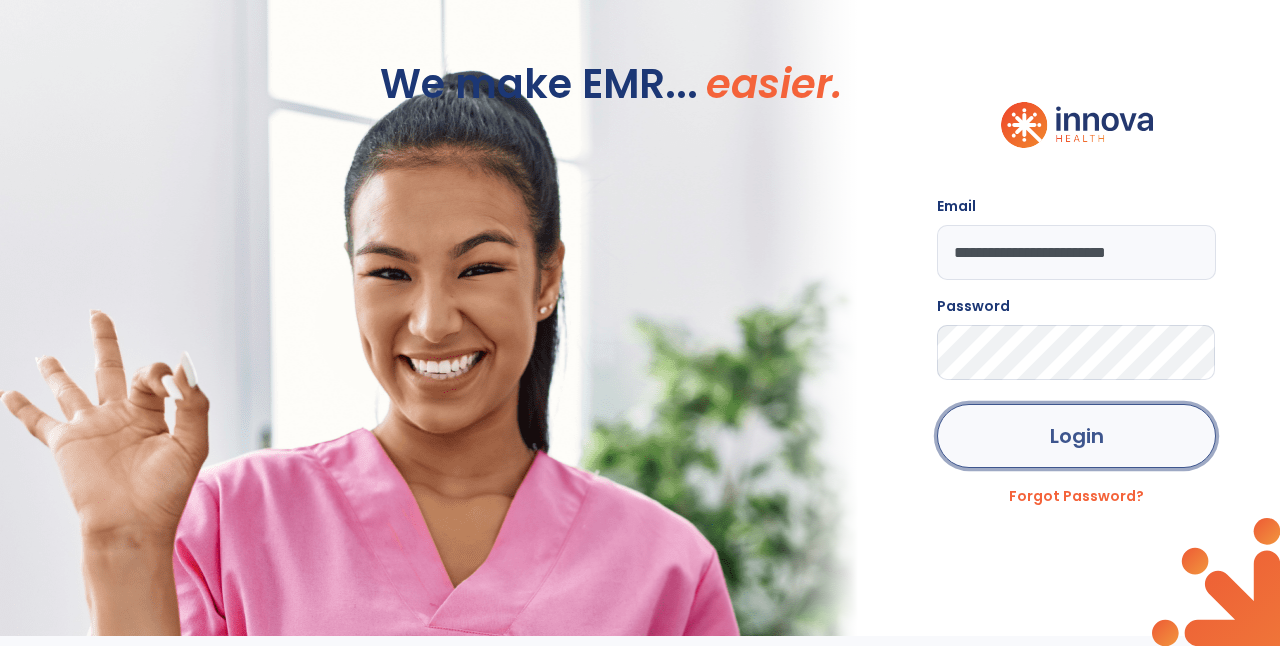 click on "Login" 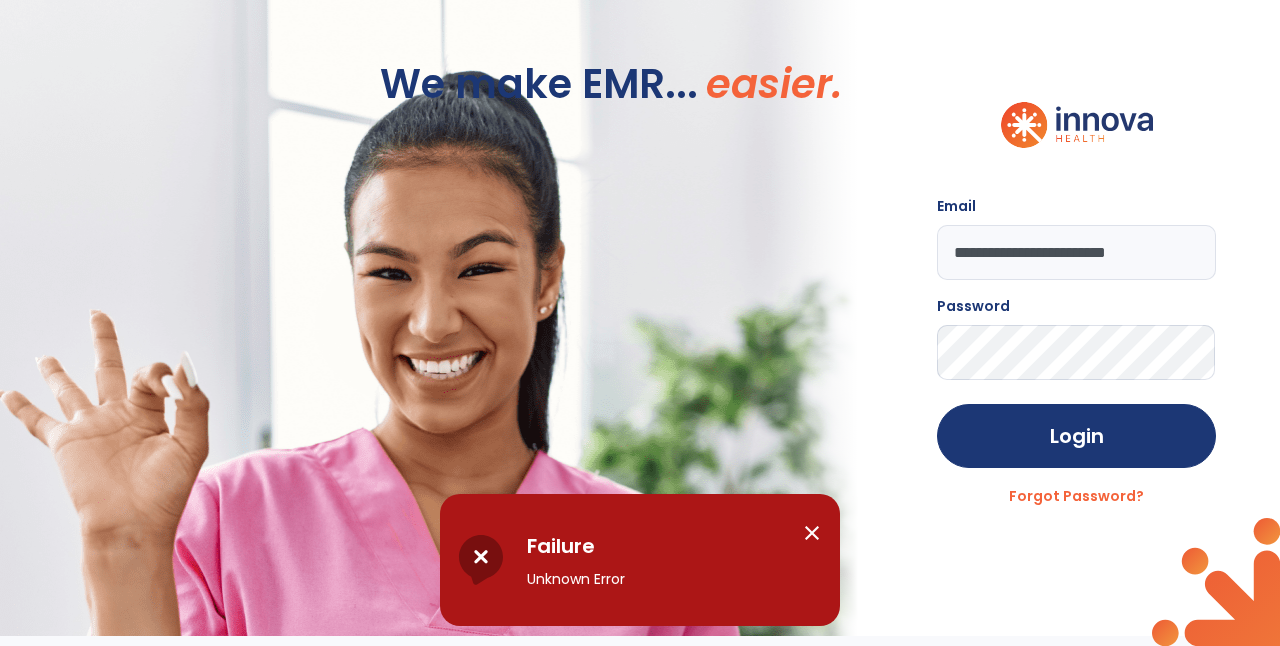 click on "close" at bounding box center (812, 533) 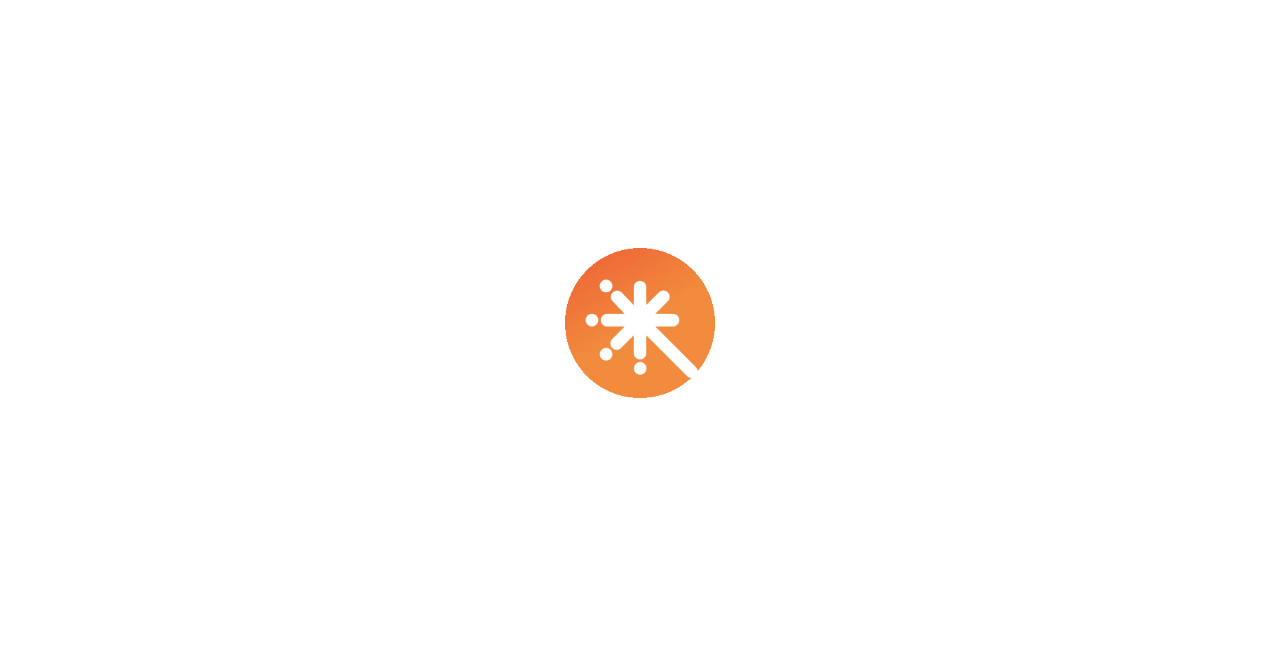 scroll, scrollTop: 0, scrollLeft: 0, axis: both 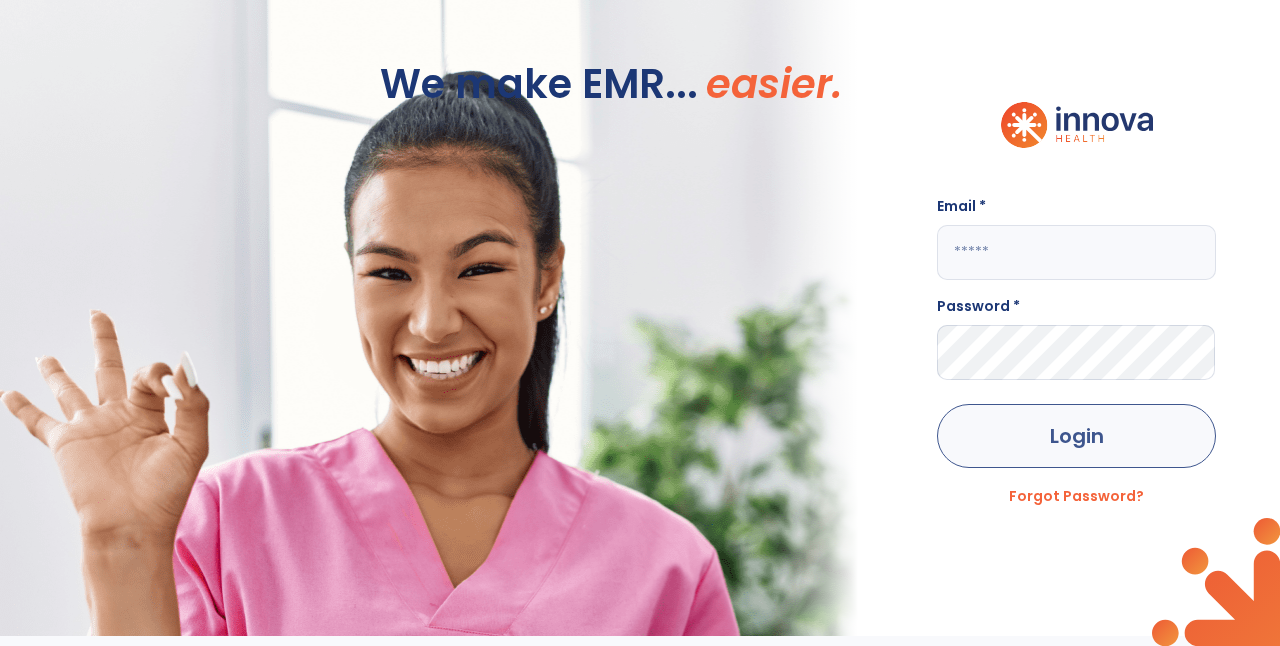 type on "**********" 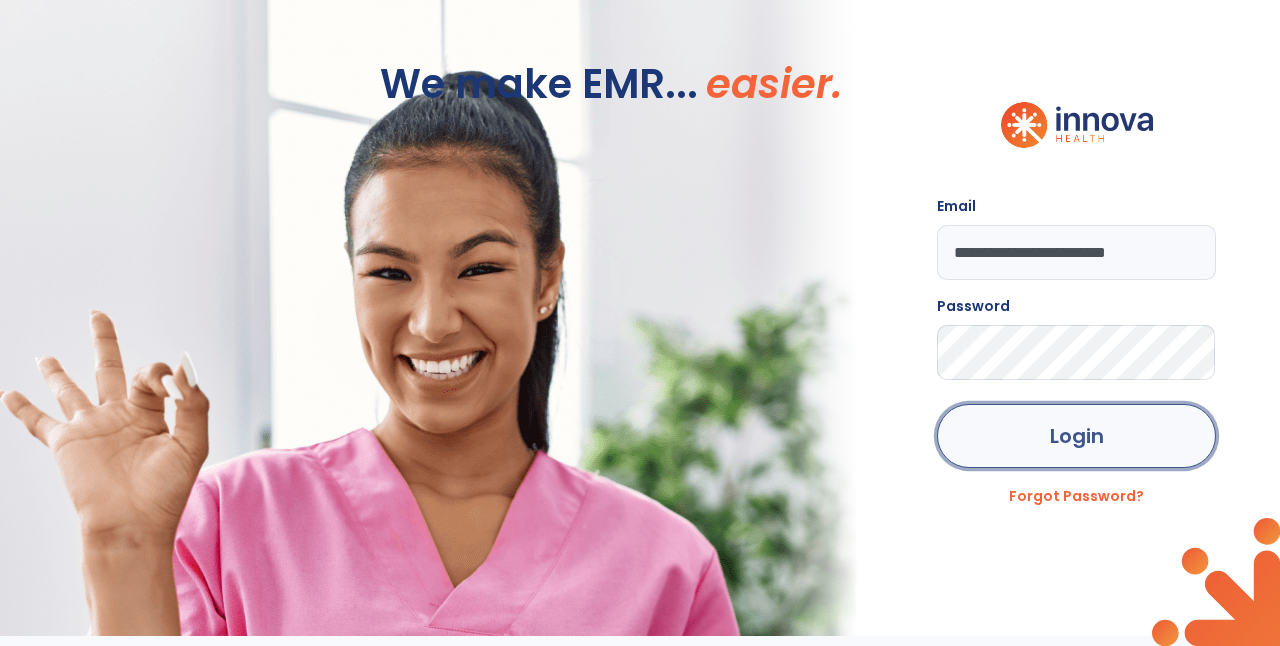 click on "Login" 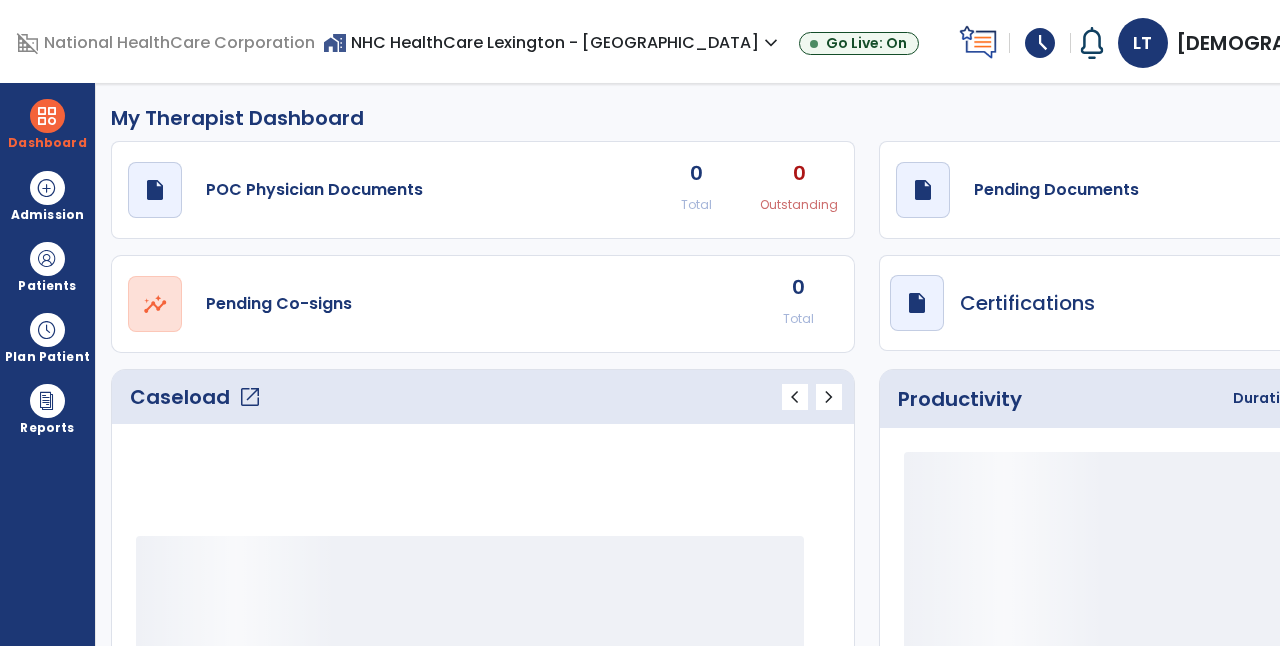 select on "****" 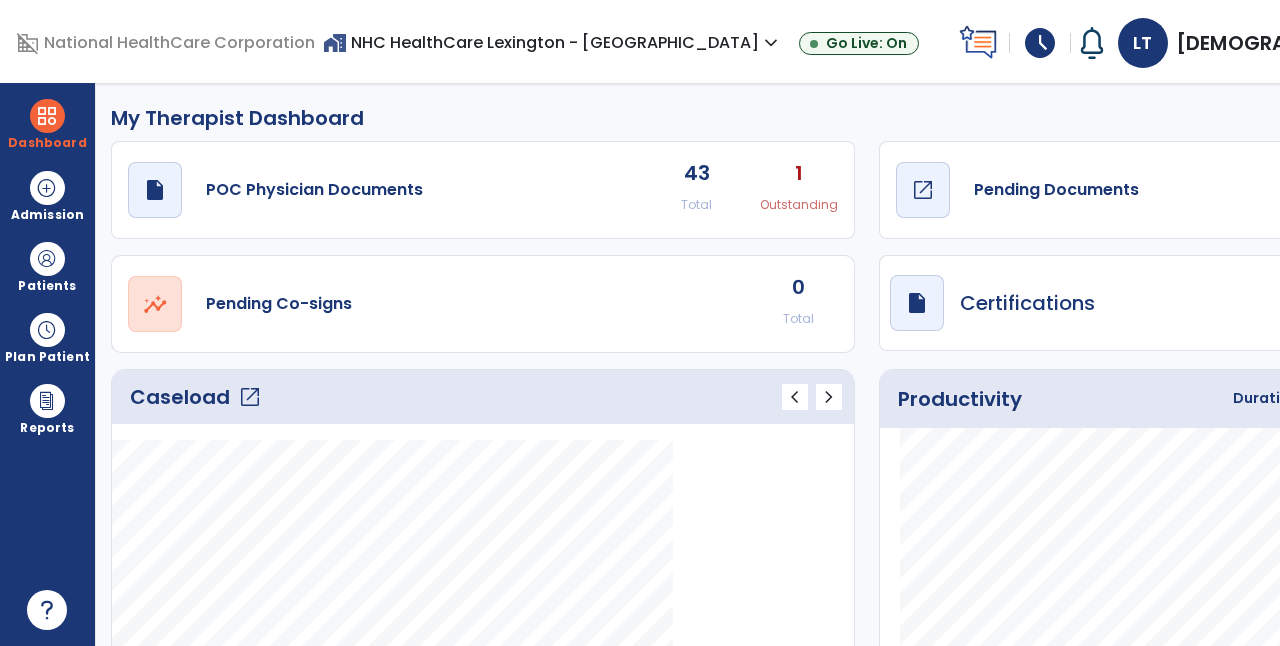 click on "open_in_new" 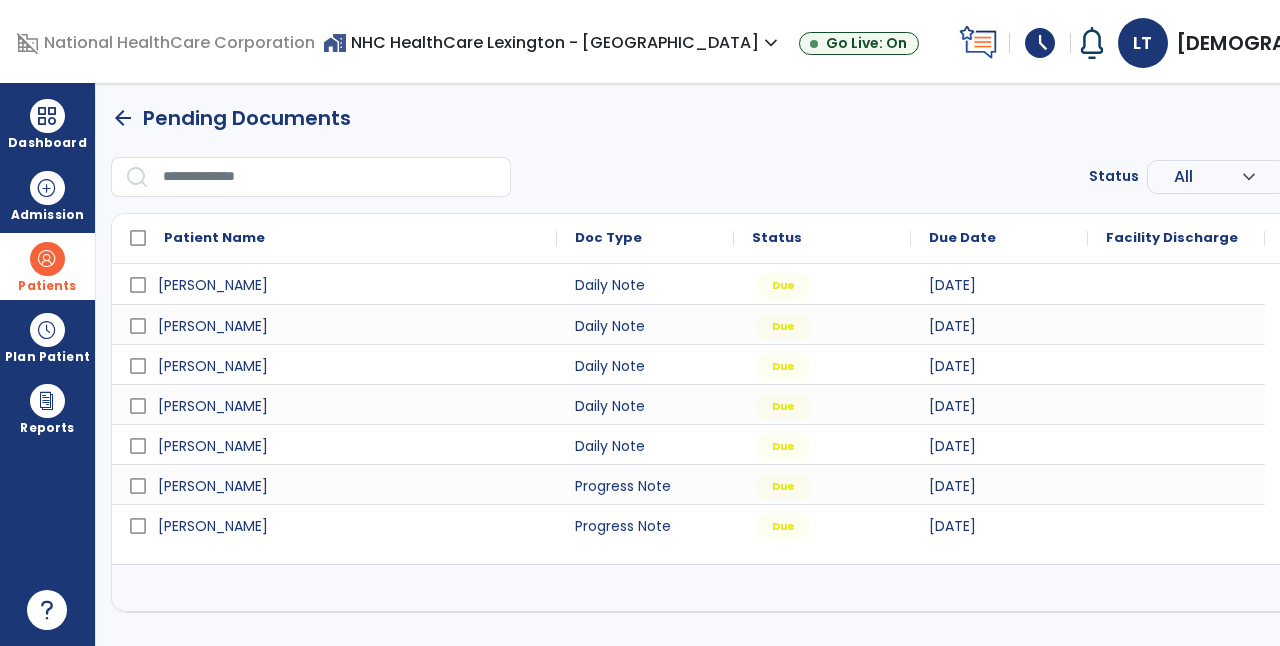 click at bounding box center (47, 259) 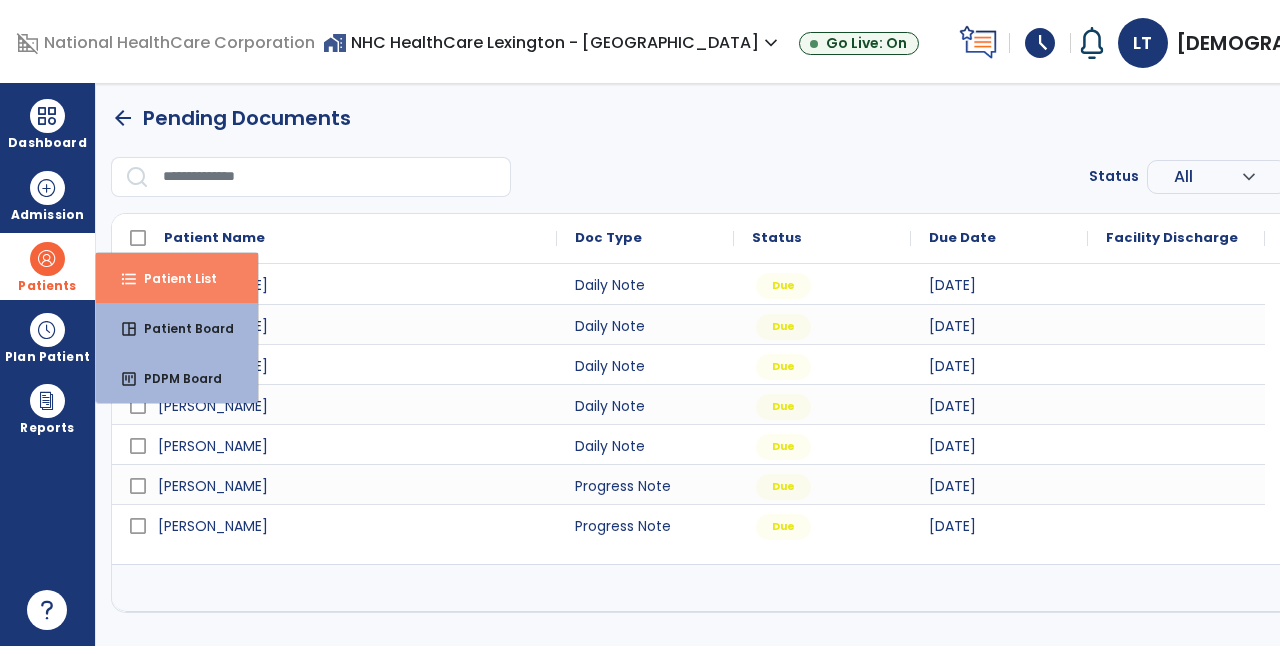 click on "format_list_bulleted" at bounding box center (129, 279) 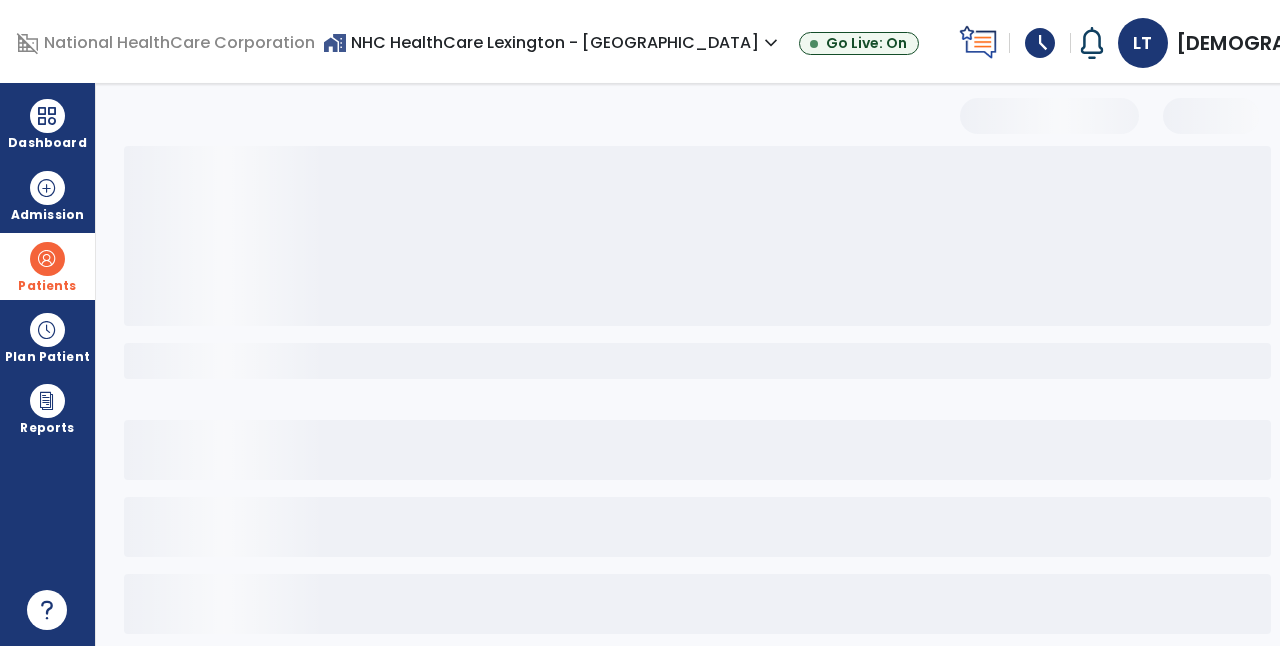 select on "***" 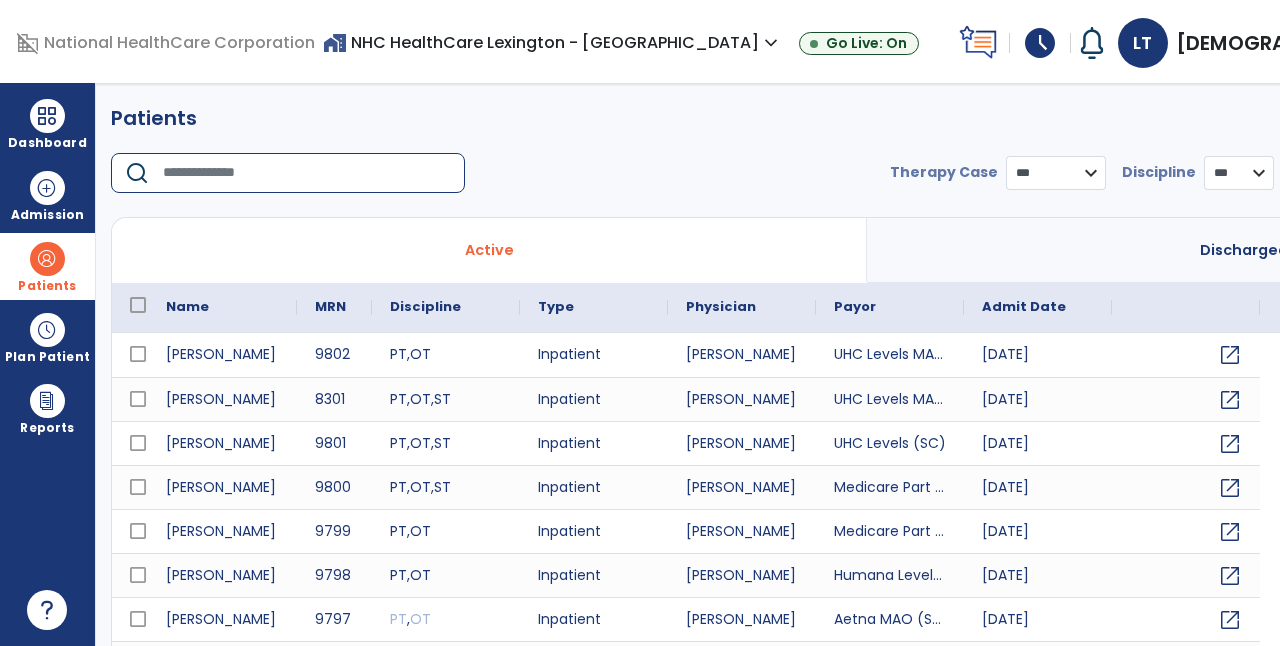 click at bounding box center (307, 173) 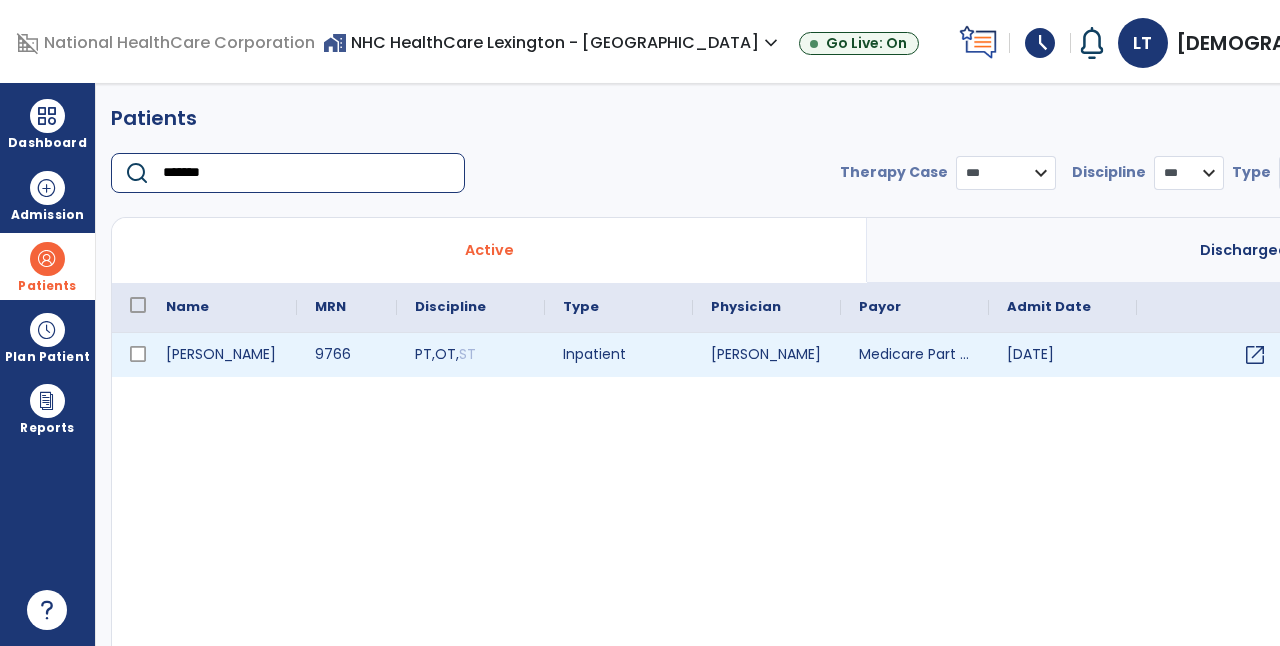 type on "*******" 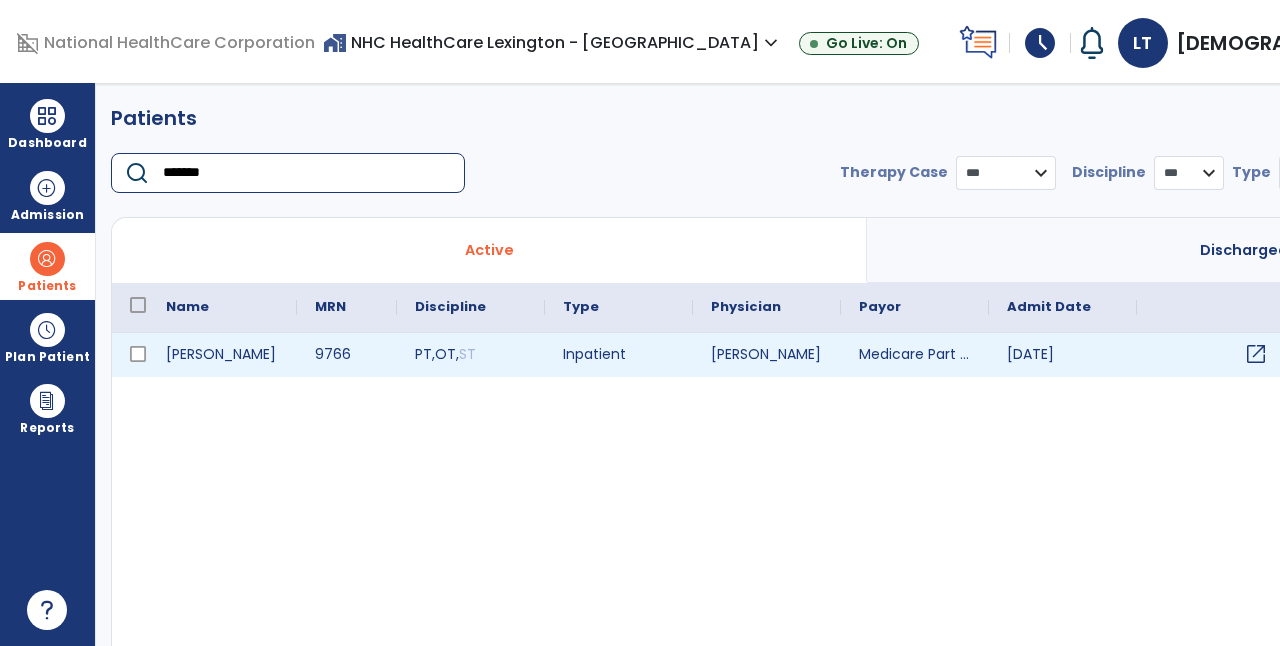 click on "open_in_new" at bounding box center [1256, 354] 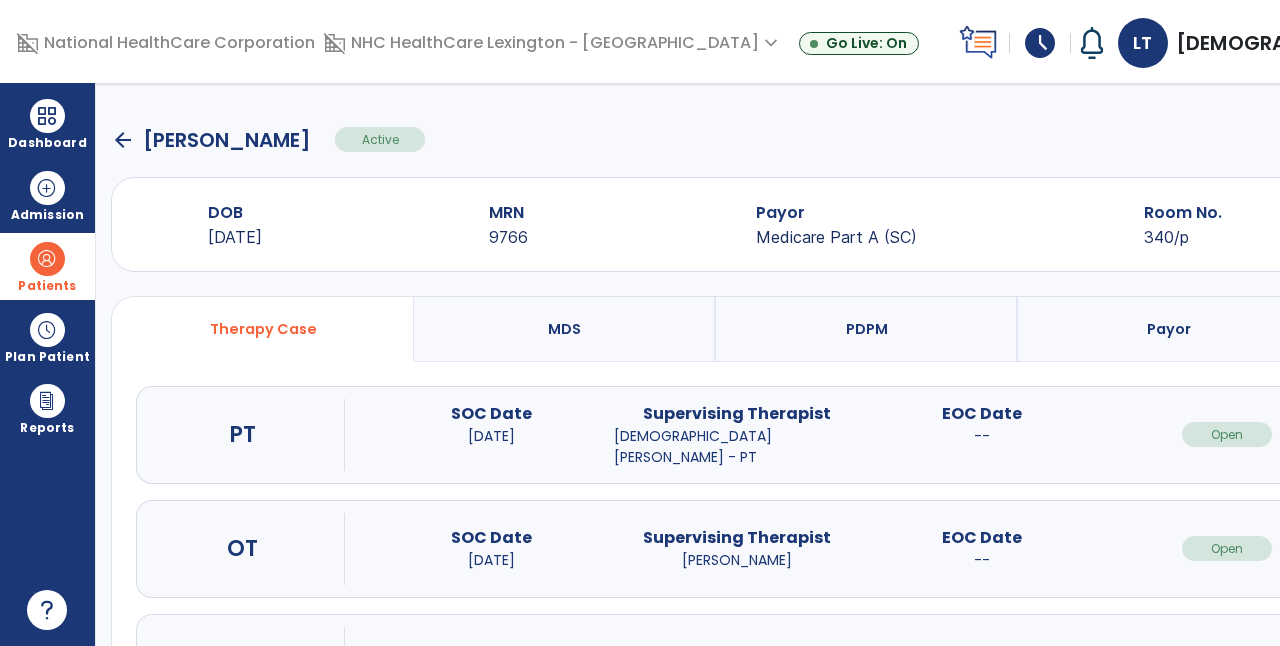 click on "open_in_new" at bounding box center [1472, 434] 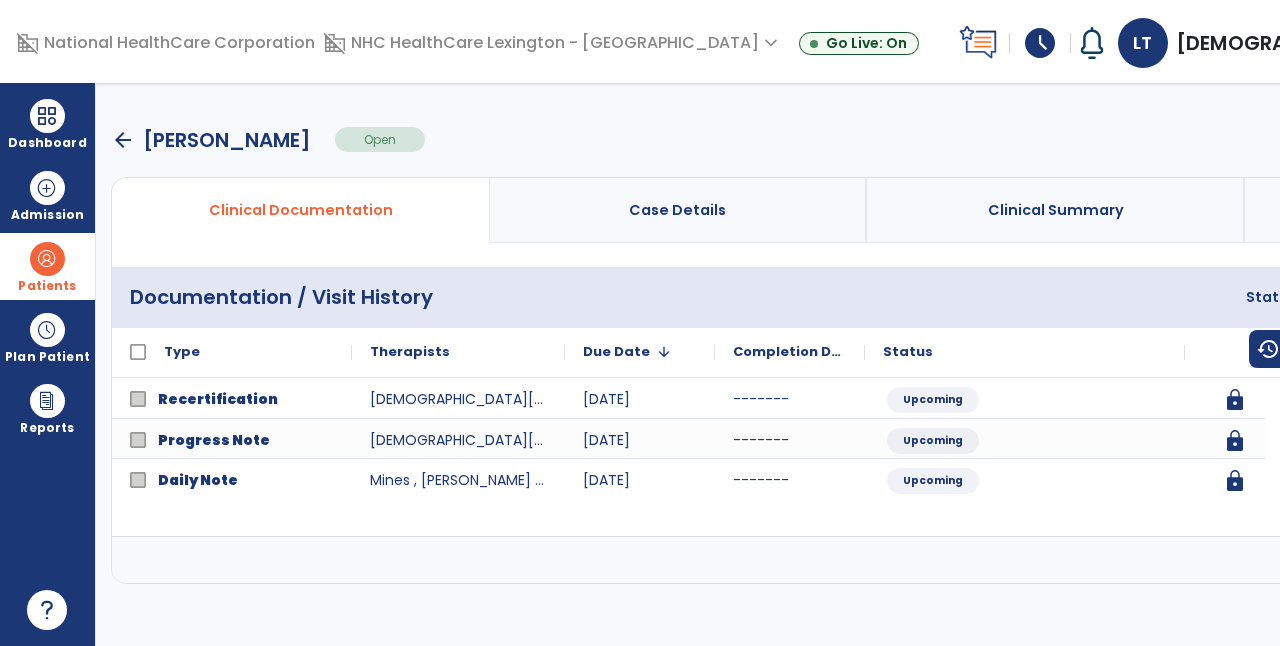 click at bounding box center [1563, 560] 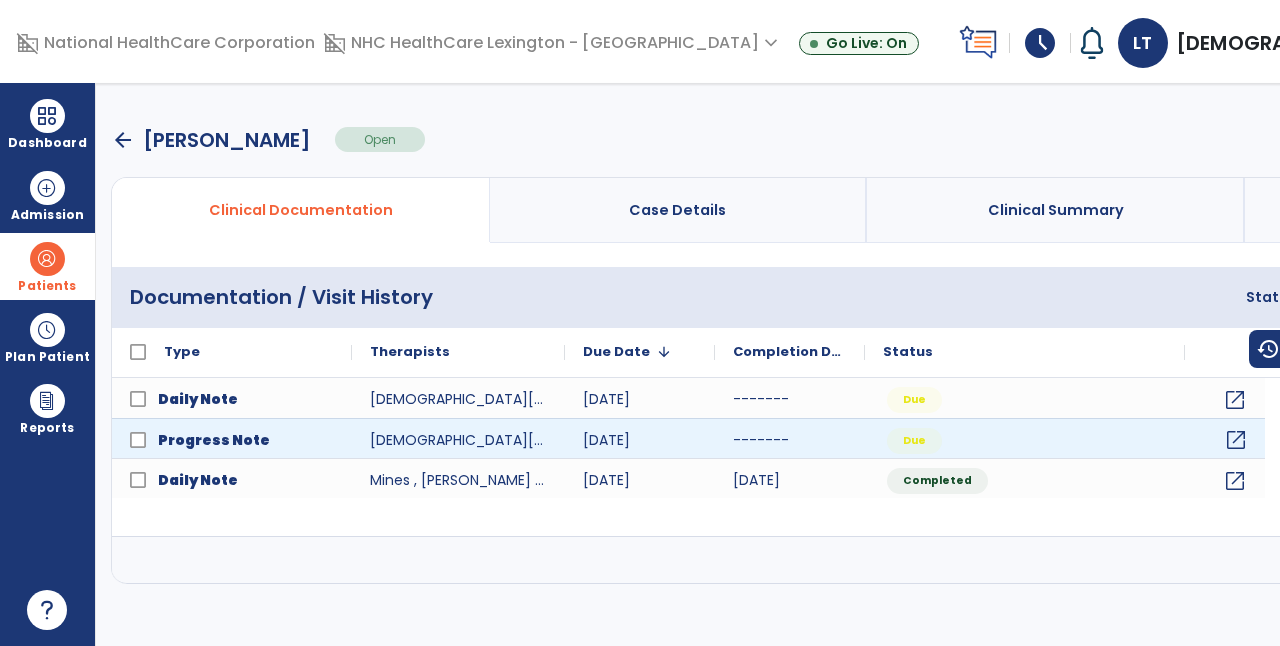 click on "open_in_new" 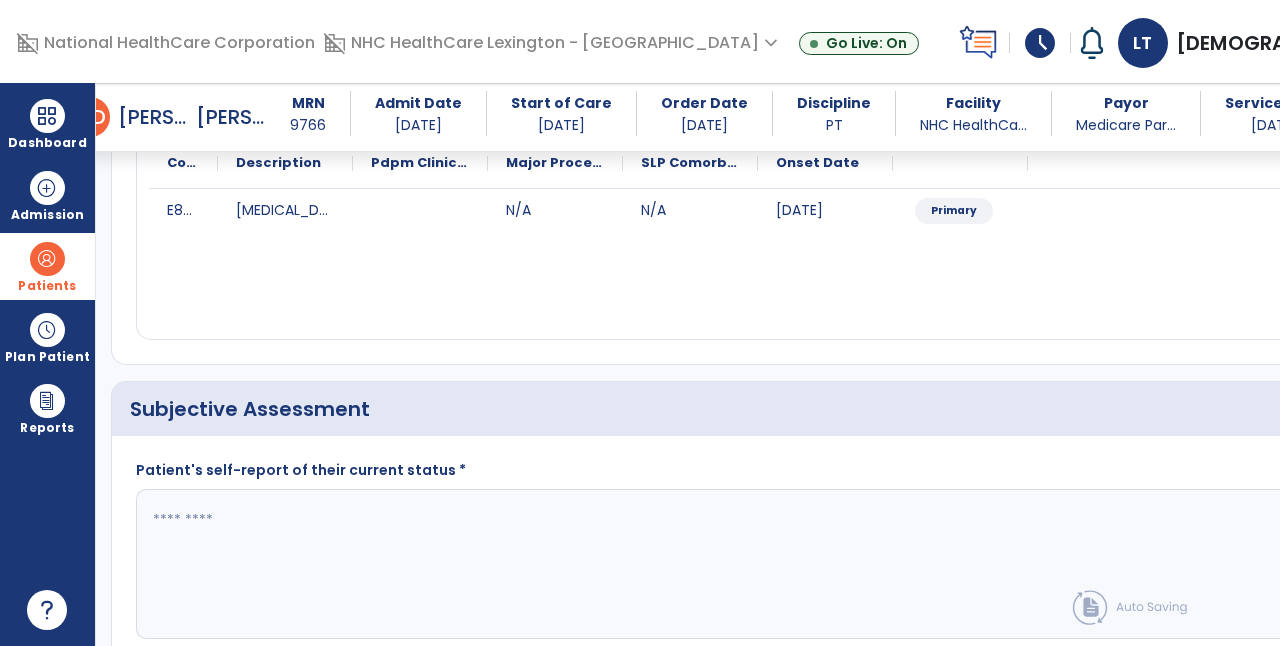 scroll, scrollTop: 258, scrollLeft: 0, axis: vertical 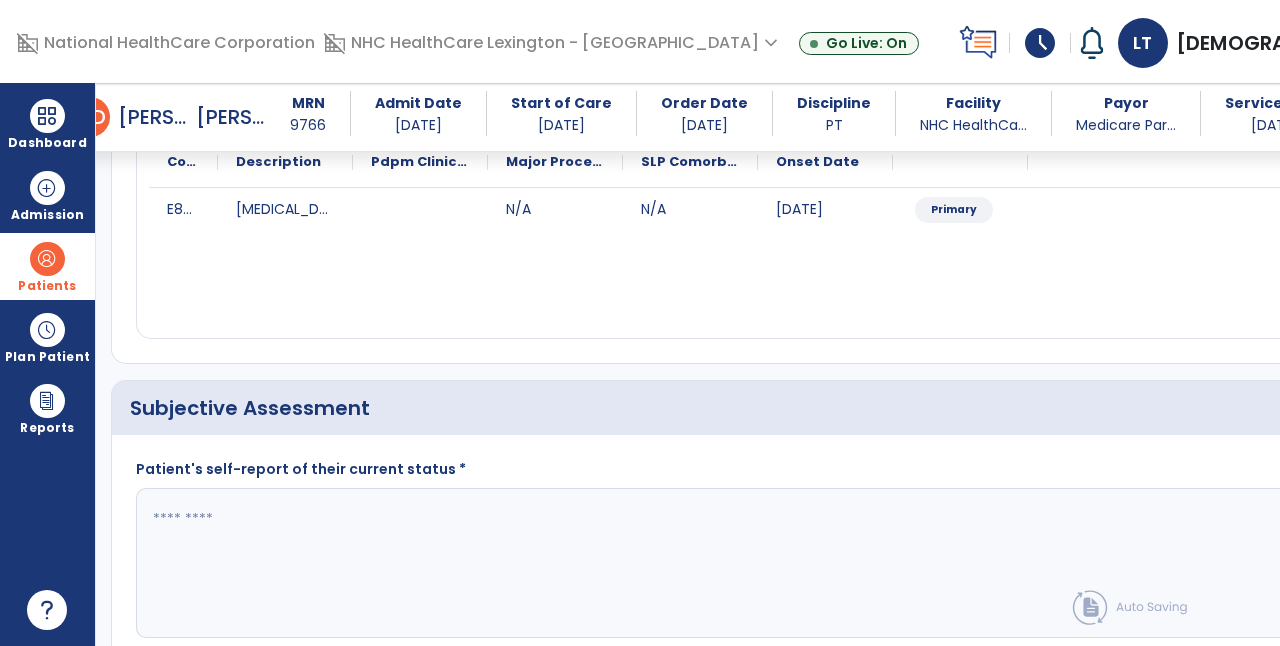 click 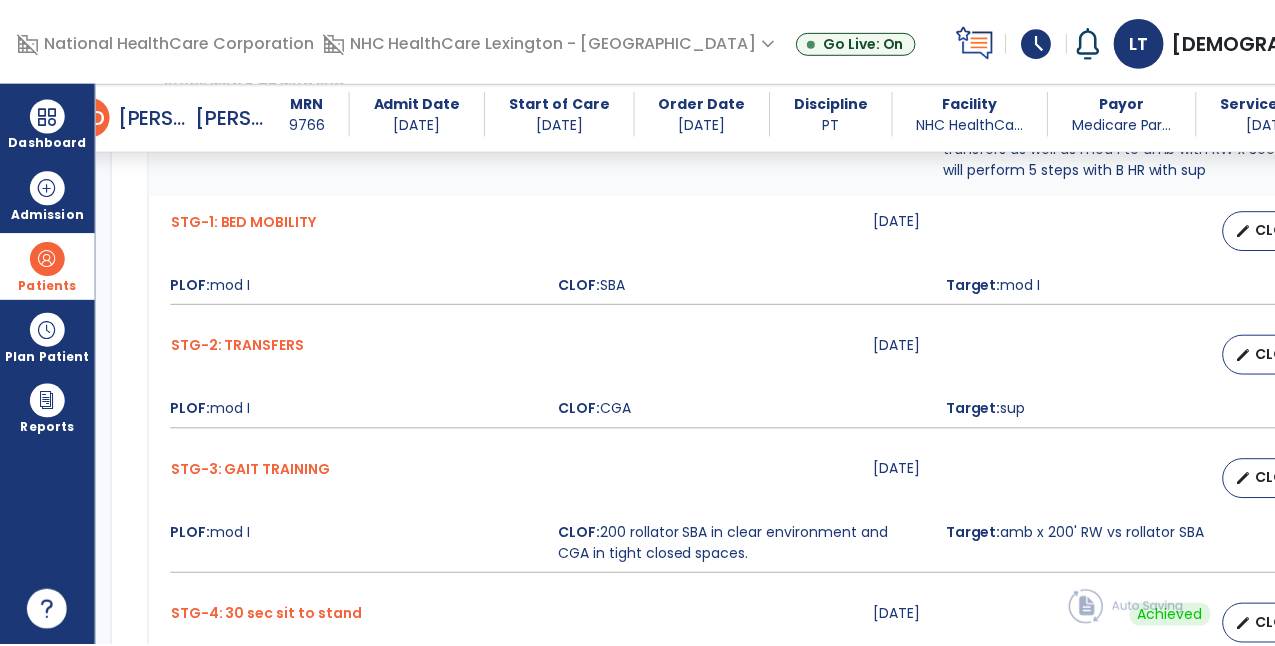 scroll, scrollTop: 1005, scrollLeft: 0, axis: vertical 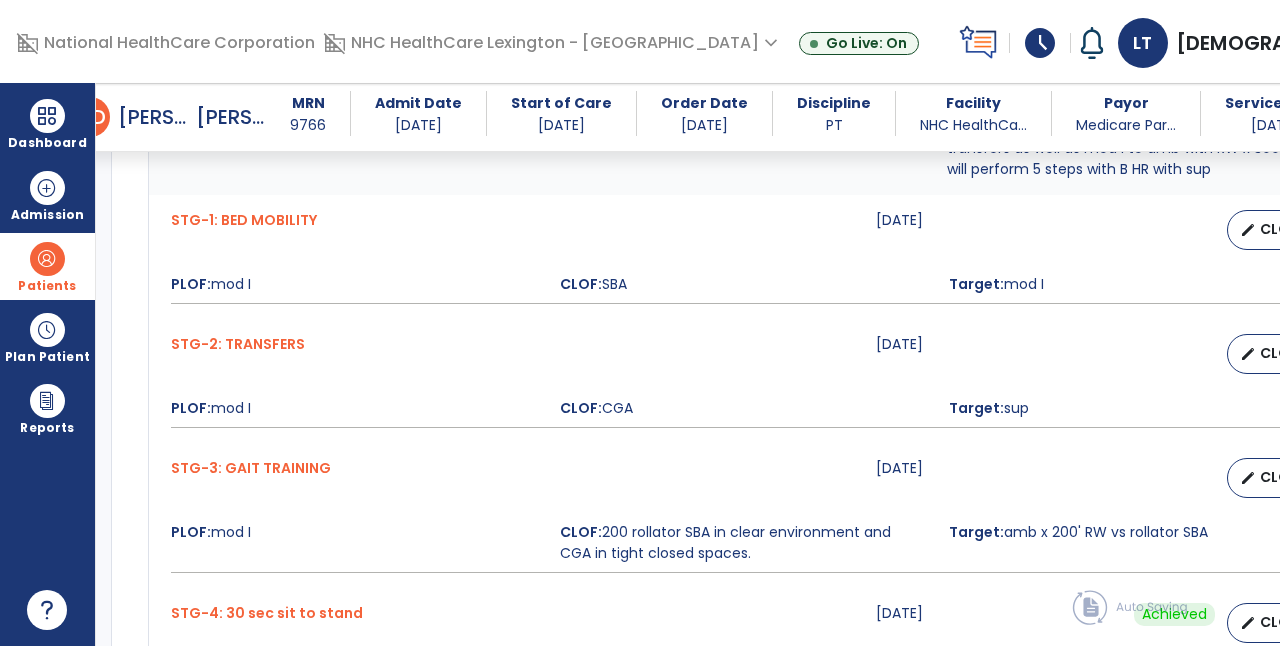 type on "**********" 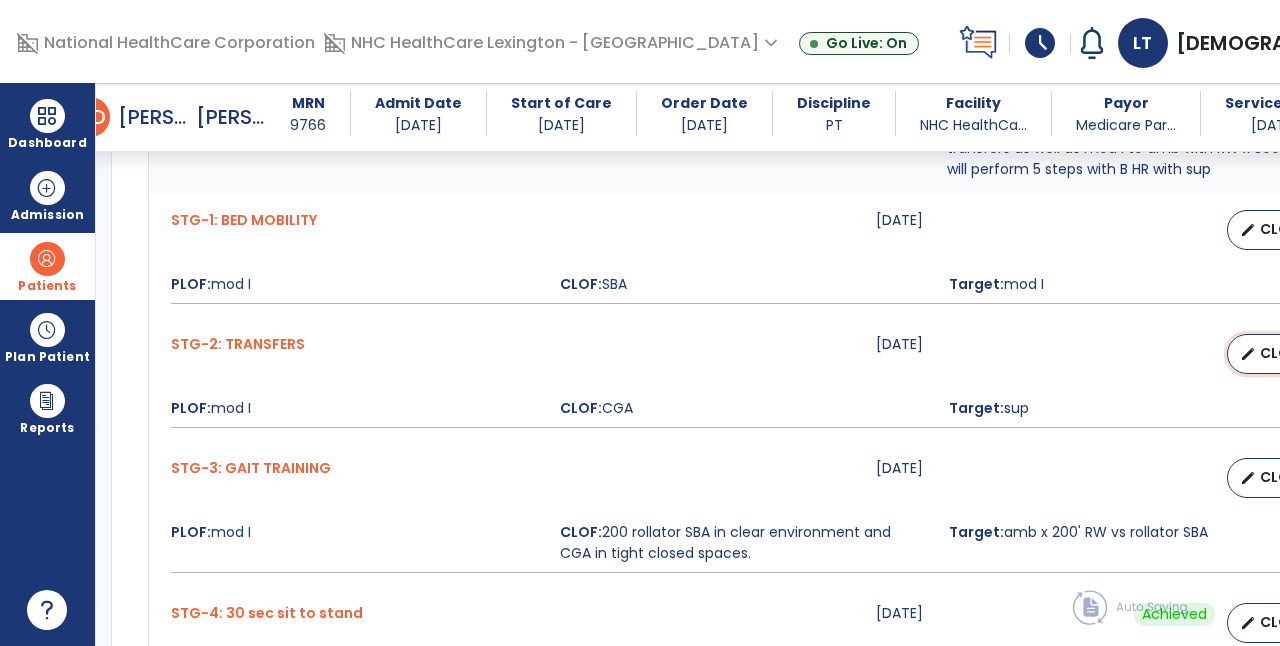 click on "CLOF" at bounding box center (1279, 353) 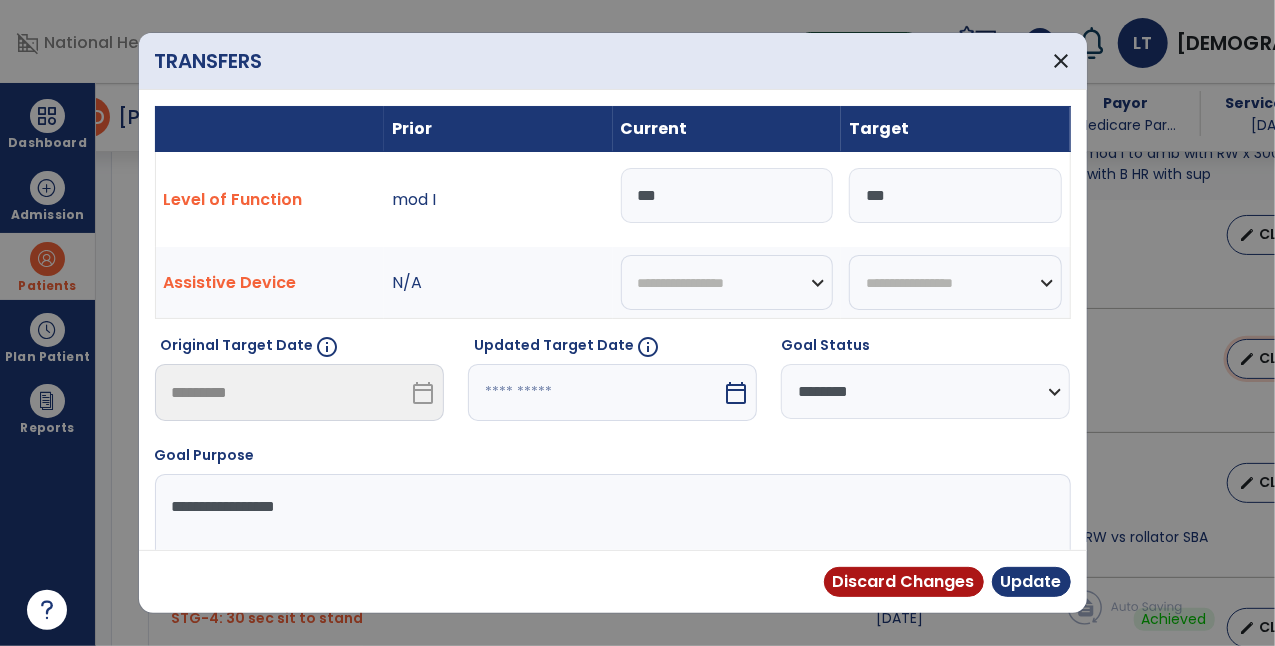 scroll, scrollTop: 1005, scrollLeft: 0, axis: vertical 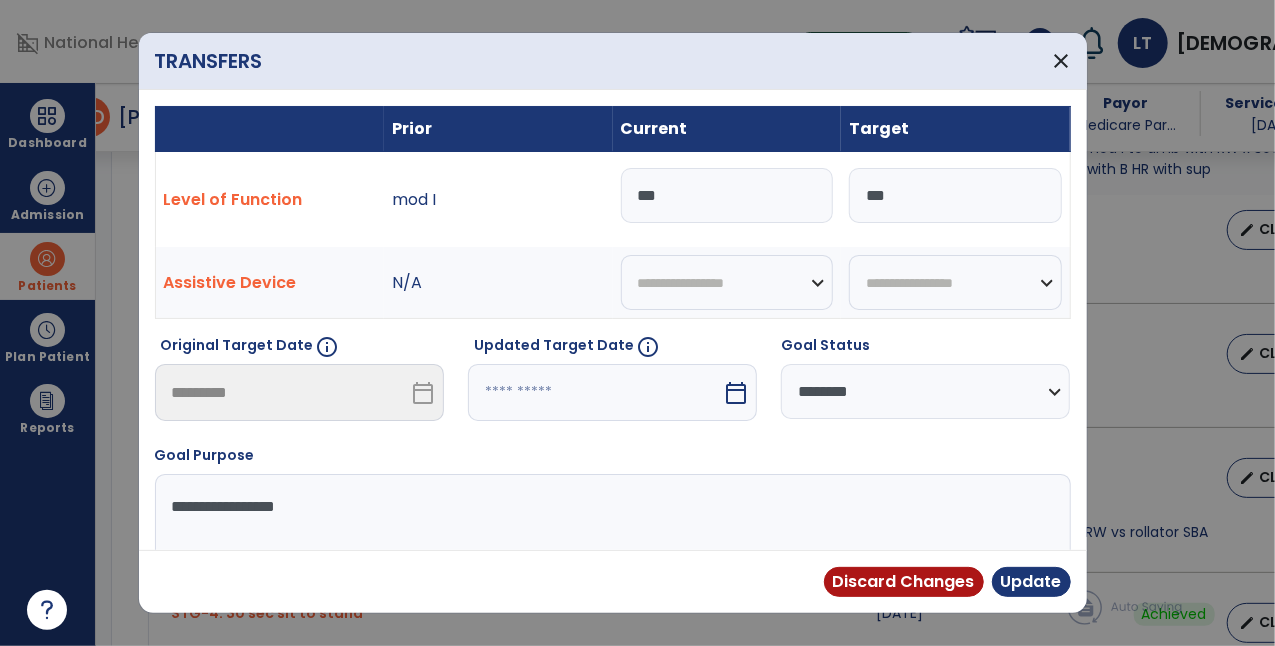 click on "***" at bounding box center [727, 195] 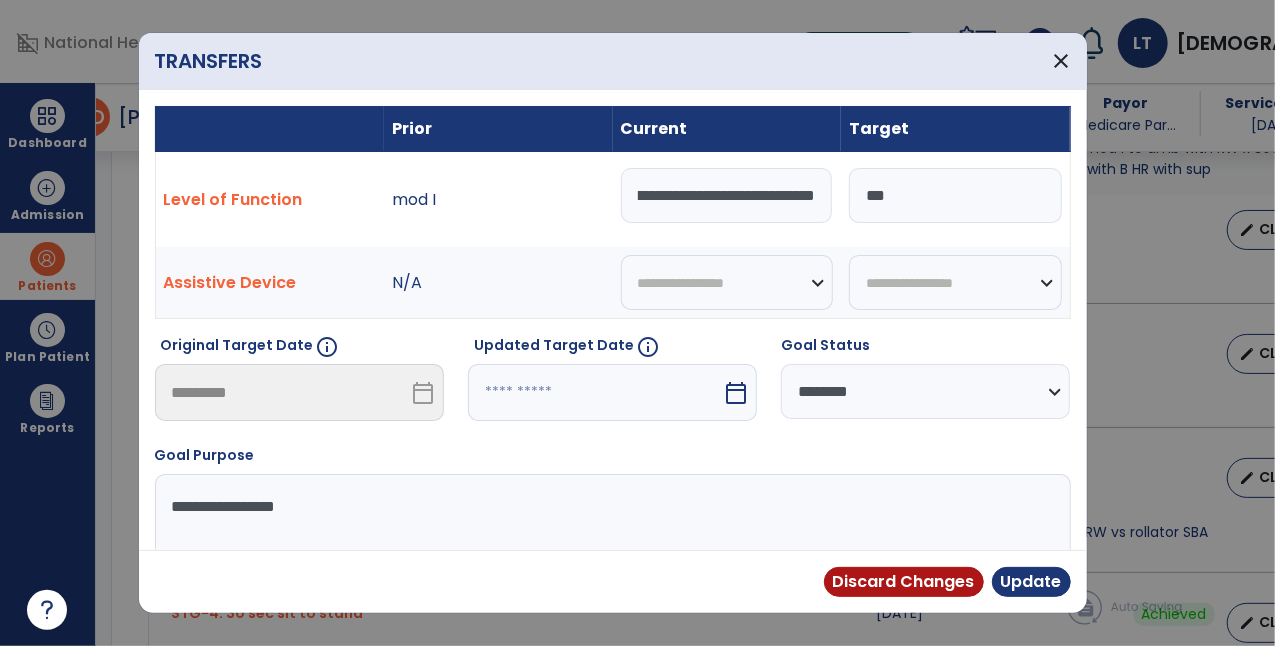scroll, scrollTop: 0, scrollLeft: 188, axis: horizontal 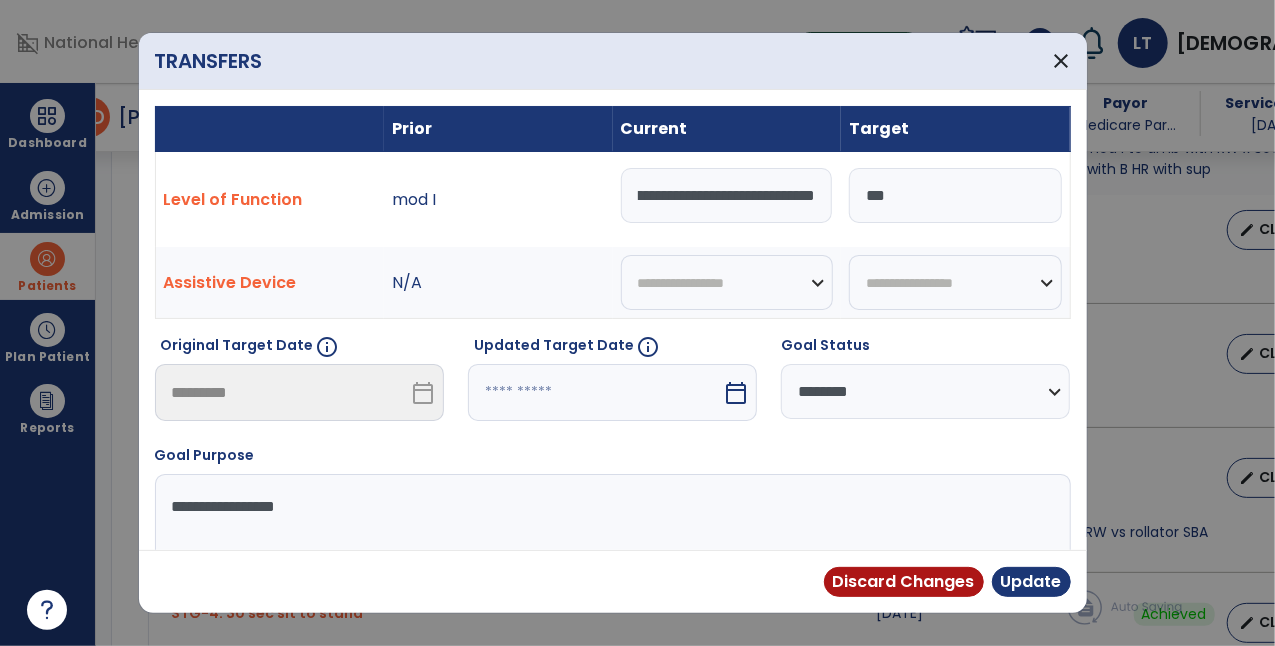 type on "**********" 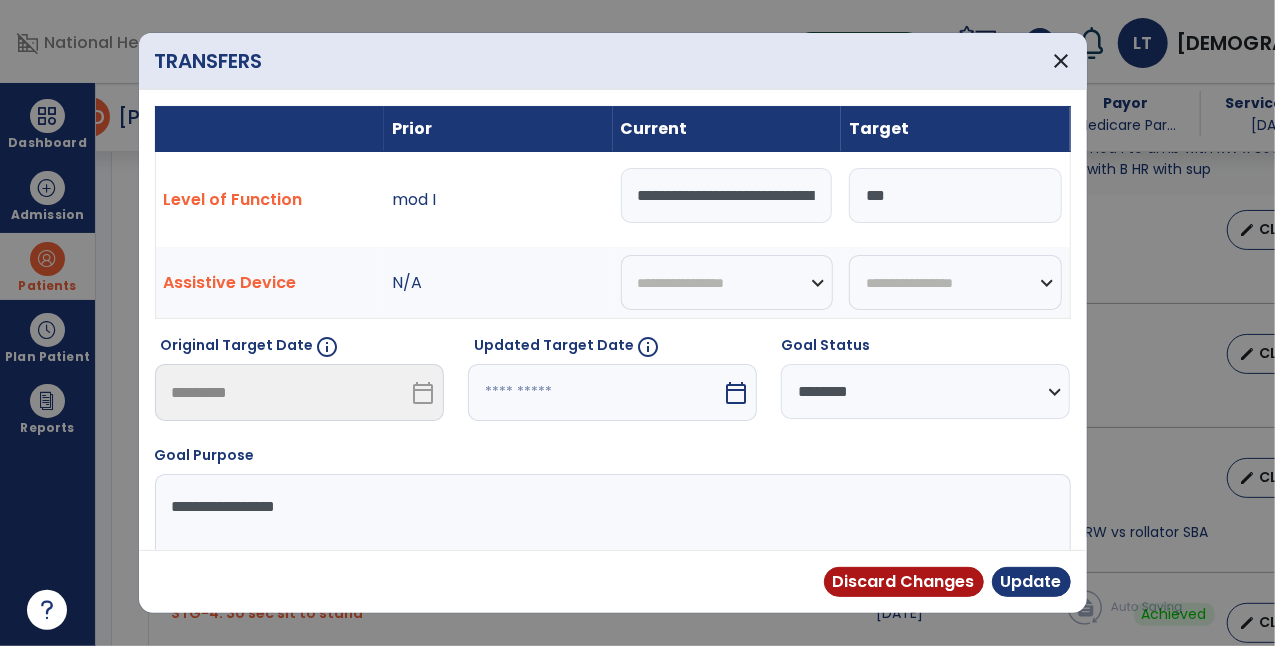 click on "calendar_today" at bounding box center (736, 393) 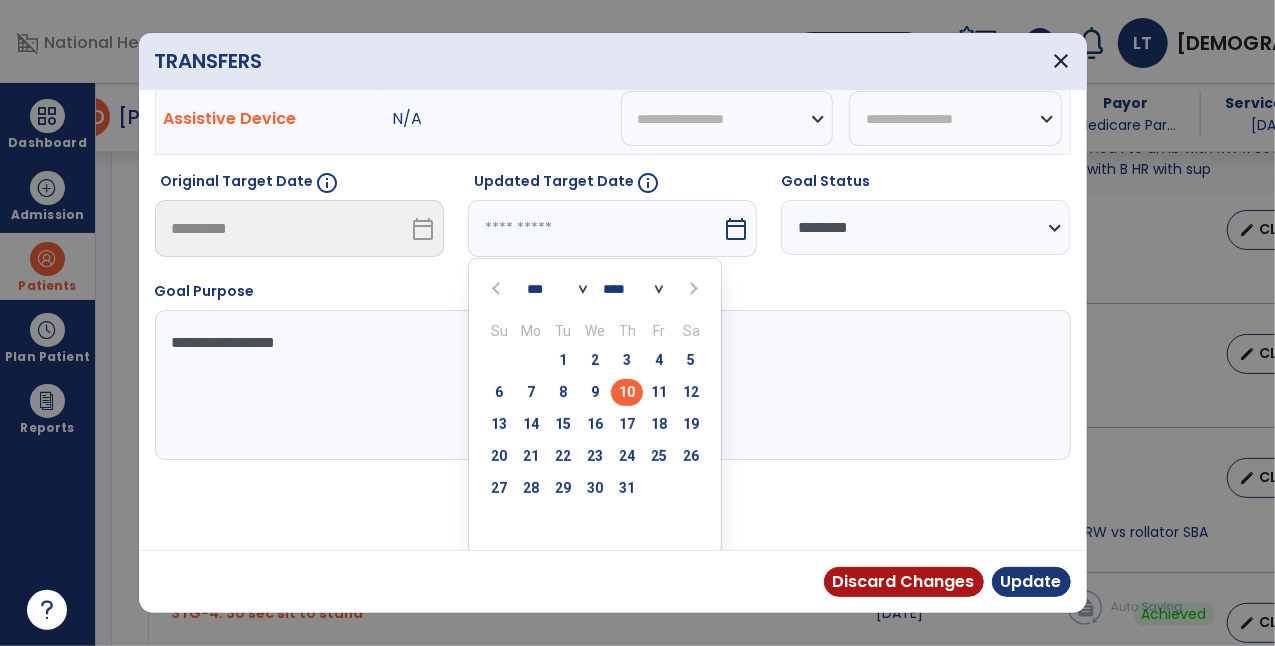 scroll, scrollTop: 163, scrollLeft: 0, axis: vertical 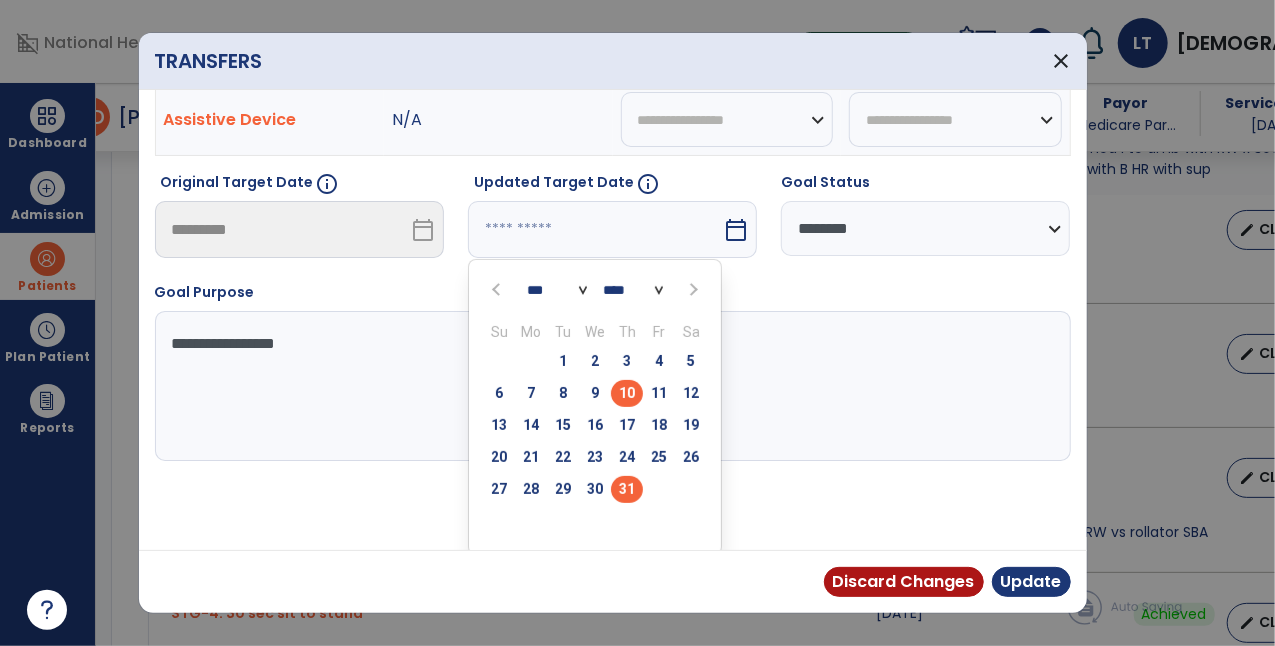 click on "31" at bounding box center [627, 489] 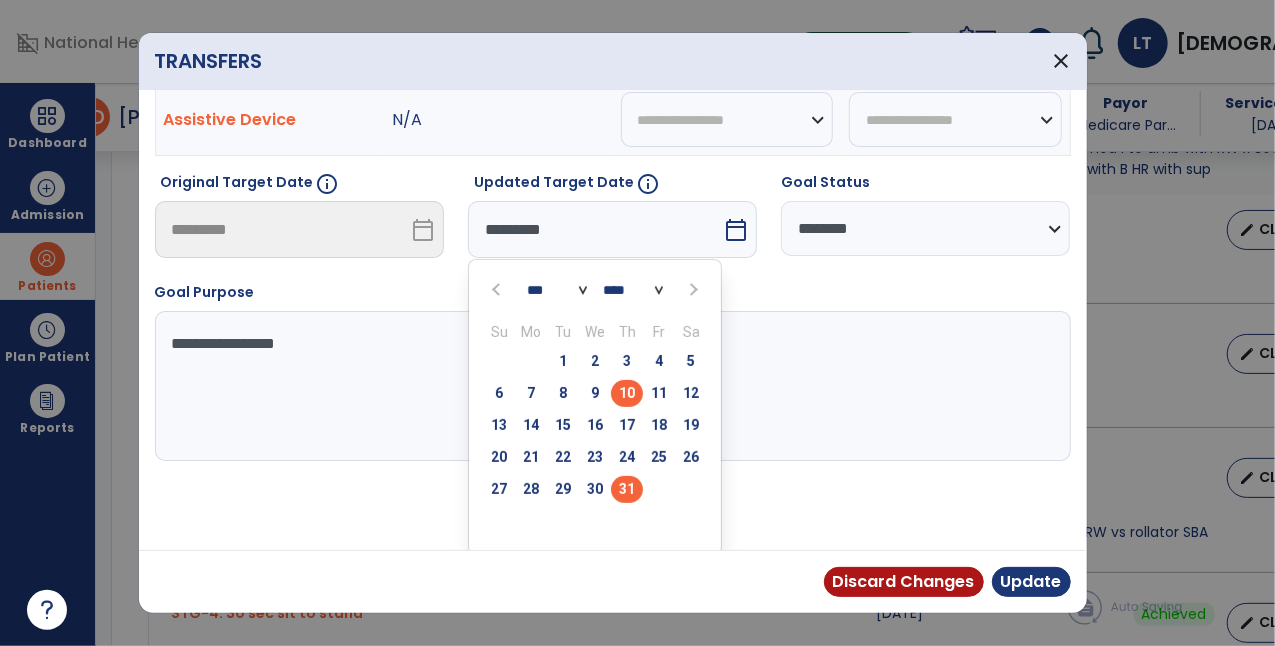 scroll, scrollTop: 86, scrollLeft: 0, axis: vertical 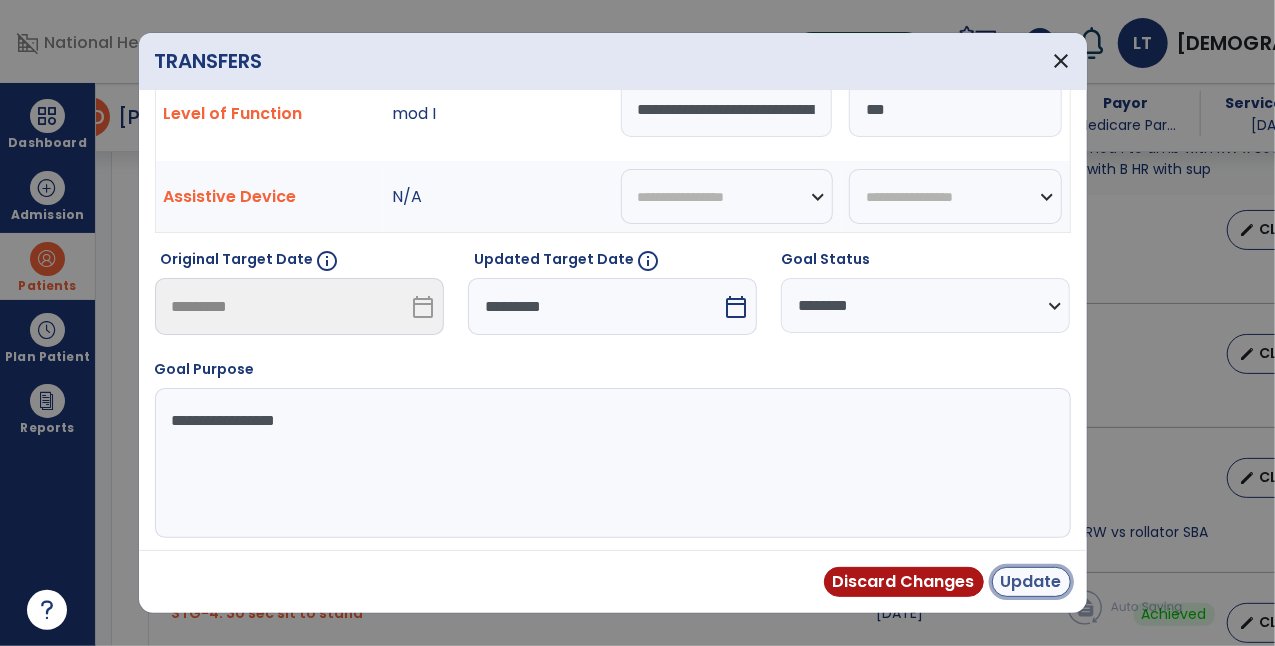 click on "Update" at bounding box center [1031, 582] 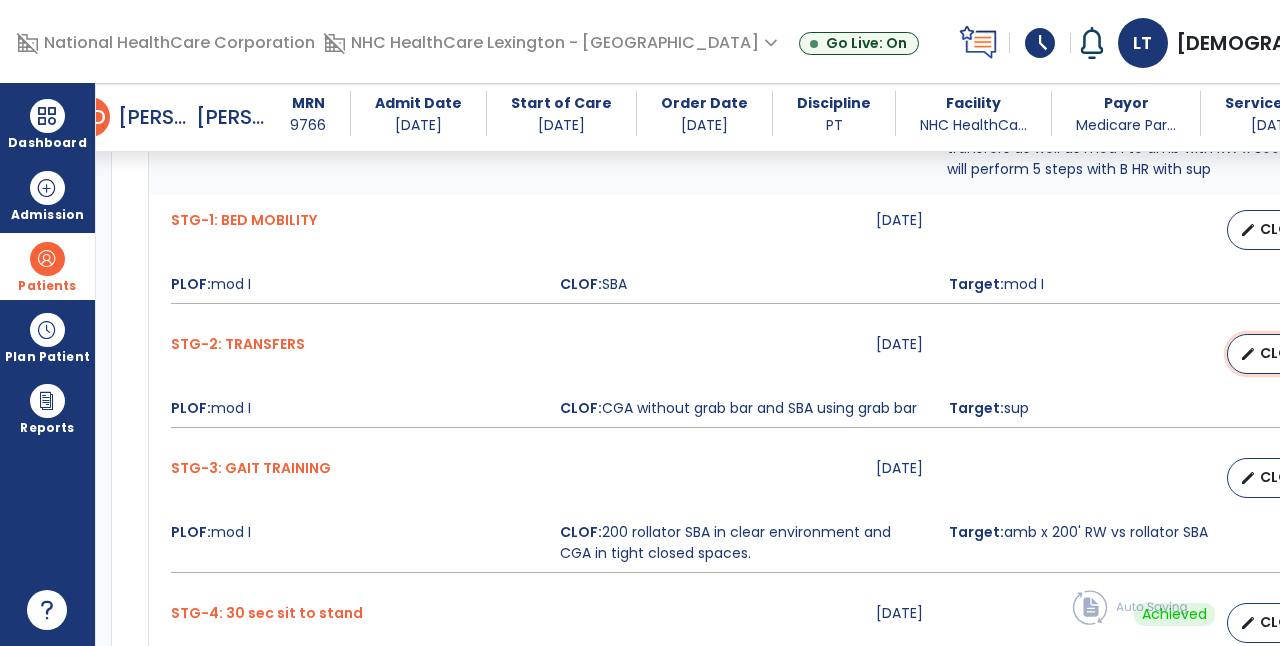click on "CLOF" at bounding box center (1279, 353) 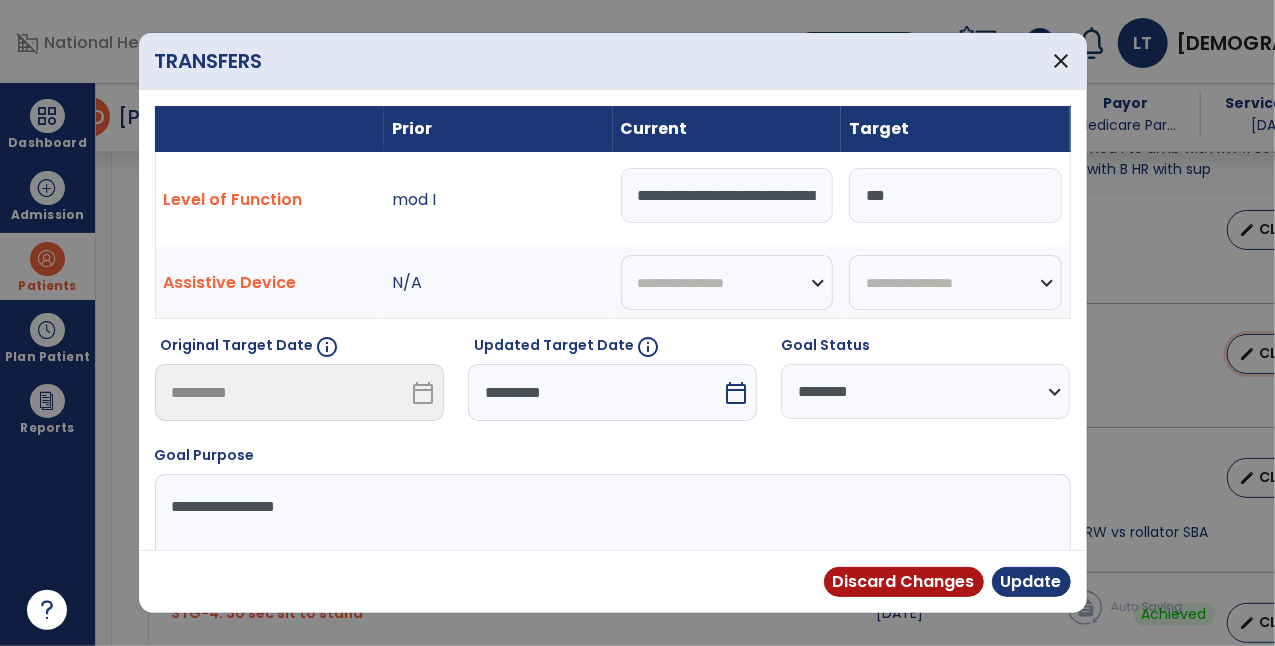 scroll, scrollTop: 1005, scrollLeft: 0, axis: vertical 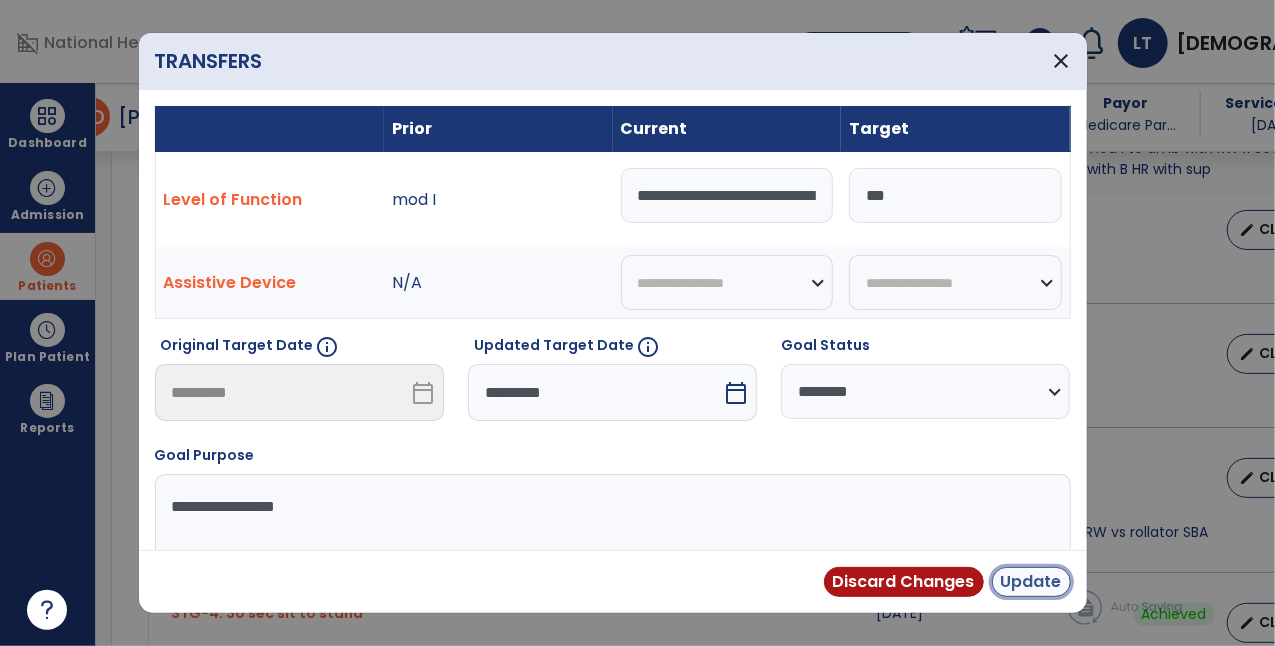 click on "Update" at bounding box center [1031, 582] 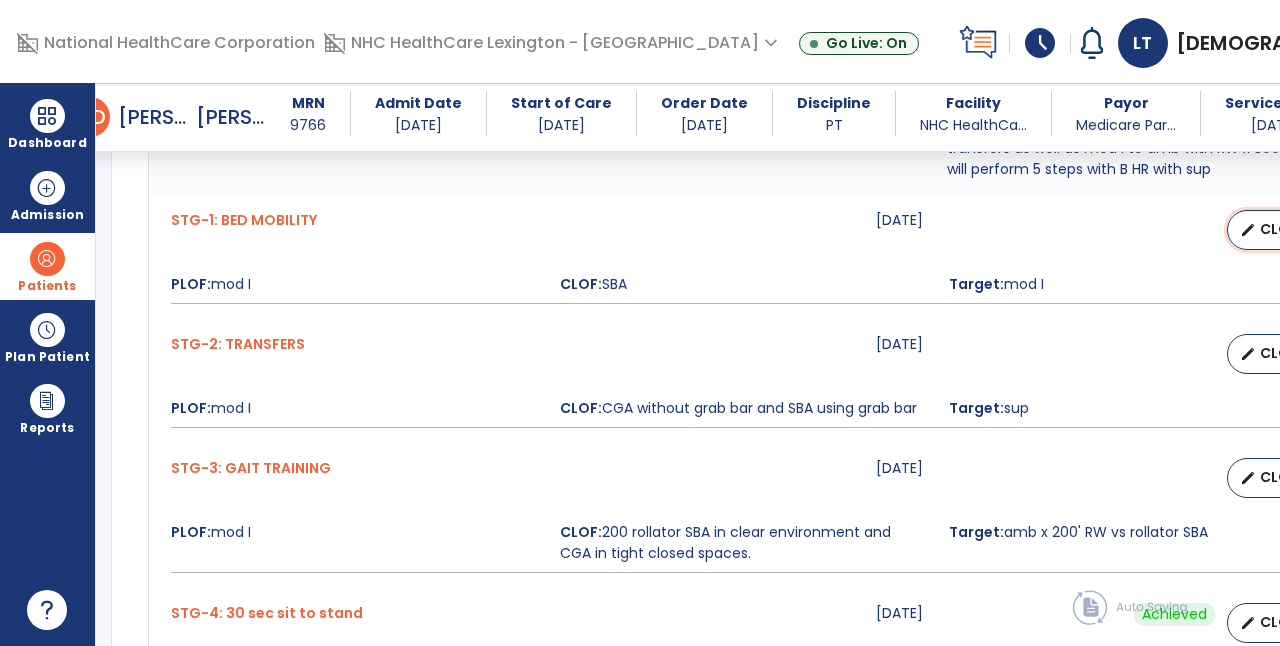 click on "CLOF" at bounding box center (1279, 229) 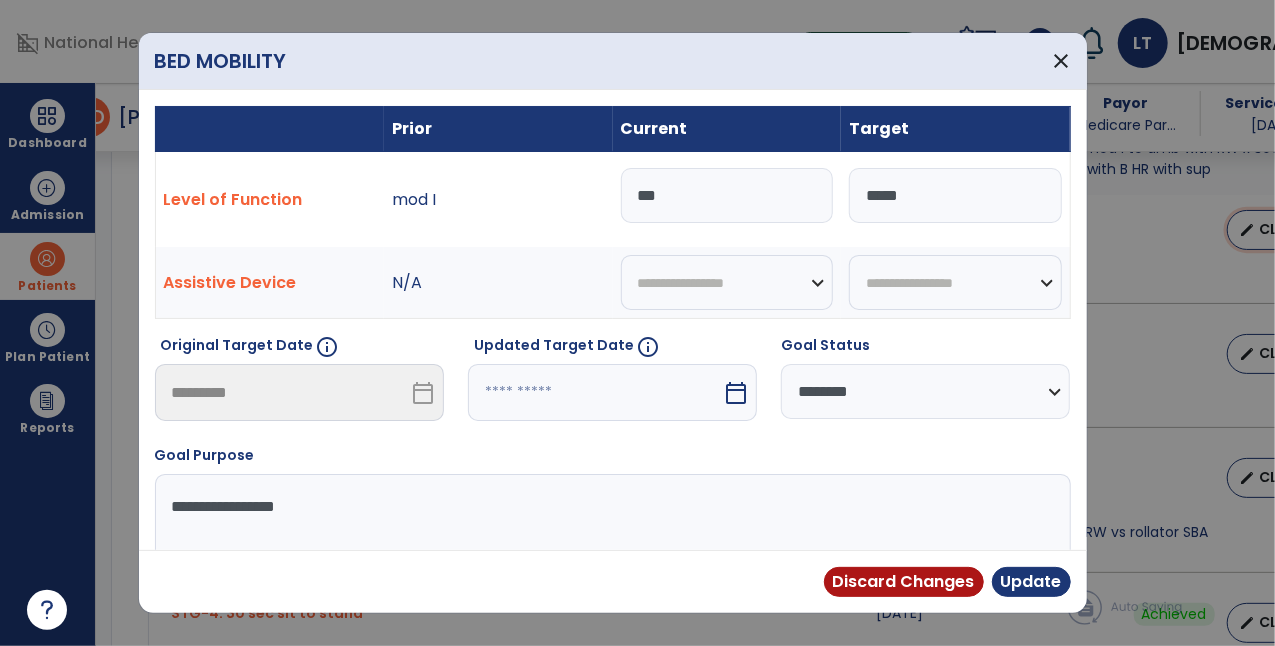 scroll, scrollTop: 1005, scrollLeft: 0, axis: vertical 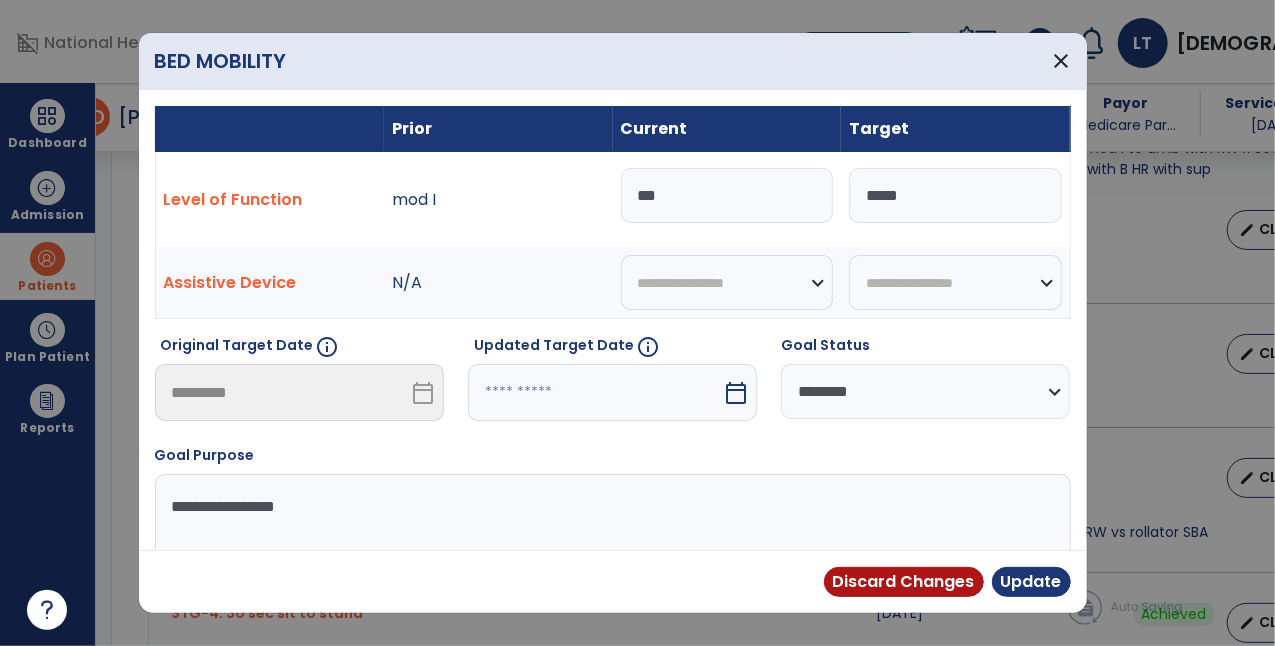 click on "***" at bounding box center [727, 195] 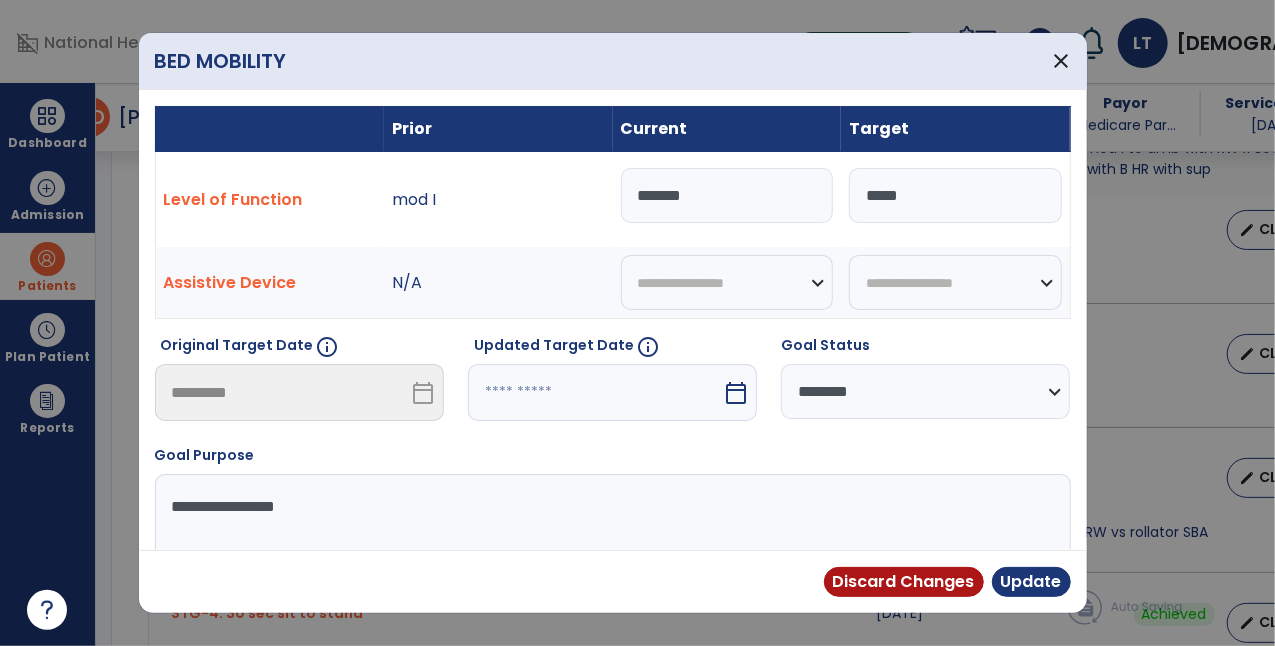 type on "*******" 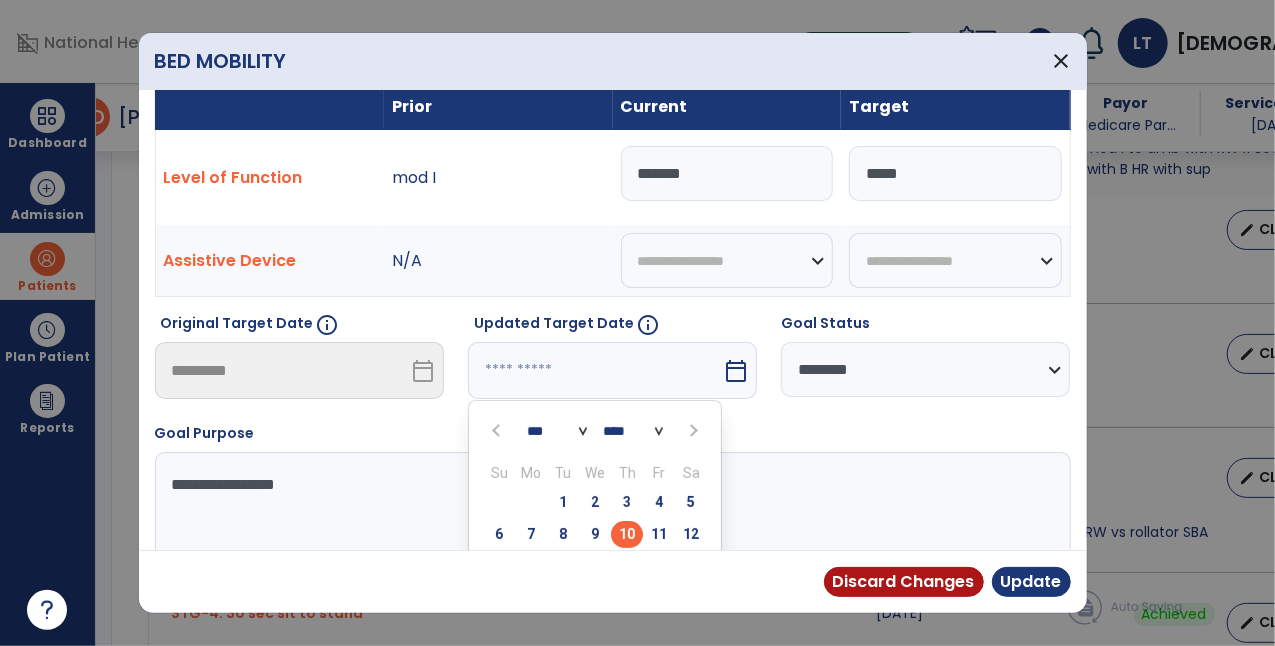 scroll, scrollTop: 164, scrollLeft: 0, axis: vertical 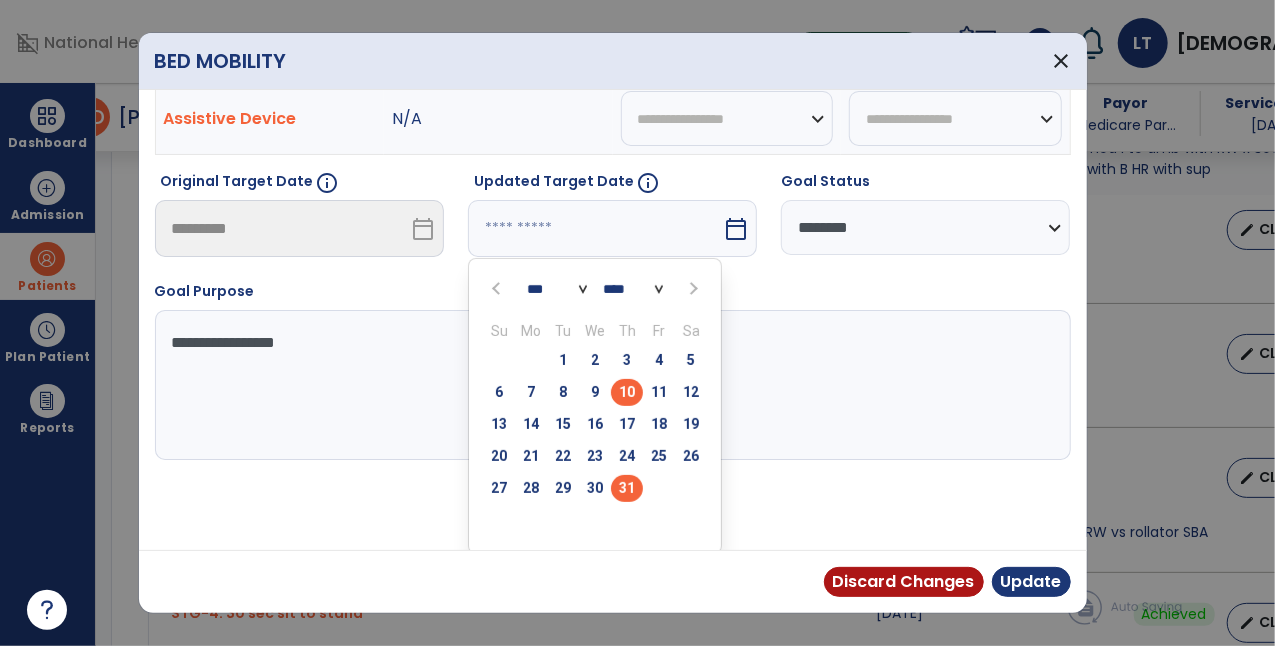 click on "31" at bounding box center [627, 488] 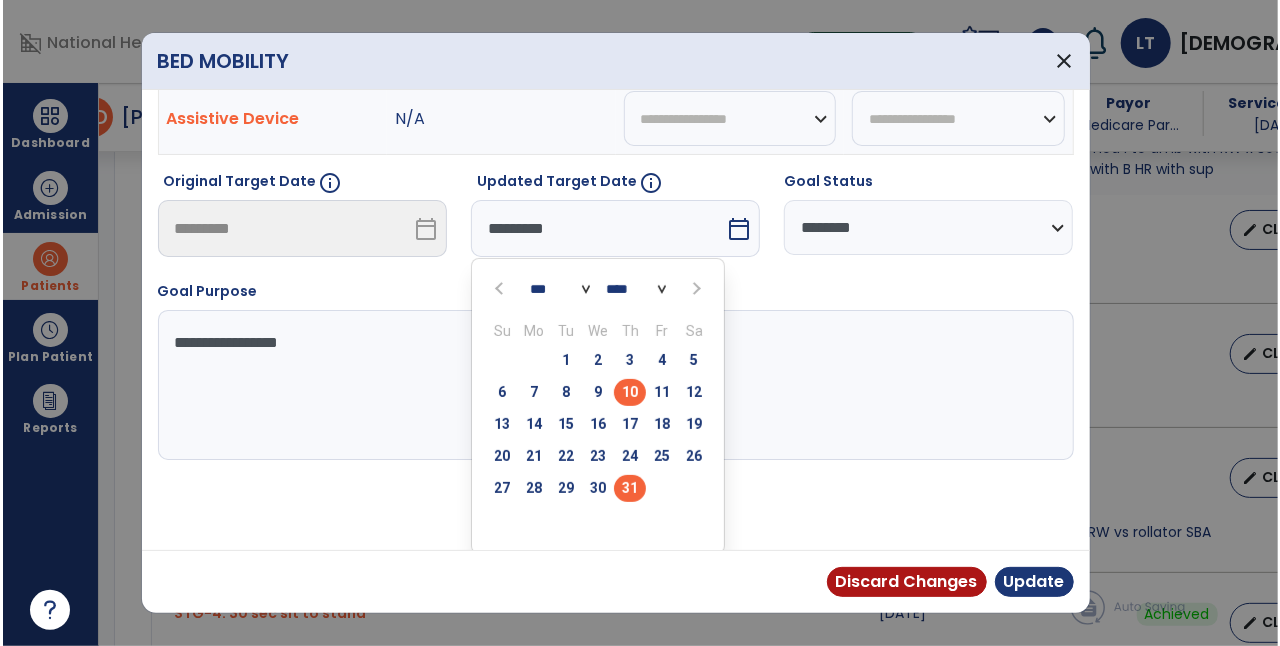 scroll, scrollTop: 86, scrollLeft: 0, axis: vertical 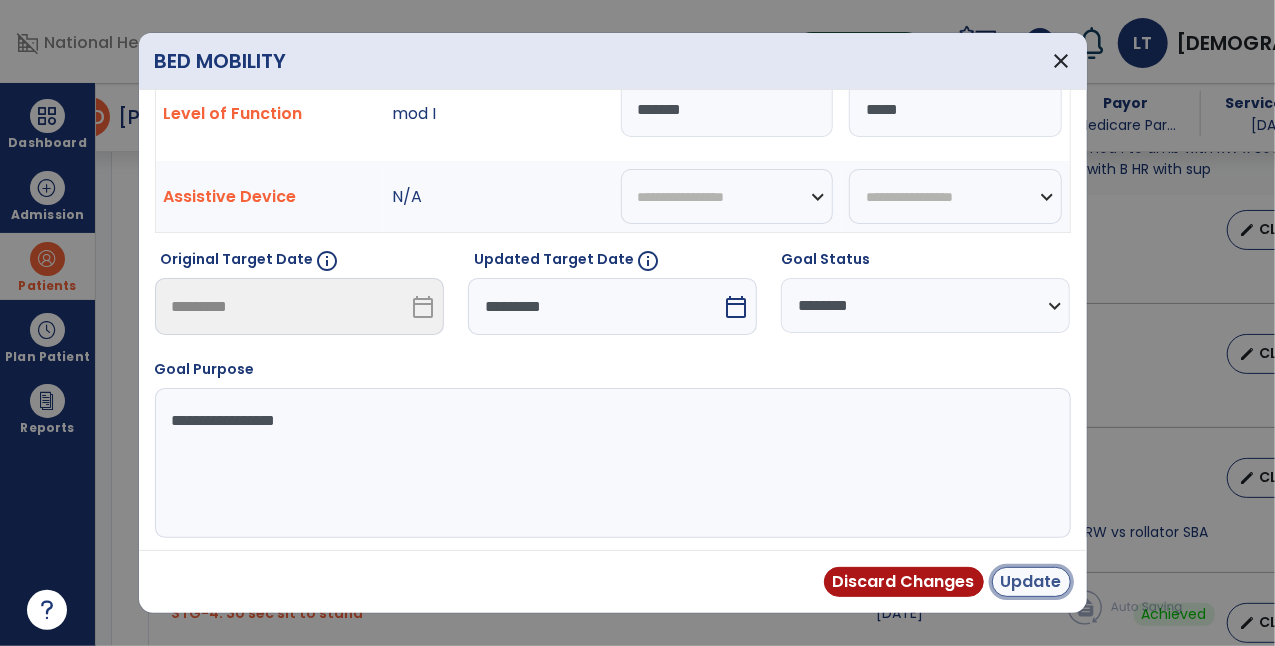 click on "Update" at bounding box center (1031, 582) 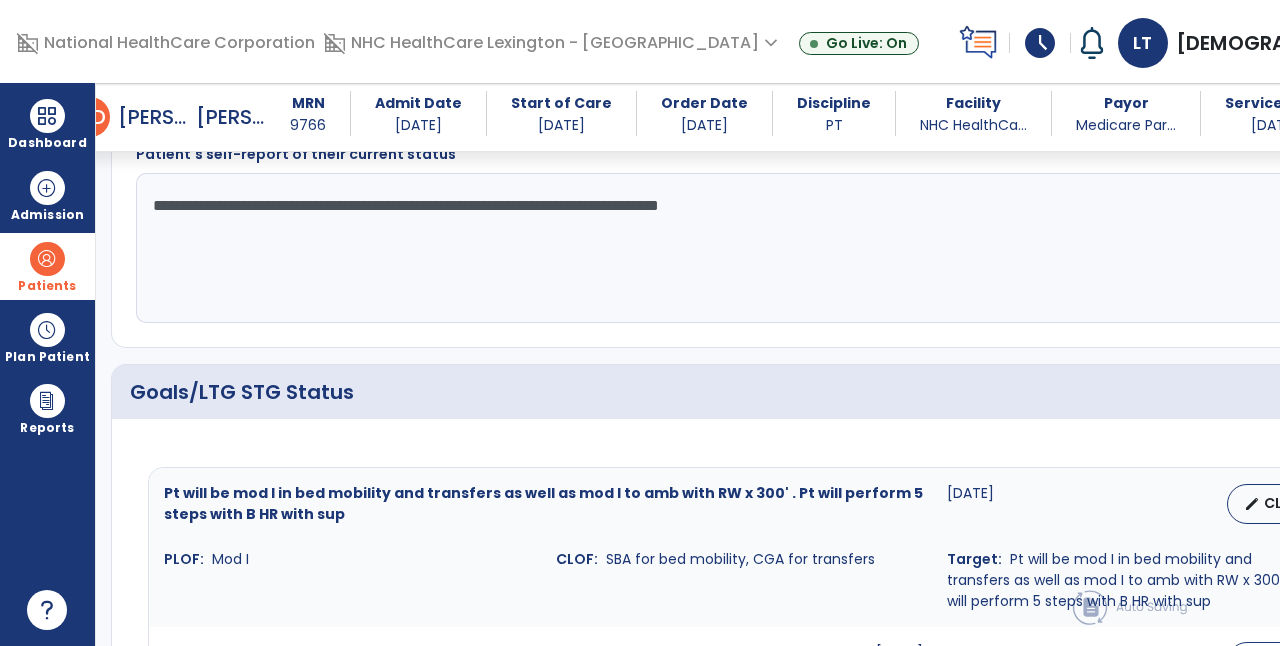 scroll, scrollTop: 0, scrollLeft: 0, axis: both 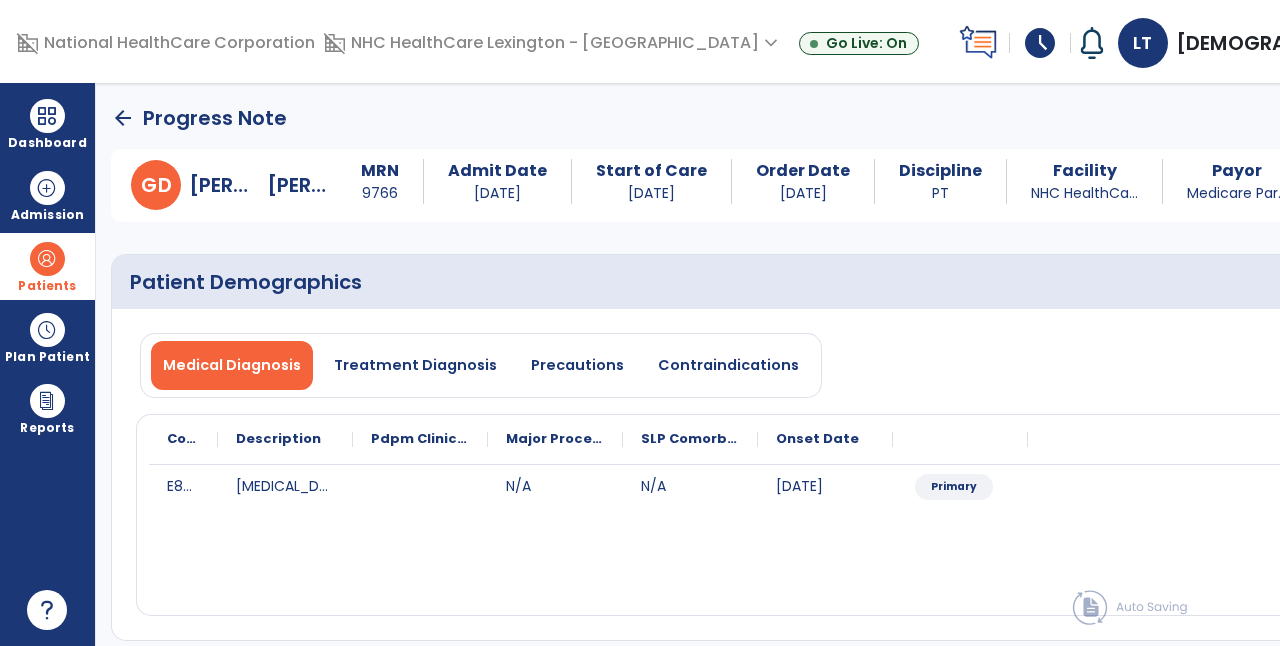 click on "arrow_back" 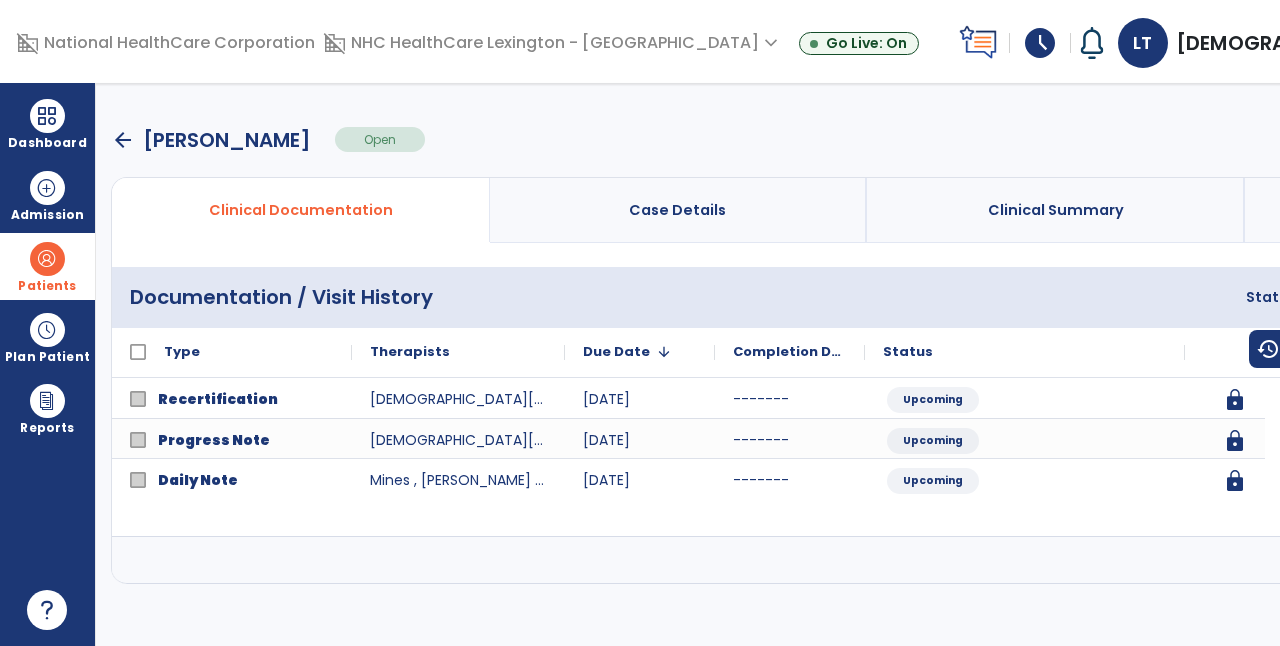 click at bounding box center (1563, 560) 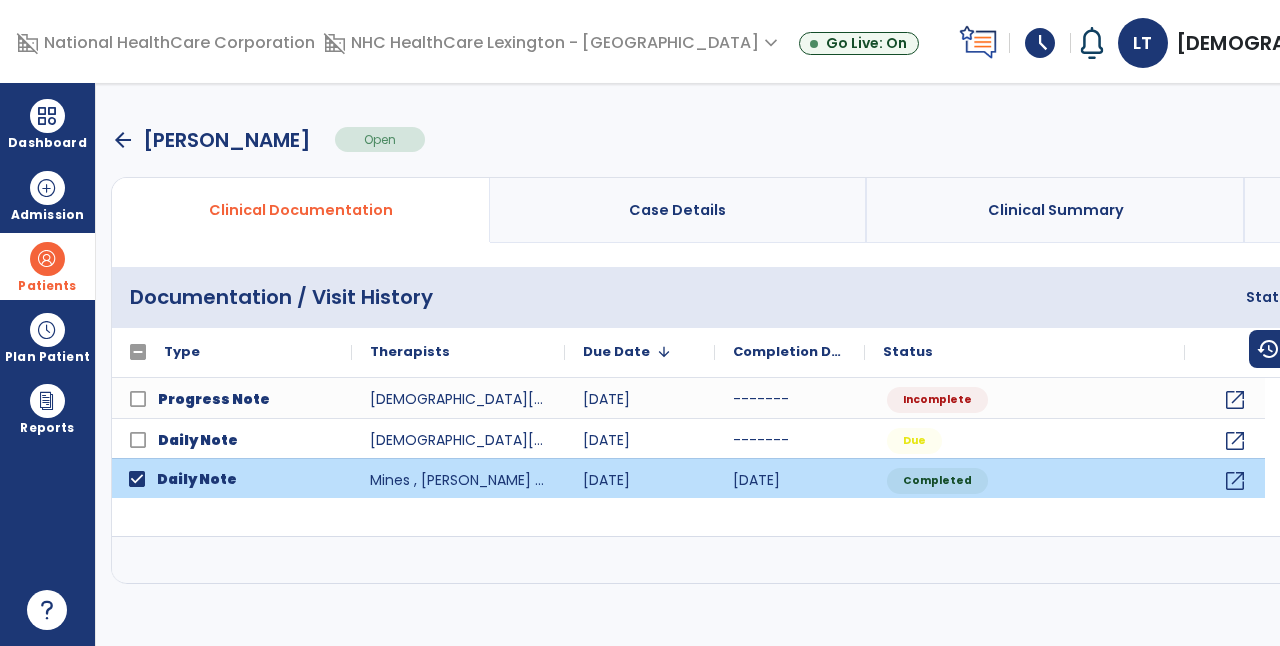 click at bounding box center [1563, 560] 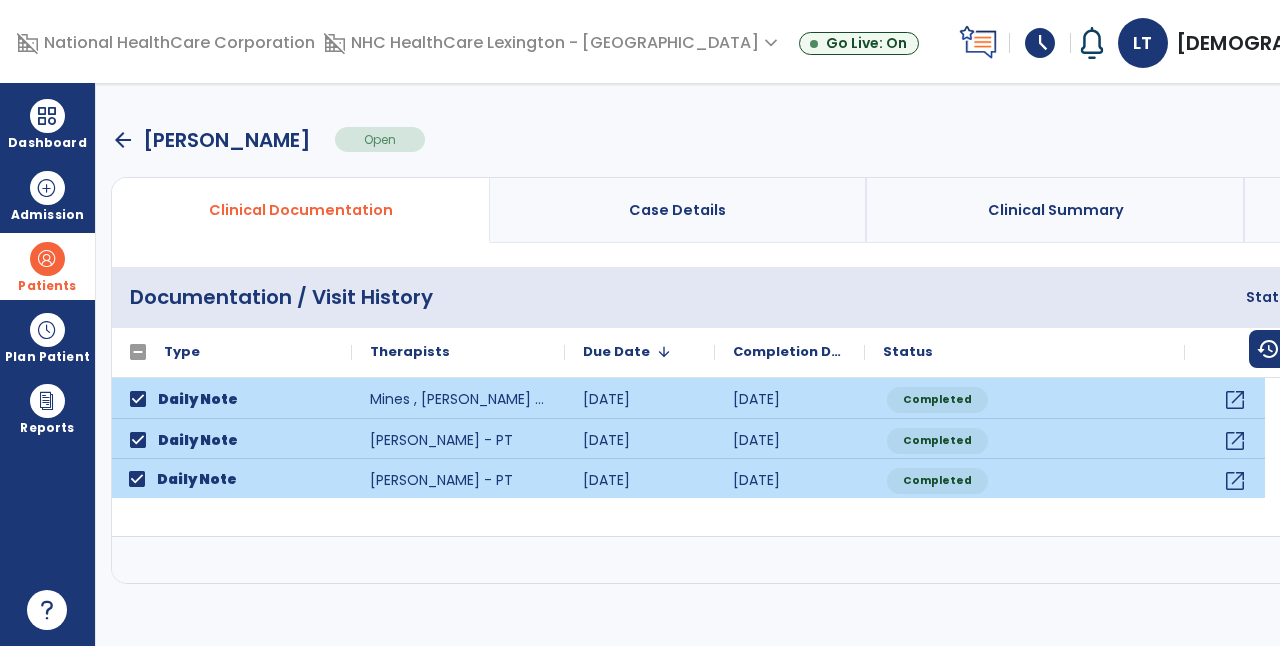 click on "menu" at bounding box center [1595, 297] 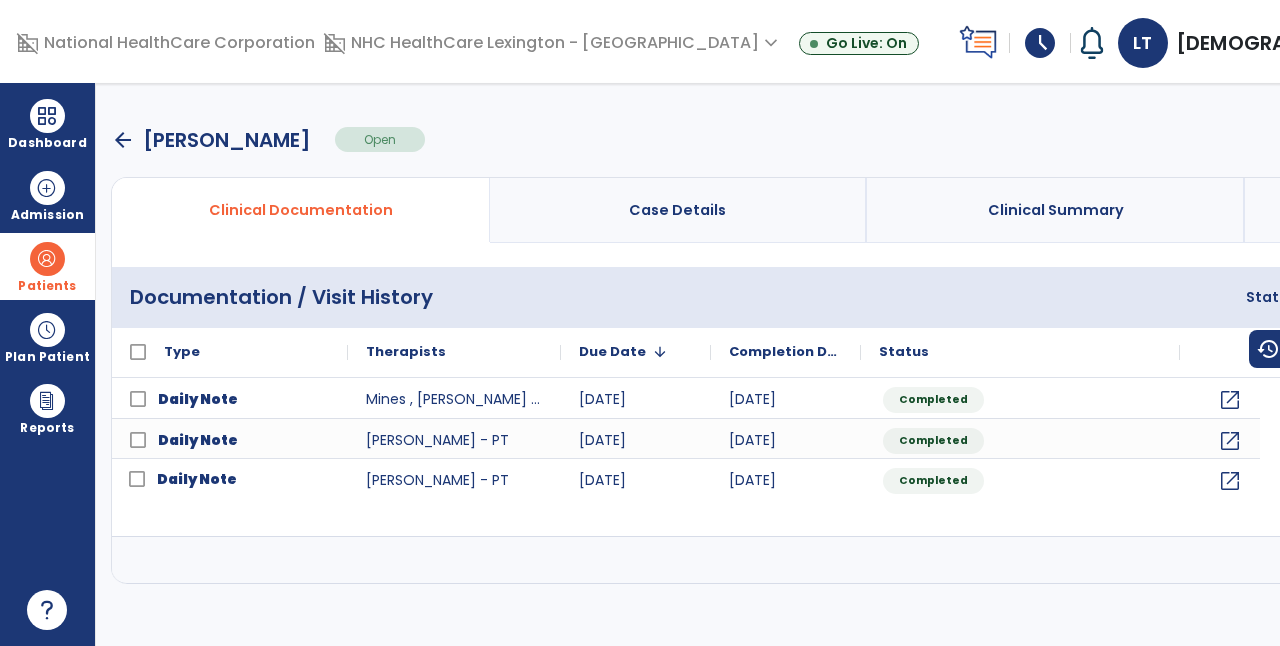 click at bounding box center (1445, 560) 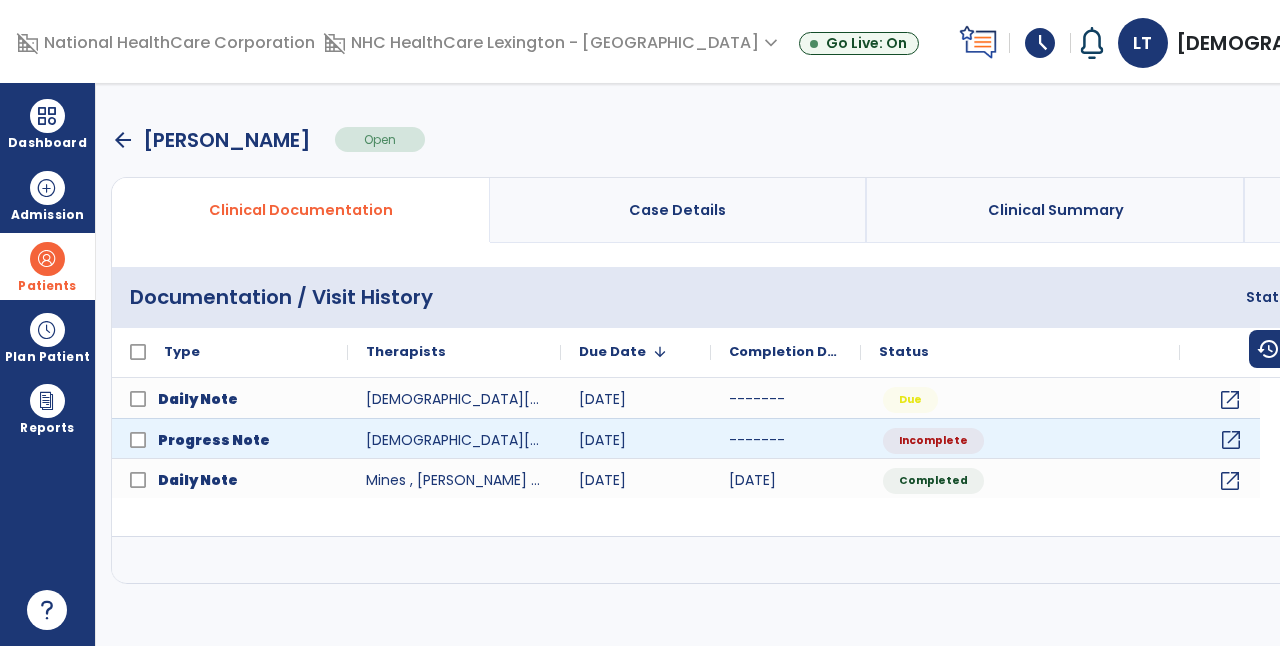 click on "open_in_new" 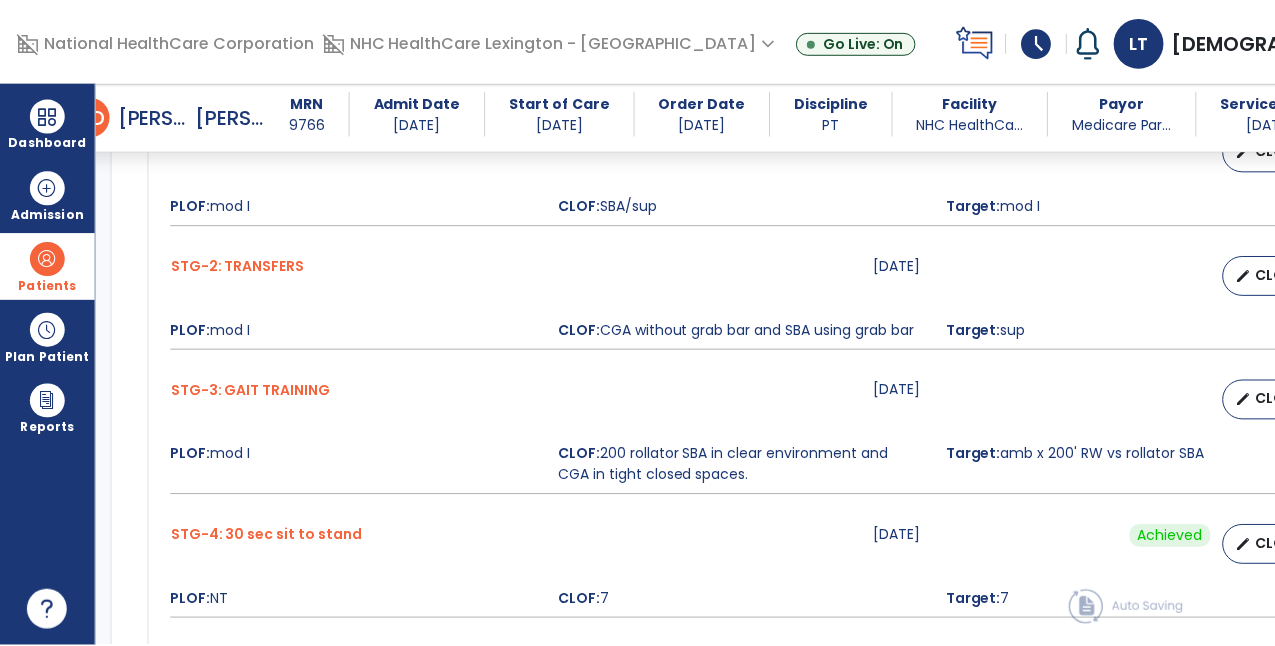 scroll, scrollTop: 1144, scrollLeft: 0, axis: vertical 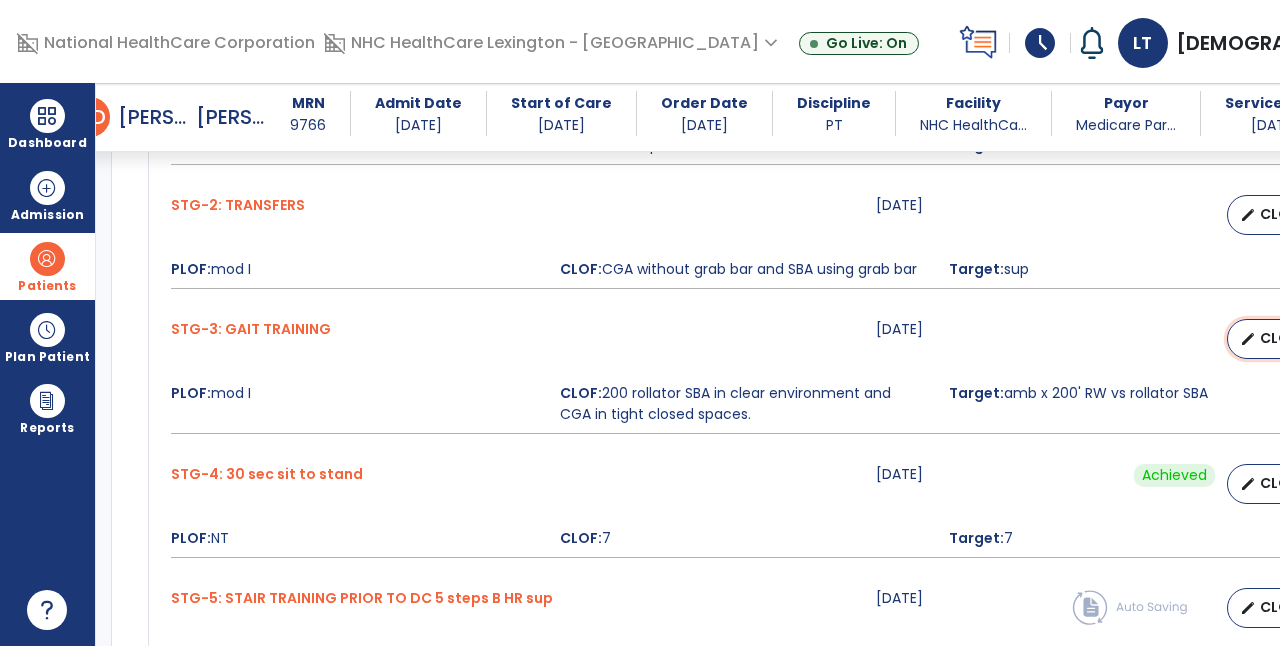 click on "CLOF" at bounding box center (1279, 338) 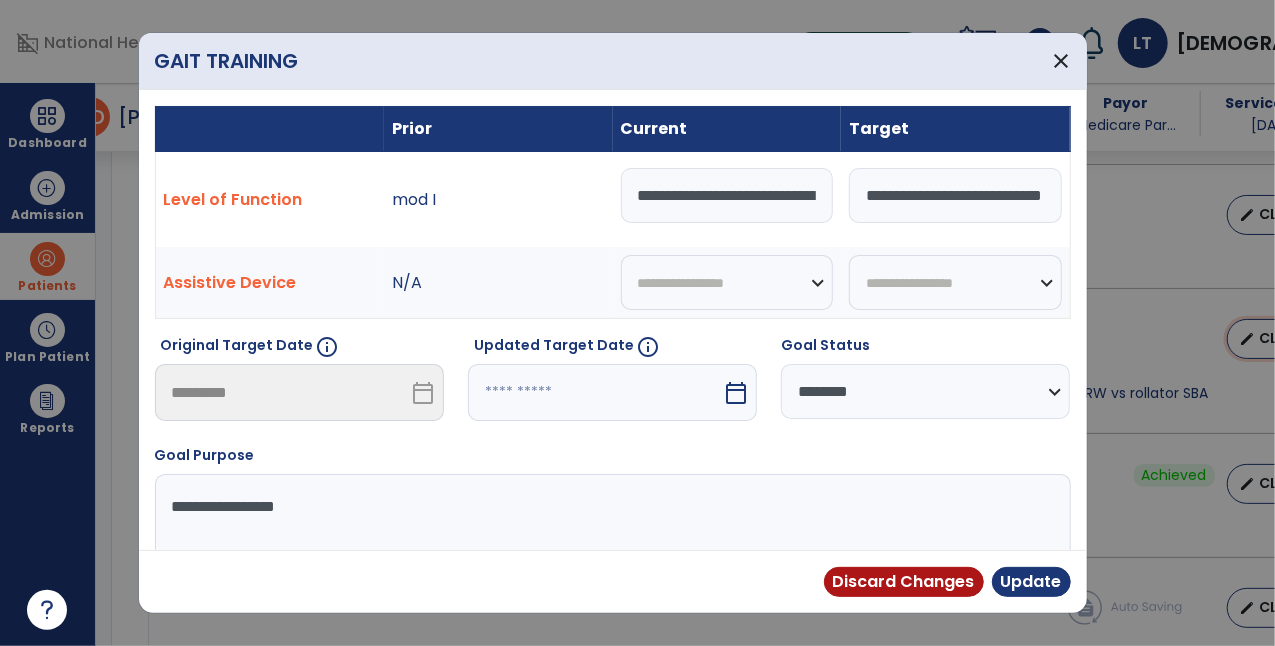 scroll, scrollTop: 1144, scrollLeft: 0, axis: vertical 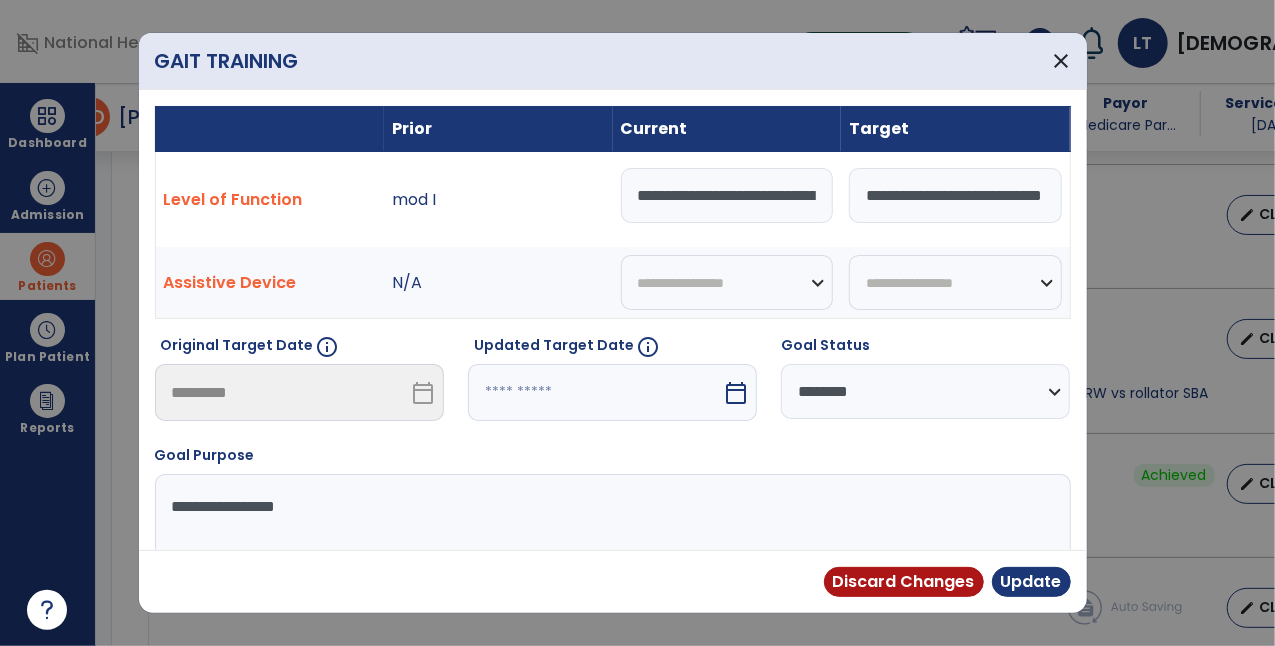 click on "**********" at bounding box center [727, 195] 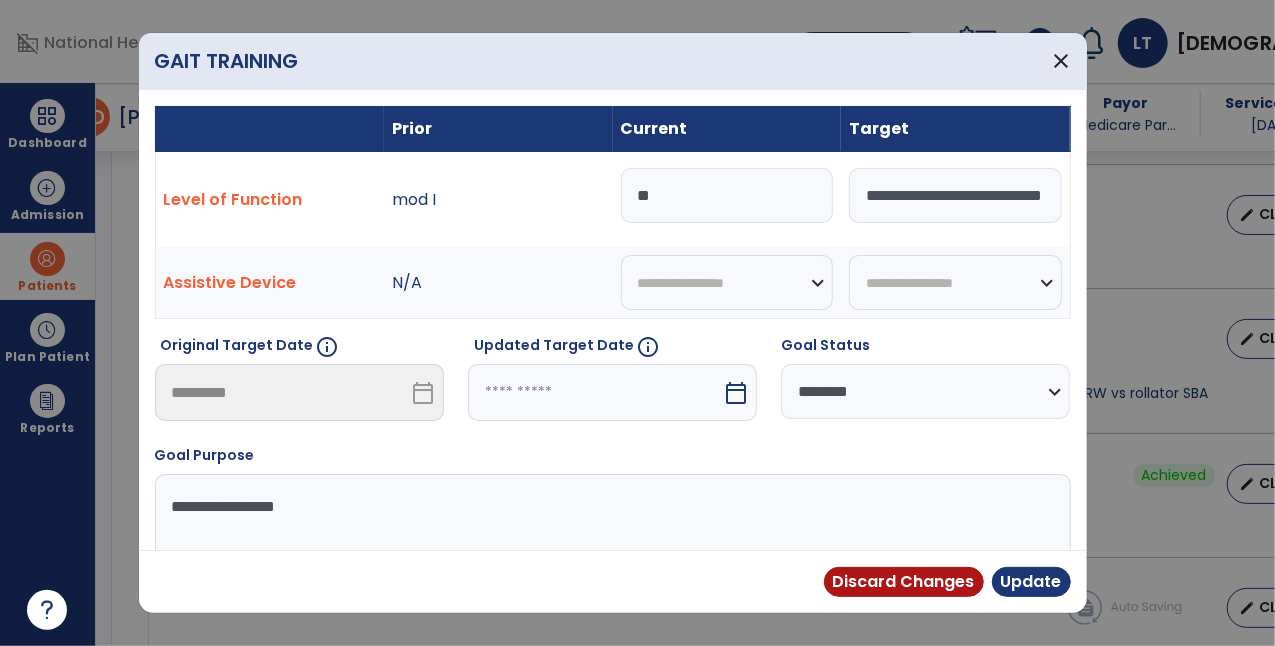type on "*" 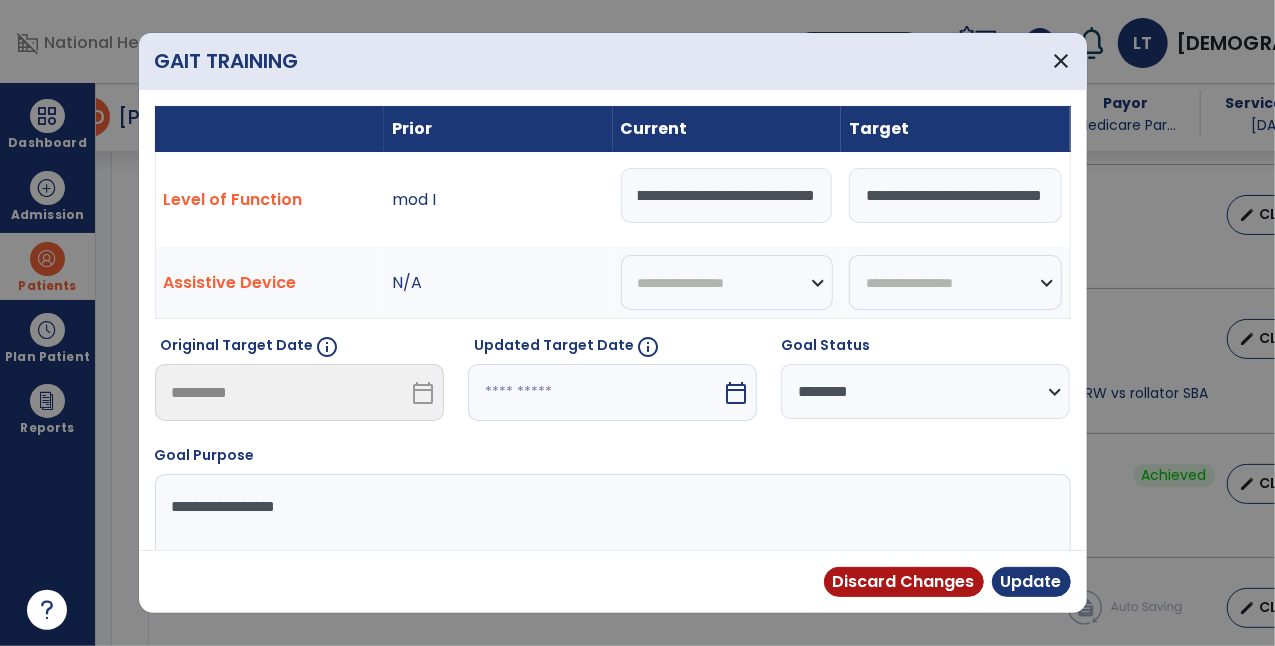 scroll, scrollTop: 0, scrollLeft: 380, axis: horizontal 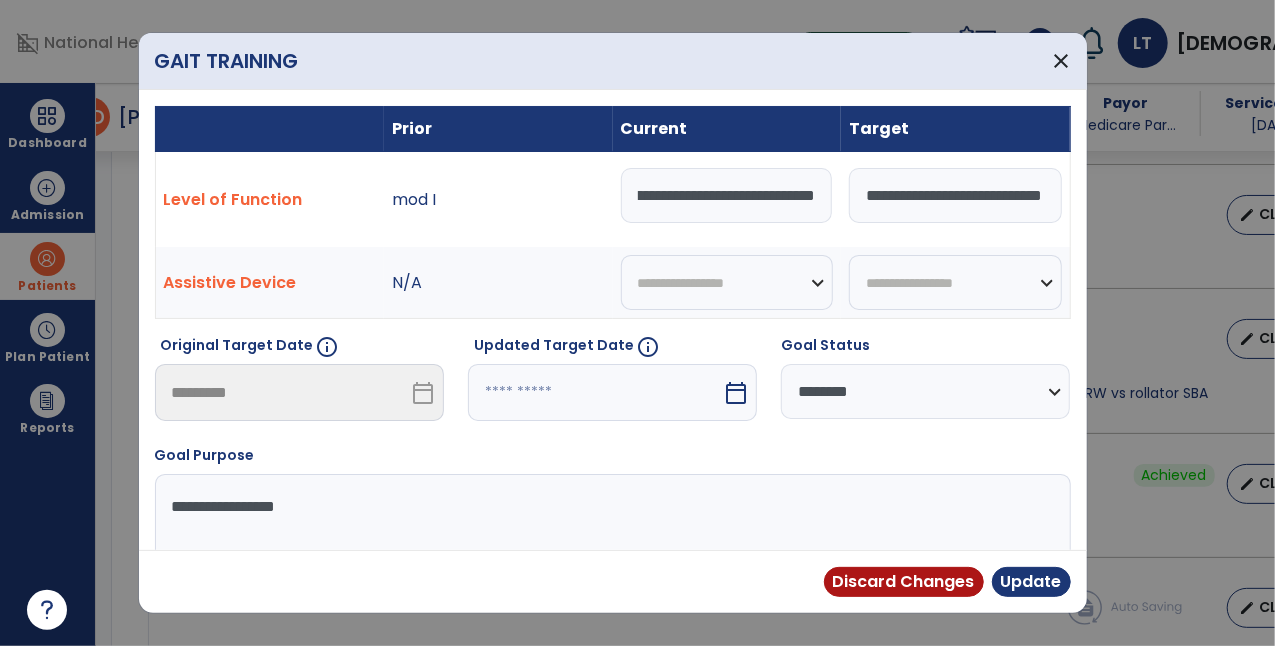 type on "**********" 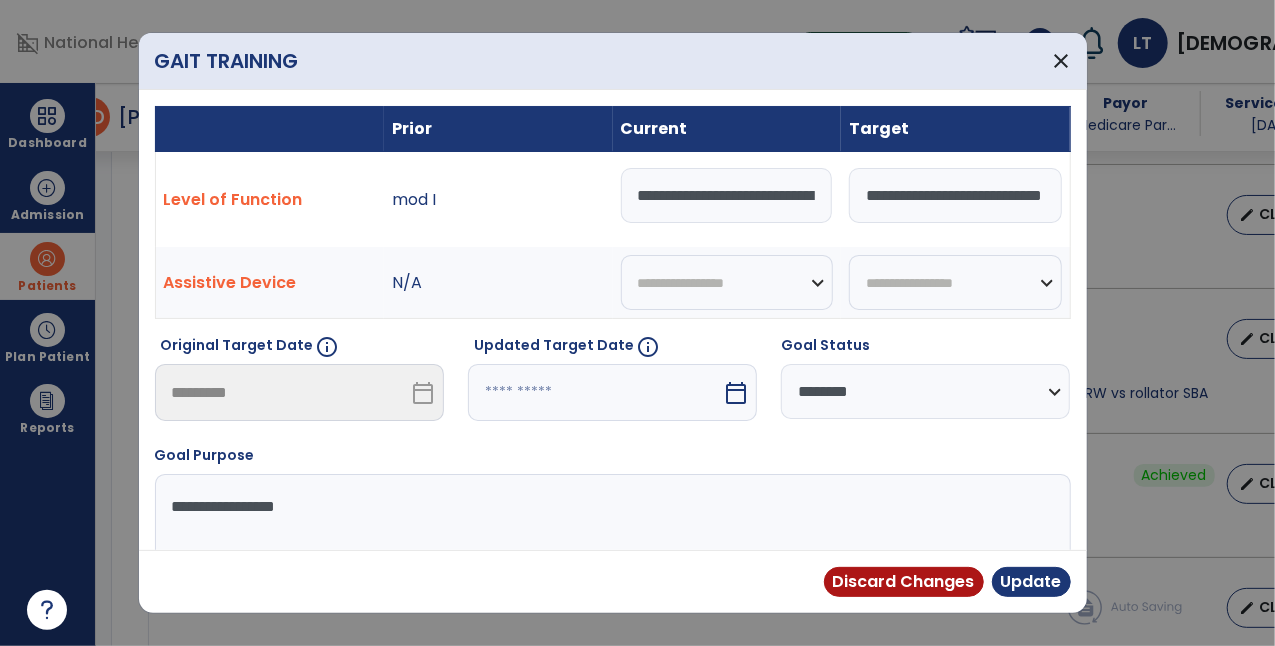 click on "calendar_today" at bounding box center [736, 393] 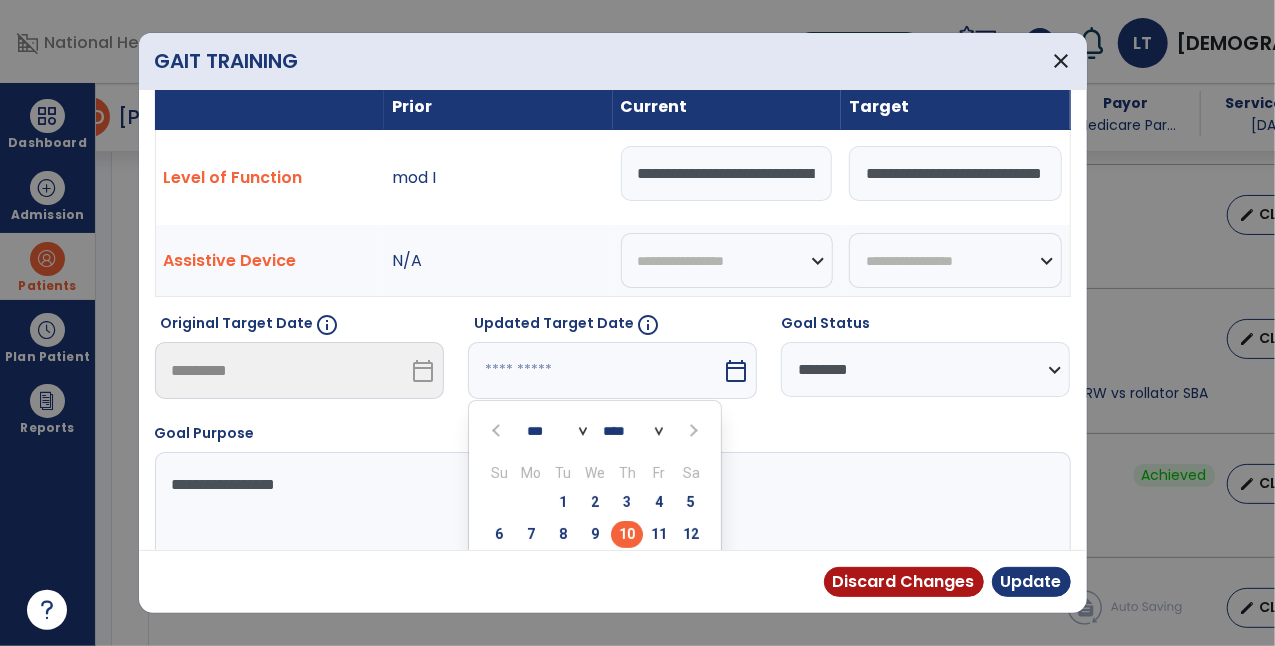 click at bounding box center [692, 431] 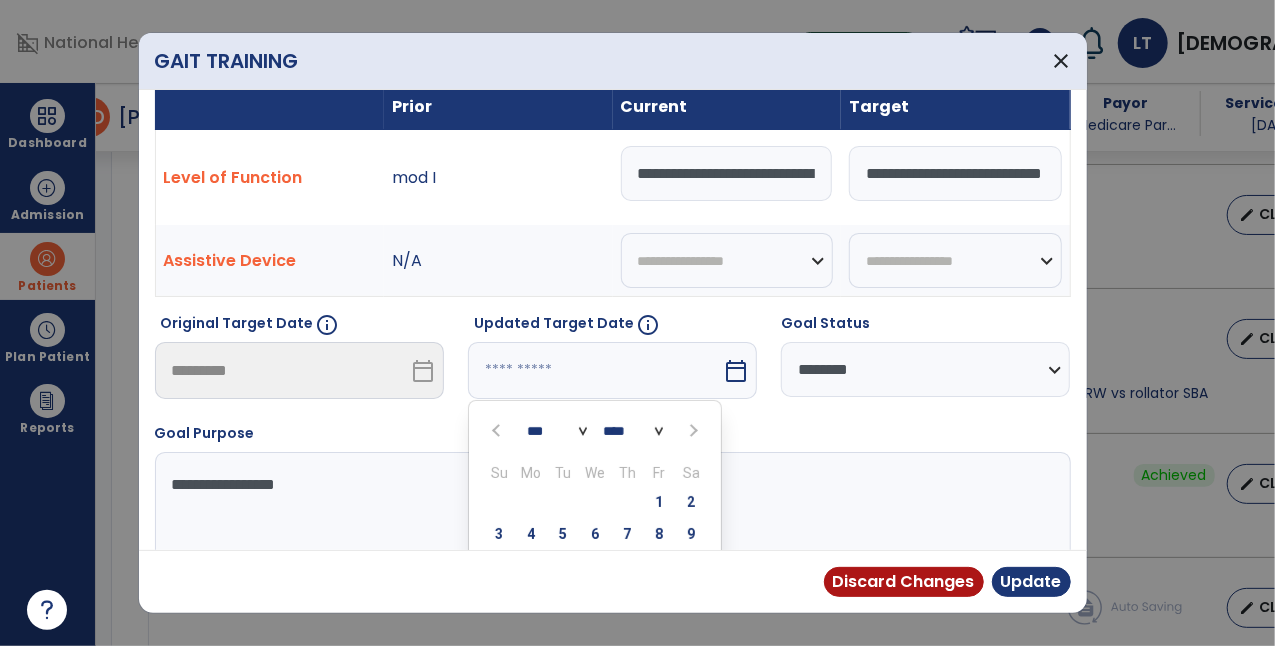 click at bounding box center (692, 431) 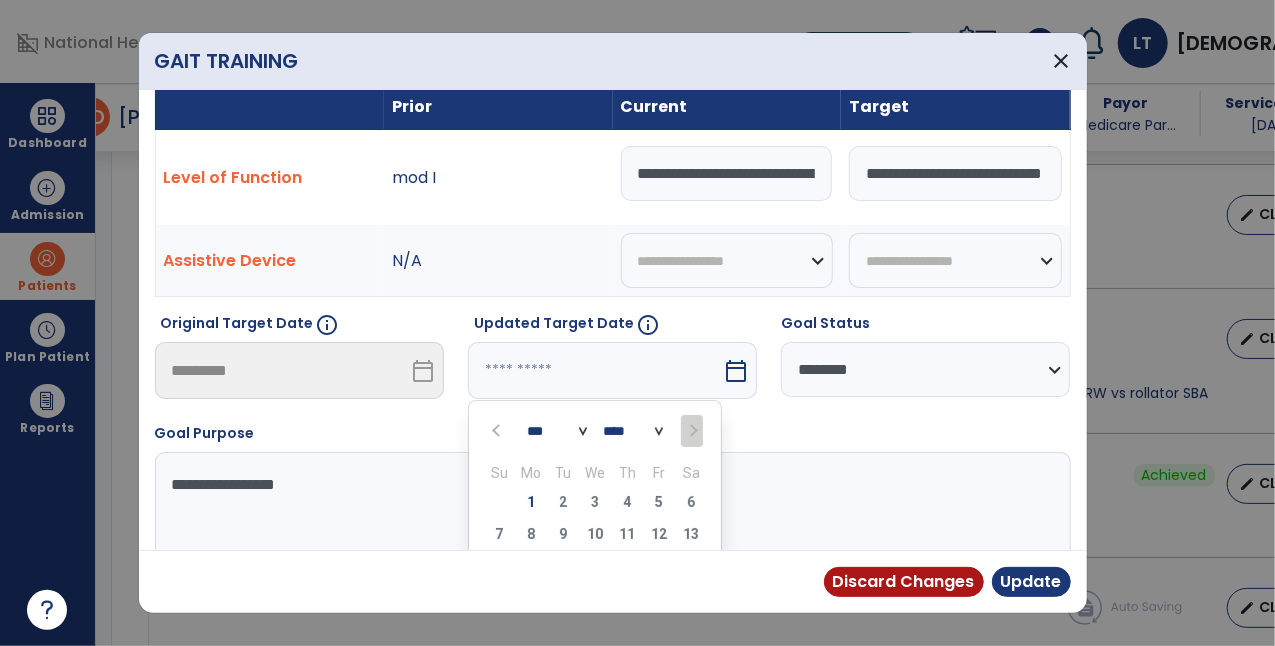 click at bounding box center (498, 431) 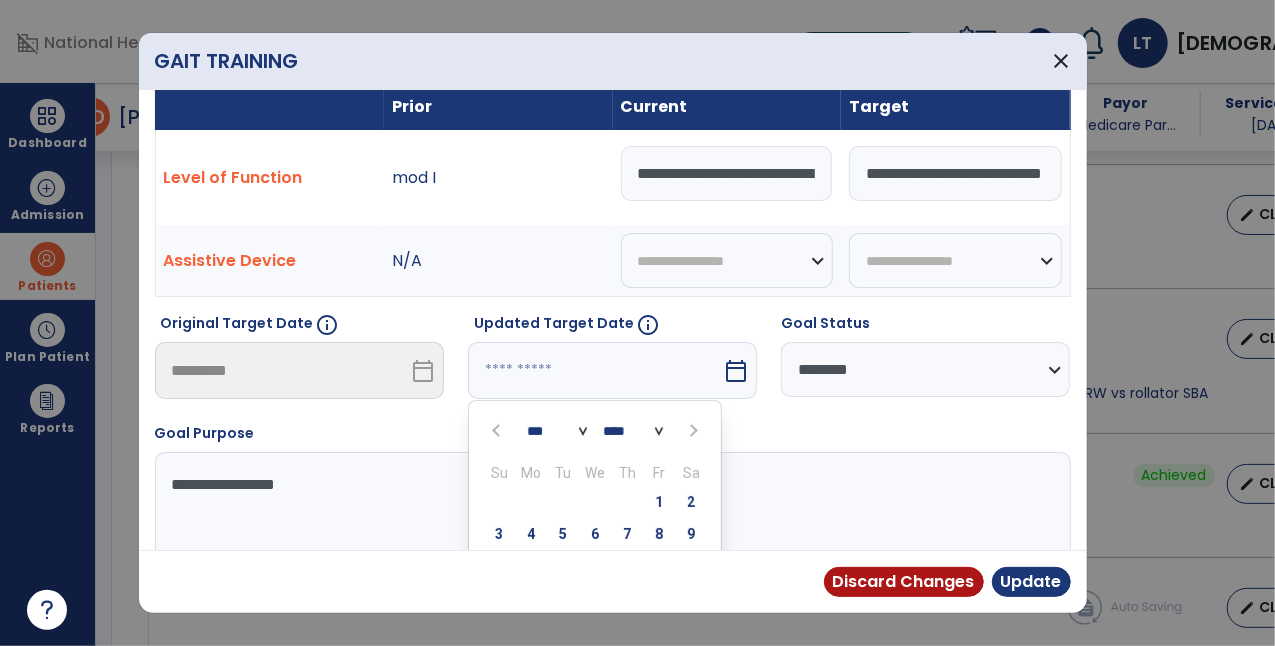 click at bounding box center [498, 431] 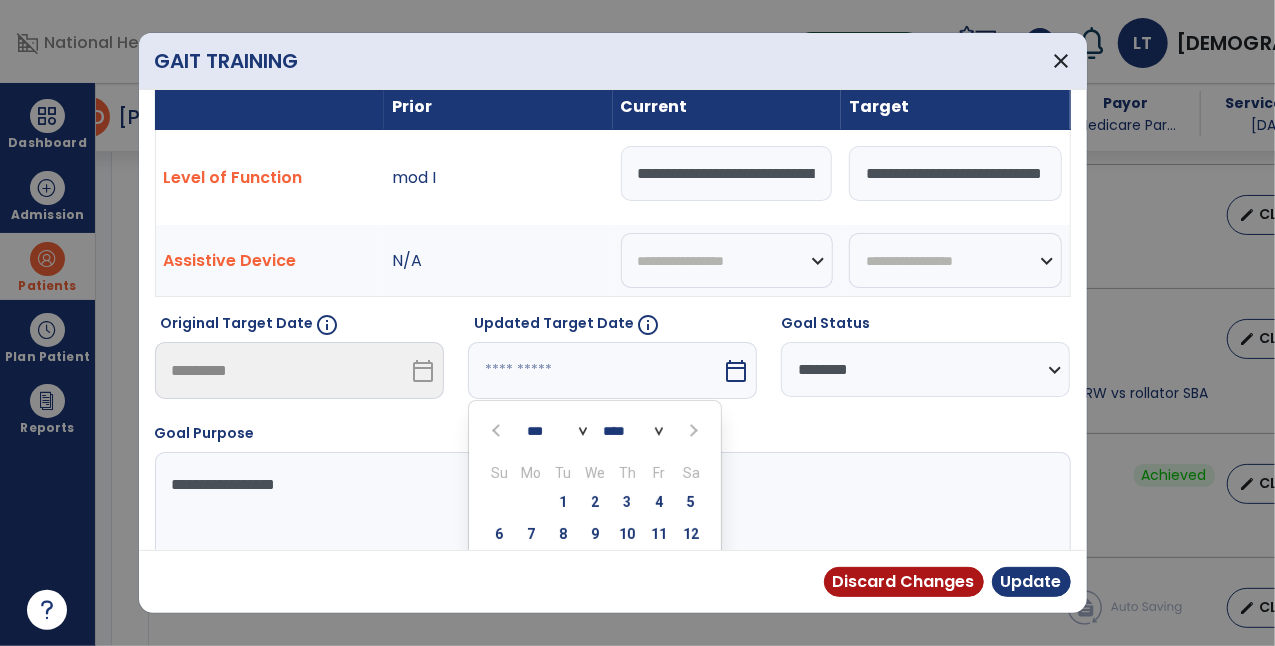 scroll, scrollTop: 164, scrollLeft: 0, axis: vertical 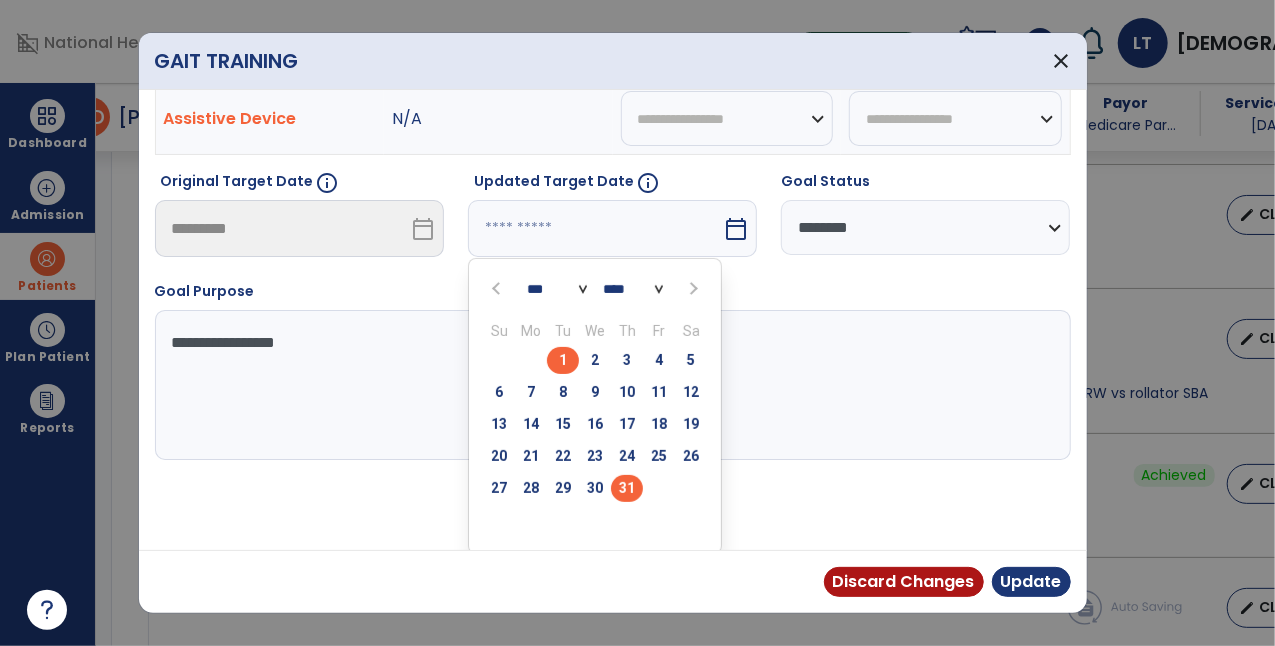 click on "31" at bounding box center [627, 488] 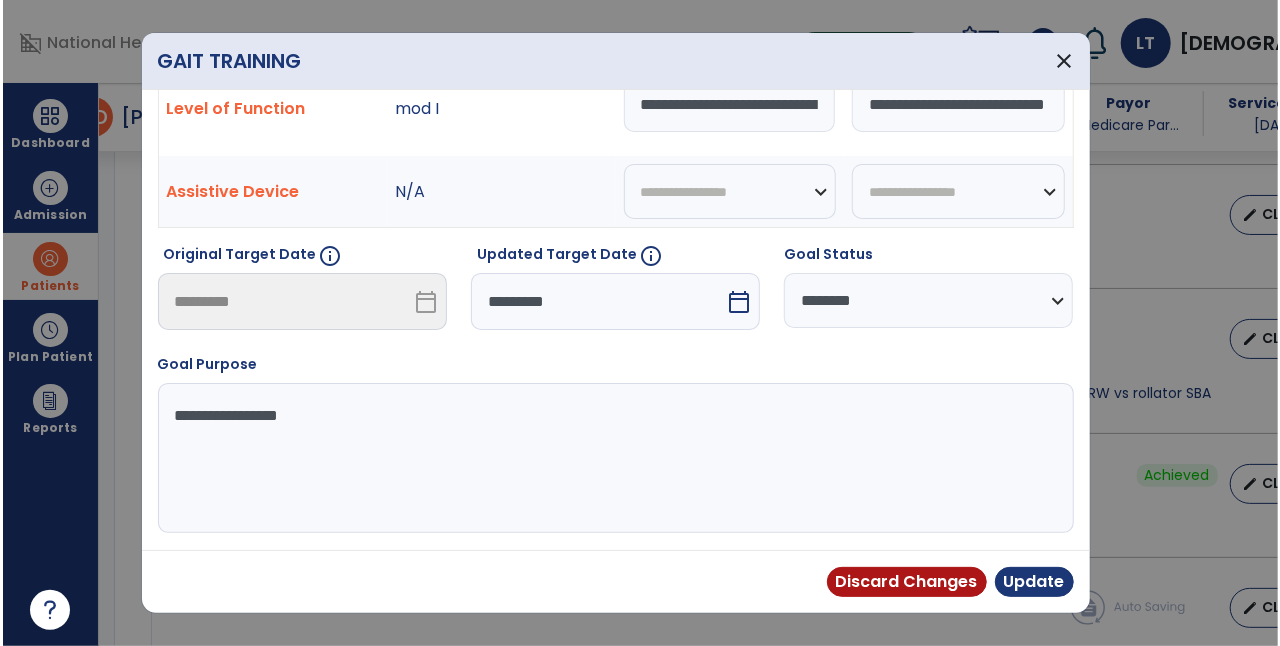 scroll, scrollTop: 86, scrollLeft: 0, axis: vertical 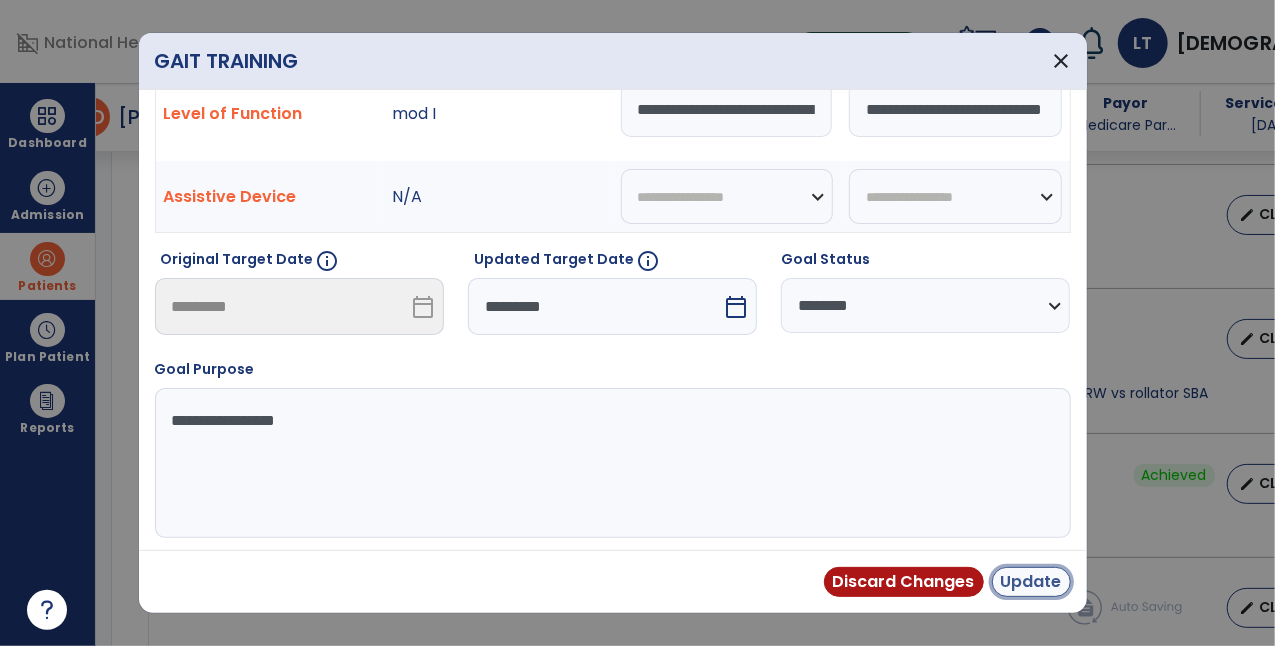 click on "Update" at bounding box center [1031, 582] 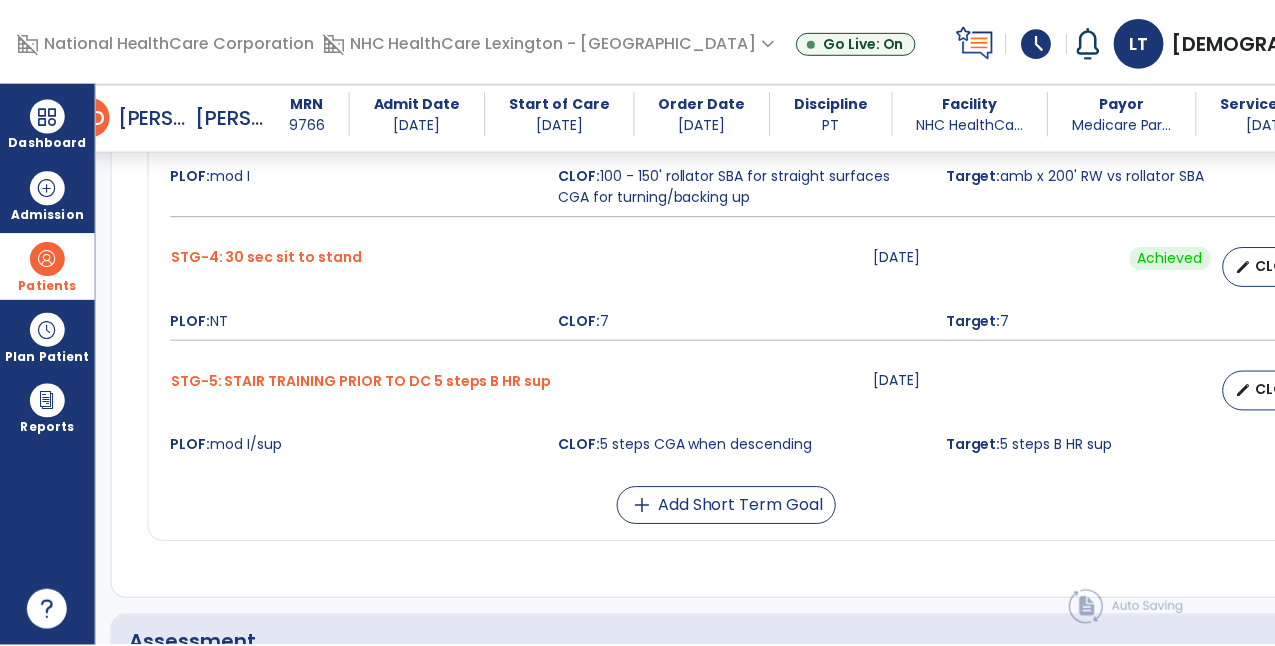 scroll, scrollTop: 1362, scrollLeft: 0, axis: vertical 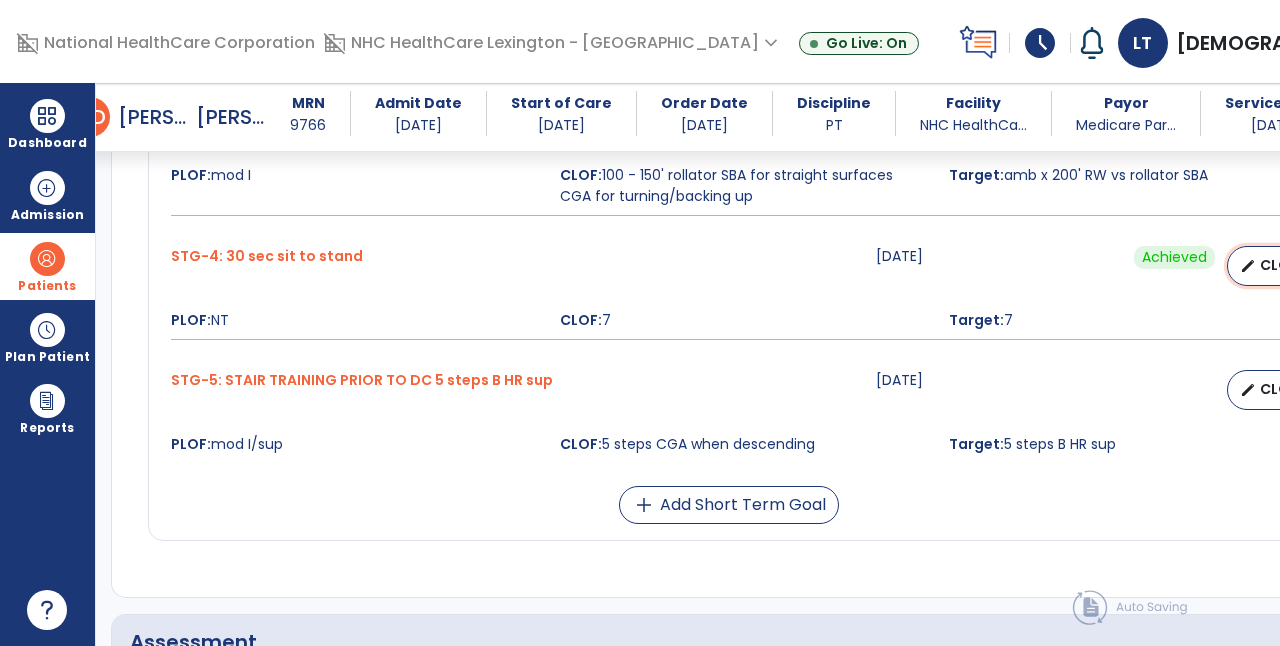 click on "edit   CLOF" at bounding box center [1271, 266] 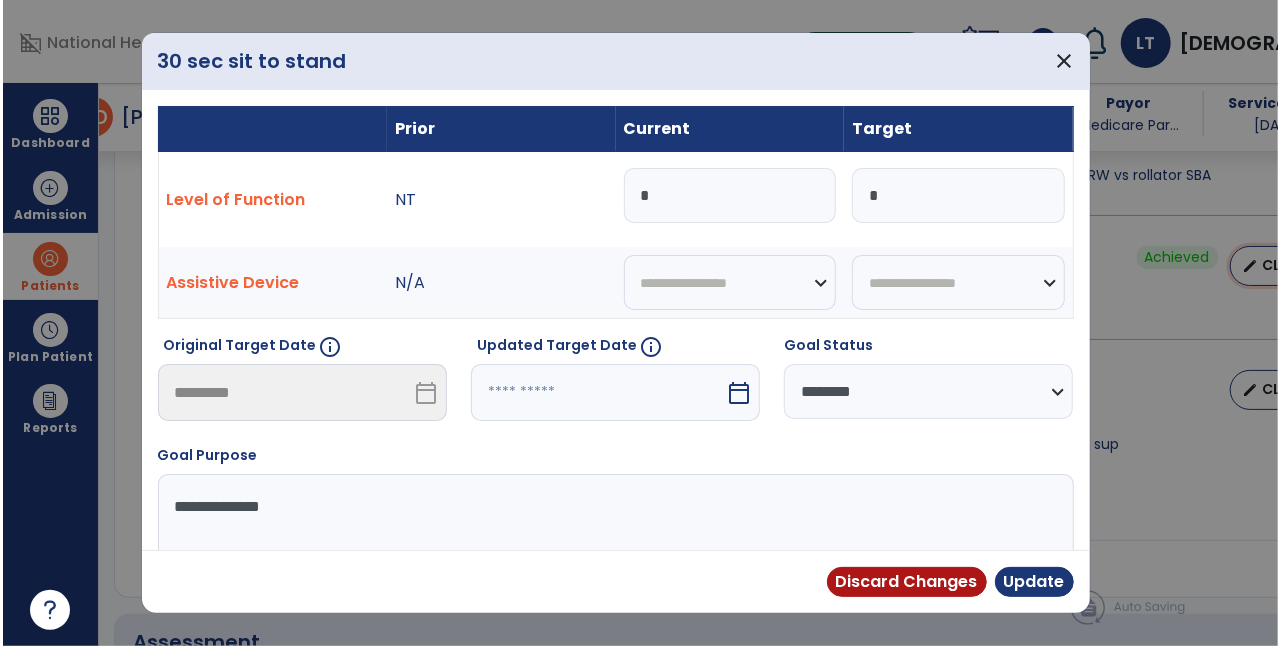 scroll, scrollTop: 1362, scrollLeft: 0, axis: vertical 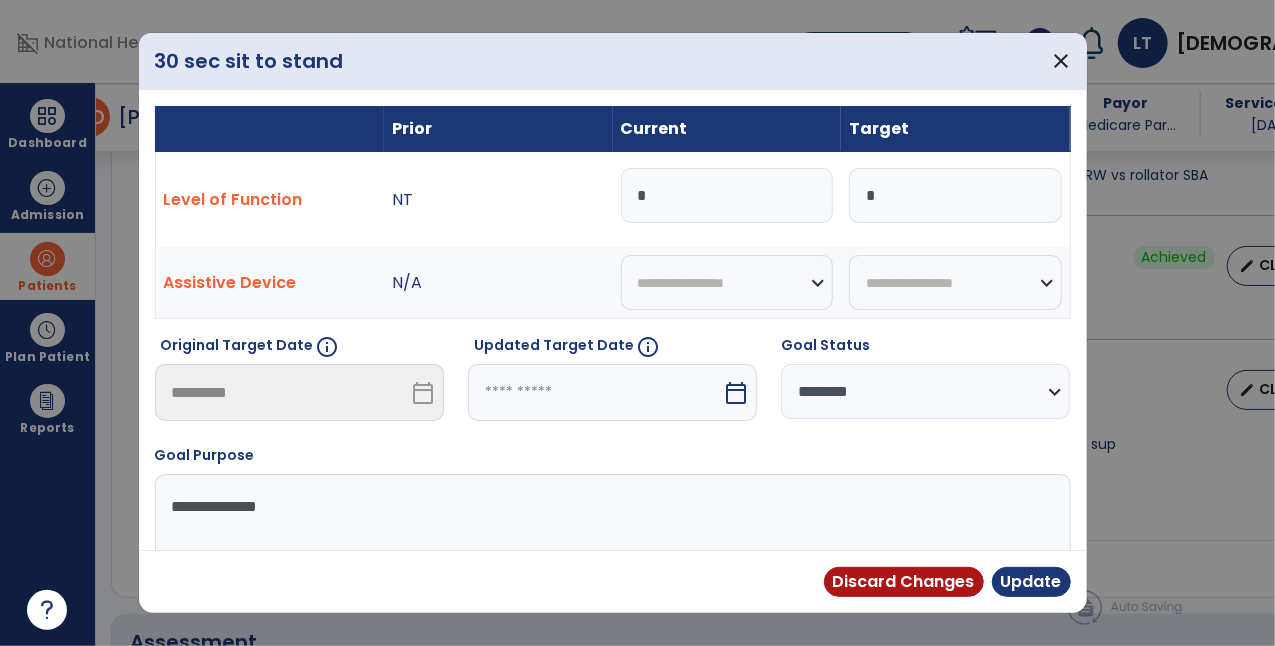 click on "*" at bounding box center (955, 195) 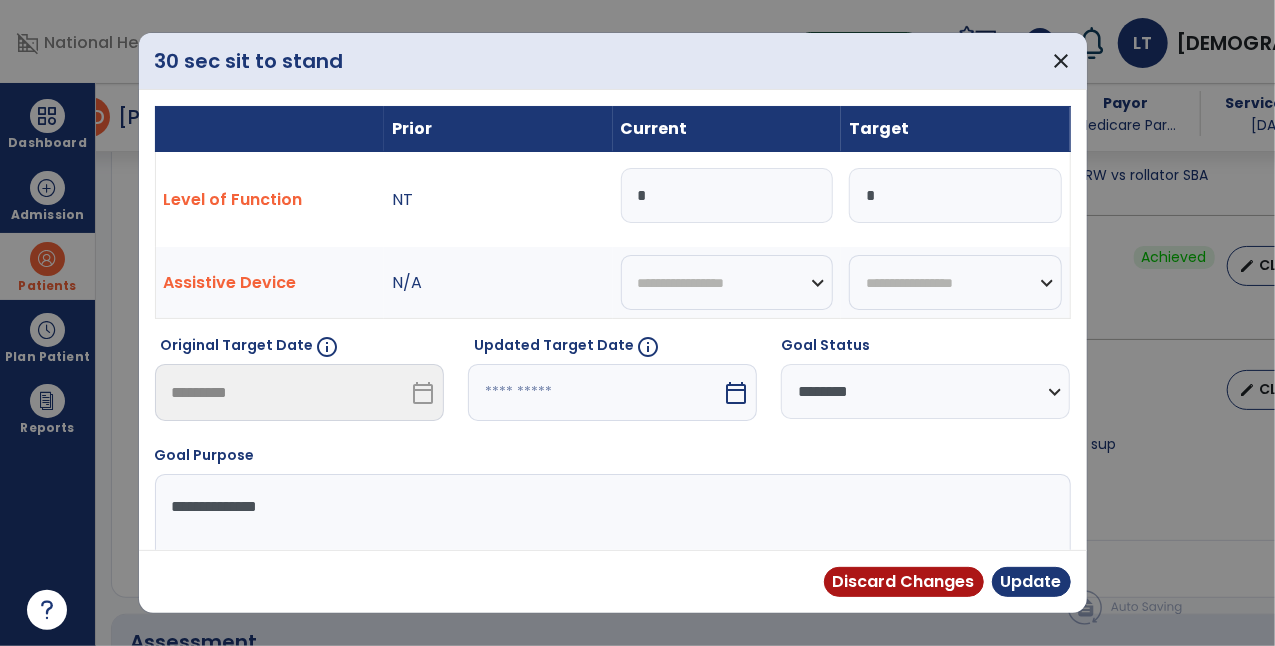 type on "*" 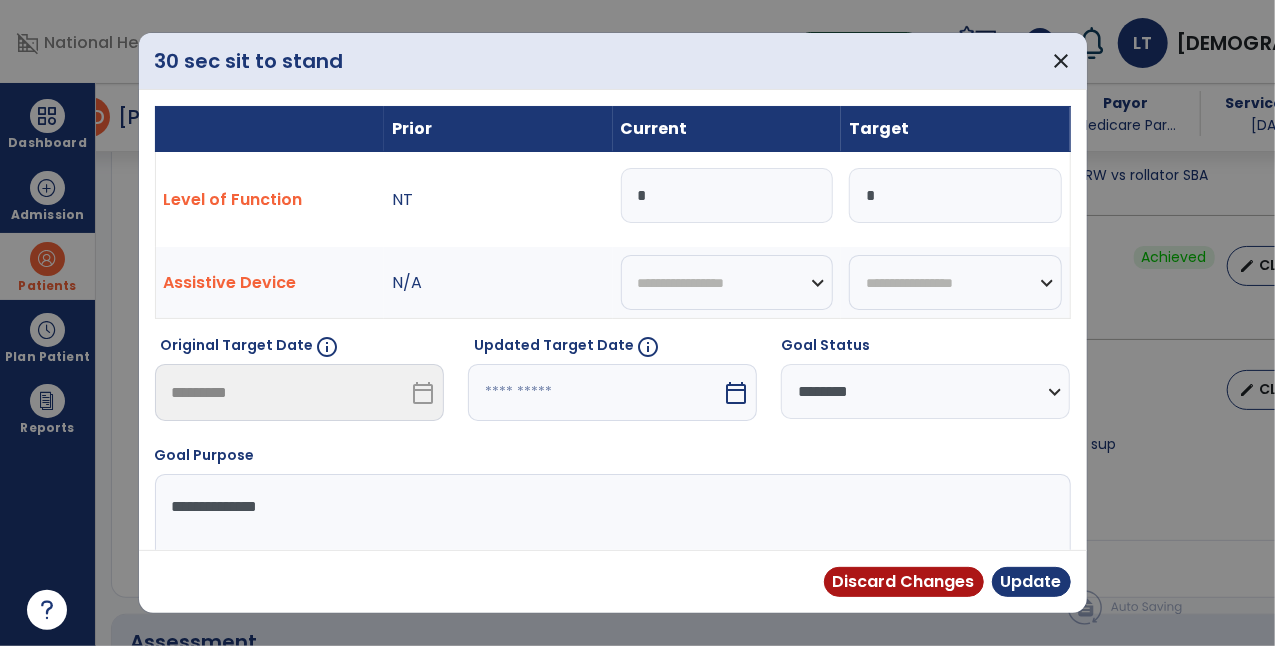 select on "********" 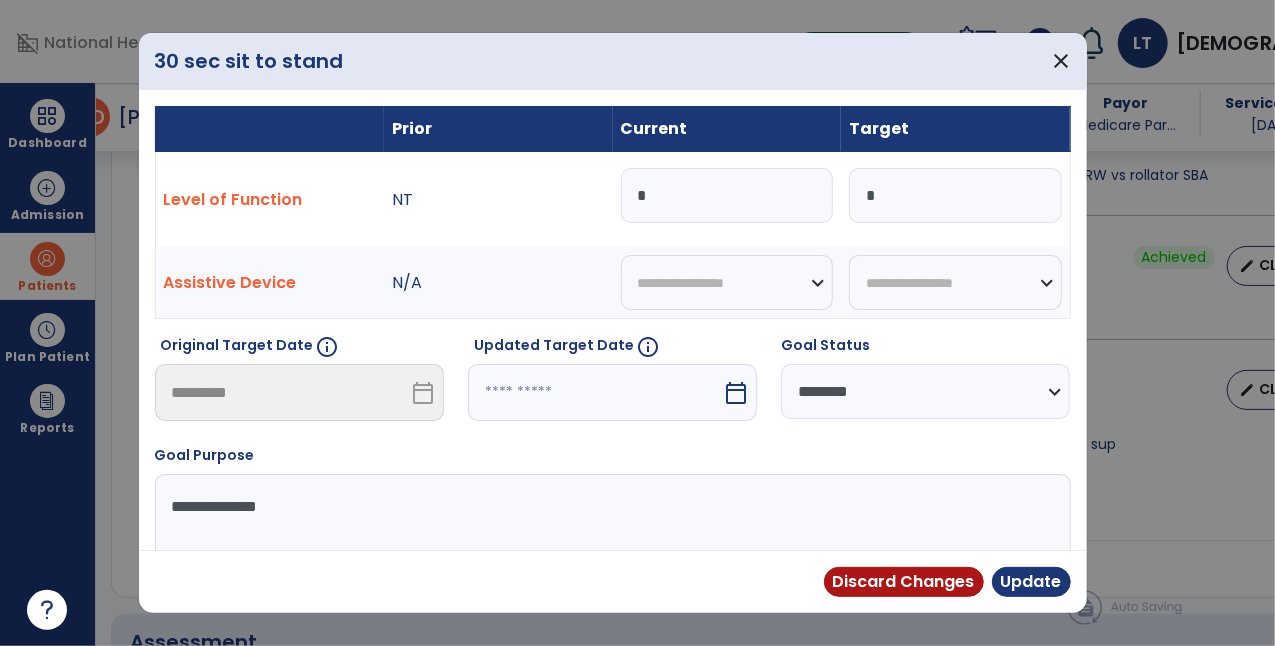 click on "**********" at bounding box center [925, 391] 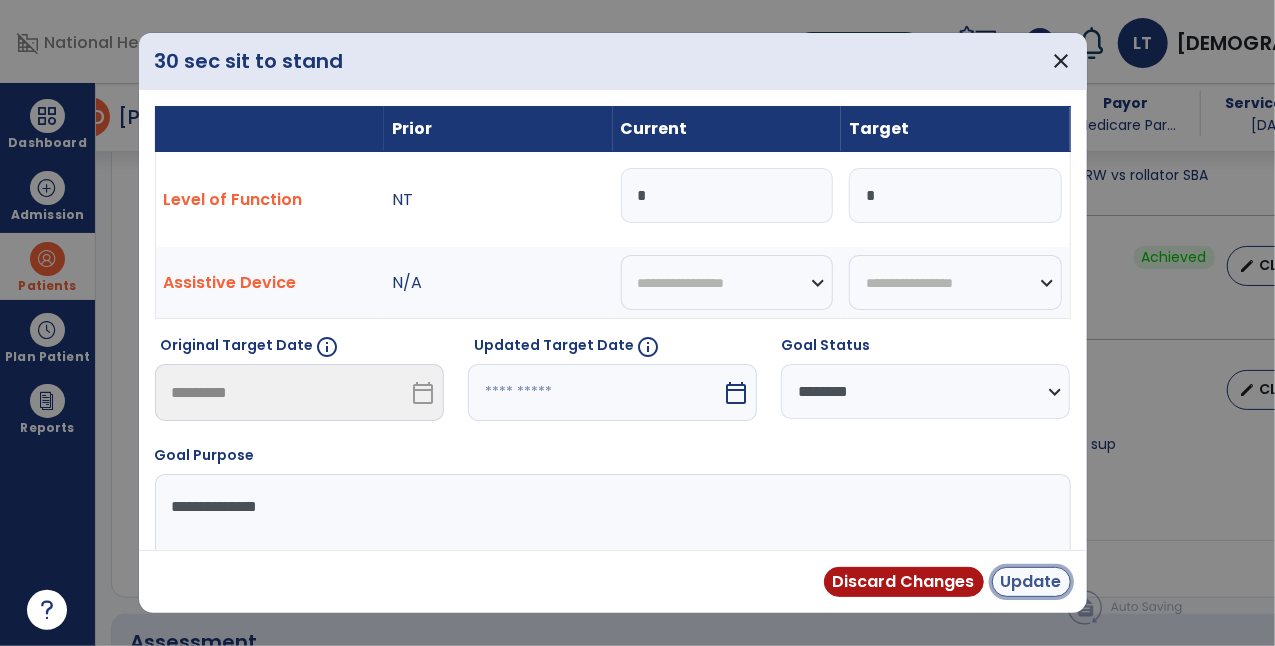 click on "Update" at bounding box center (1031, 582) 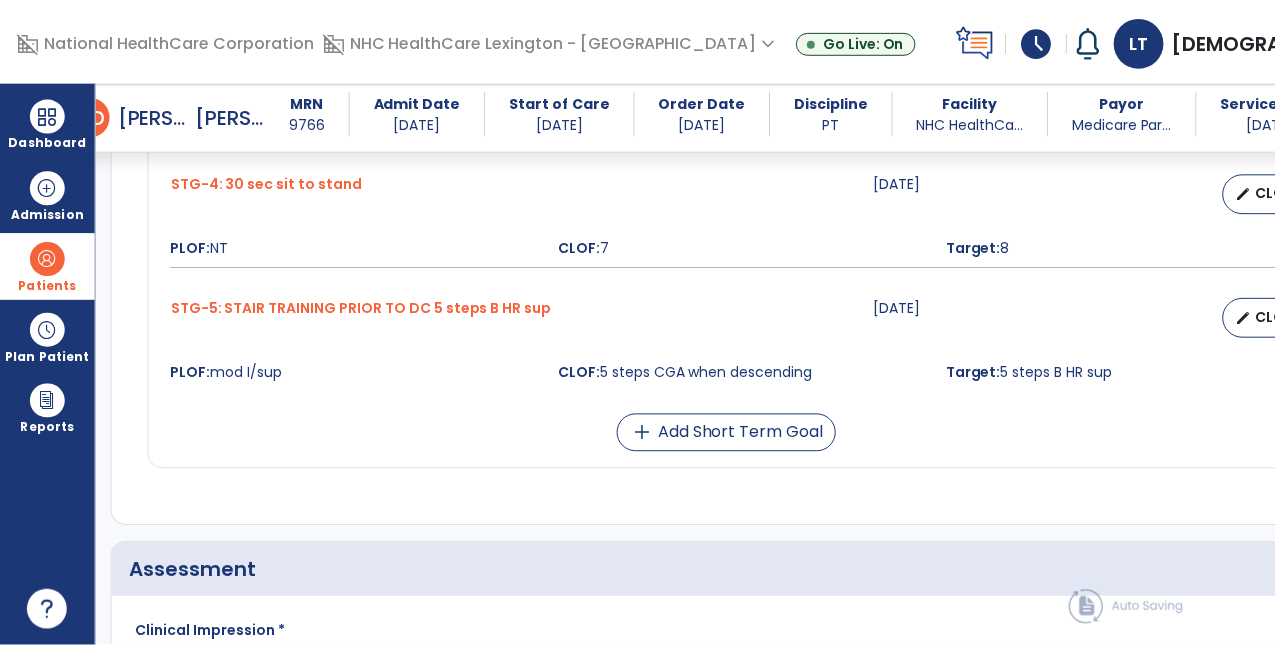 scroll, scrollTop: 1445, scrollLeft: 0, axis: vertical 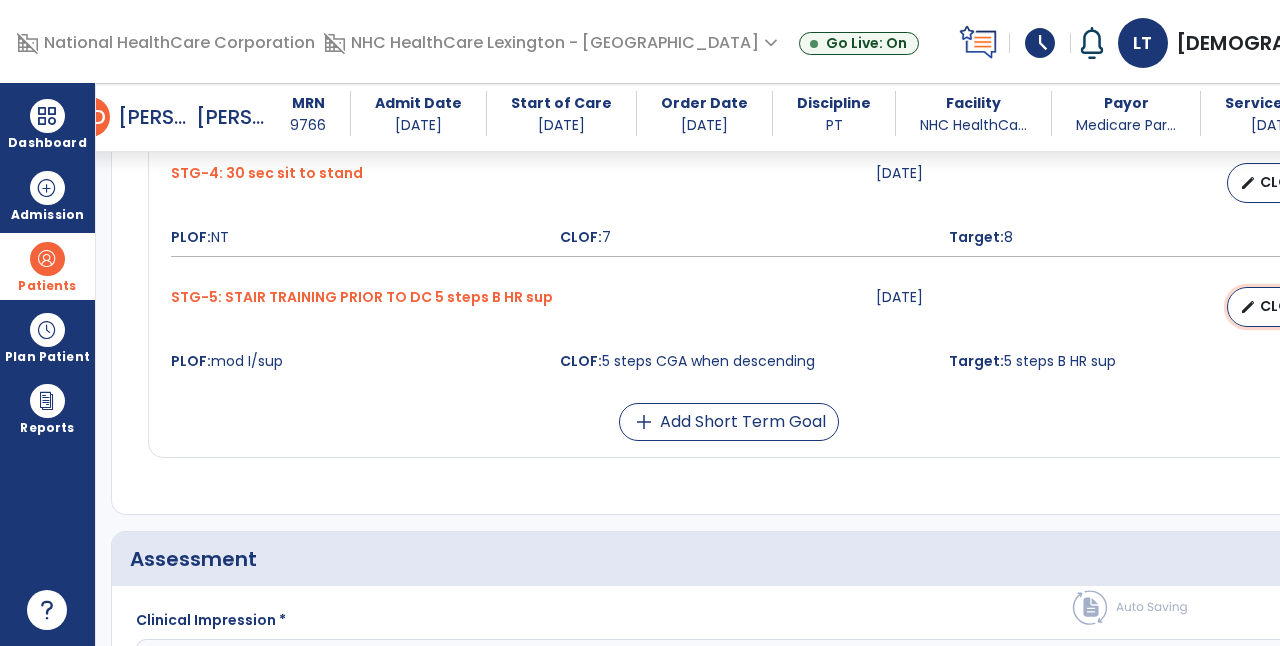 click on "edit   CLOF" at bounding box center [1271, 307] 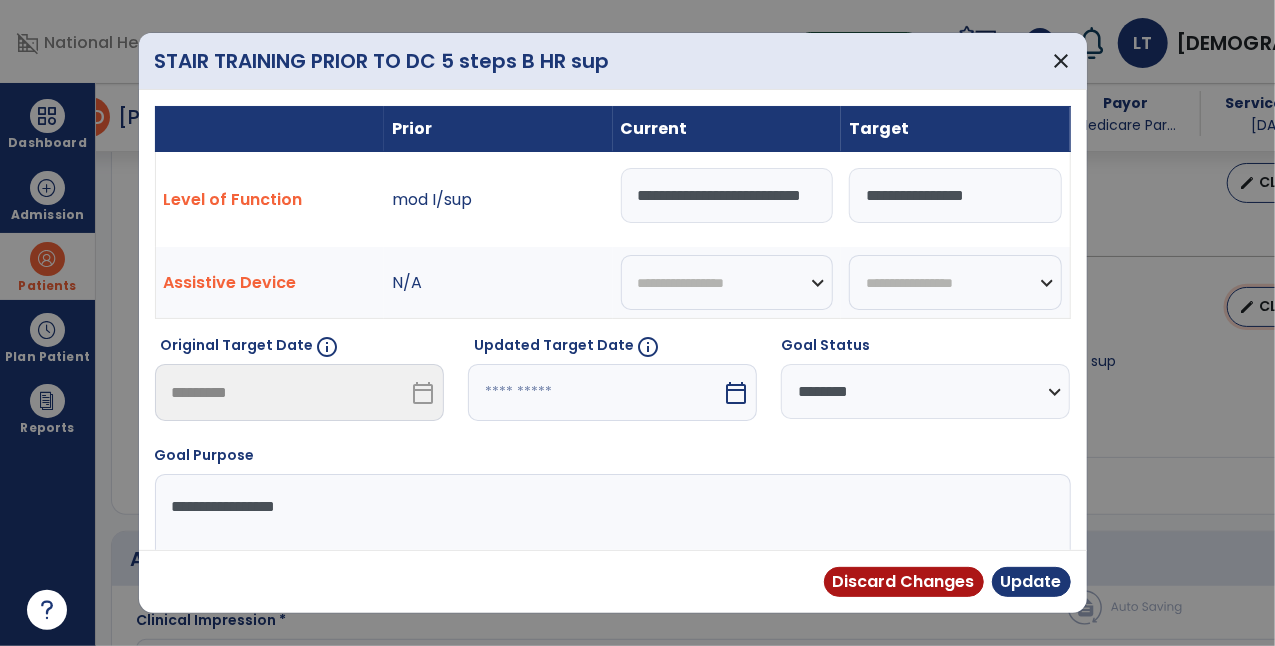 scroll, scrollTop: 1445, scrollLeft: 0, axis: vertical 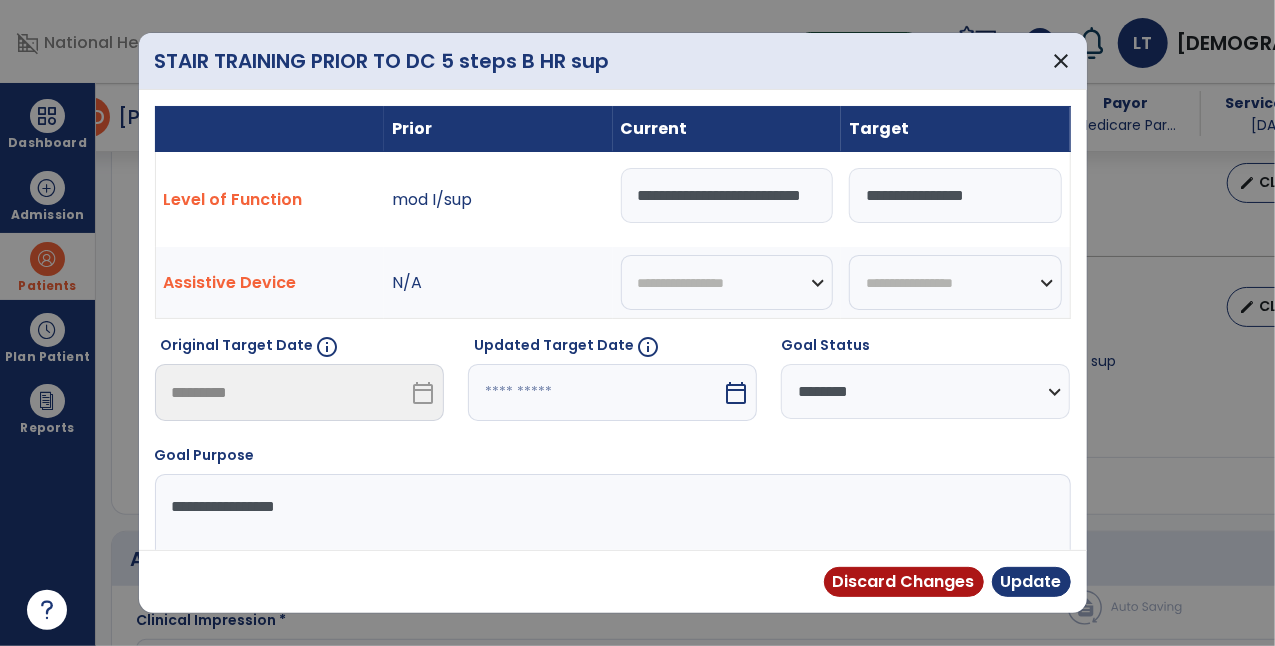 click on "**********" at bounding box center [727, 195] 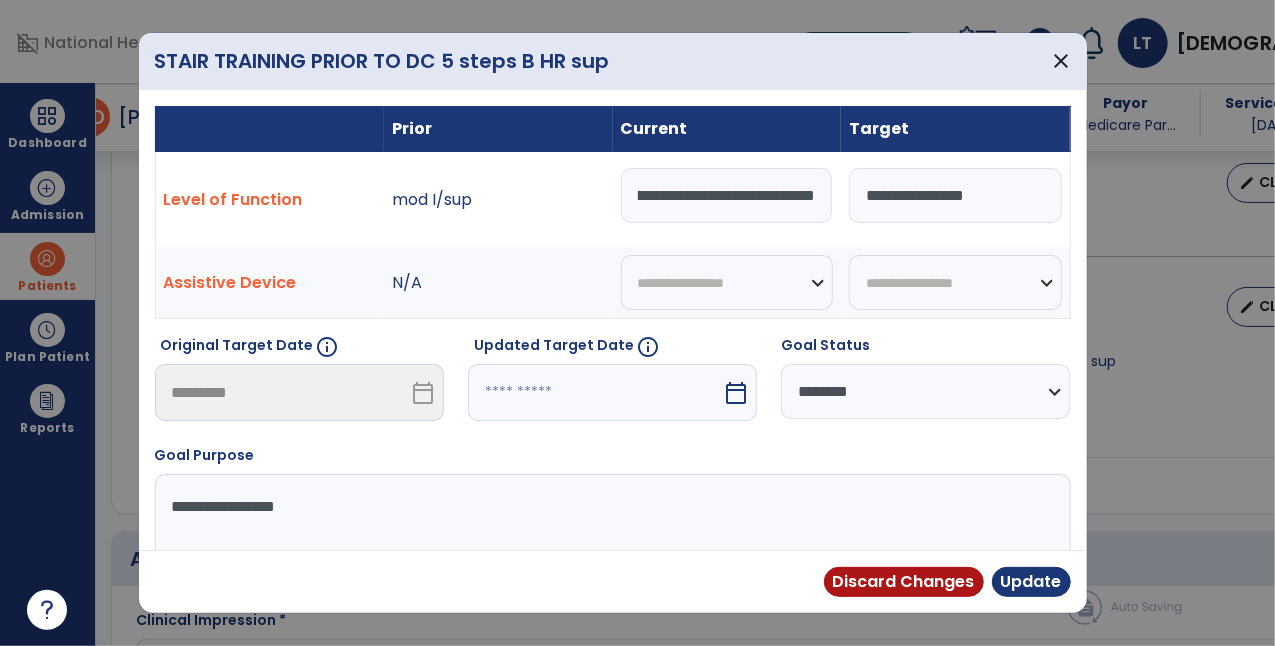 scroll, scrollTop: 0, scrollLeft: 126, axis: horizontal 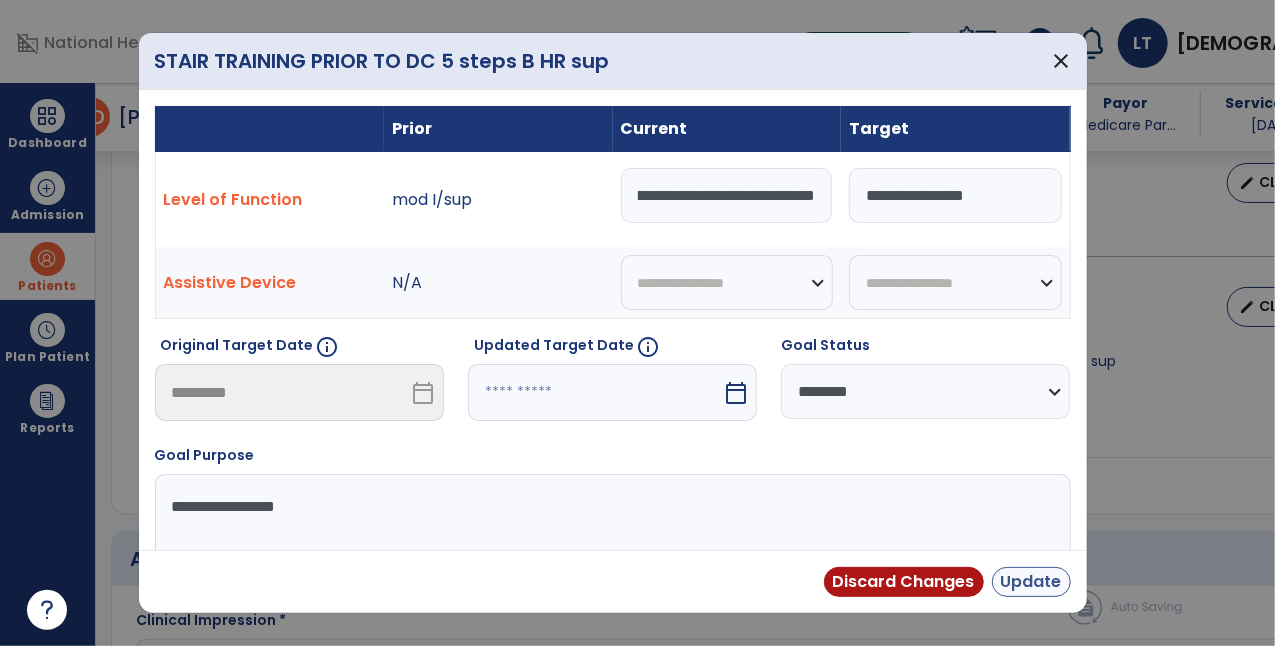 type on "**********" 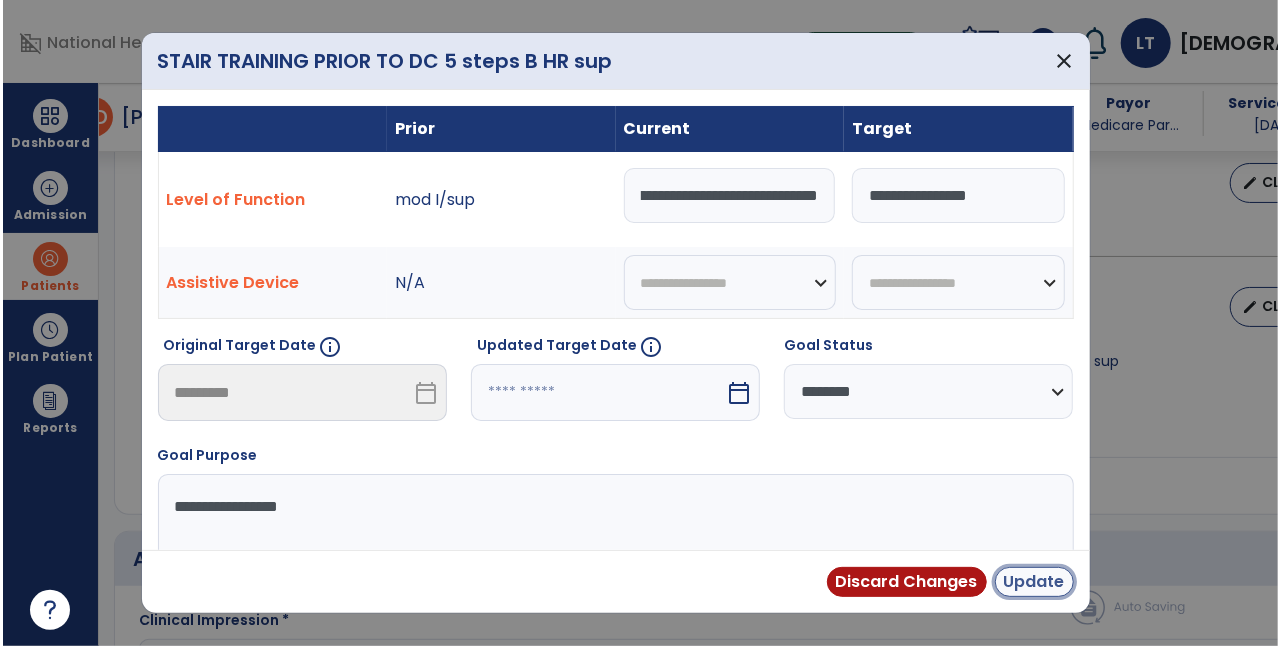 scroll, scrollTop: 0, scrollLeft: 0, axis: both 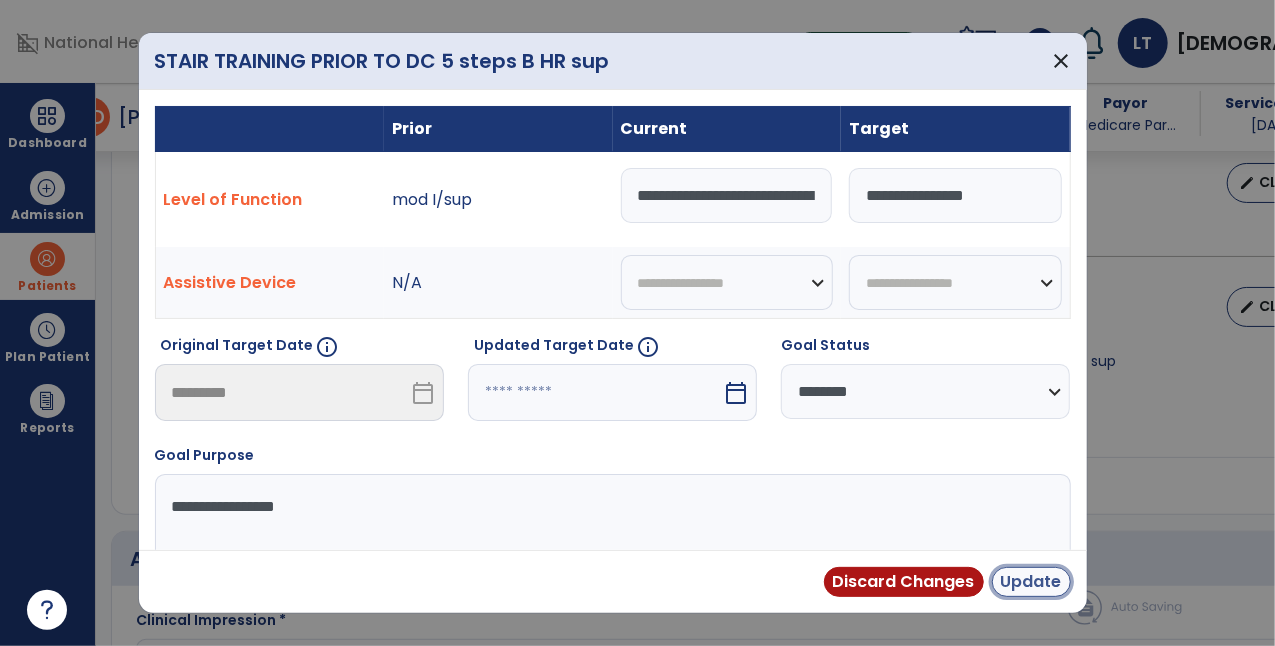 click on "Update" at bounding box center [1031, 582] 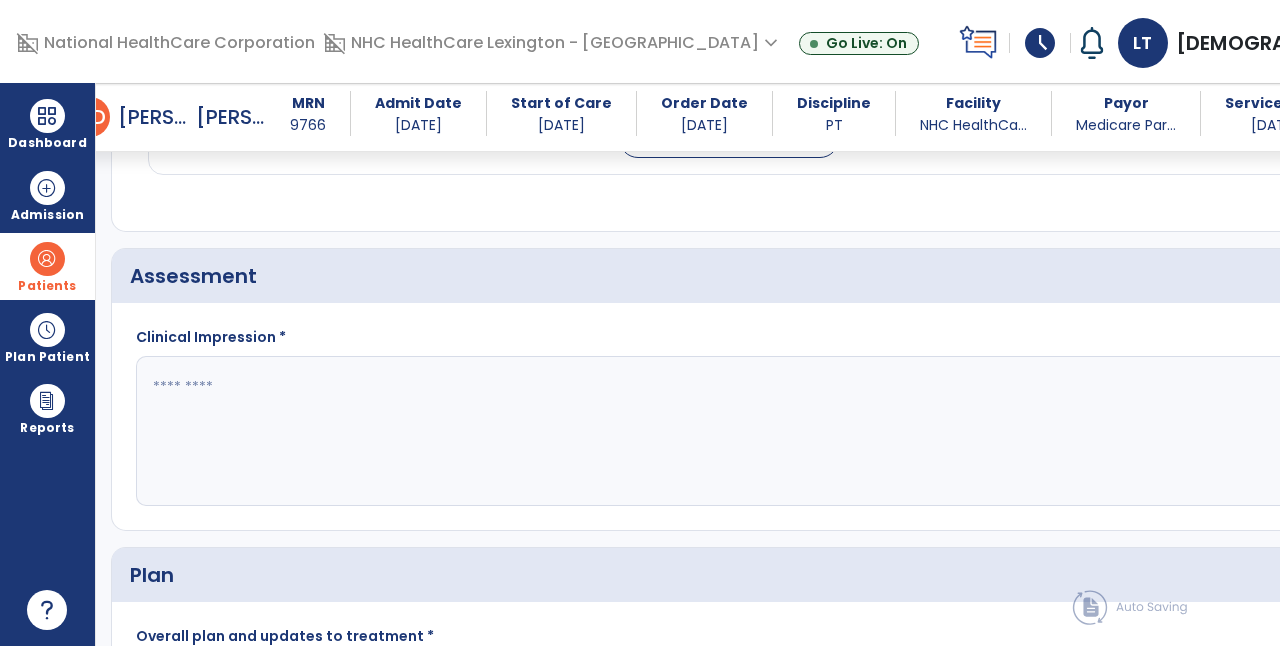 scroll, scrollTop: 1808, scrollLeft: 0, axis: vertical 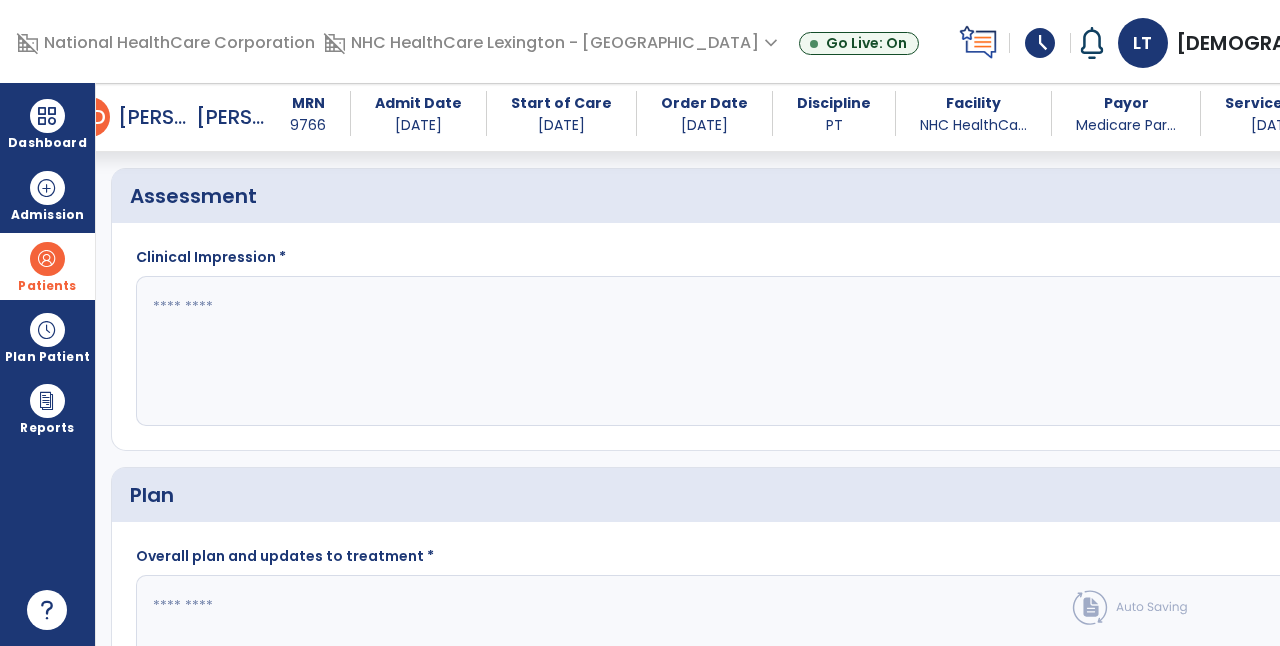 click 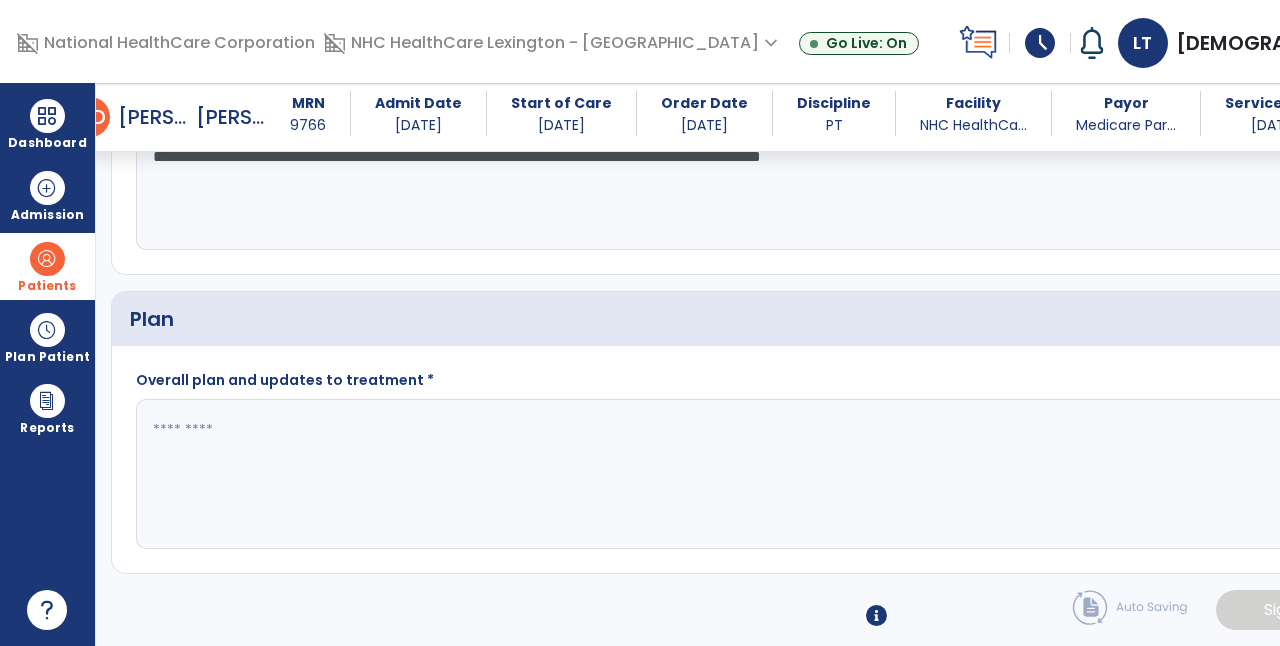 scroll, scrollTop: 2053, scrollLeft: 0, axis: vertical 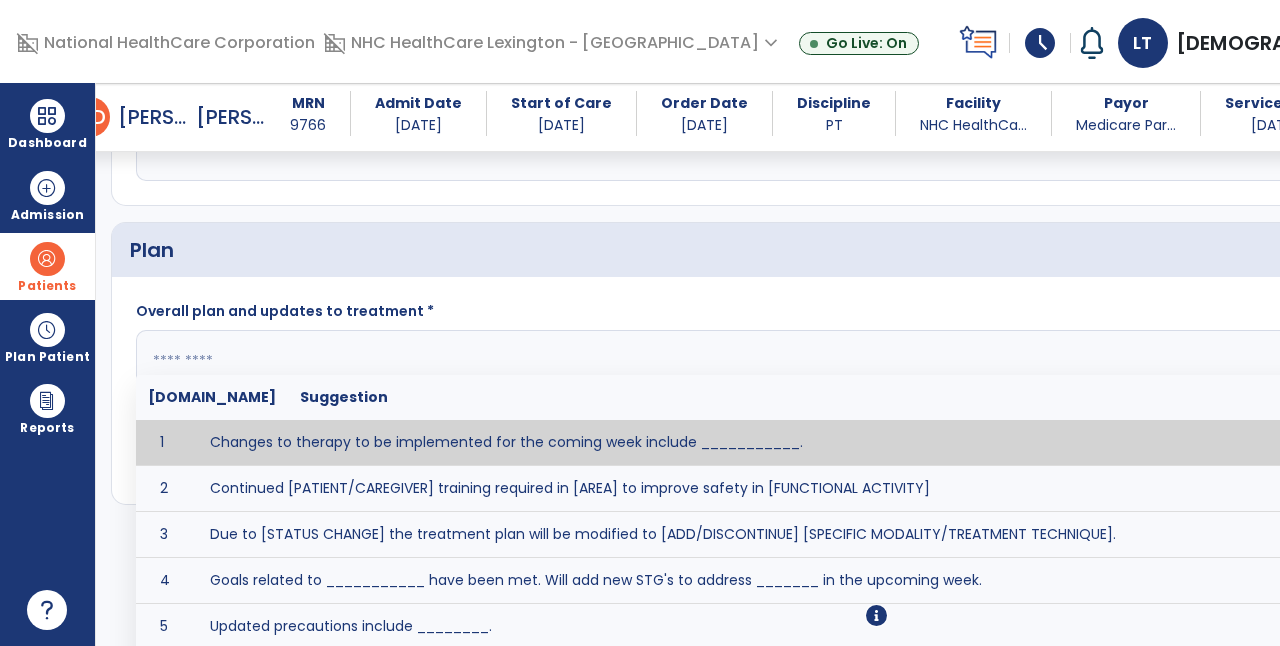 click 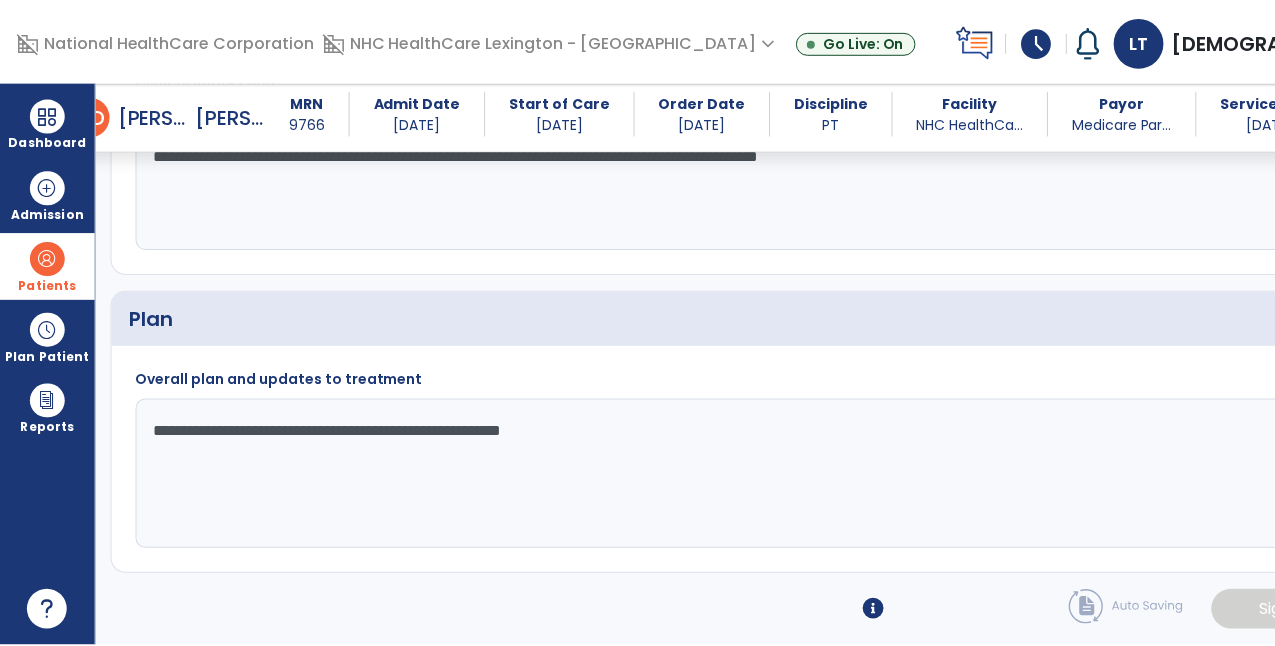 scroll, scrollTop: 2059, scrollLeft: 0, axis: vertical 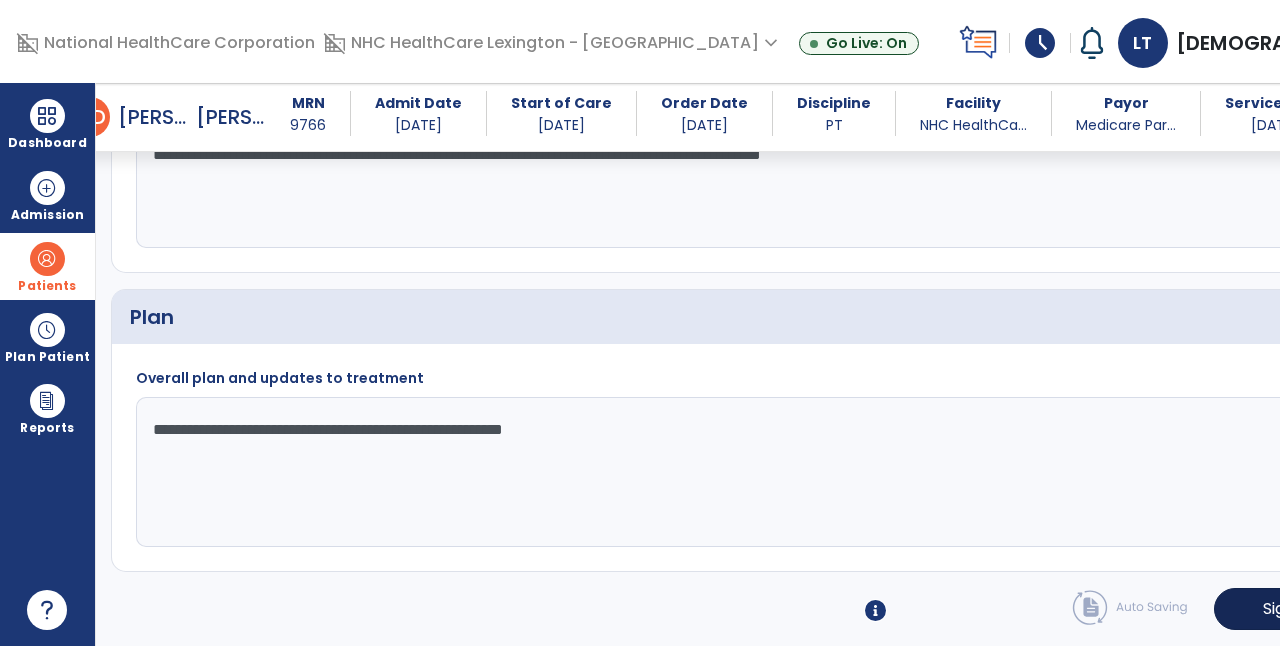 type on "**********" 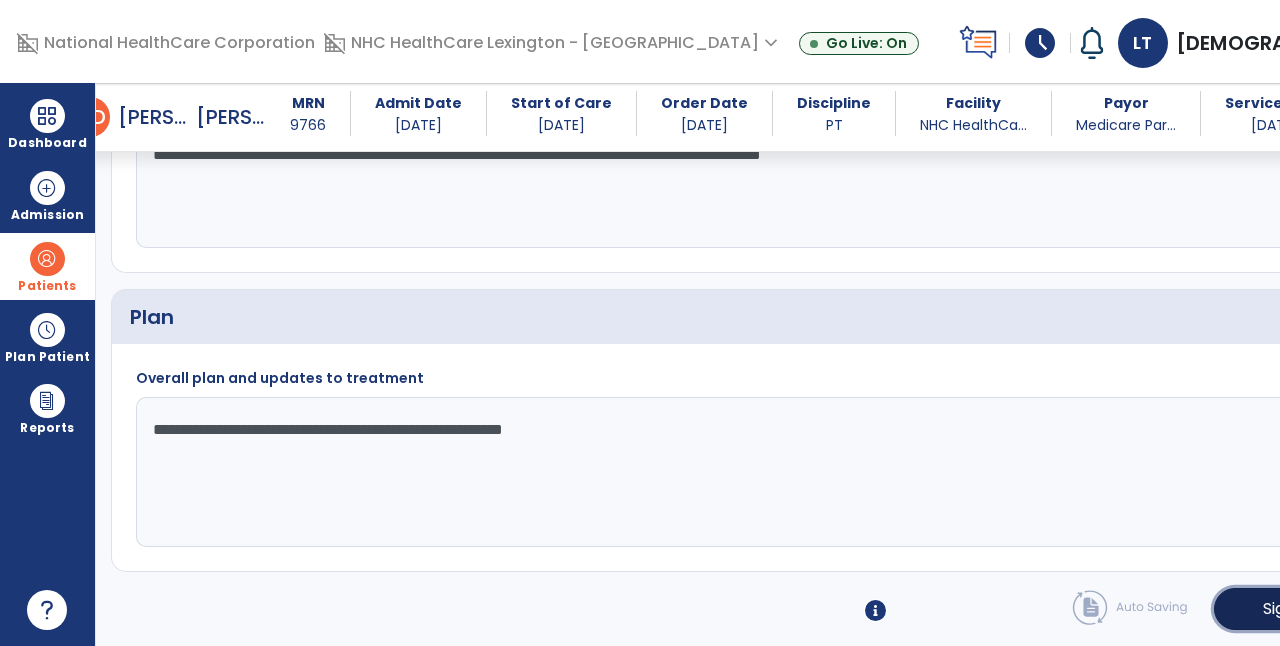 click on "chevron_right" 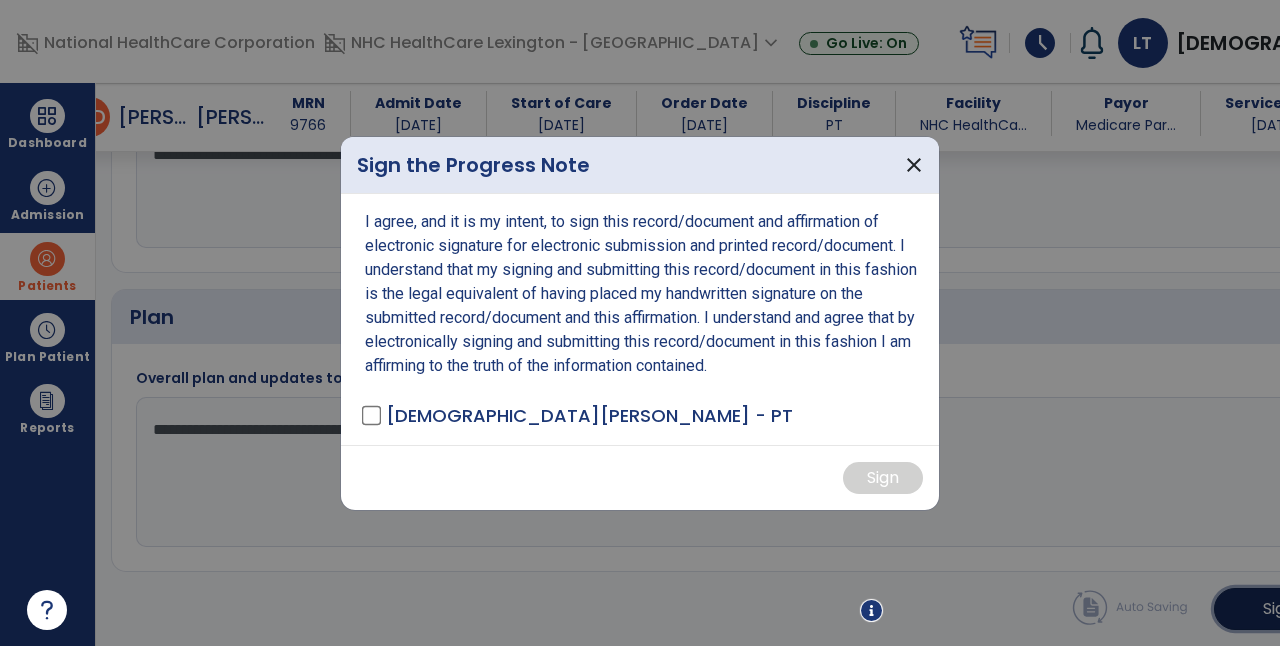 scroll, scrollTop: 2059, scrollLeft: 0, axis: vertical 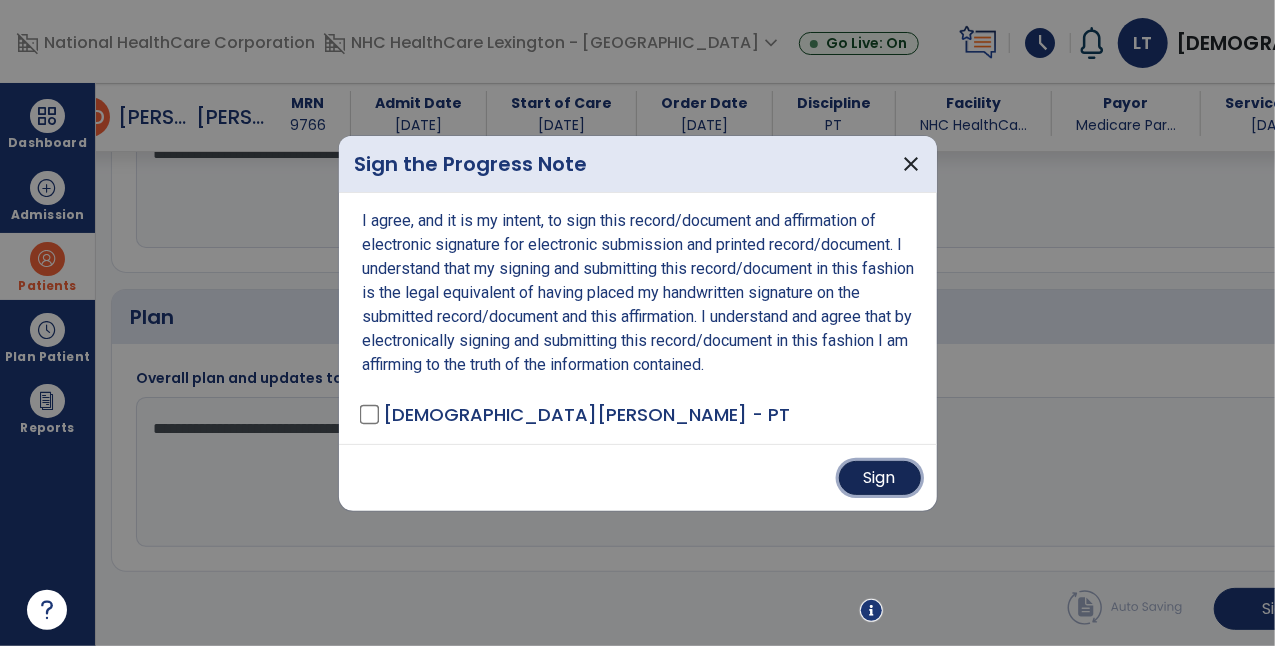 click on "Sign" at bounding box center [880, 478] 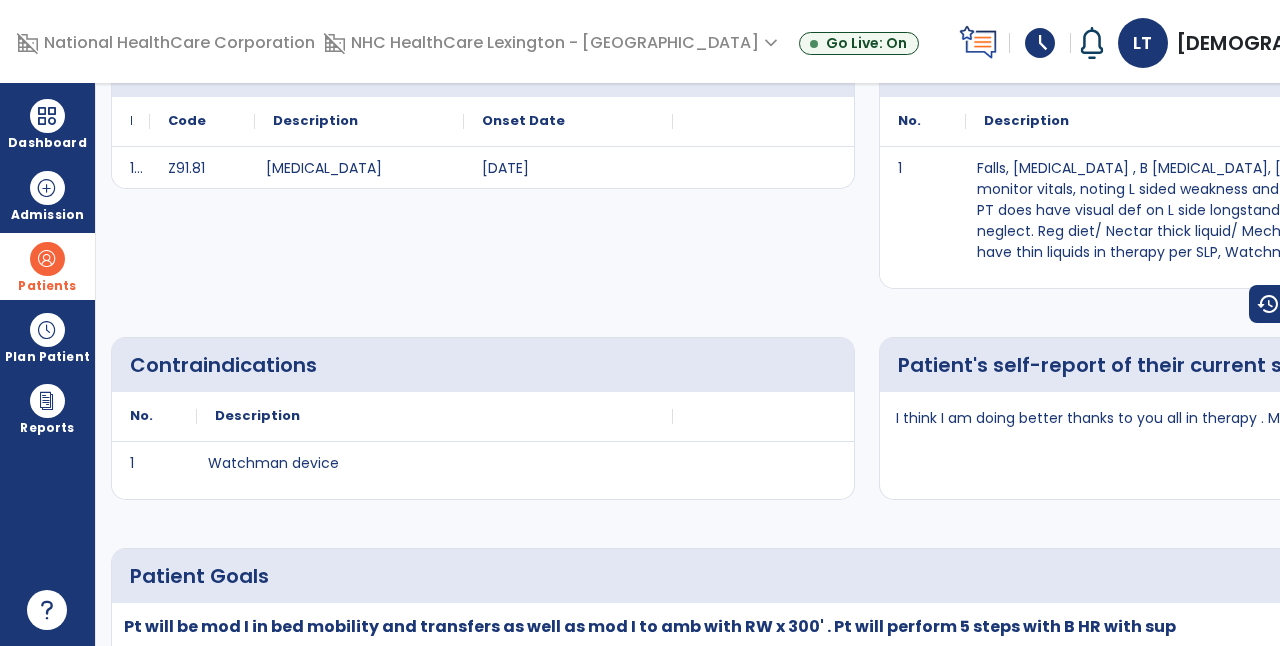 scroll, scrollTop: 0, scrollLeft: 0, axis: both 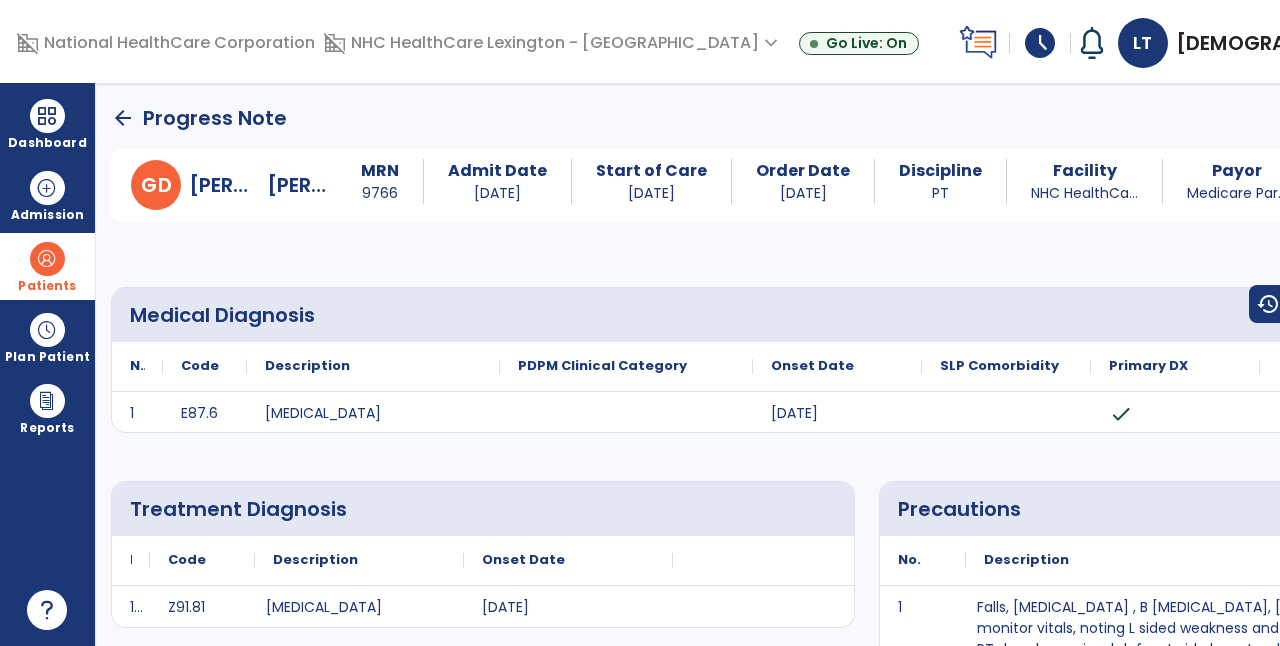 click on "arrow_back" 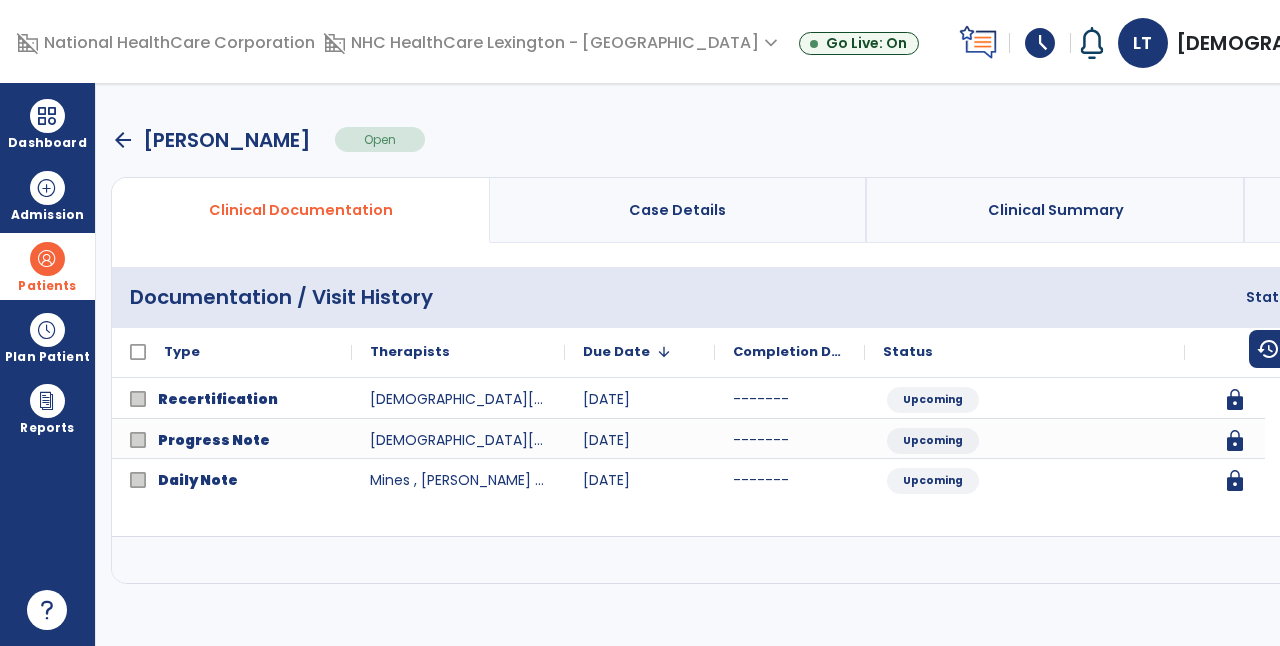 click at bounding box center (1563, 560) 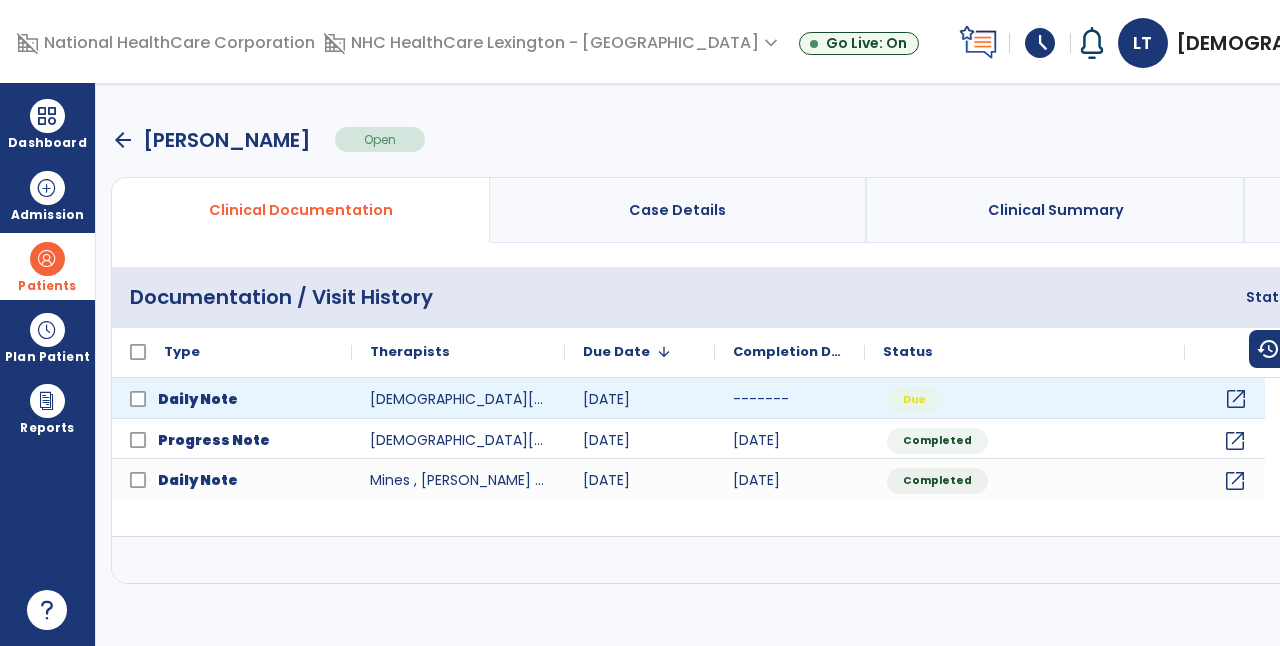 click on "open_in_new" 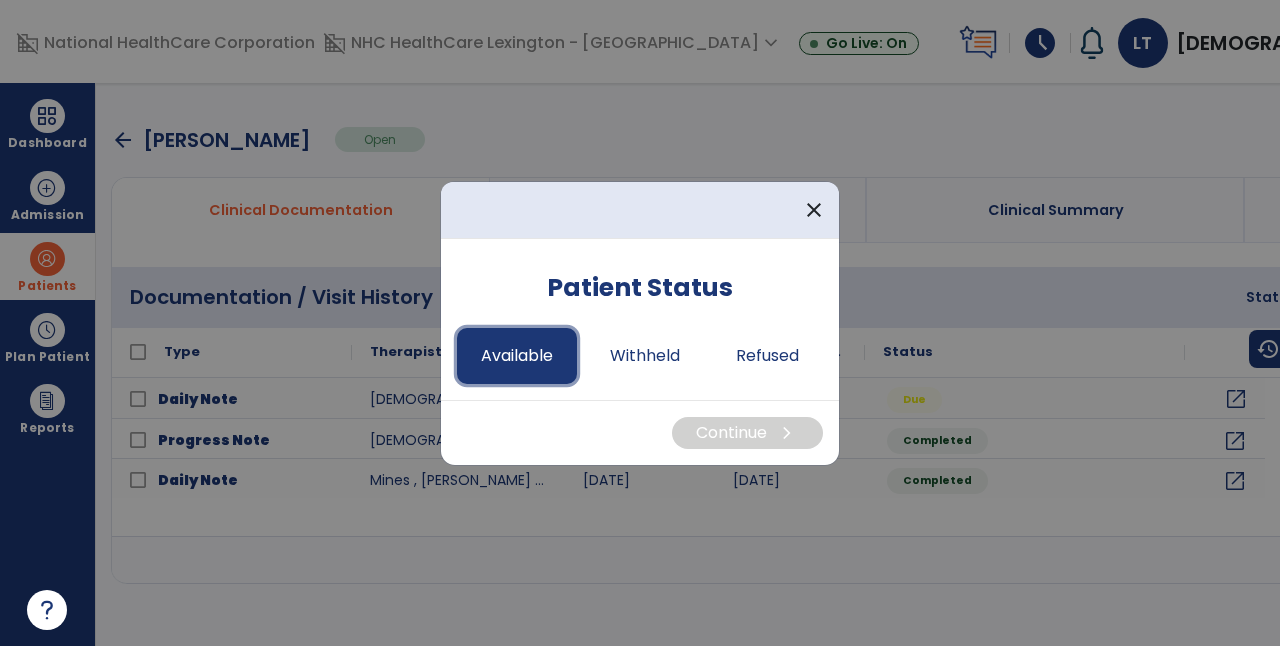 click on "Available" at bounding box center (517, 356) 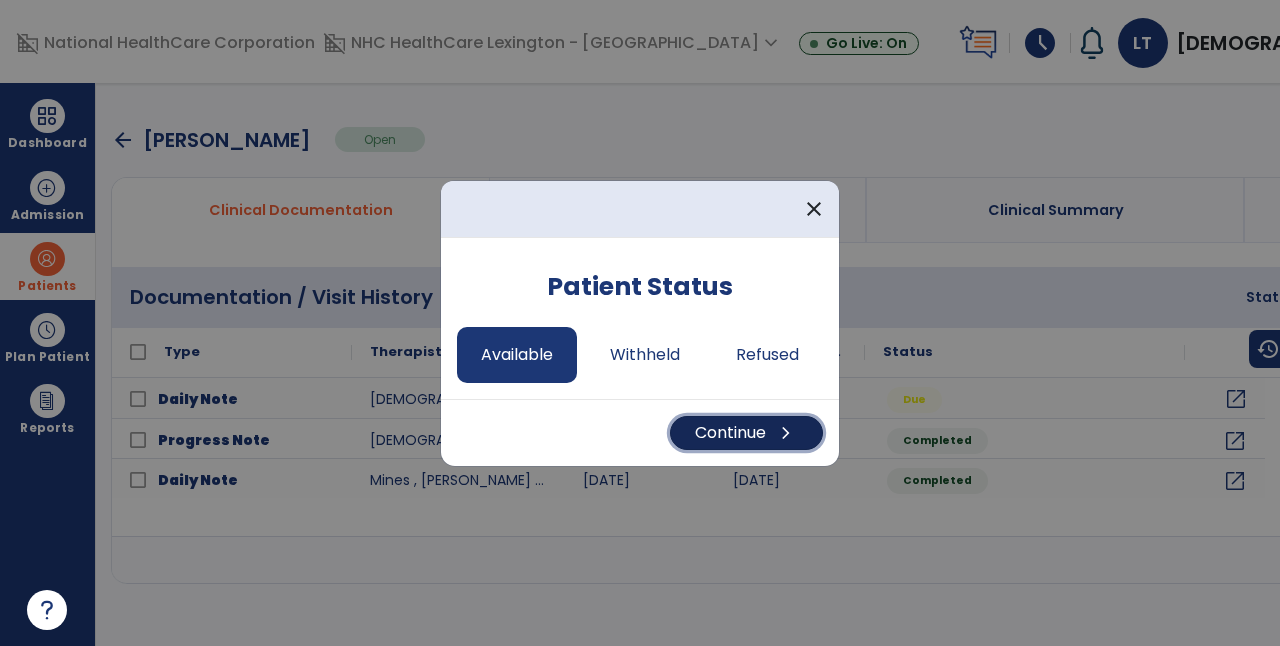 click on "Continue   chevron_right" at bounding box center (746, 433) 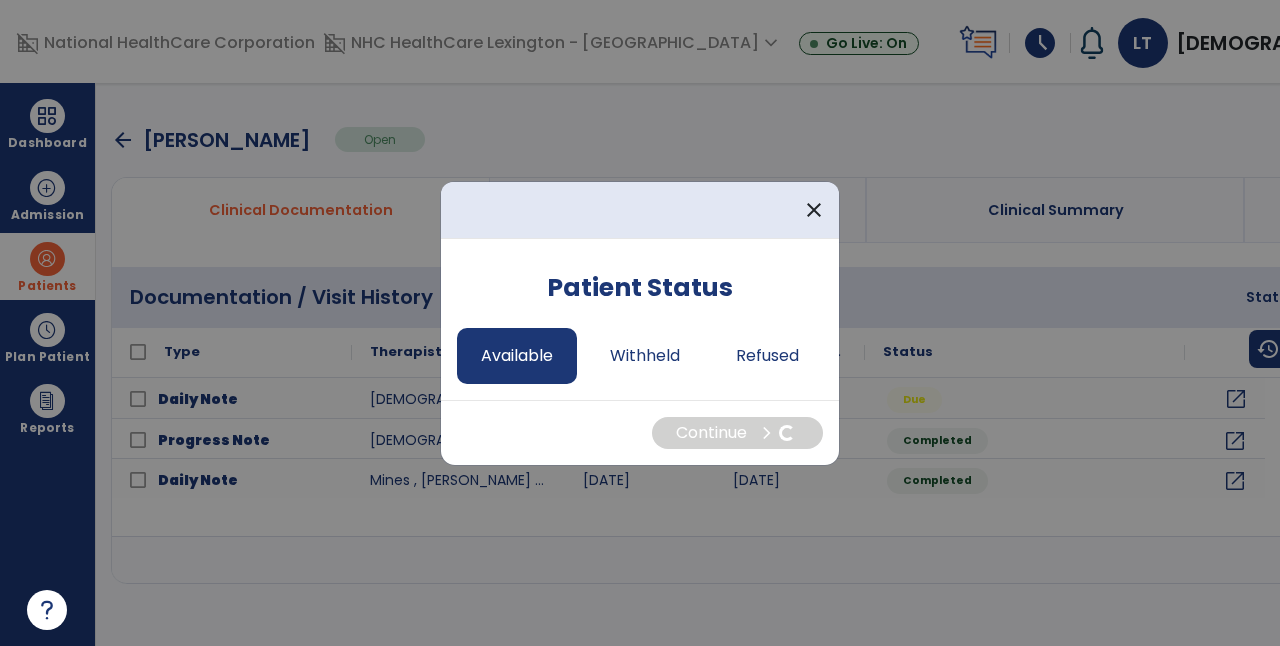select on "*" 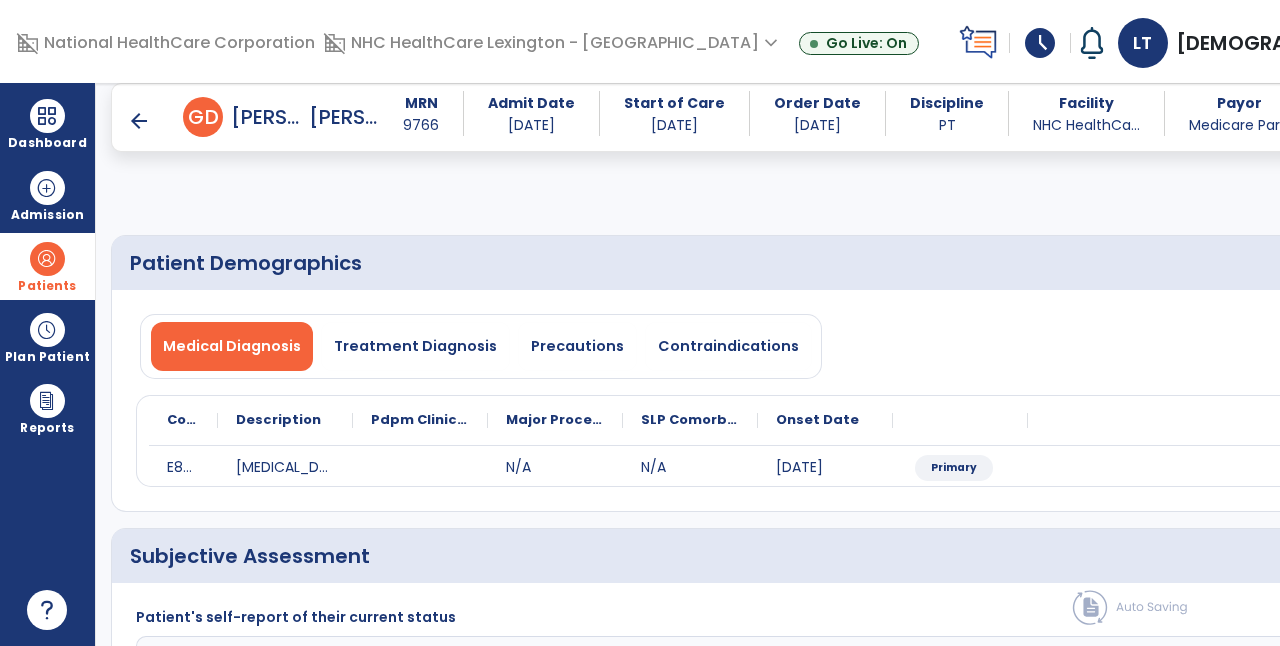 scroll, scrollTop: 160, scrollLeft: 0, axis: vertical 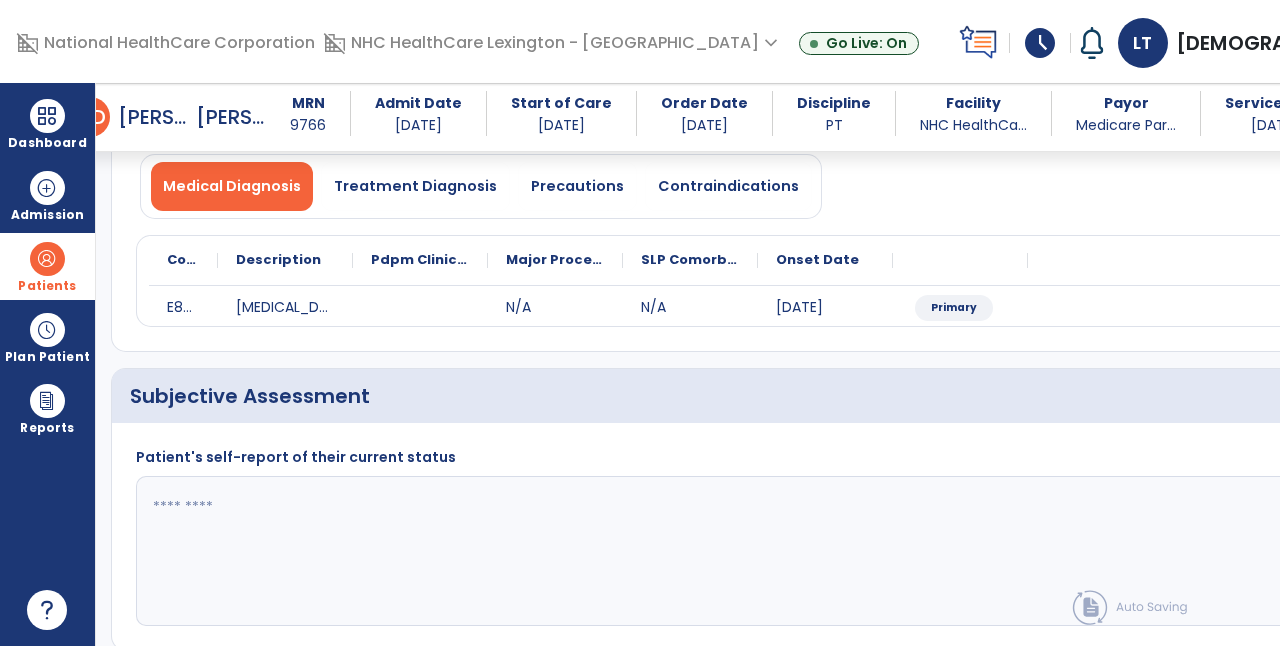 click 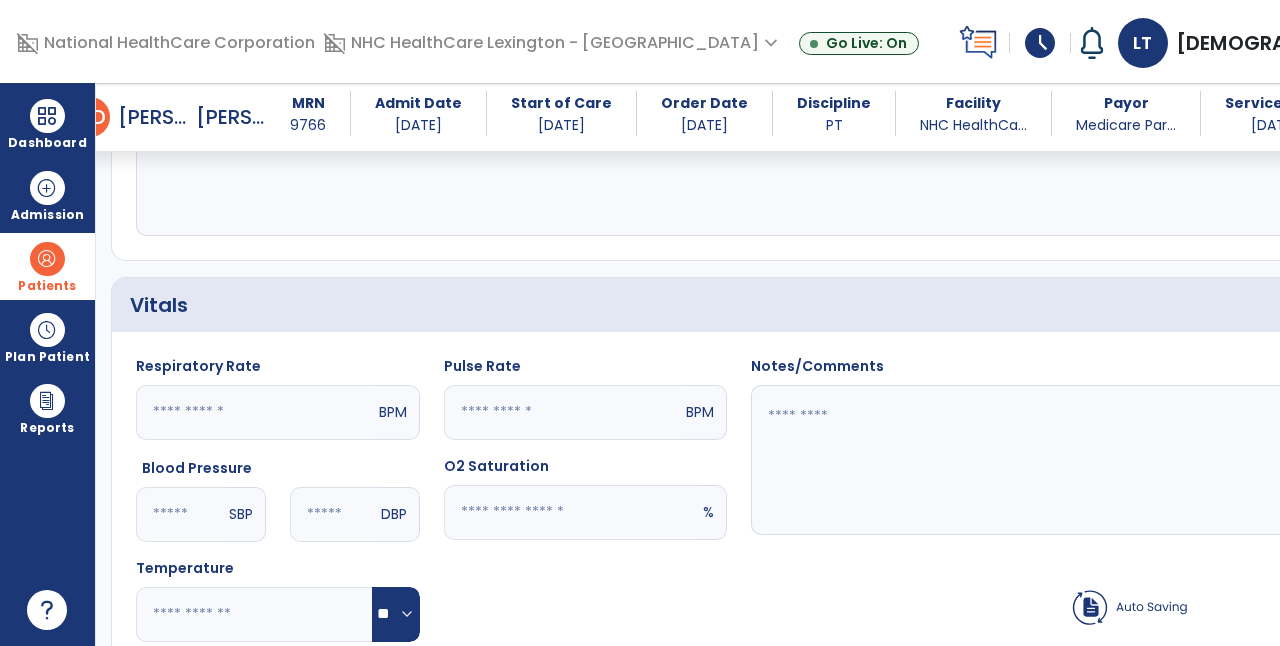 scroll, scrollTop: 579, scrollLeft: 0, axis: vertical 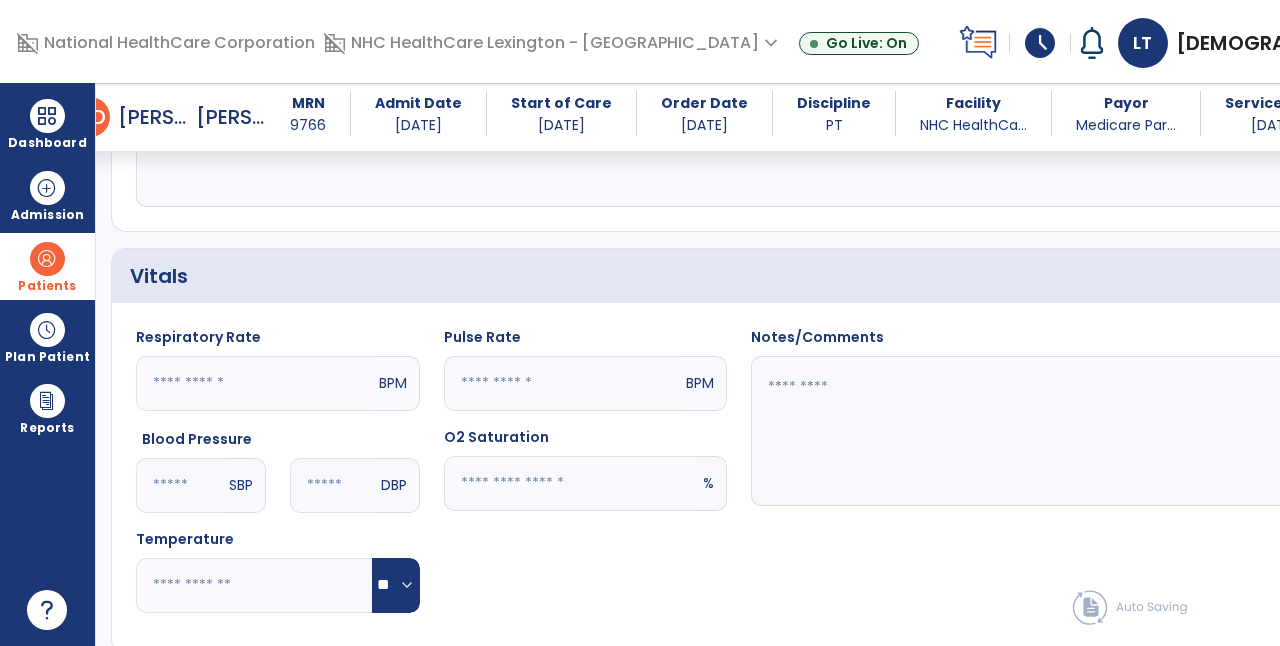 type on "**********" 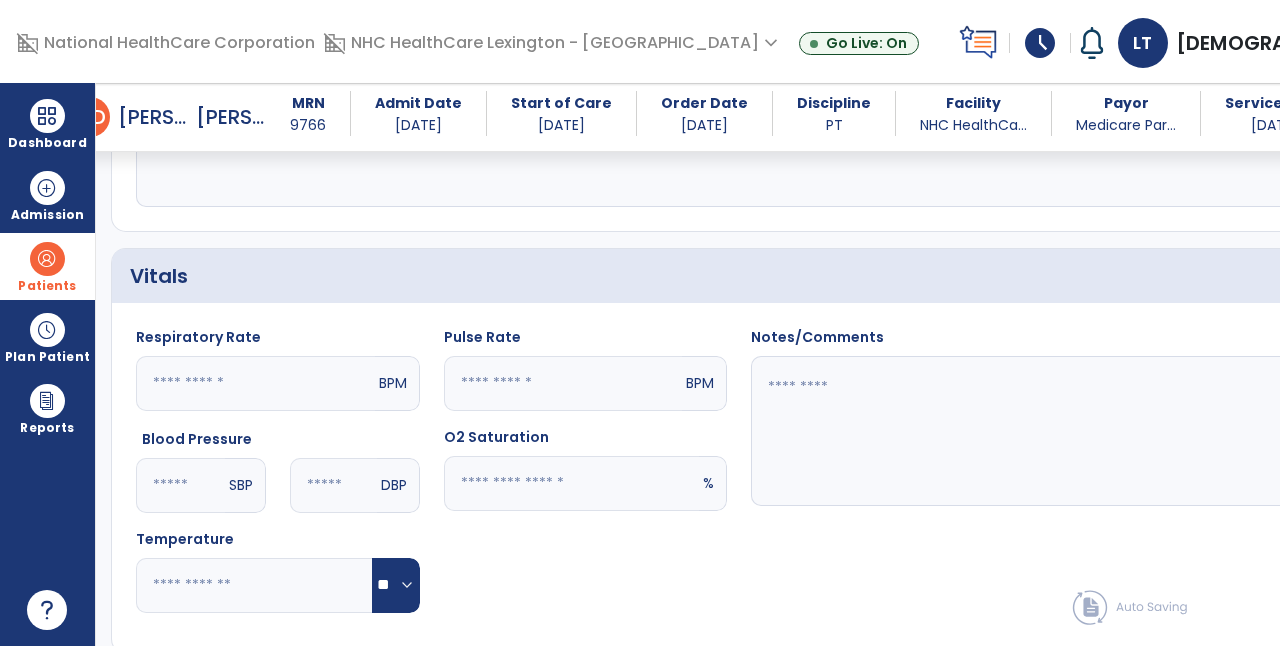 click 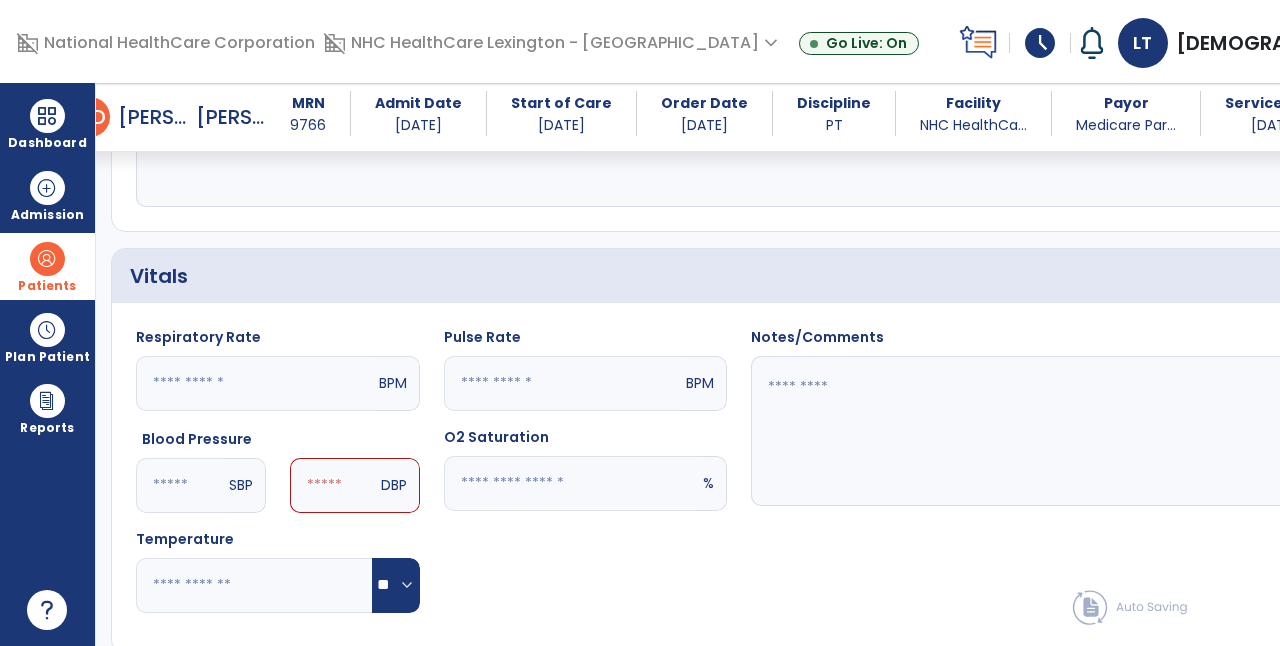 type on "***" 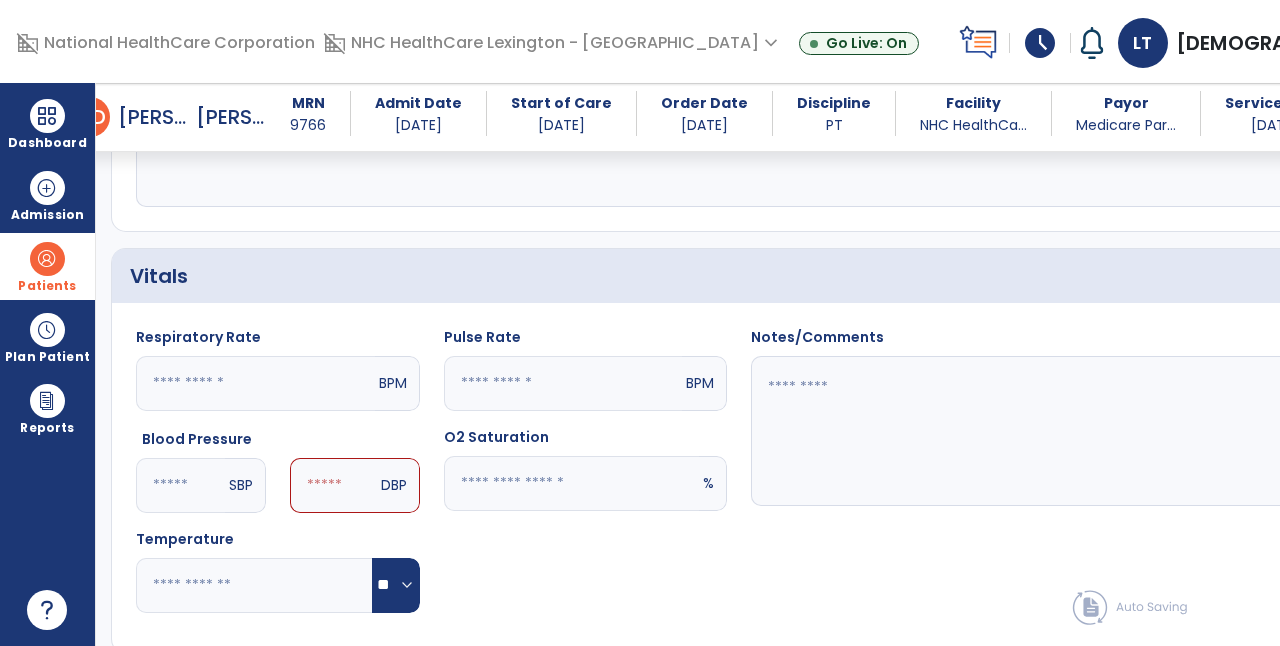 click 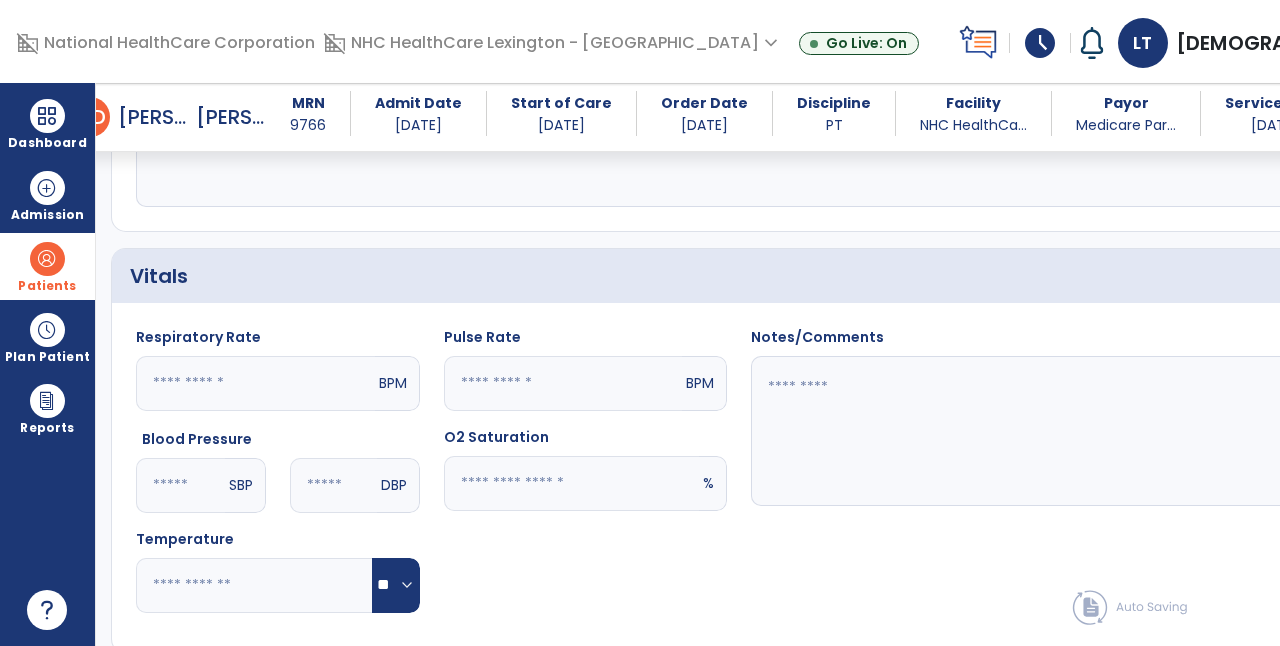 type on "**" 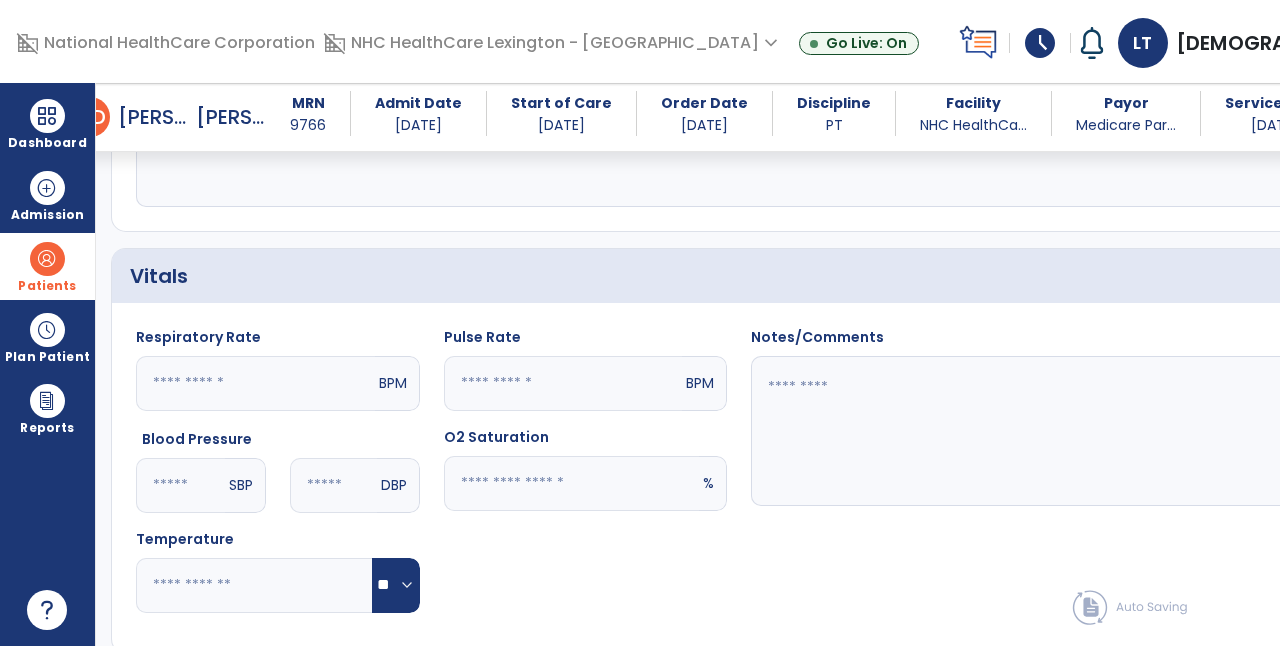 click 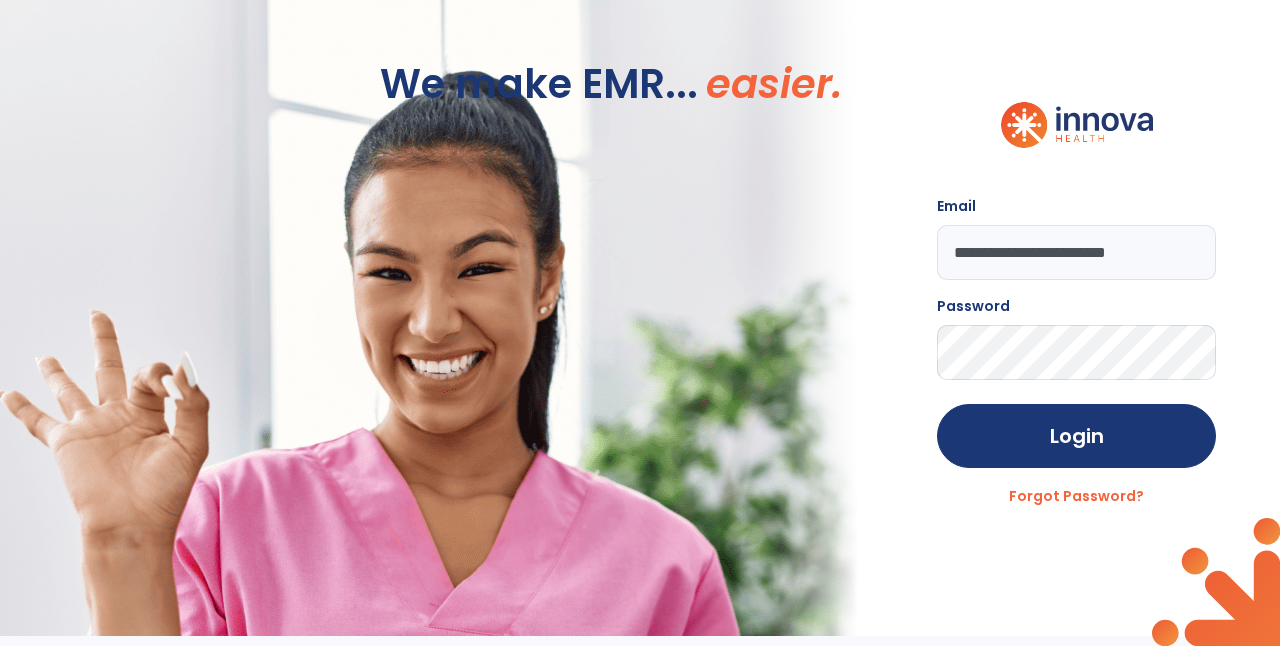 scroll, scrollTop: 0, scrollLeft: 0, axis: both 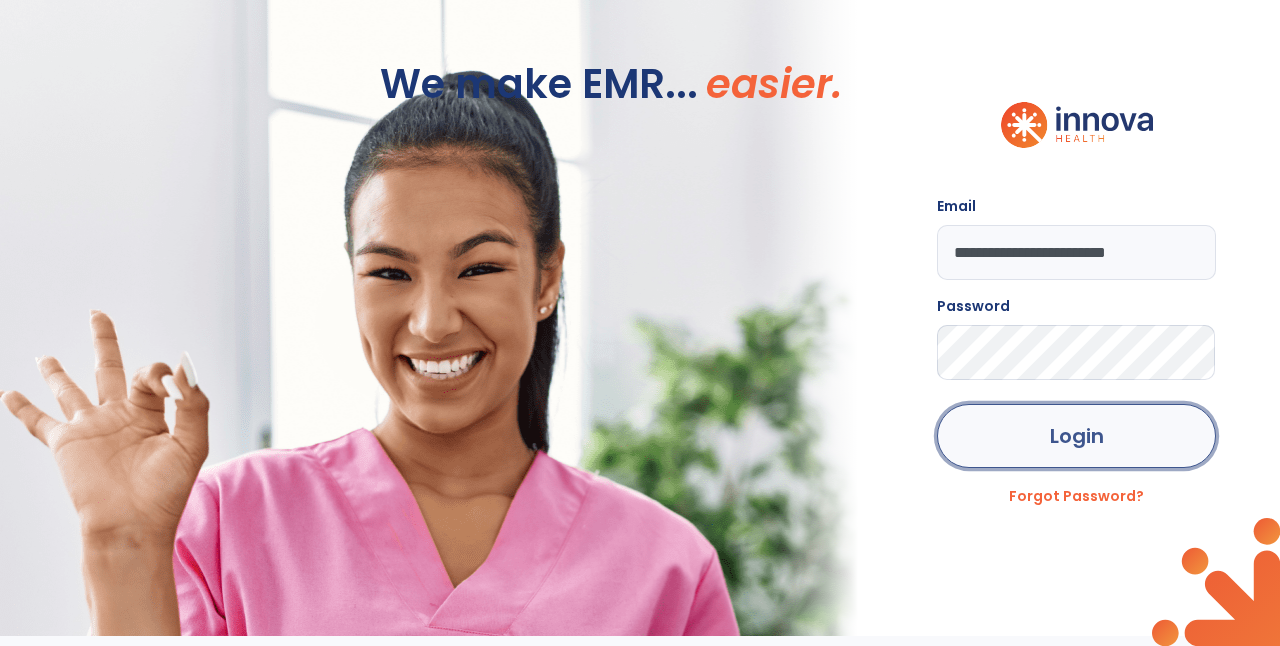 click on "Login" 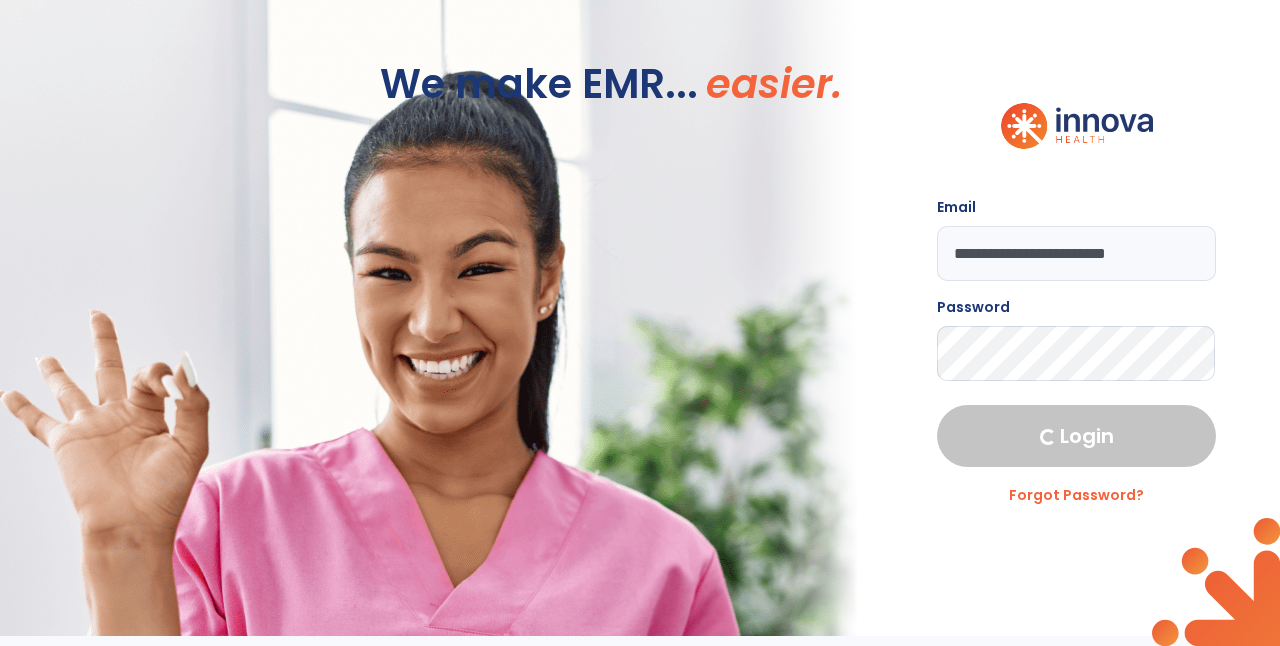 select on "****" 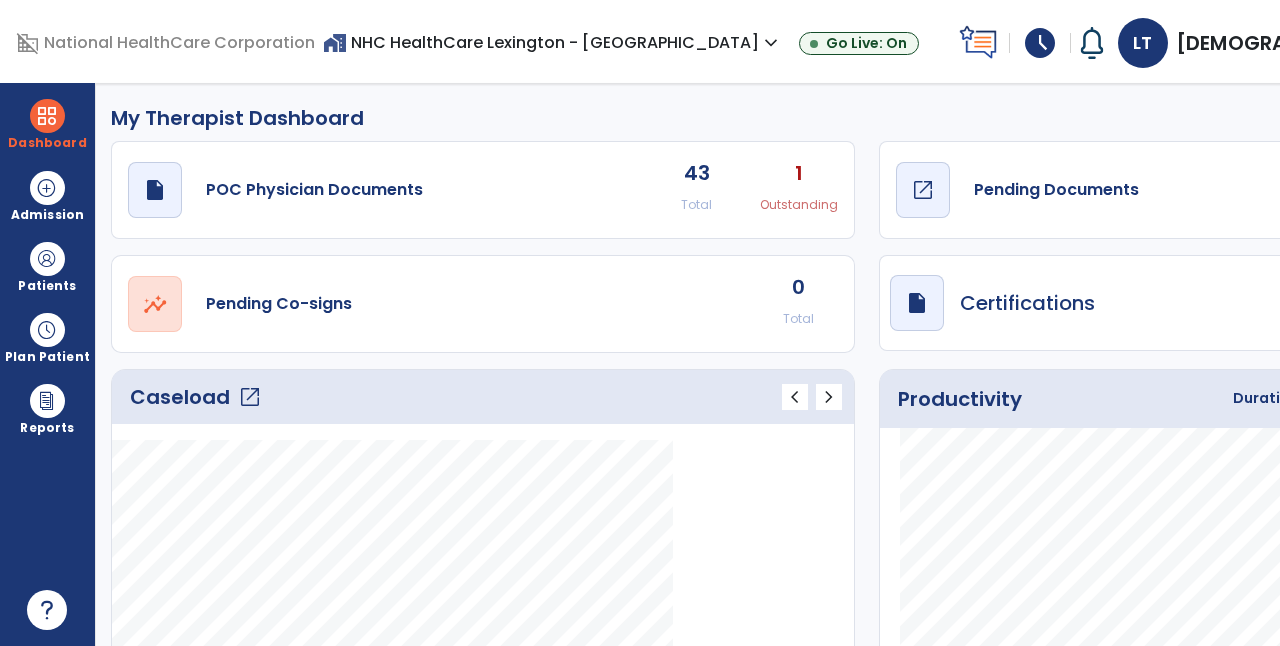 click on "open_in_new" 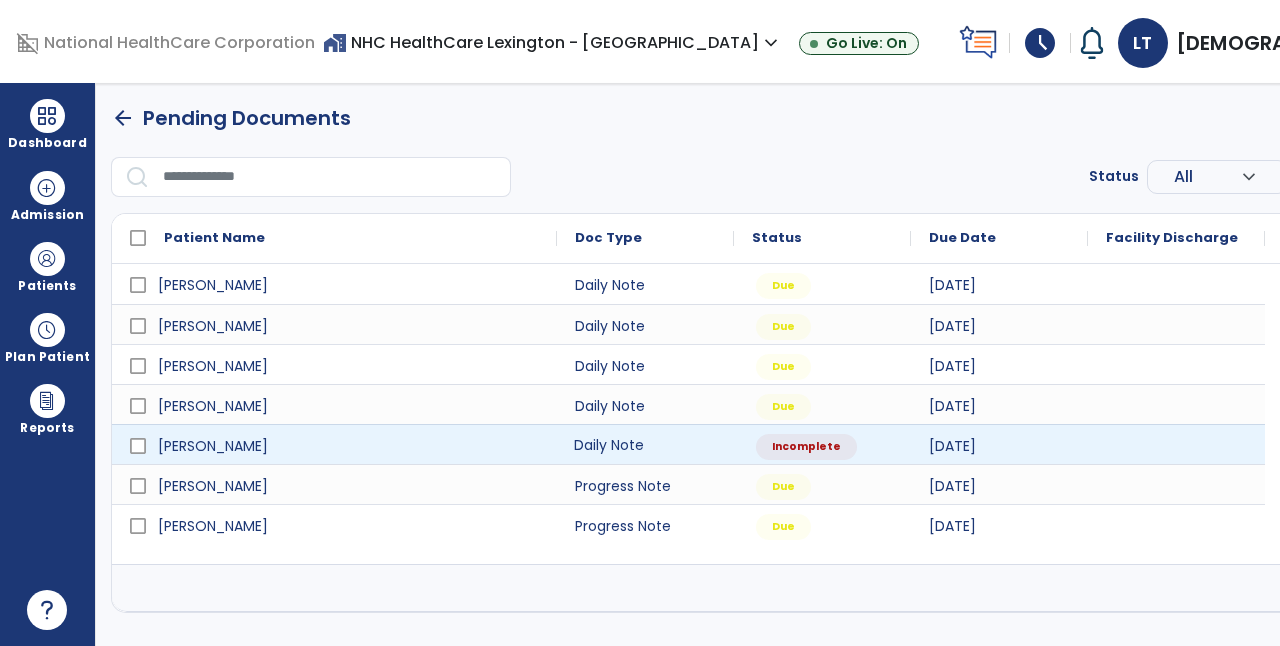 click on "Daily Note" at bounding box center (645, 444) 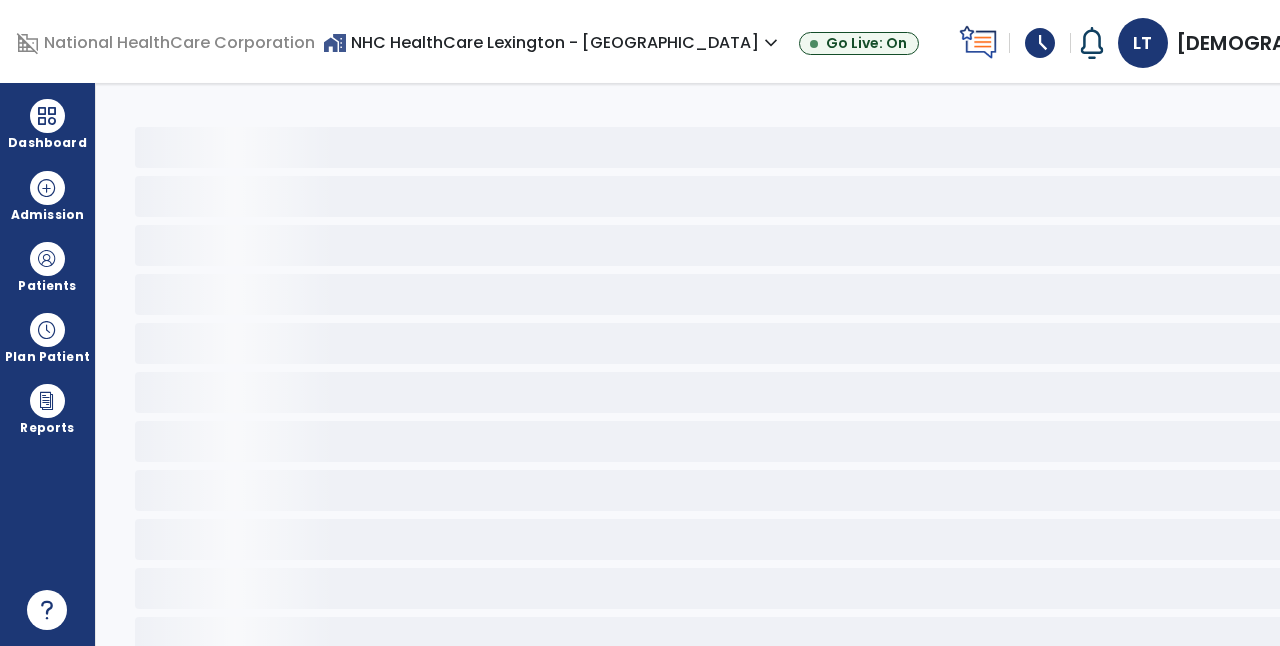 select on "*" 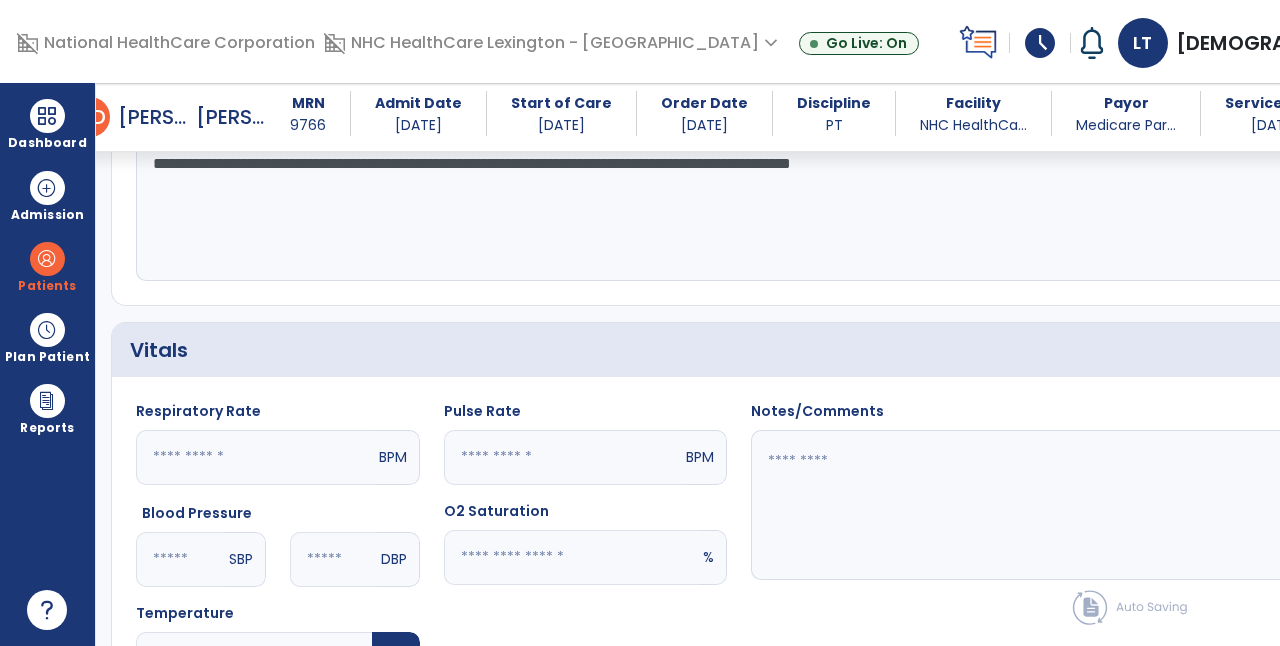 scroll, scrollTop: 568, scrollLeft: 0, axis: vertical 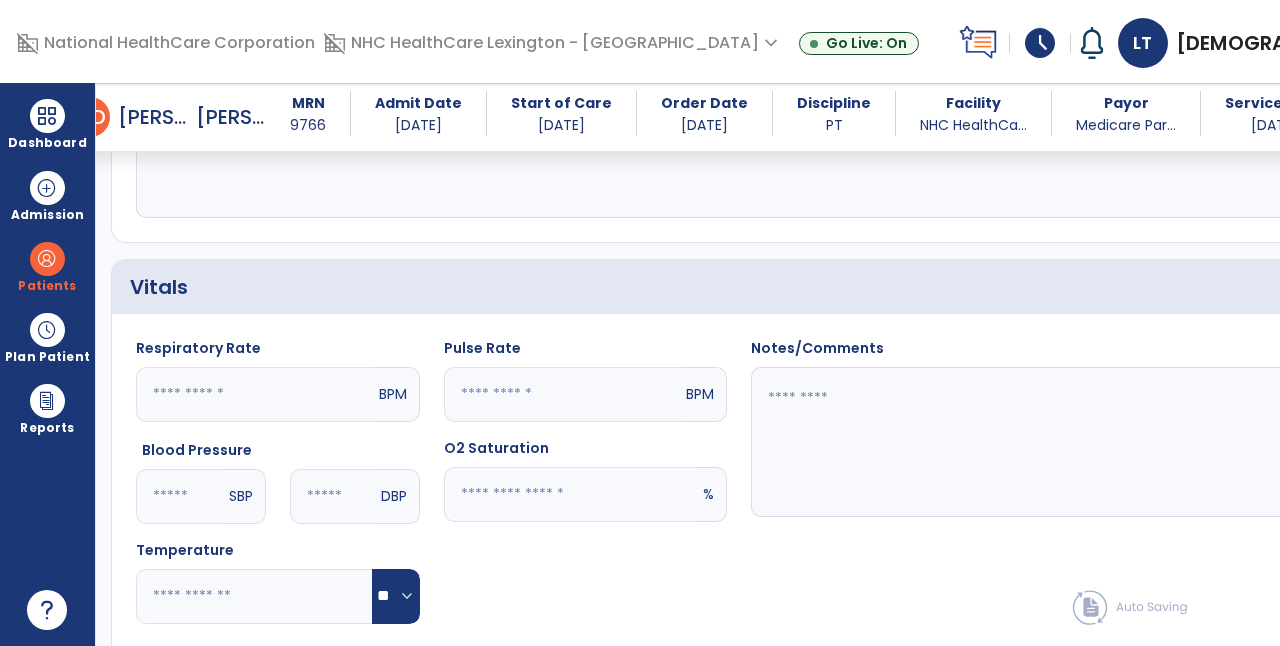 click 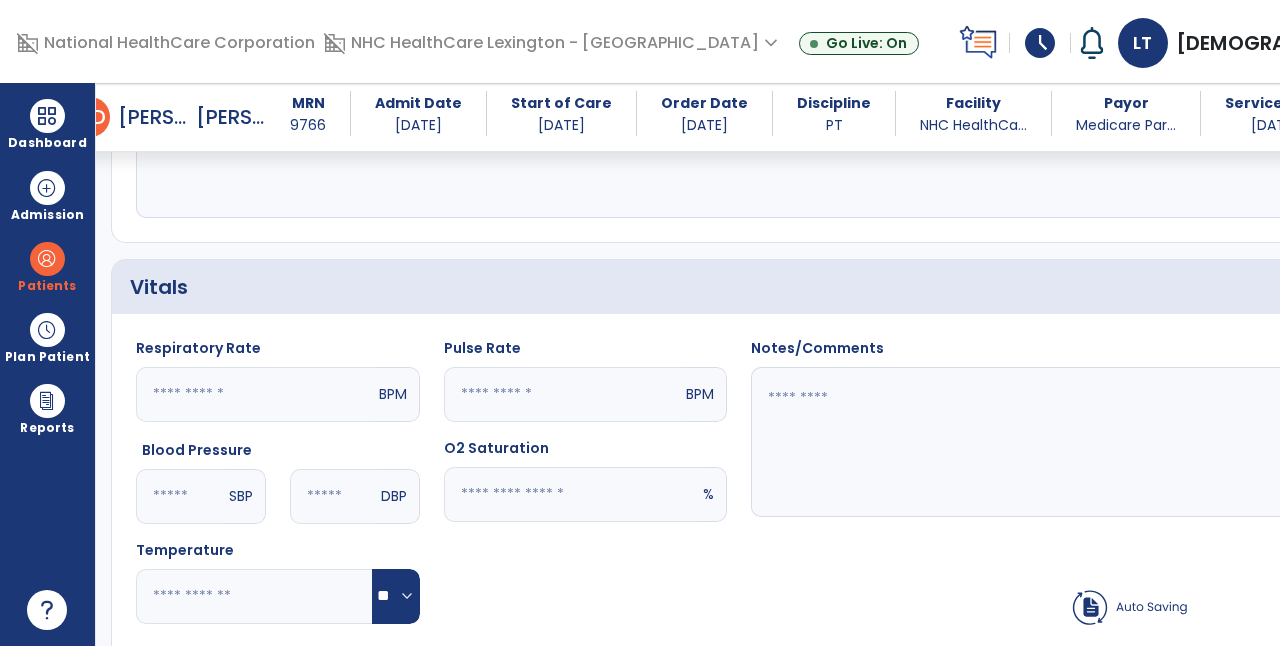 click 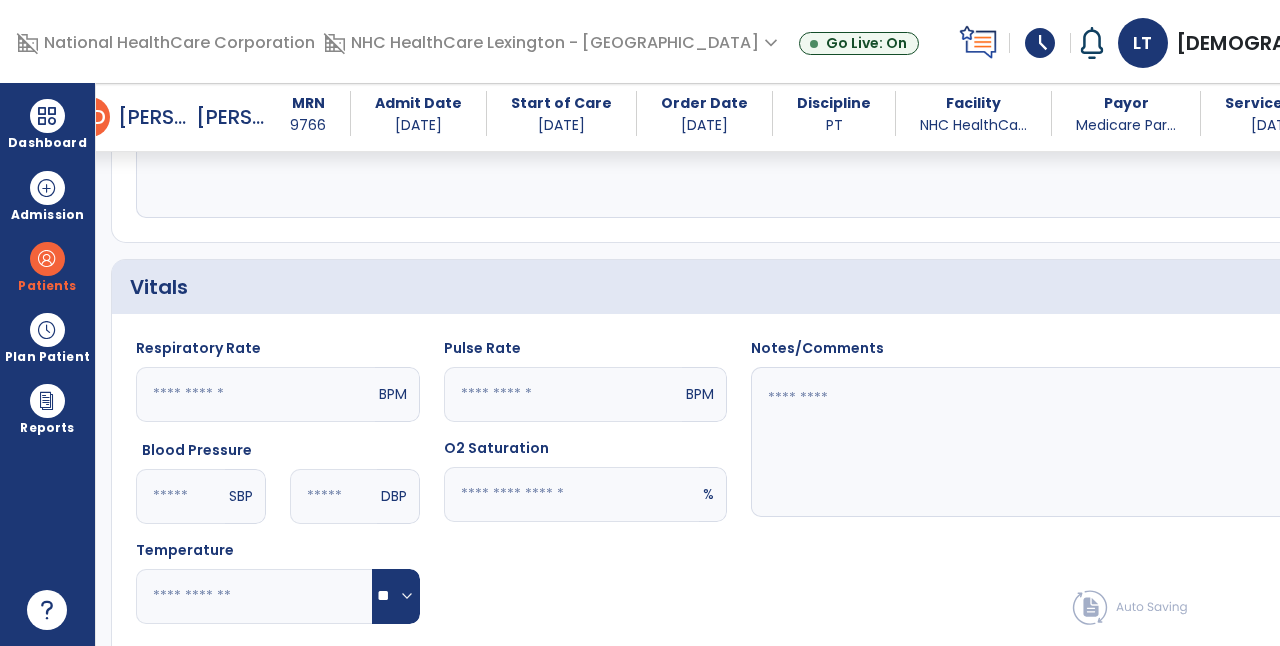 type on "**" 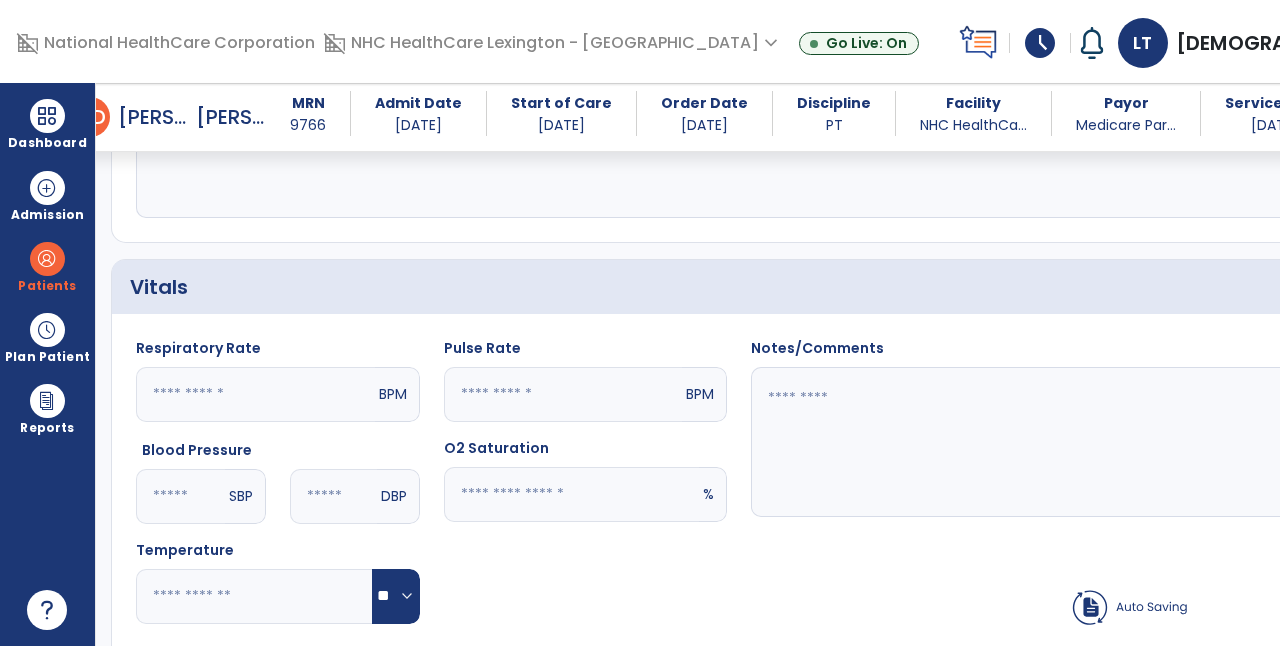 click 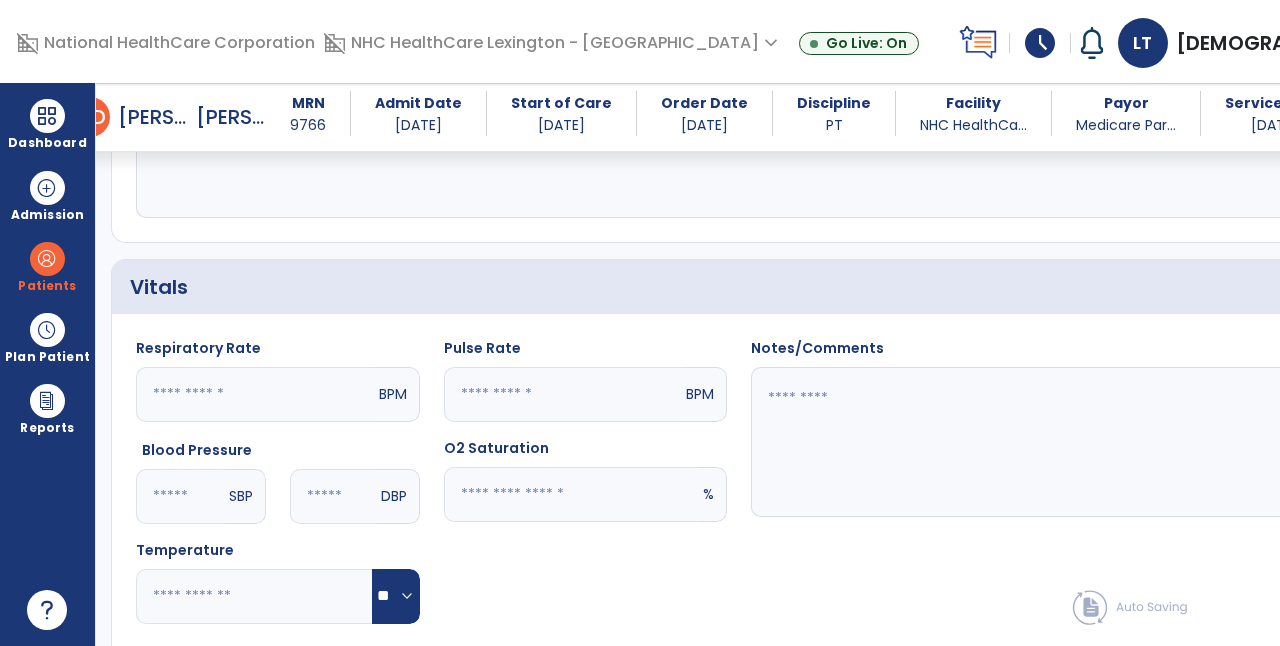 click 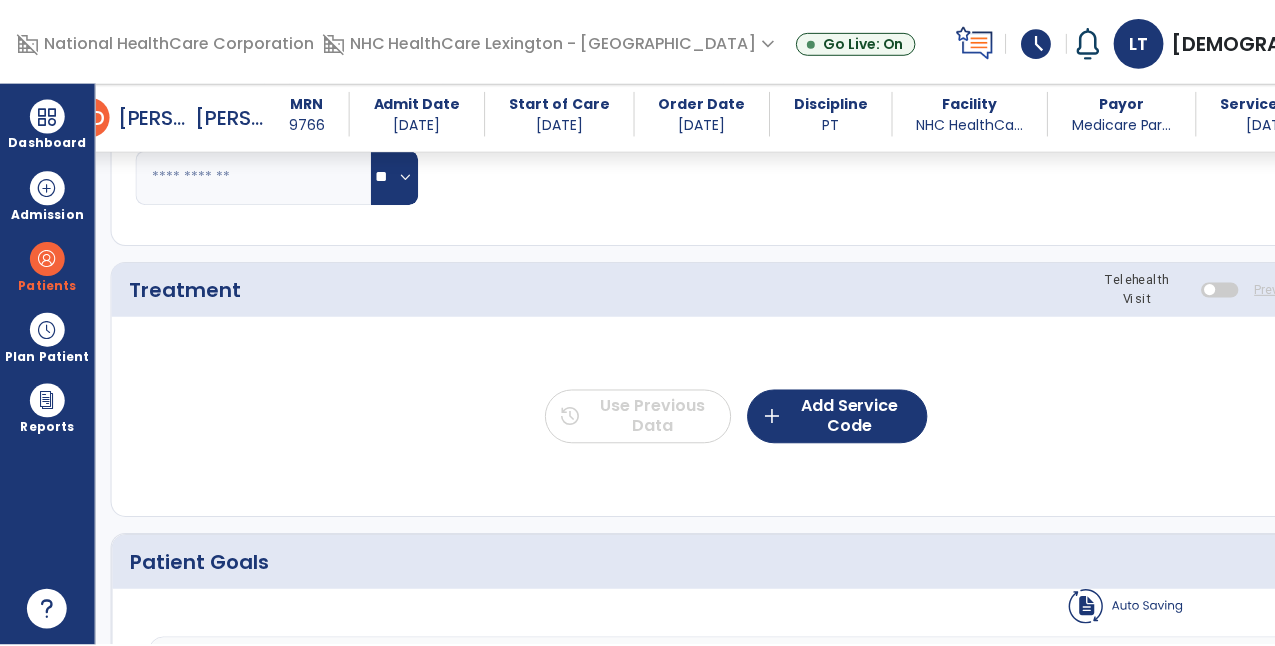 scroll, scrollTop: 986, scrollLeft: 0, axis: vertical 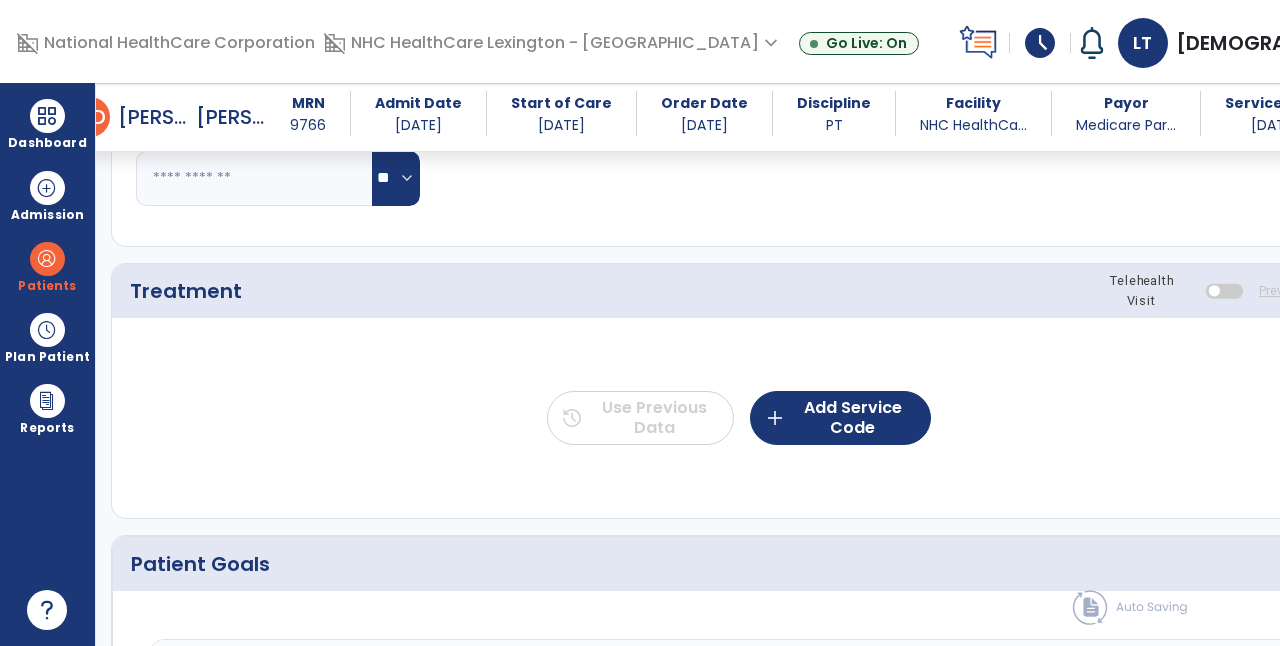 type 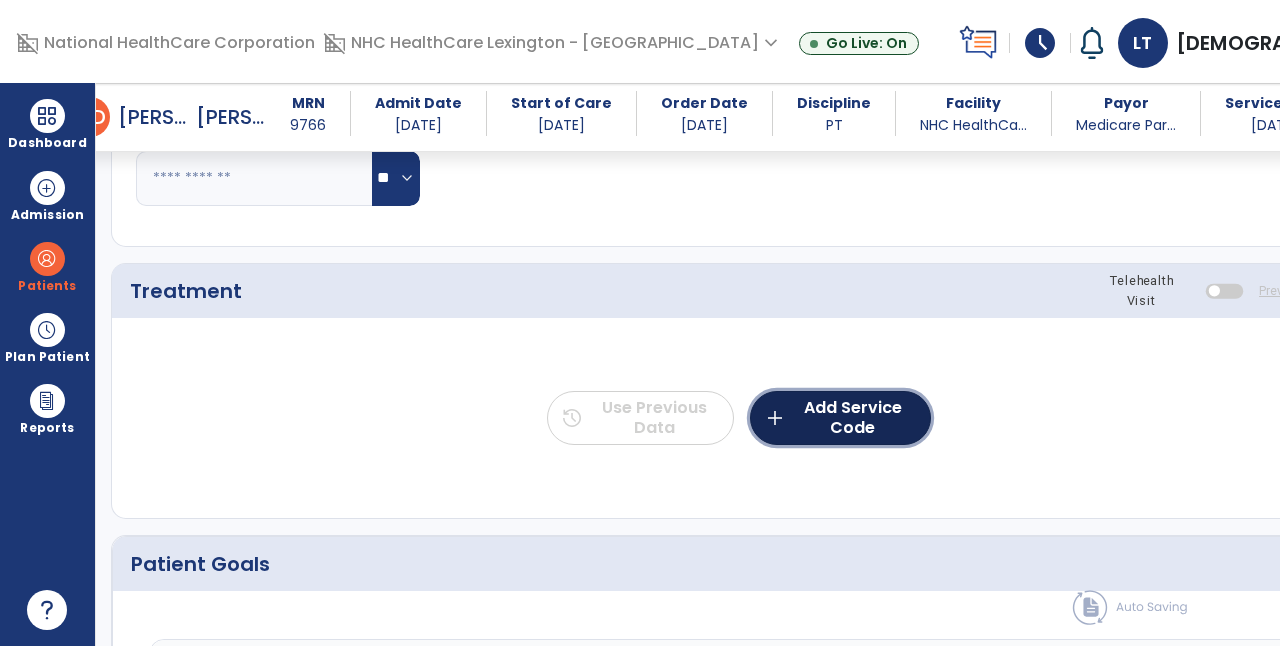 click on "add  Add Service Code" 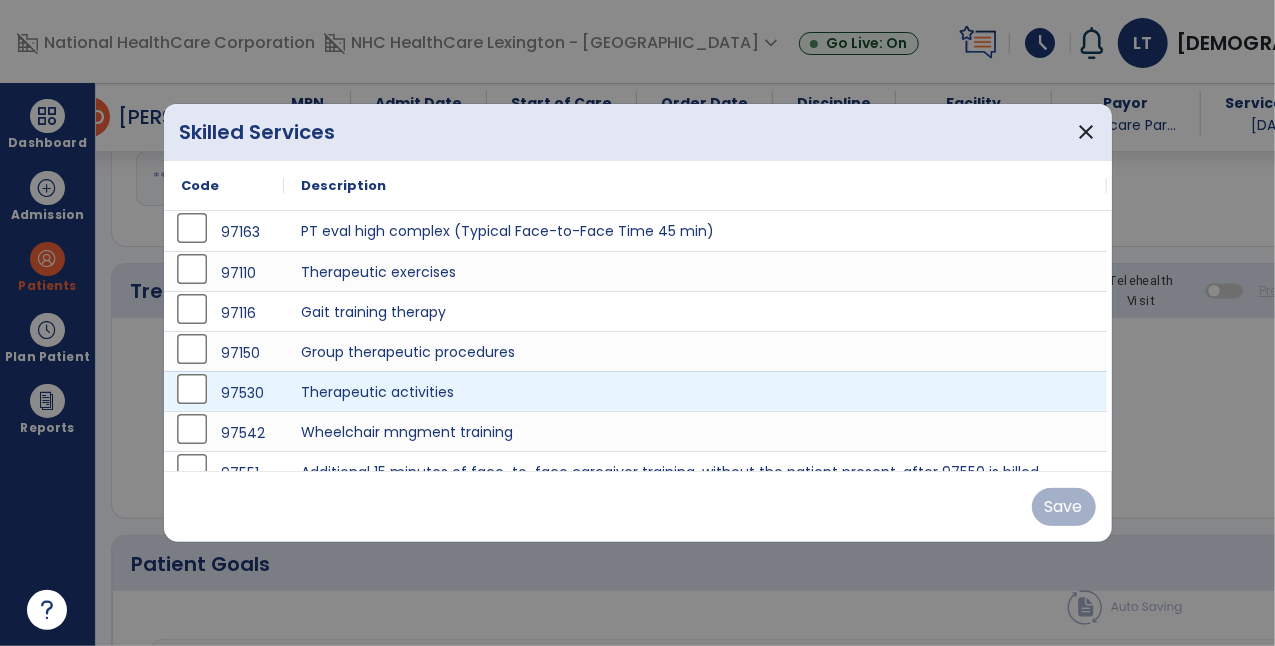 scroll, scrollTop: 986, scrollLeft: 0, axis: vertical 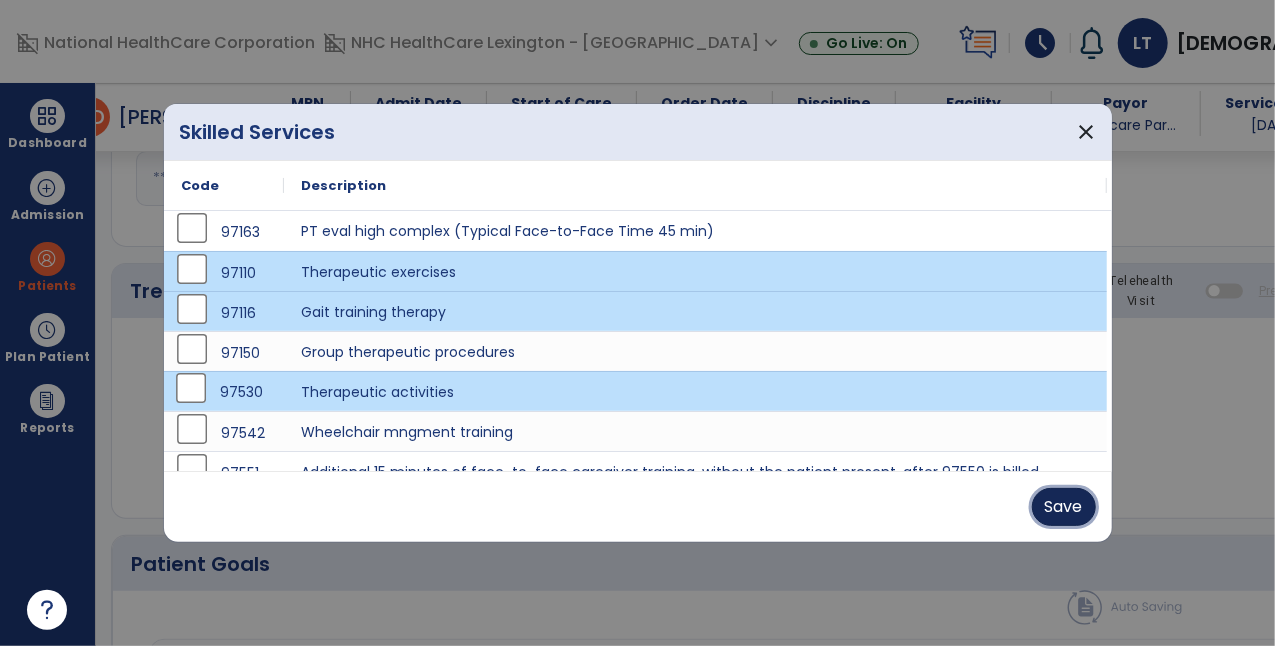 click on "Save" at bounding box center [1064, 507] 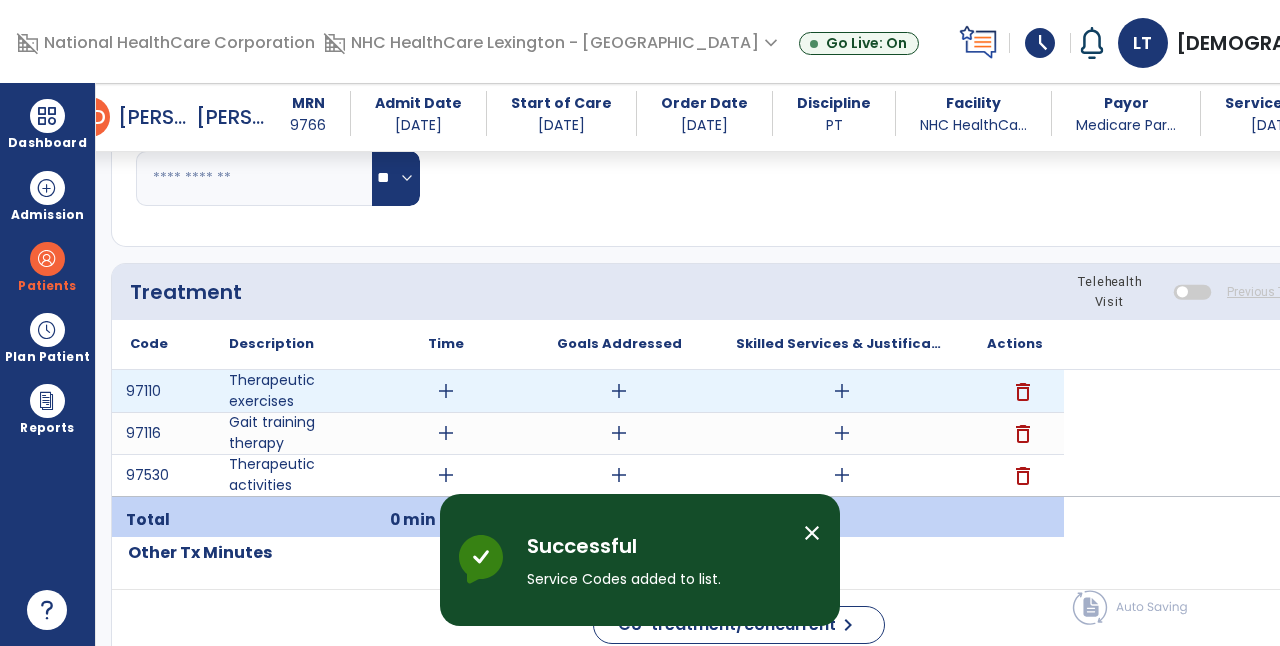 click on "add" at bounding box center [446, 391] 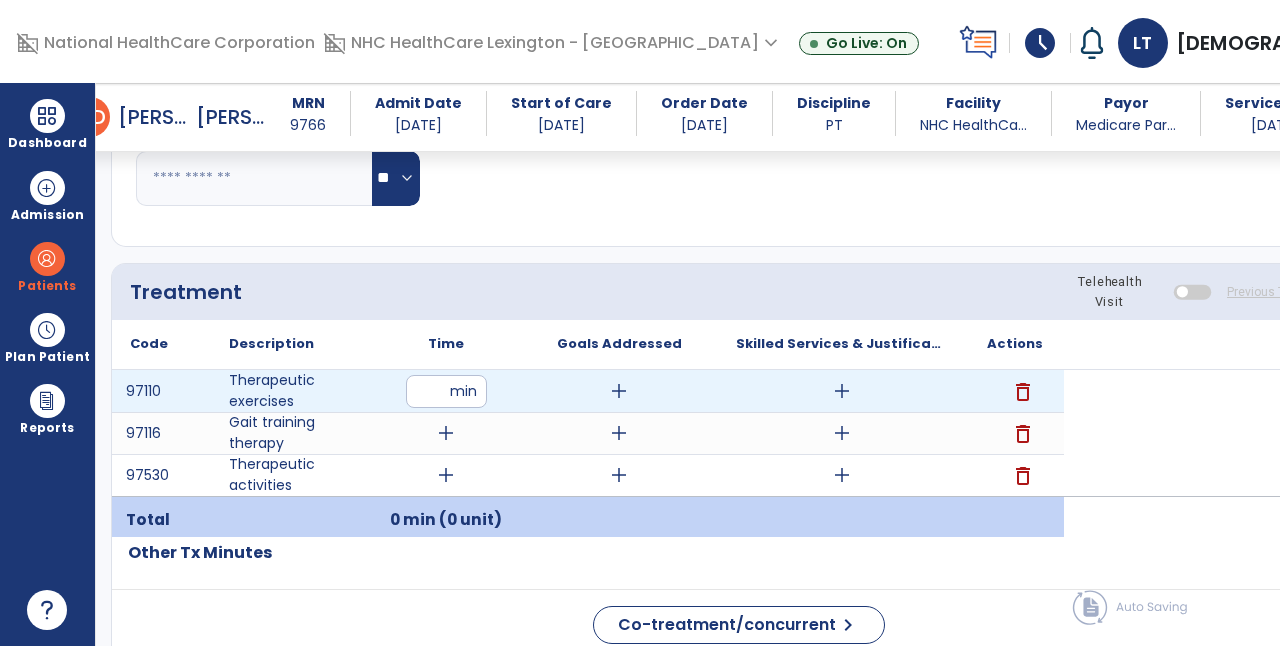 type on "**" 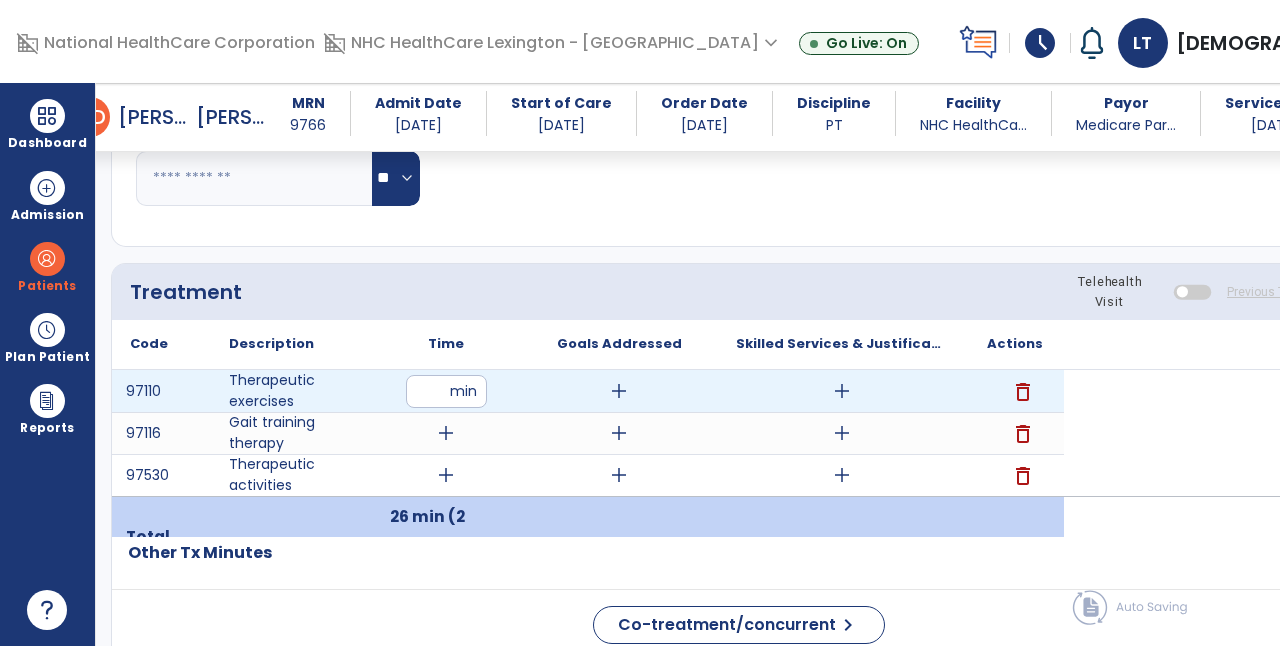 click on "add" at bounding box center [842, 391] 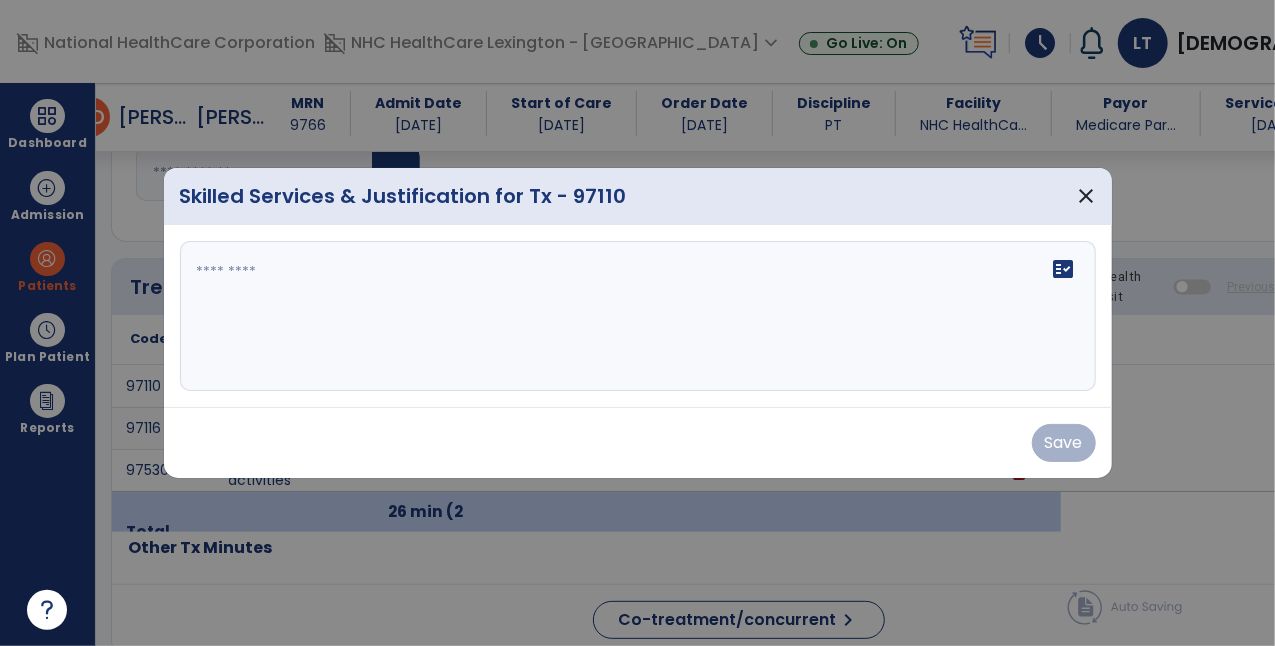 scroll, scrollTop: 986, scrollLeft: 0, axis: vertical 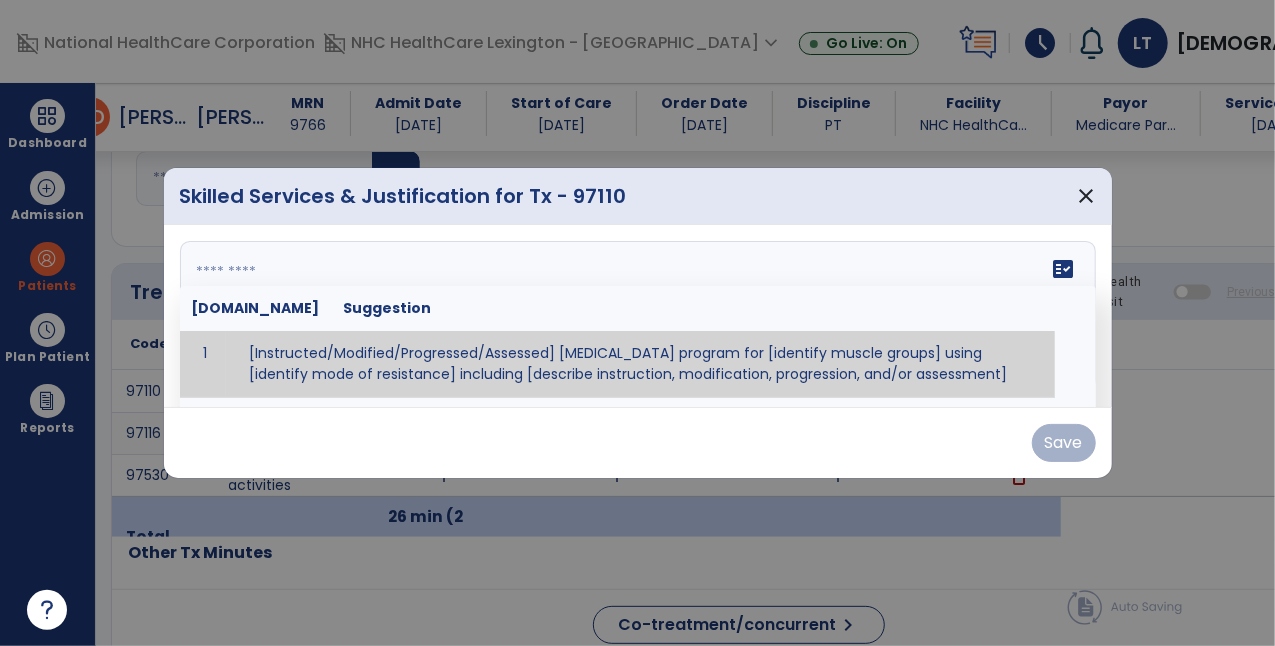 click on "fact_check  [DOMAIN_NAME] Suggestion 1 [Instructed/Modified/Progressed/Assessed] [MEDICAL_DATA] program for [identify muscle groups] using [identify mode of resistance] including [describe instruction, modification, progression, and/or assessment] 2 [Instructed/Modified/Progressed/Assessed] aerobic exercise program using [identify equipment/mode] including [describe instruction, modification,progression, and/or assessment] 3 [Instructed/Modified/Progressed/Assessed] [PROM/A/AROM/AROM] program for [identify joint movements] using [contract-relax, over-pressure, inhibitory techniques, other] 4 [Assessed/Tested] aerobic capacity with administration of [aerobic capacity test]" at bounding box center [638, 316] 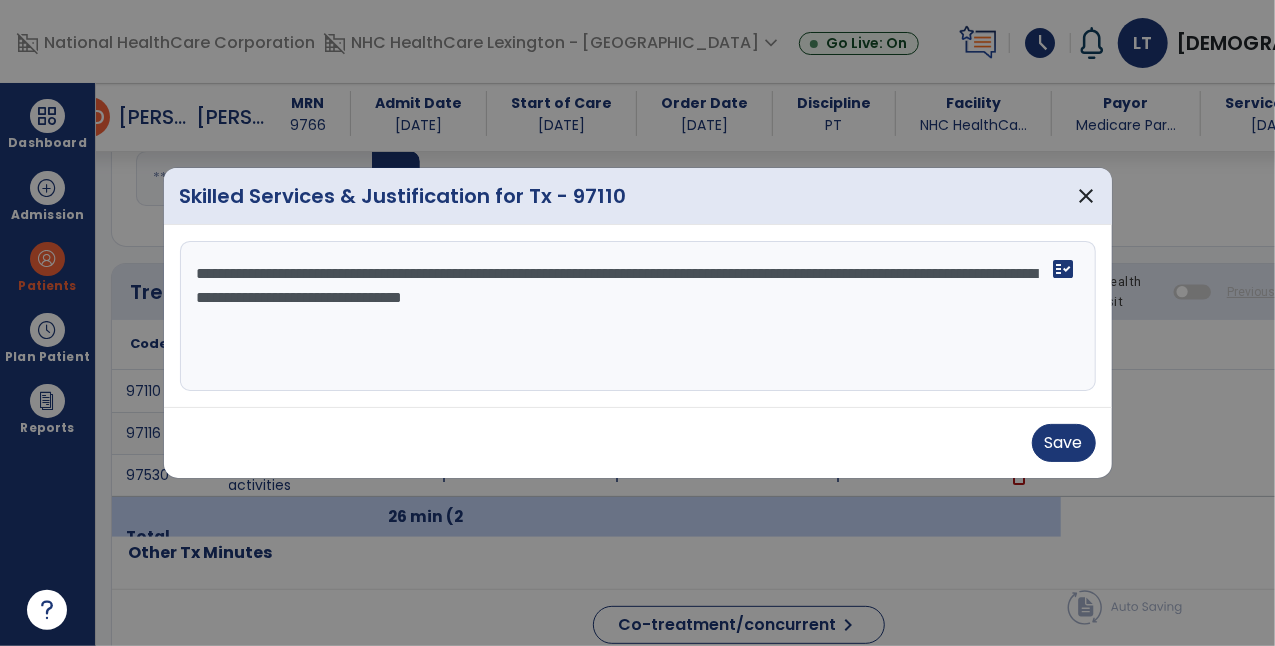 click on "**********" at bounding box center [638, 316] 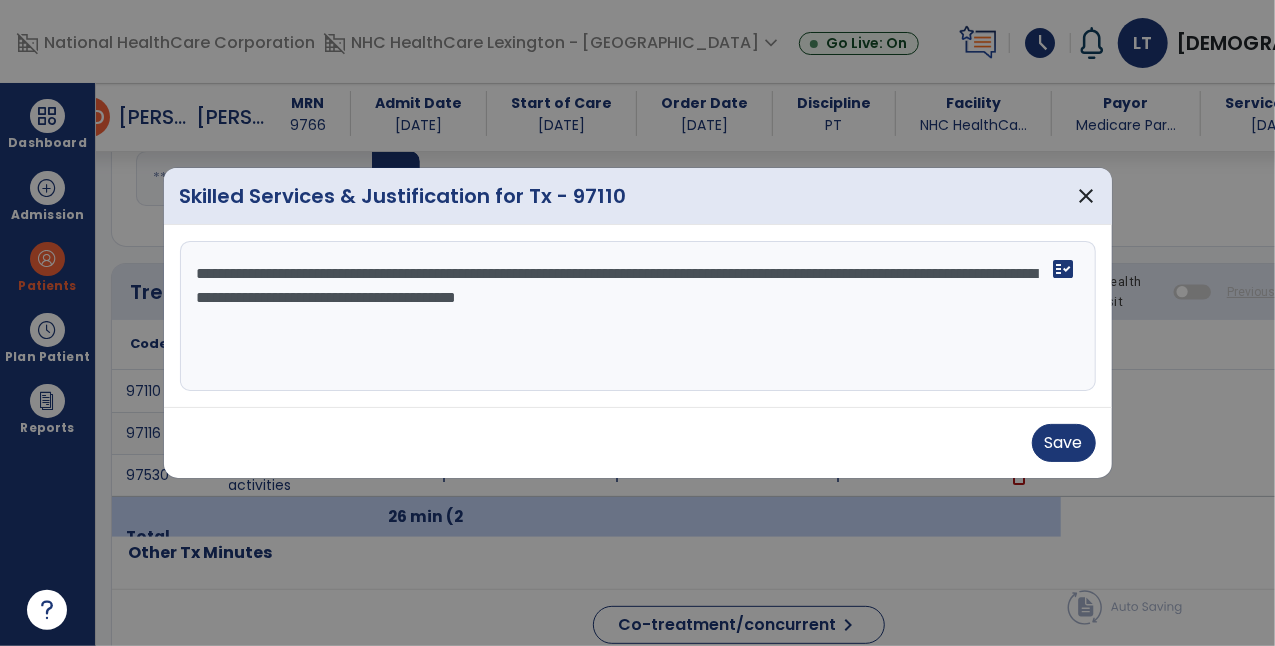 click on "**********" at bounding box center (638, 316) 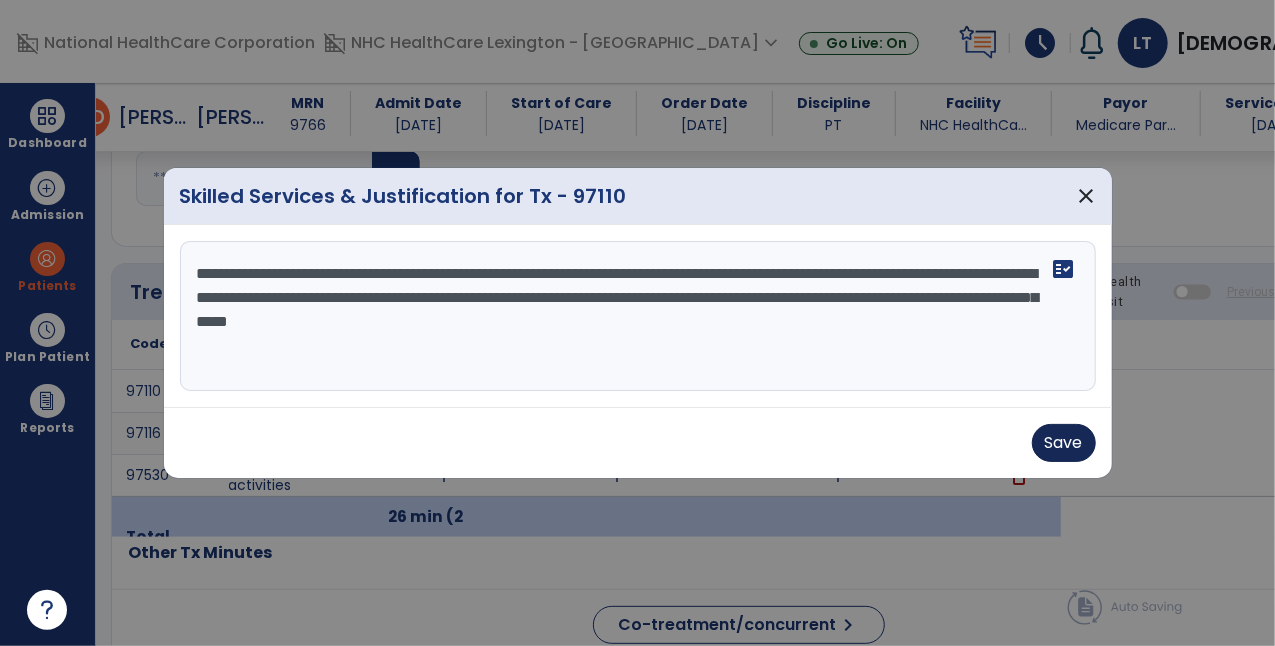 type on "**********" 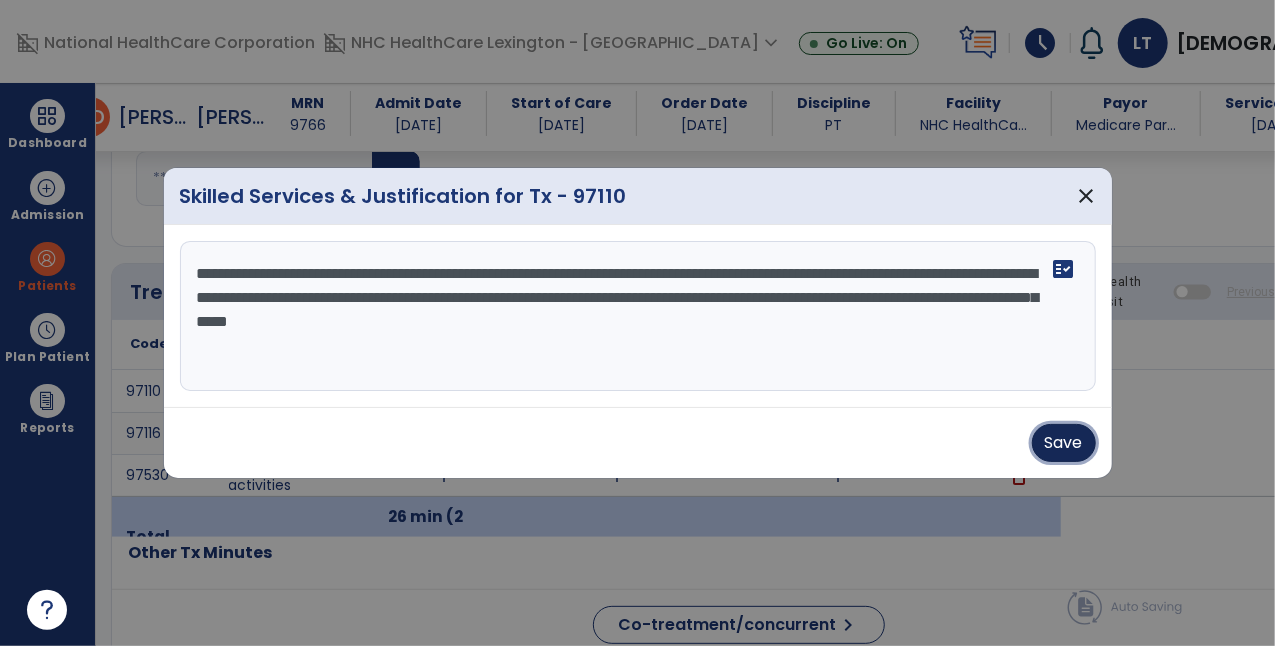 click on "Save" at bounding box center [1064, 443] 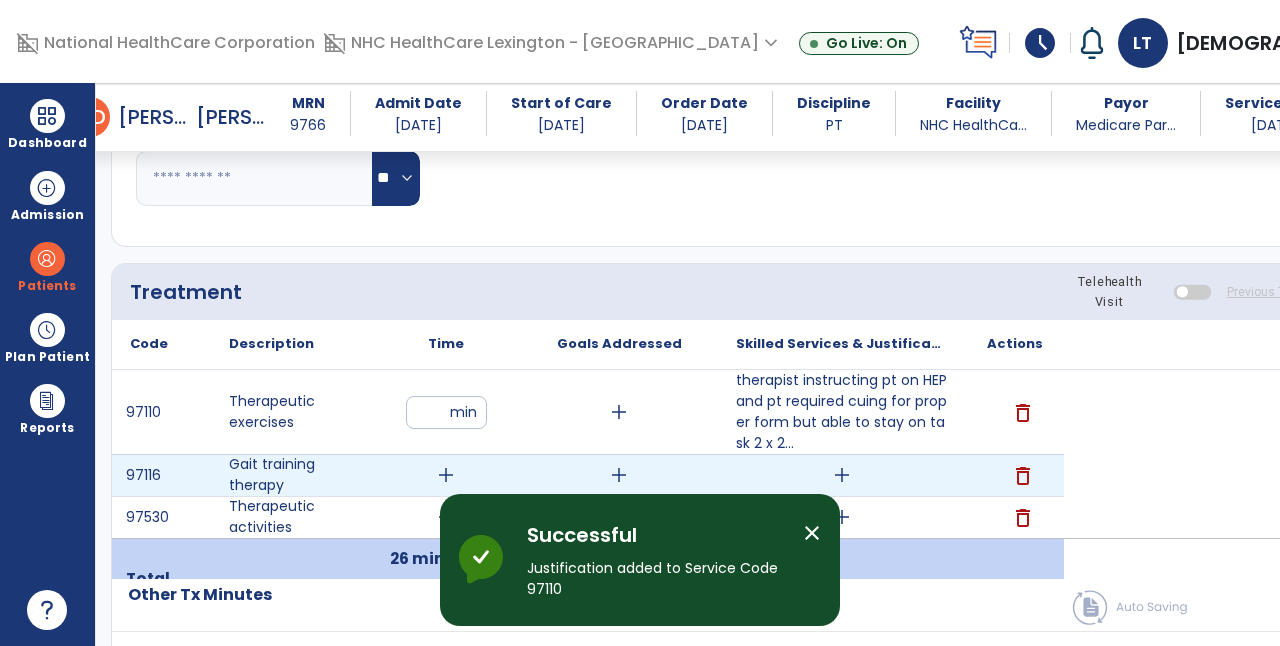 click on "add" at bounding box center (842, 475) 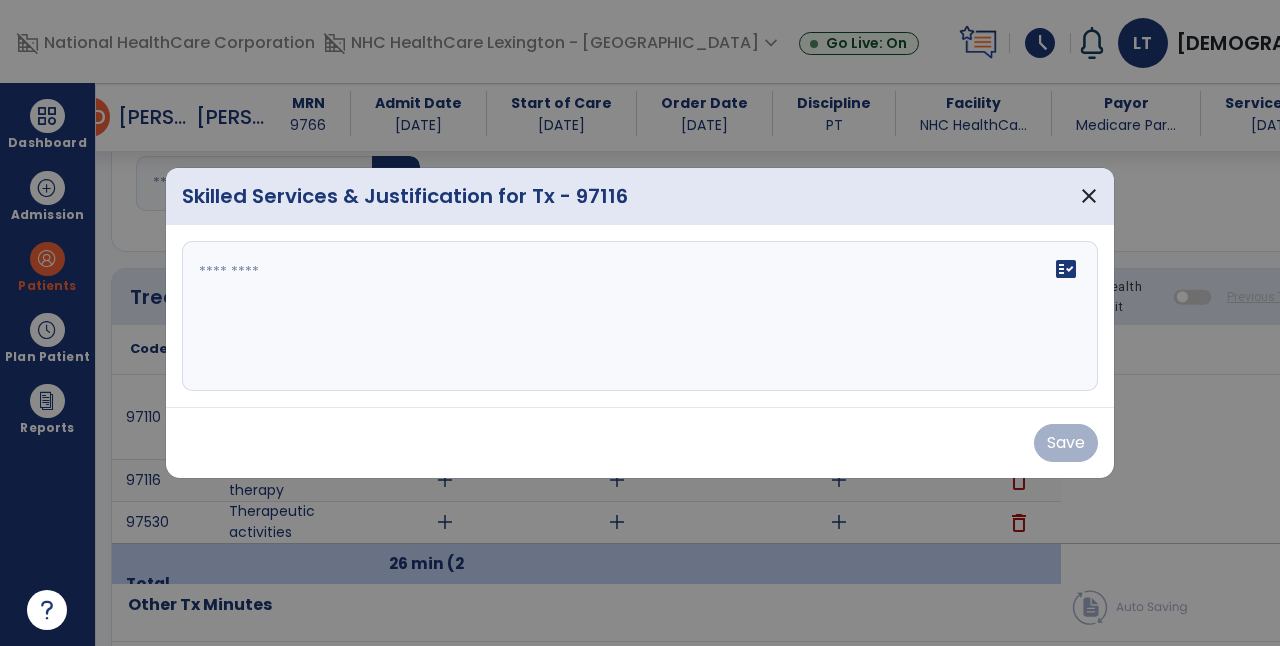 scroll, scrollTop: 986, scrollLeft: 0, axis: vertical 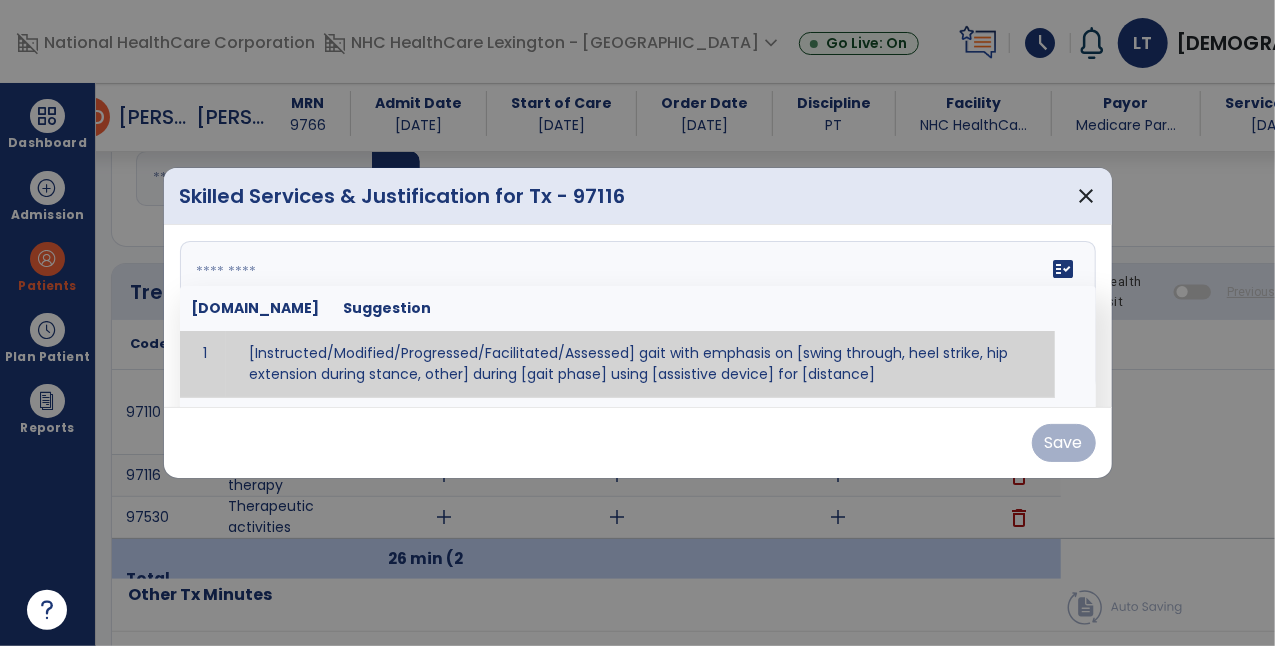 click on "fact_check  [DOMAIN_NAME] Suggestion 1 [Instructed/Modified/Progressed/Facilitated/Assessed] gait with emphasis on [swing through, heel strike, hip extension during stance, other] during [gait phase] using [assistive device] for [distance] 2 [Instructed/Modified/Progressed/Facilitated/Assessed] use of [assistive device] and [NWB, PWB, step-to gait pattern, step through gait pattern] 3 [Instructed/Modified/Progressed/Facilitated/Assessed] patient's ability to [ascend/descend # of steps, perform directional changes, walk on even/uneven surfaces, pick-up objects off floor, velocity changes, other] using [assistive device]. 4 [Instructed/Modified/Progressed/Facilitated/Assessed] pre-gait activities including [identify exercise] in order to prepare for gait training. 5" at bounding box center (638, 316) 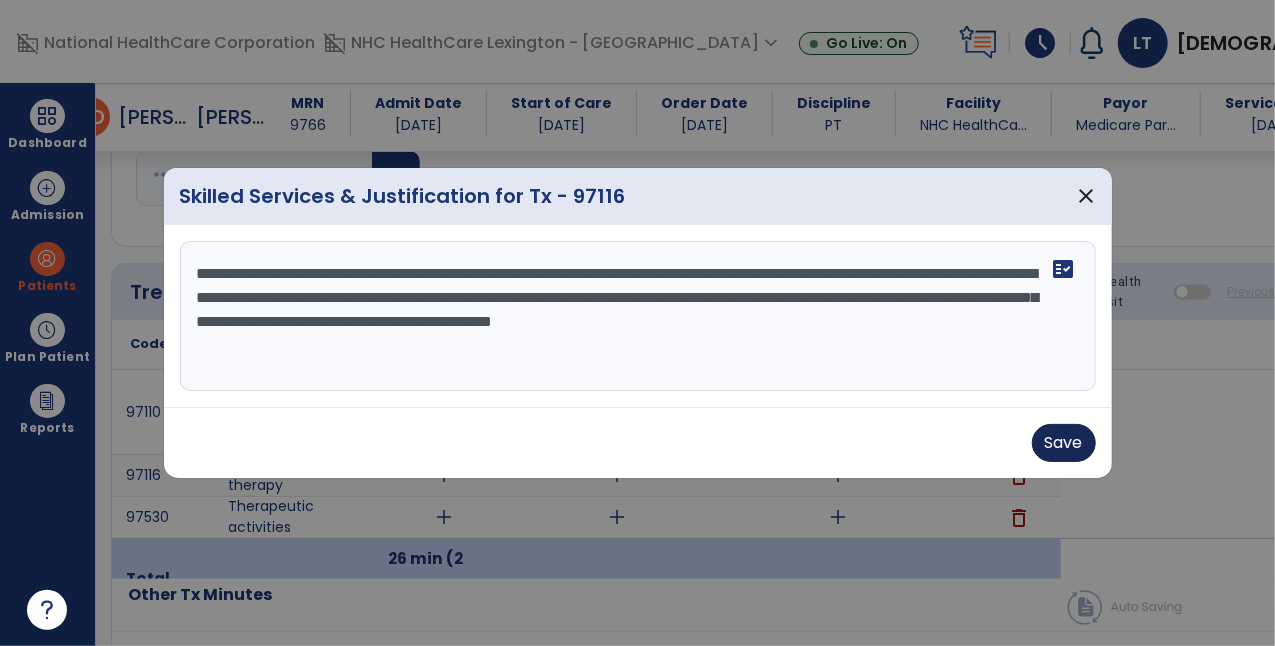 type on "**********" 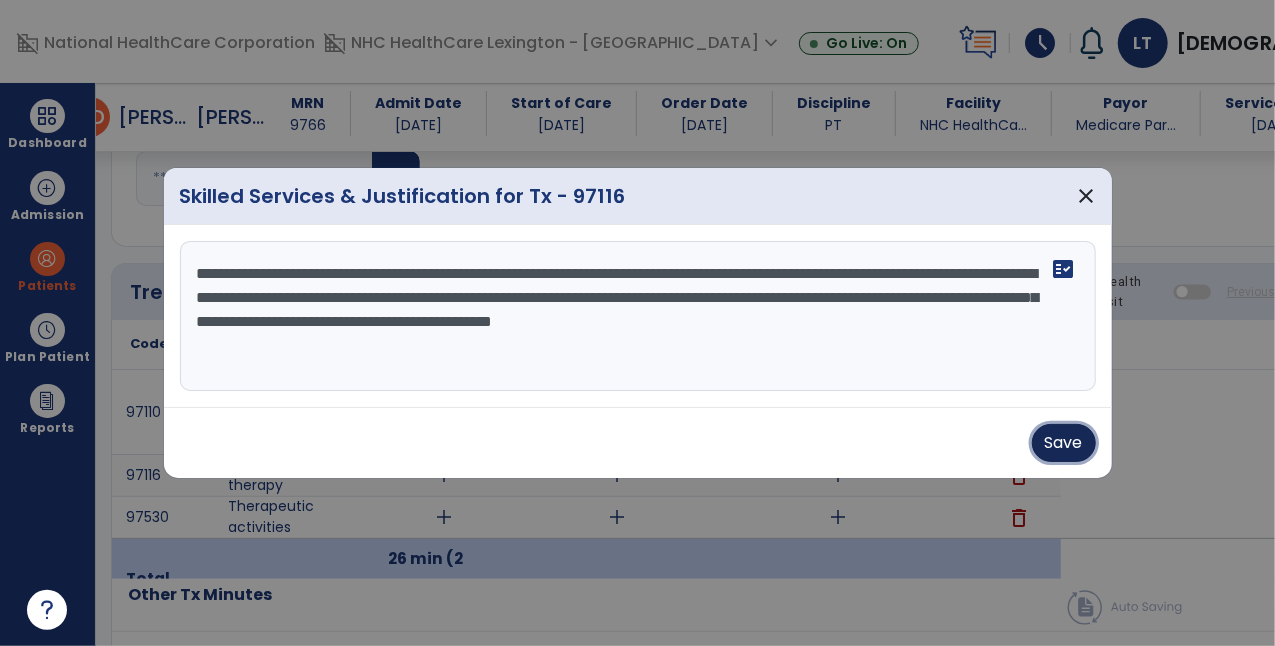 click on "Save" at bounding box center (1064, 443) 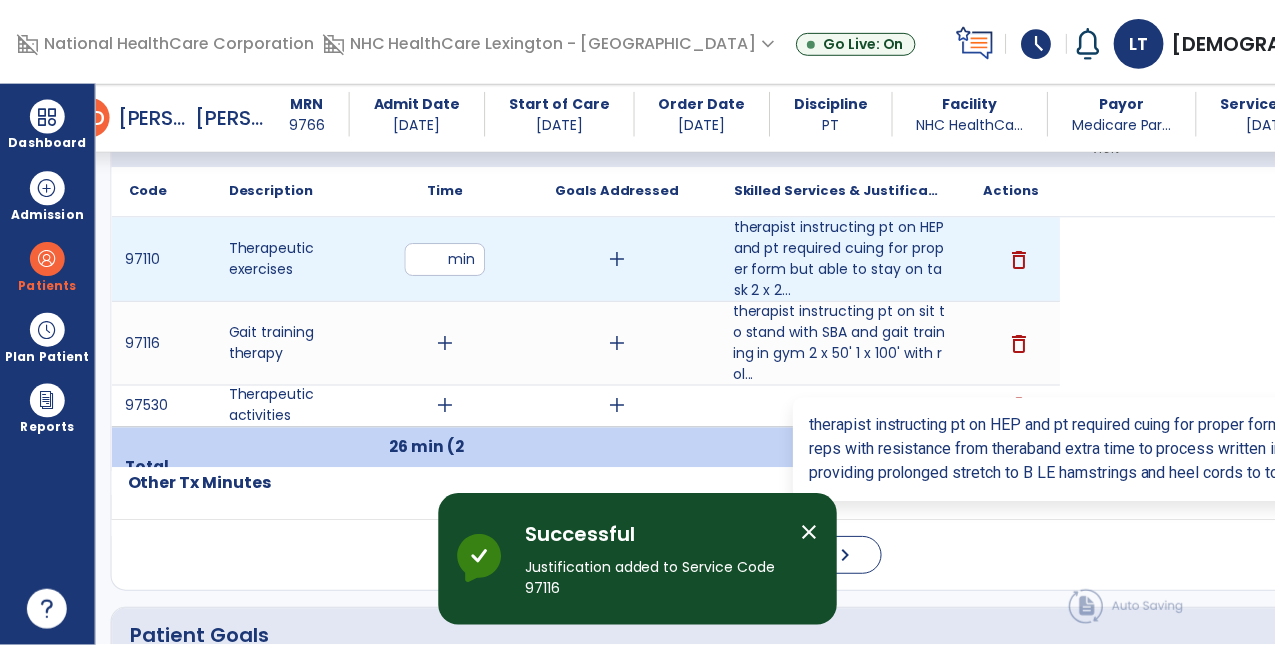 scroll, scrollTop: 1140, scrollLeft: 0, axis: vertical 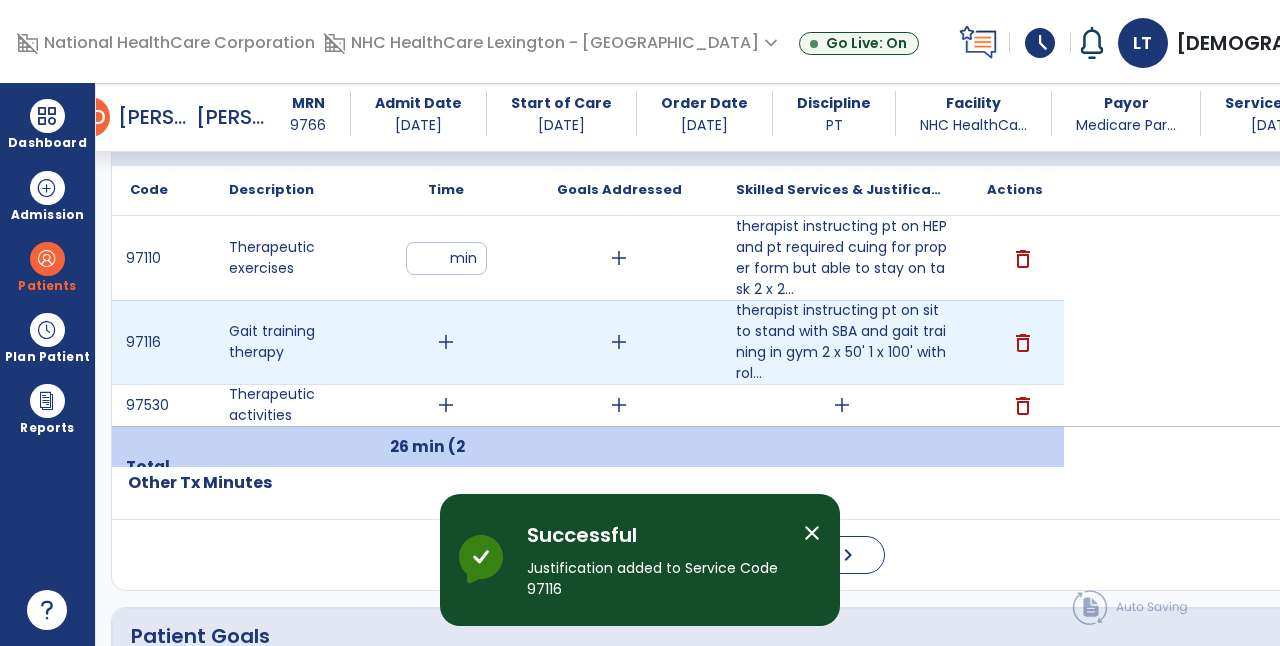 click on "add" at bounding box center [446, 342] 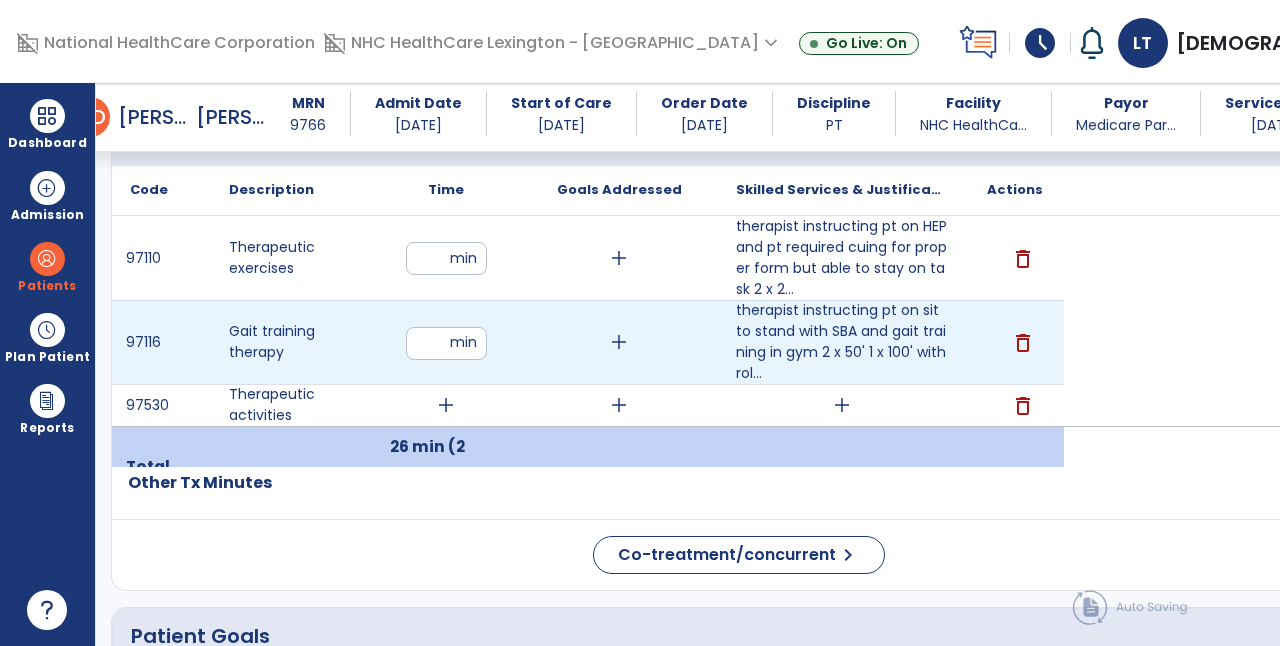 type on "**" 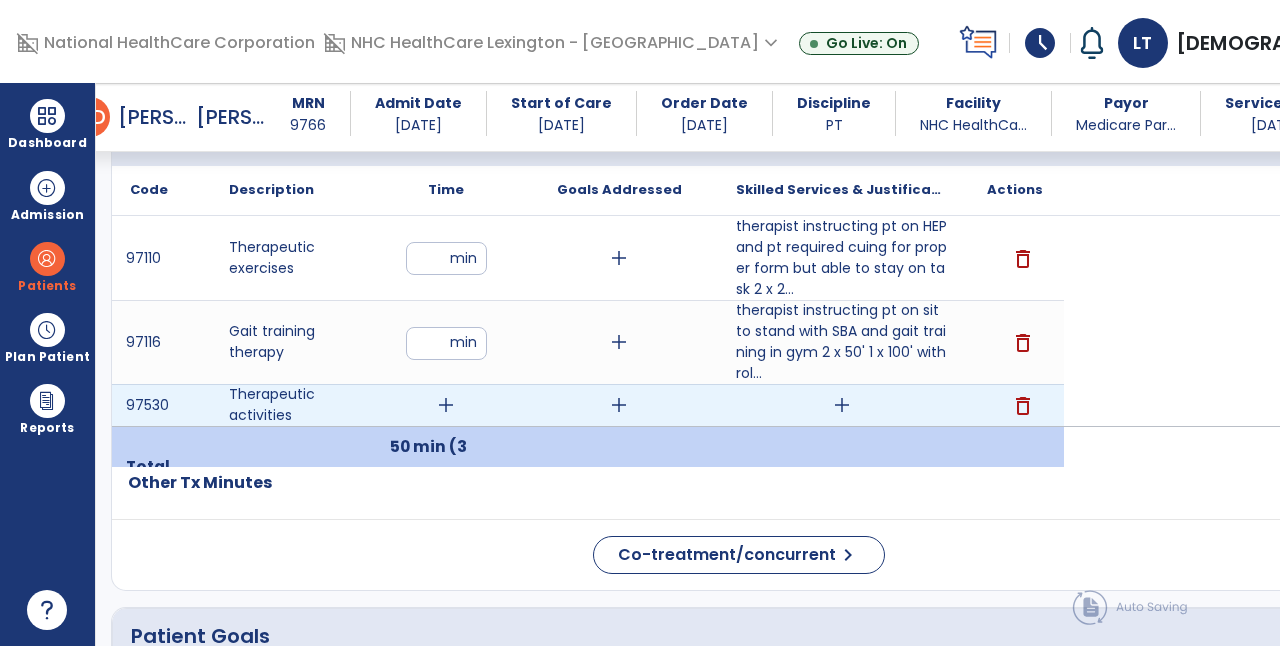 click on "add" at bounding box center (446, 405) 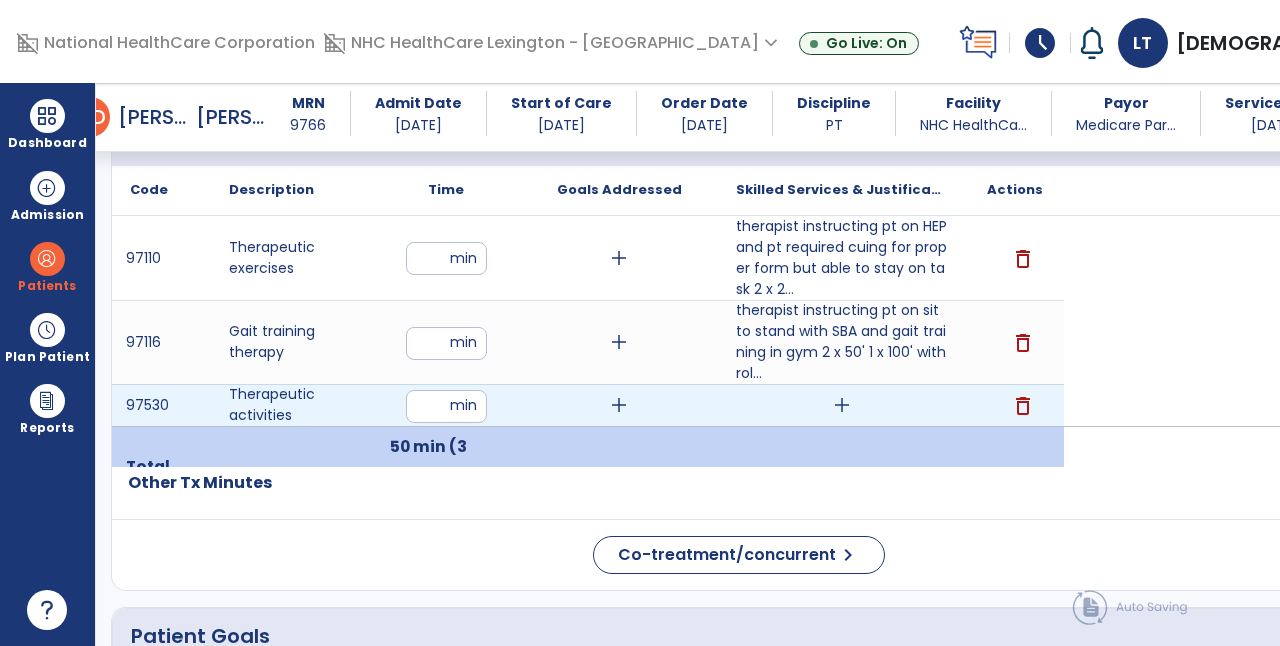 type on "**" 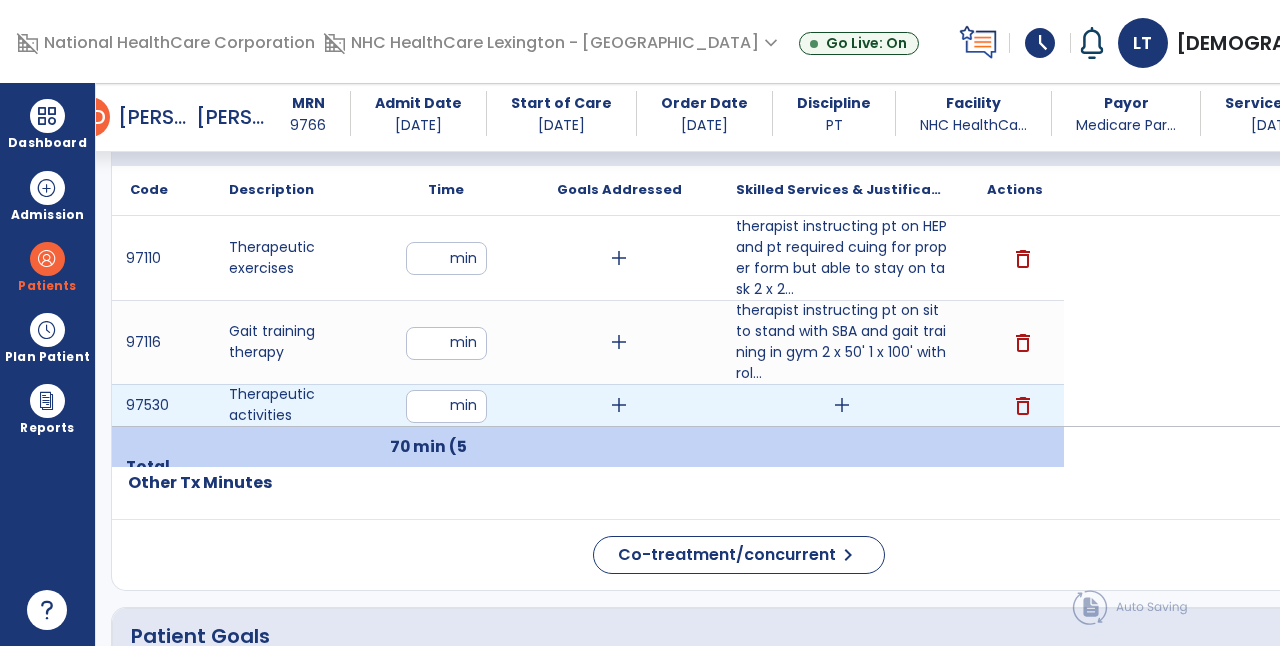 click on "add" at bounding box center [842, 405] 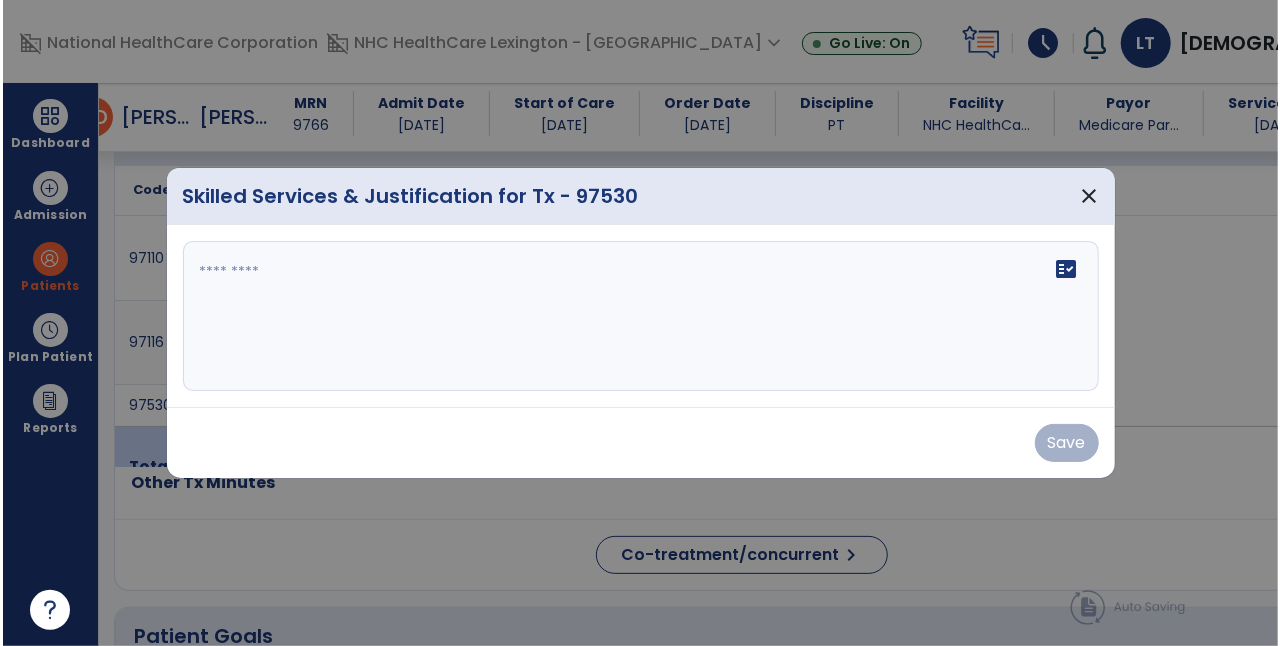 scroll, scrollTop: 1140, scrollLeft: 0, axis: vertical 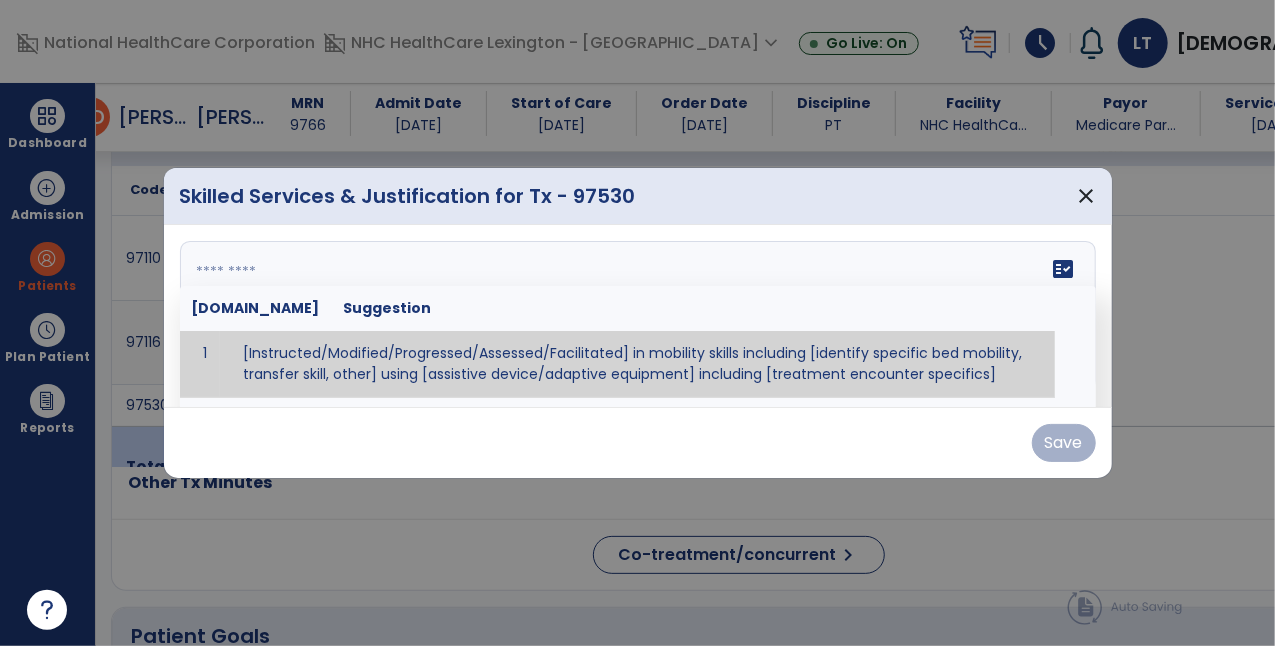 click on "fact_check  [DOMAIN_NAME] Suggestion 1 [Instructed/Modified/Progressed/Assessed/Facilitated] in mobility skills including [identify specific bed mobility, transfer skill, other] using [assistive device/adaptive equipment] including [treatment encounter specifics]" at bounding box center [638, 316] 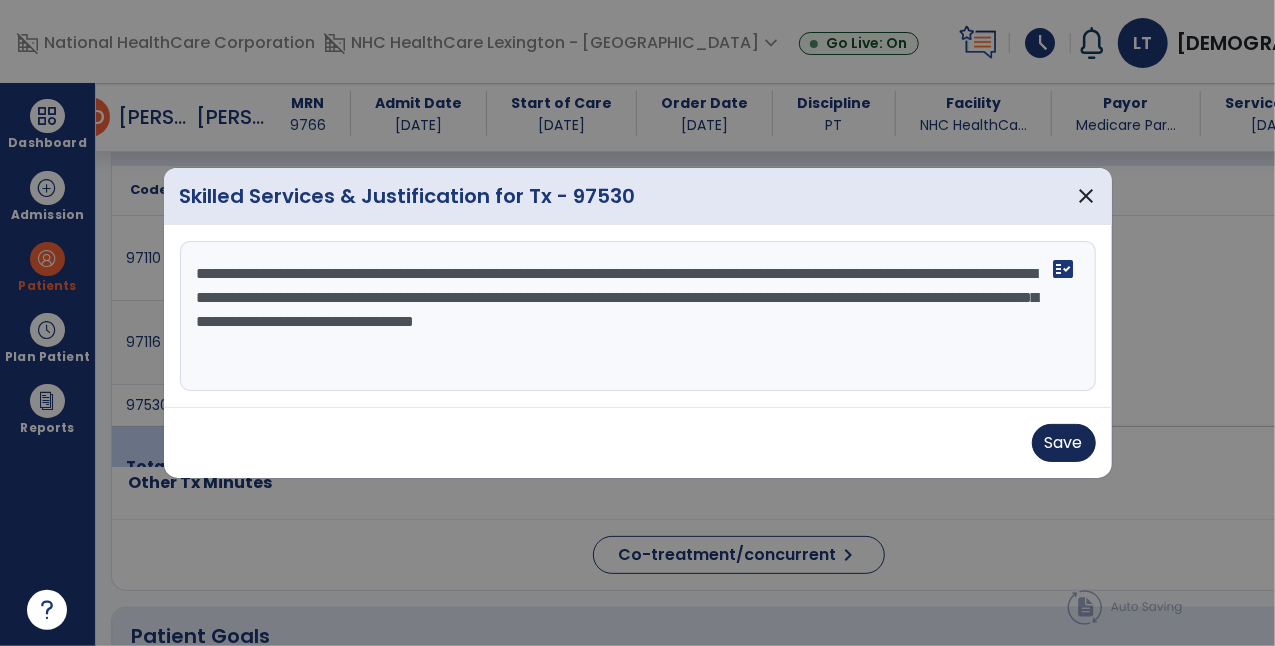 type on "**********" 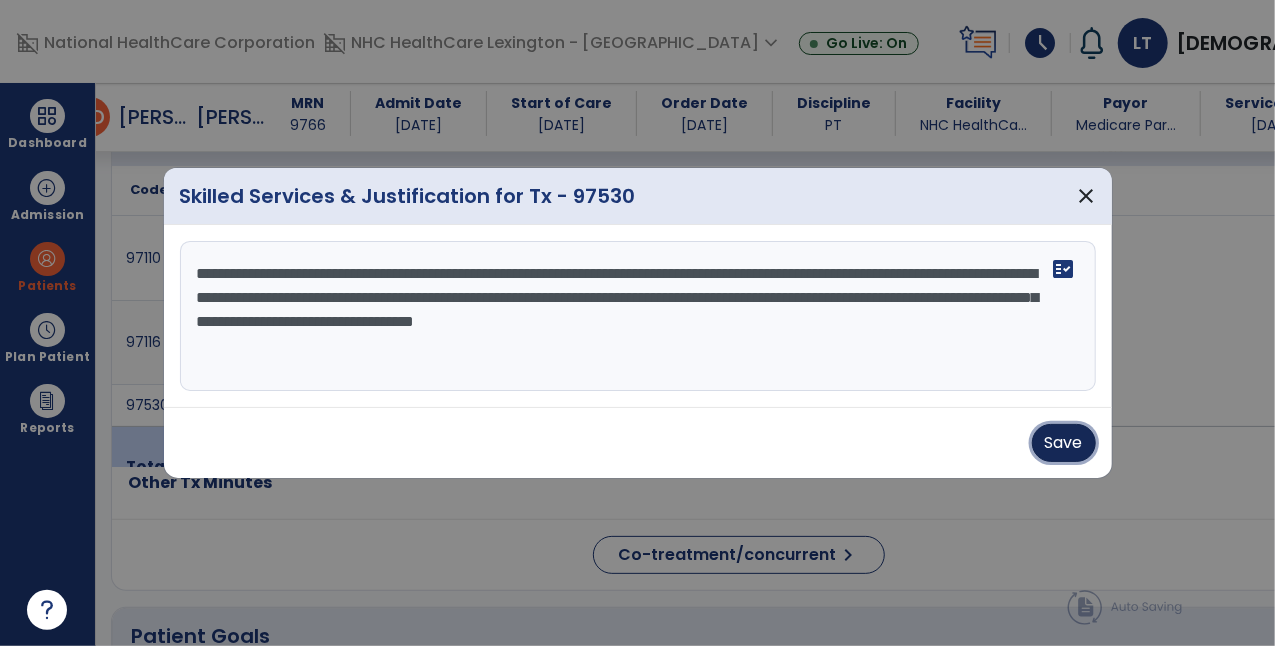 click on "Save" at bounding box center [1064, 443] 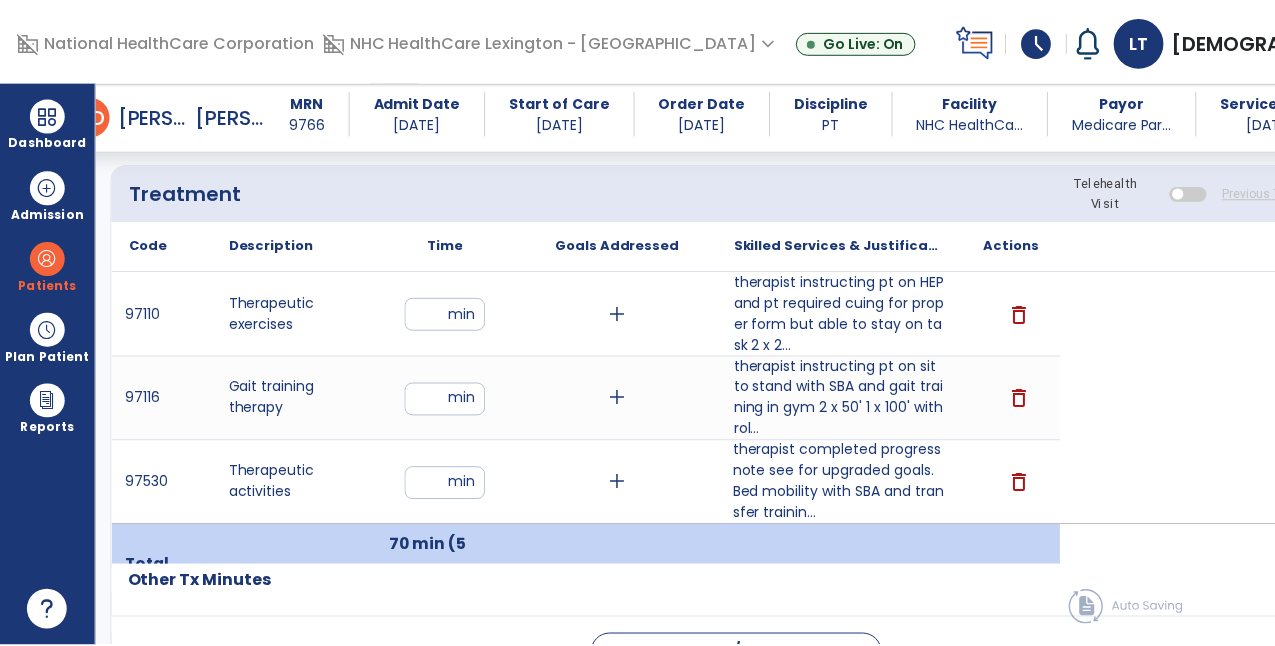 scroll, scrollTop: 1095, scrollLeft: 0, axis: vertical 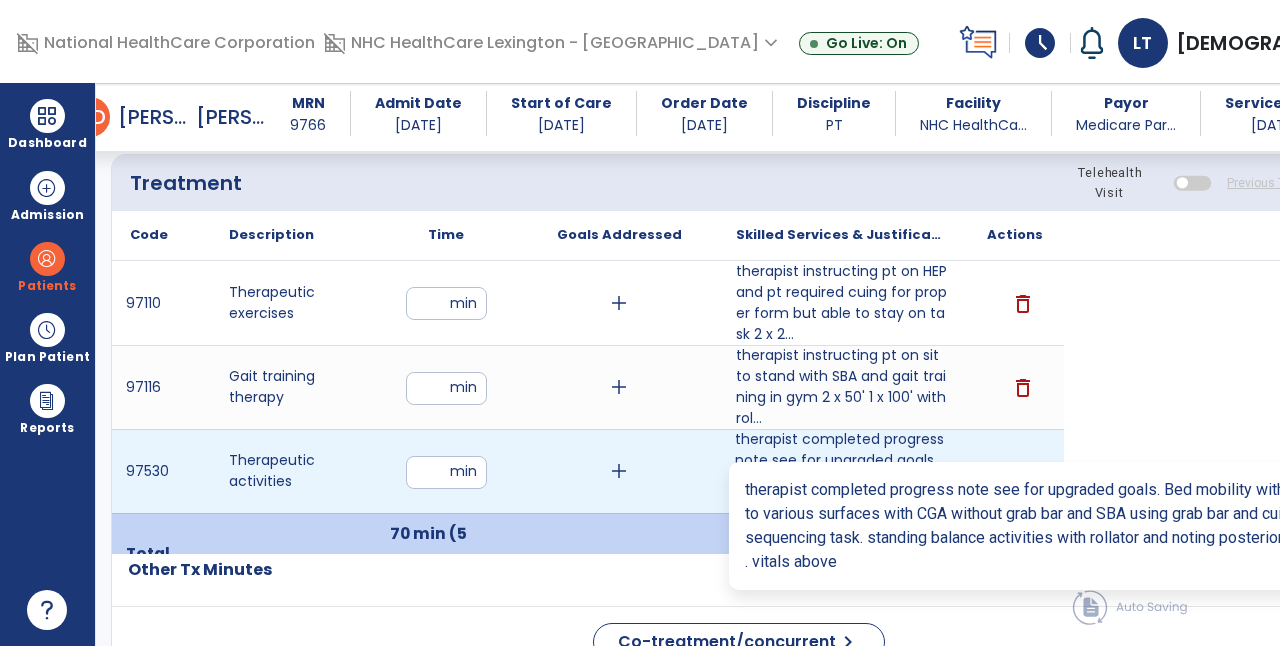 click on "therapist completed progress note see for upgraded goals. Bed mobility with SBA and transfer trainin..." at bounding box center [841, 471] 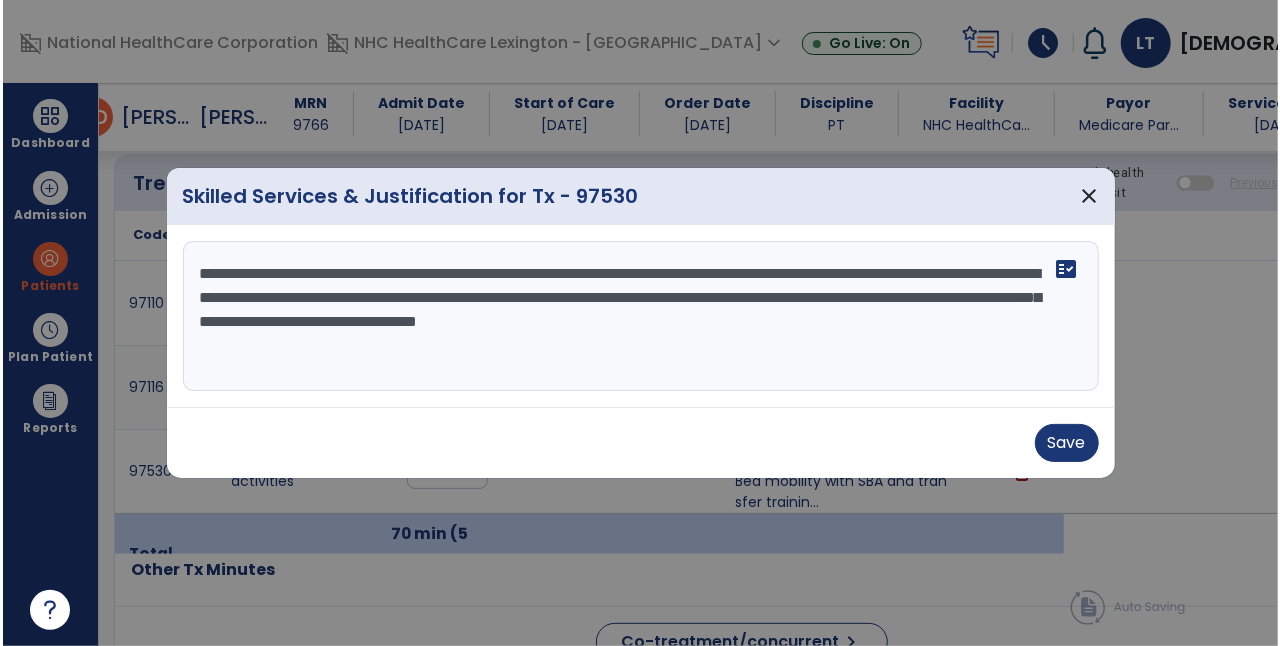 scroll, scrollTop: 1095, scrollLeft: 0, axis: vertical 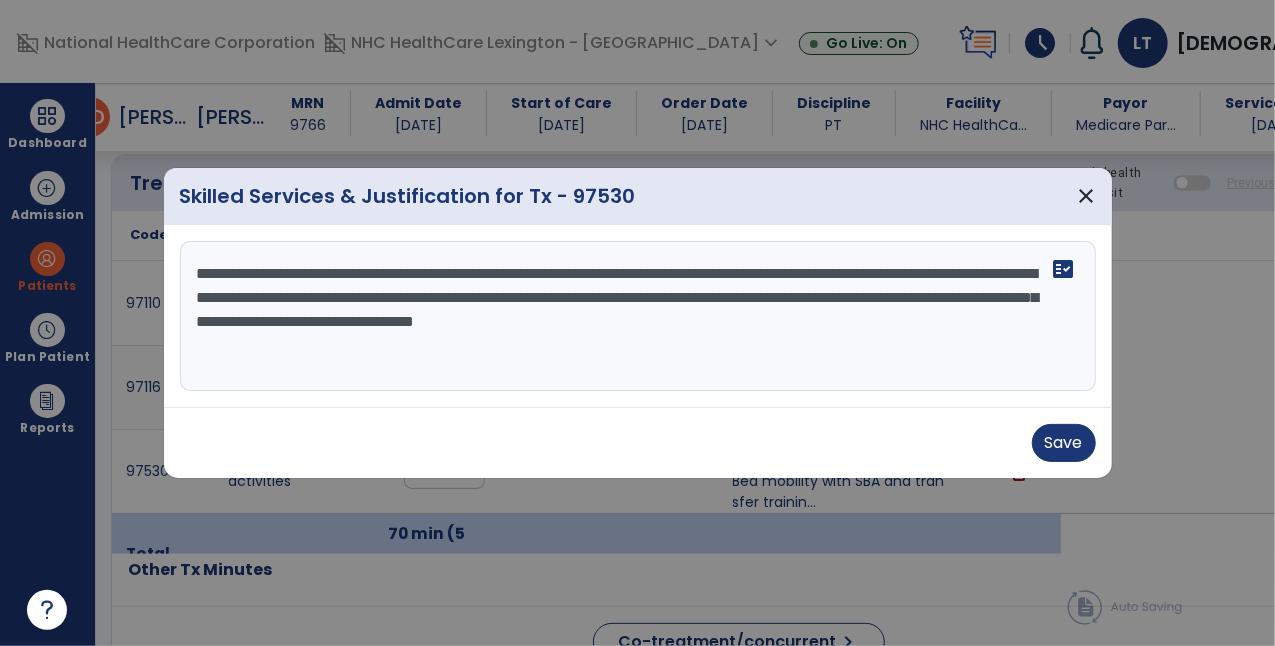 click on "**********" at bounding box center [638, 316] 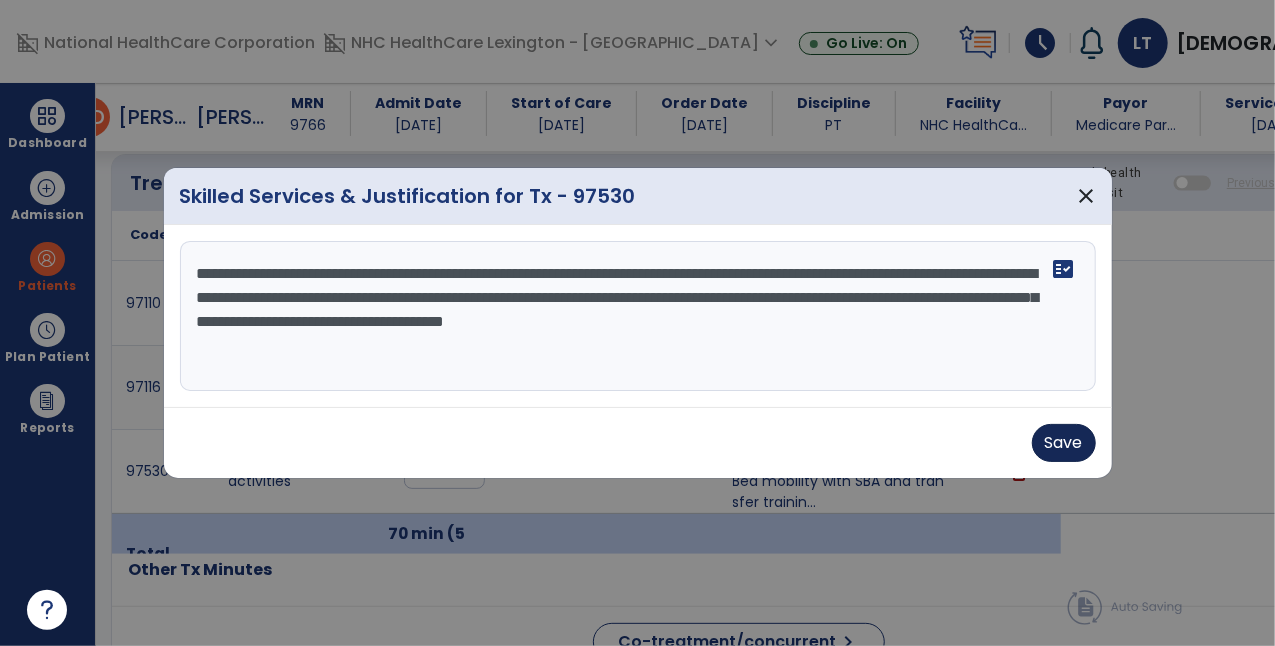 type on "**********" 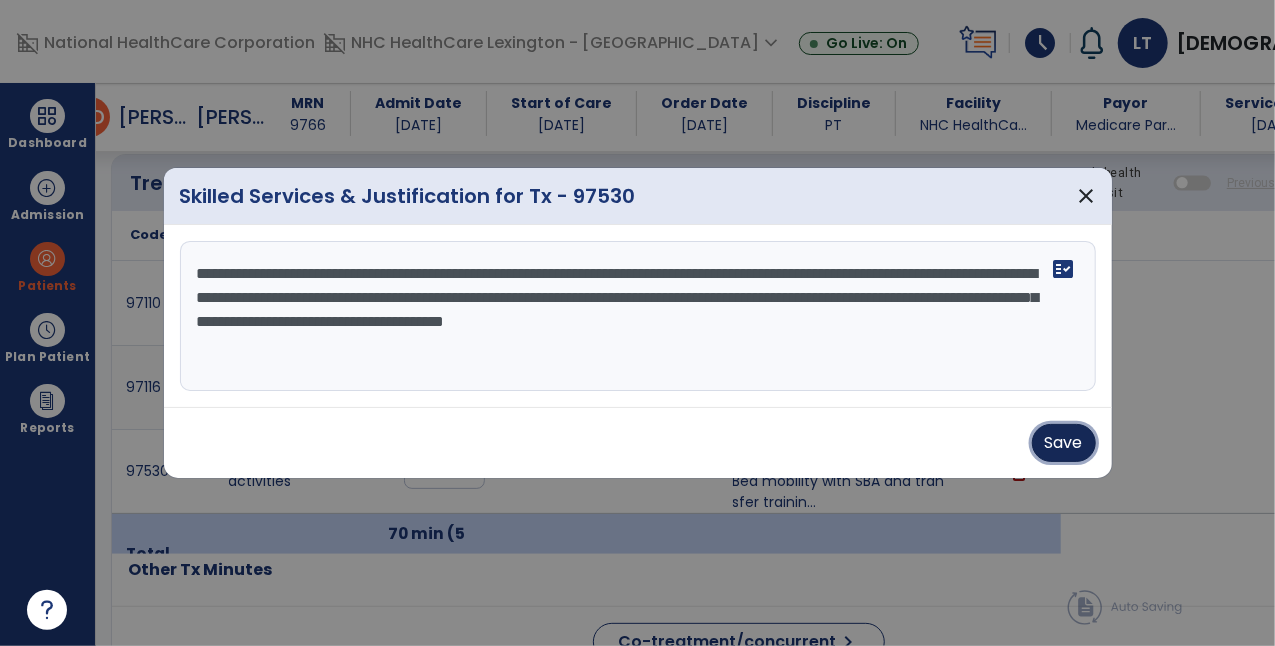 click on "Save" at bounding box center (1064, 443) 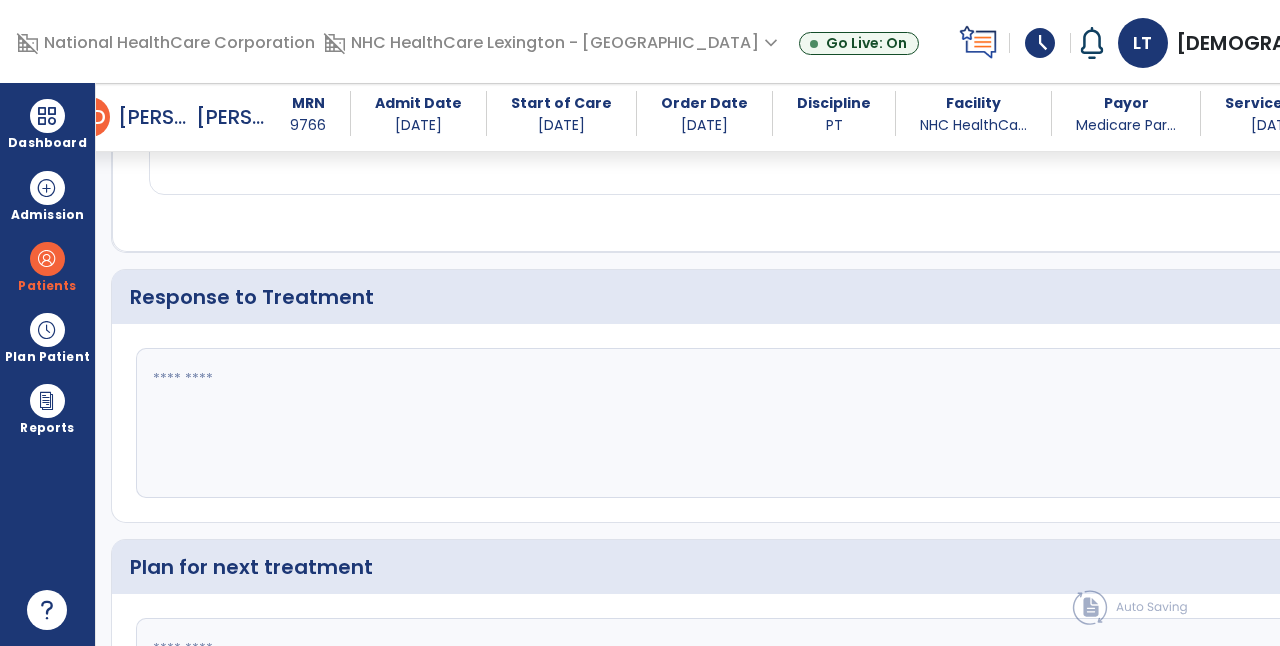 scroll, scrollTop: 2524, scrollLeft: 0, axis: vertical 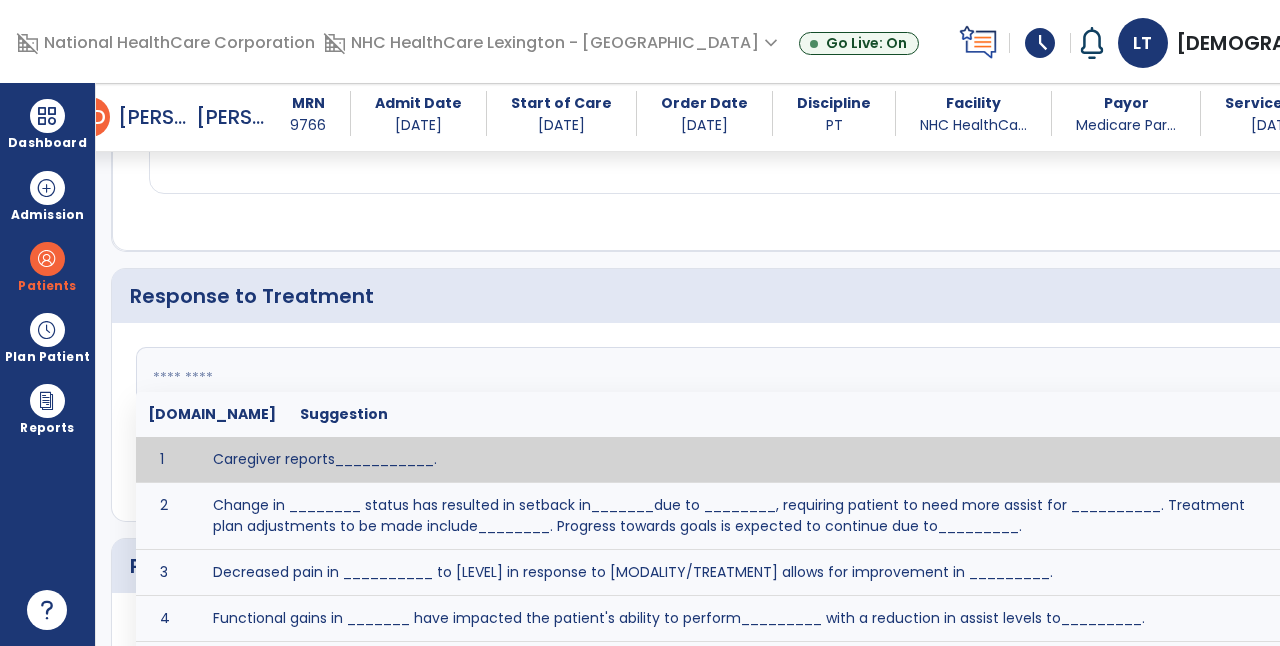 click on "fact_check  [DOMAIN_NAME] Suggestion 1 Caregiver reports___________. 2 Change in ________ status has resulted in setback in_______due to ________, requiring patient to need more assist for __________.   Treatment plan adjustments to be made include________.  Progress towards goals is expected to continue due to_________. 3 Decreased pain in __________ to [LEVEL] in response to [MODALITY/TREATMENT] allows for improvement in _________. 4 Functional gains in _______ have impacted the patient's ability to perform_________ with a reduction in assist levels to_________. 5 Functional progress this week has been significant due to__________. 6 Gains in ________ have improved the patient's ability to perform ______with decreased levels of assist to___________. 7 Improvement in ________allows patient to tolerate higher levels of challenges in_________. 8 Pain in [AREA] has decreased to [LEVEL] in response to [TREATMENT/MODALITY], allowing fore ease in completing__________. 9 10 11 12 13 14 15 16 17 18 19 20 21" 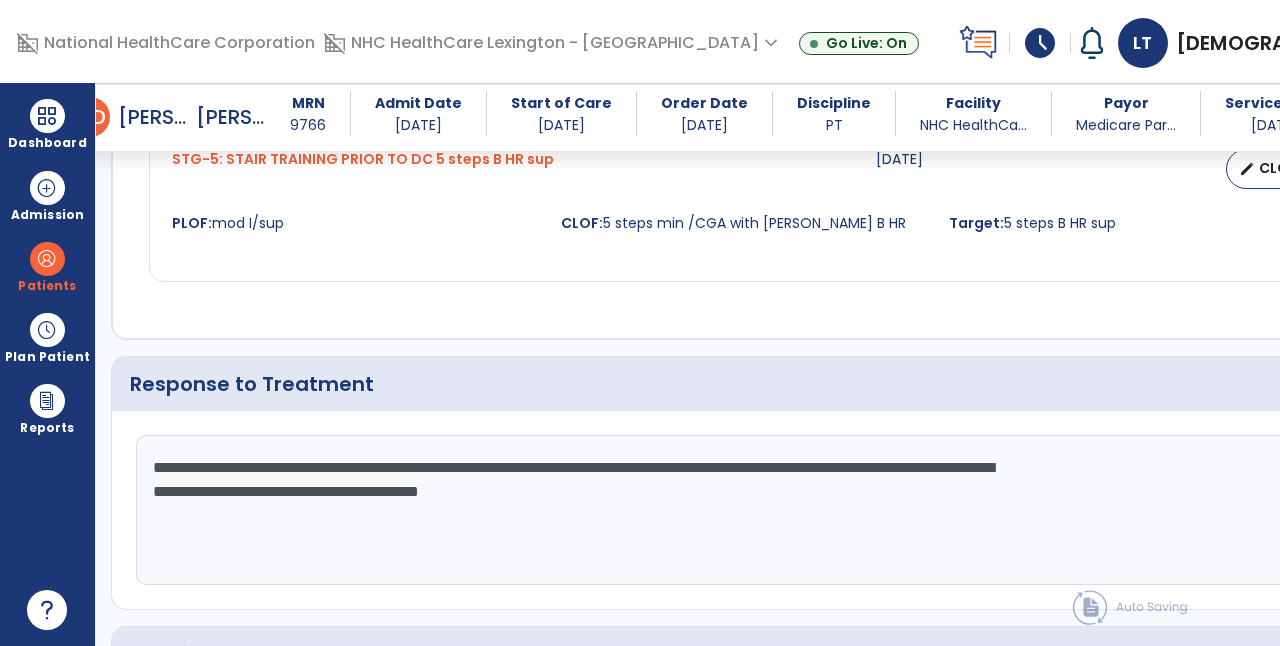 scroll, scrollTop: 2524, scrollLeft: 0, axis: vertical 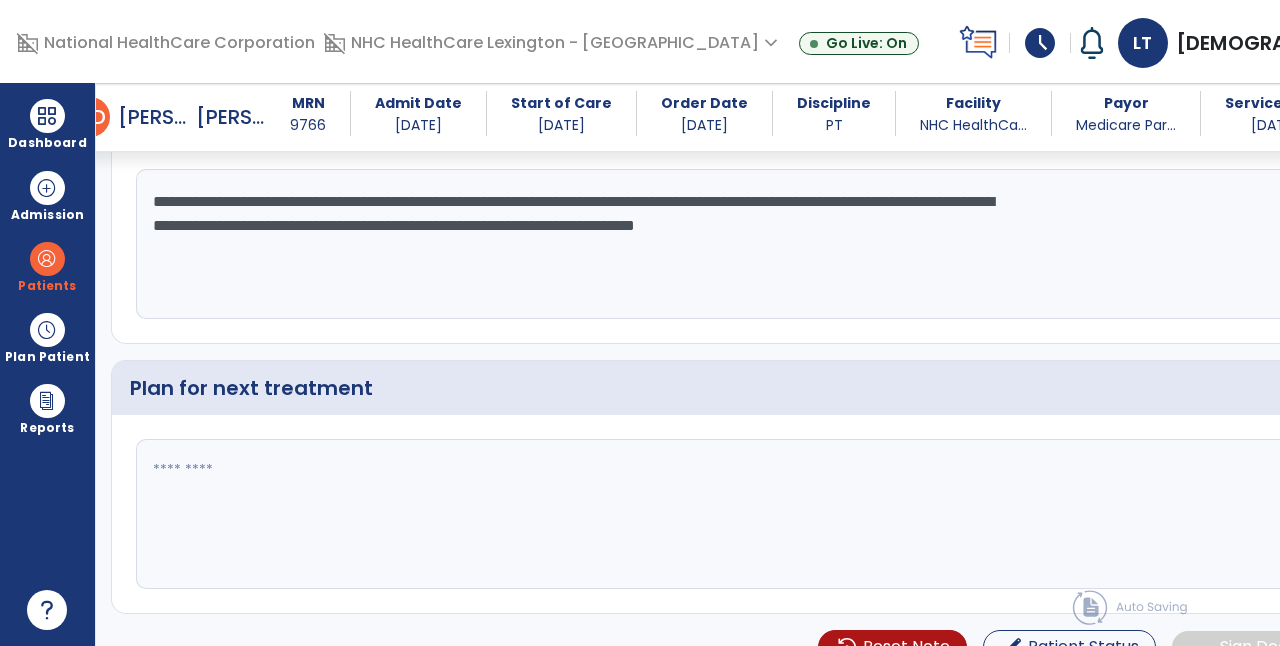 type on "**********" 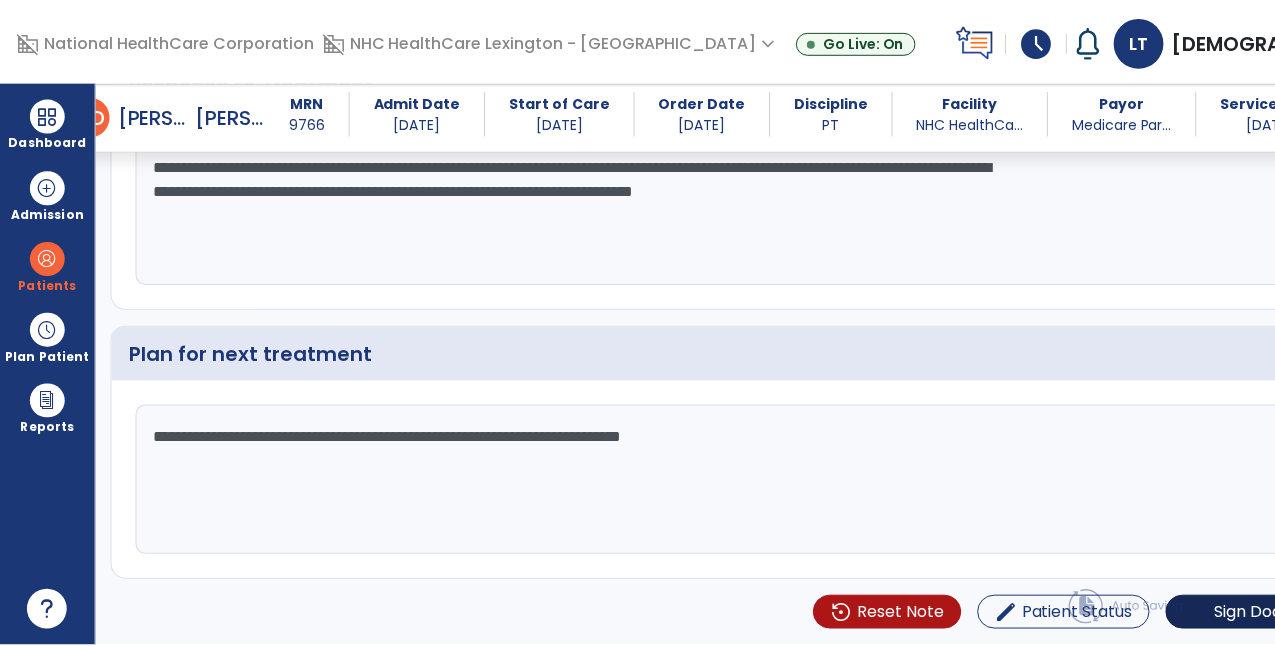 scroll, scrollTop: 2809, scrollLeft: 0, axis: vertical 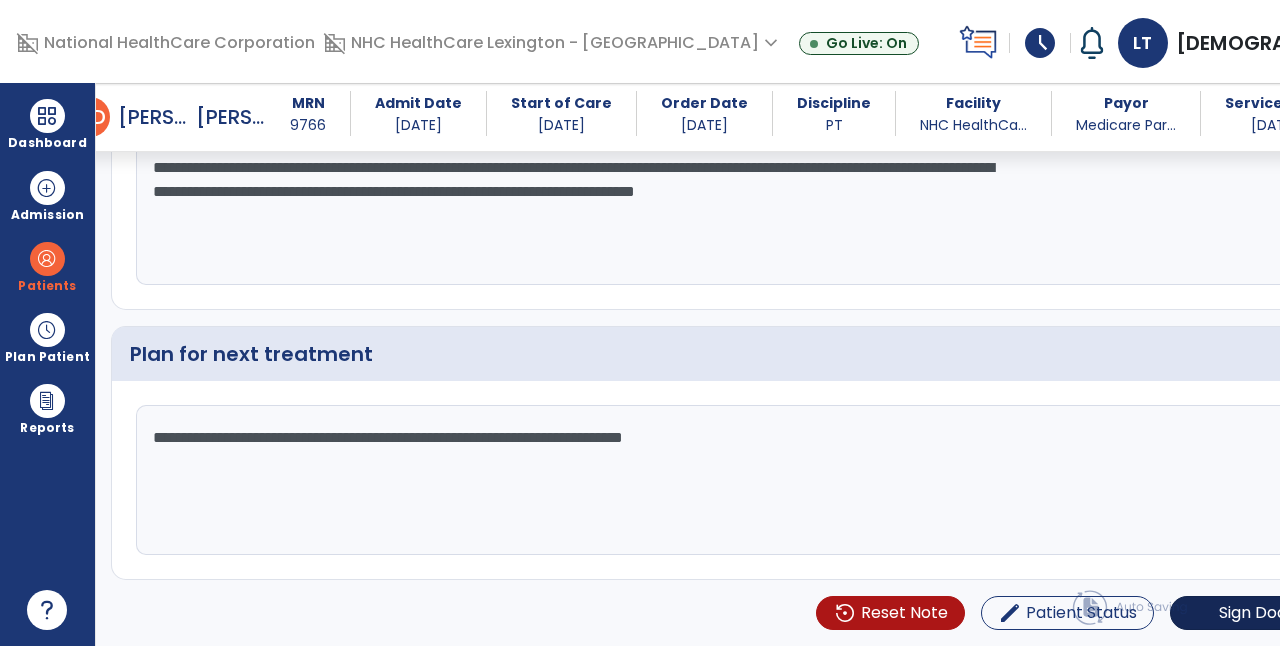 type on "**********" 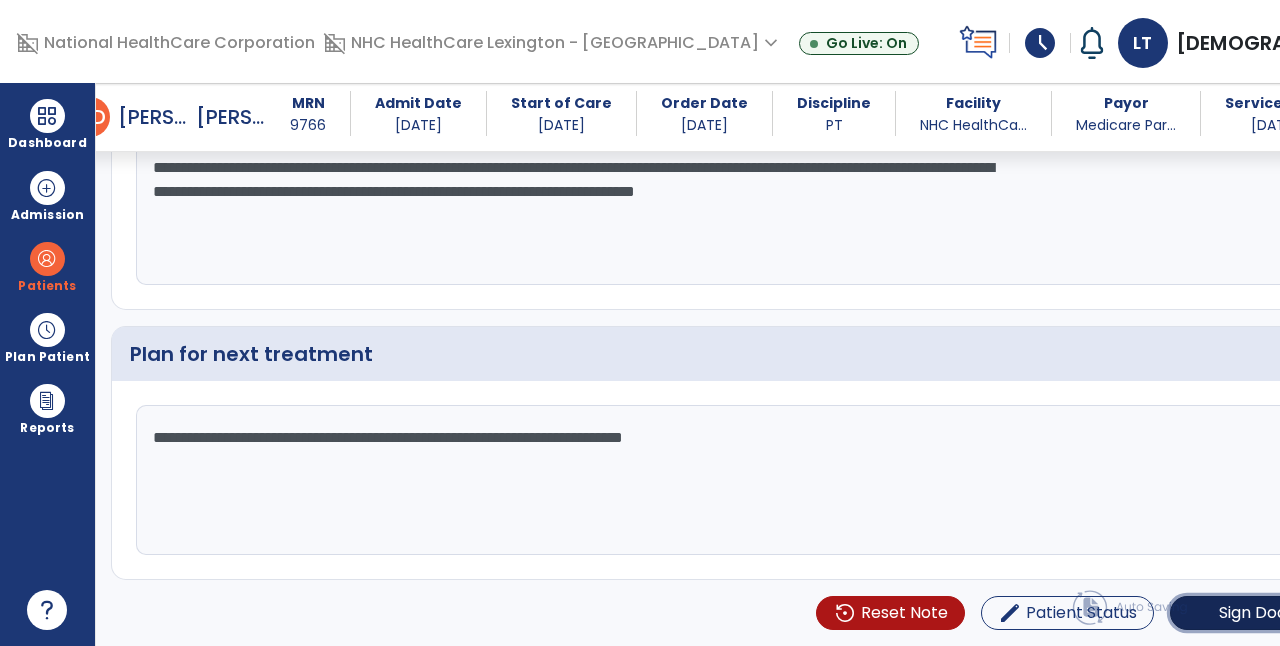click on "Sign Doc" 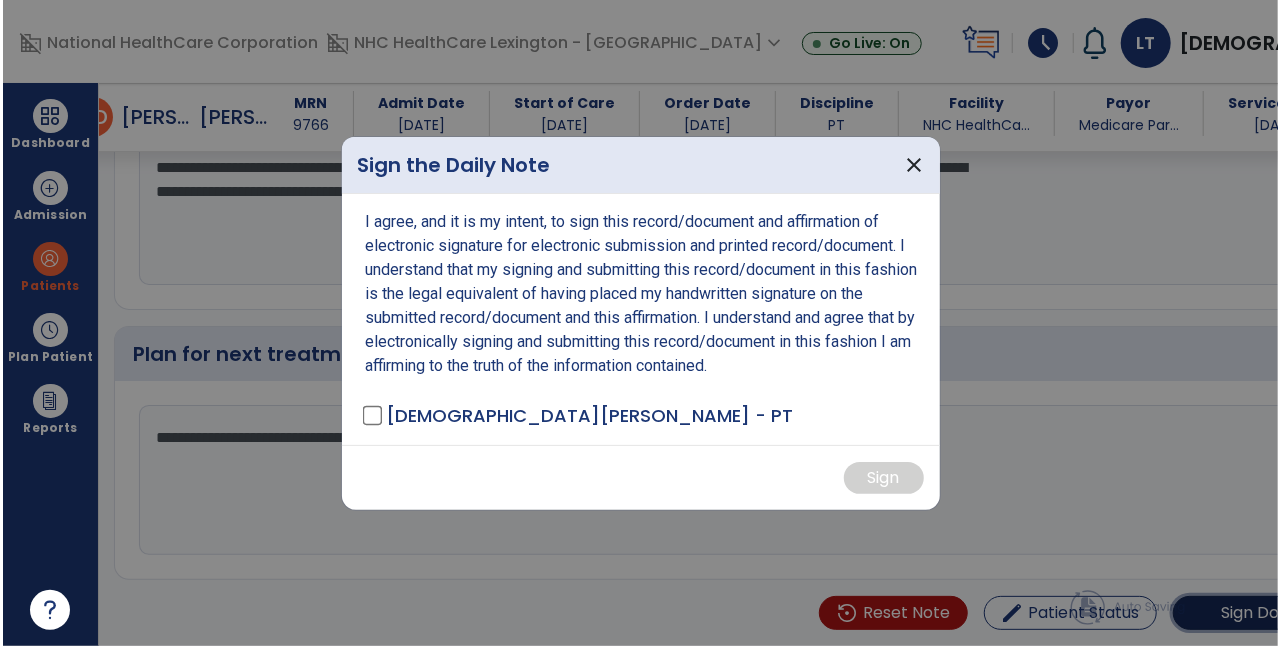 scroll, scrollTop: 2809, scrollLeft: 0, axis: vertical 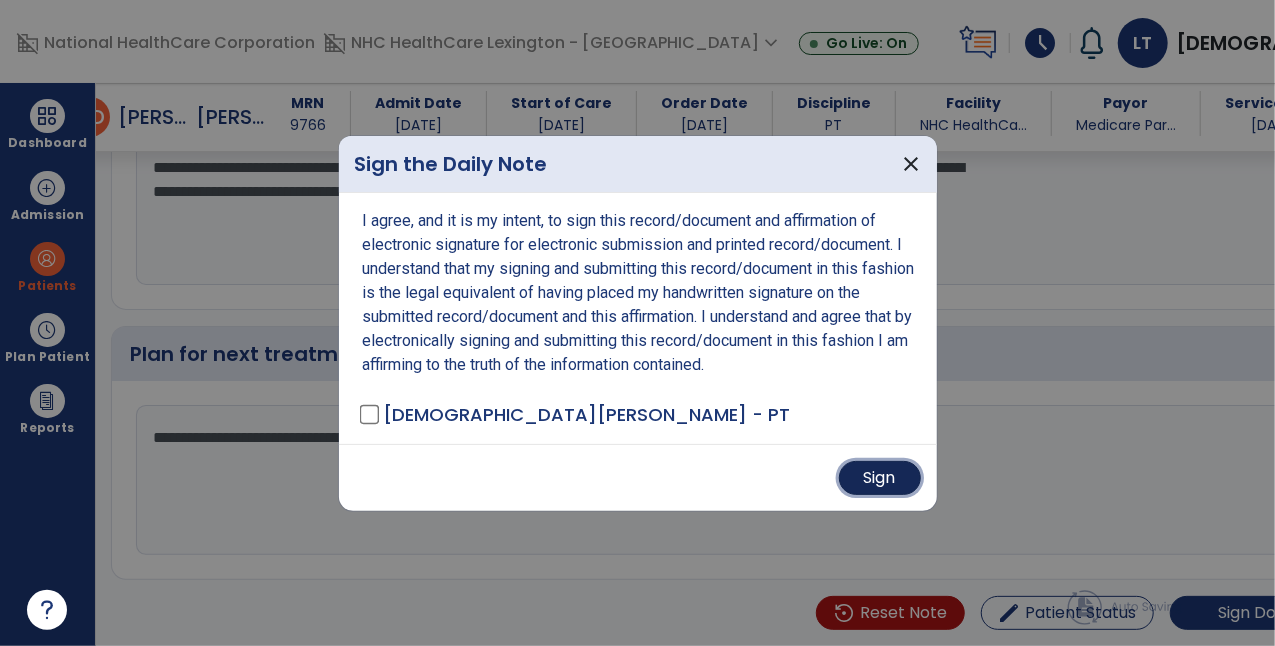 click on "Sign" at bounding box center (880, 478) 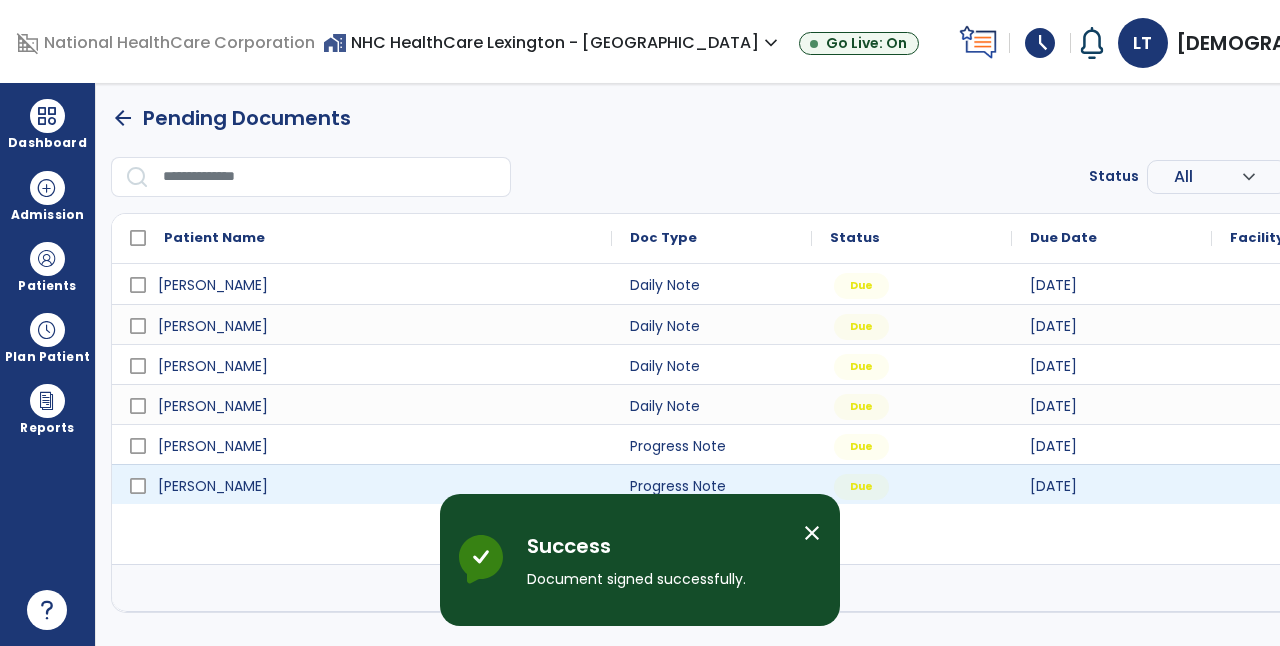 scroll, scrollTop: 0, scrollLeft: 0, axis: both 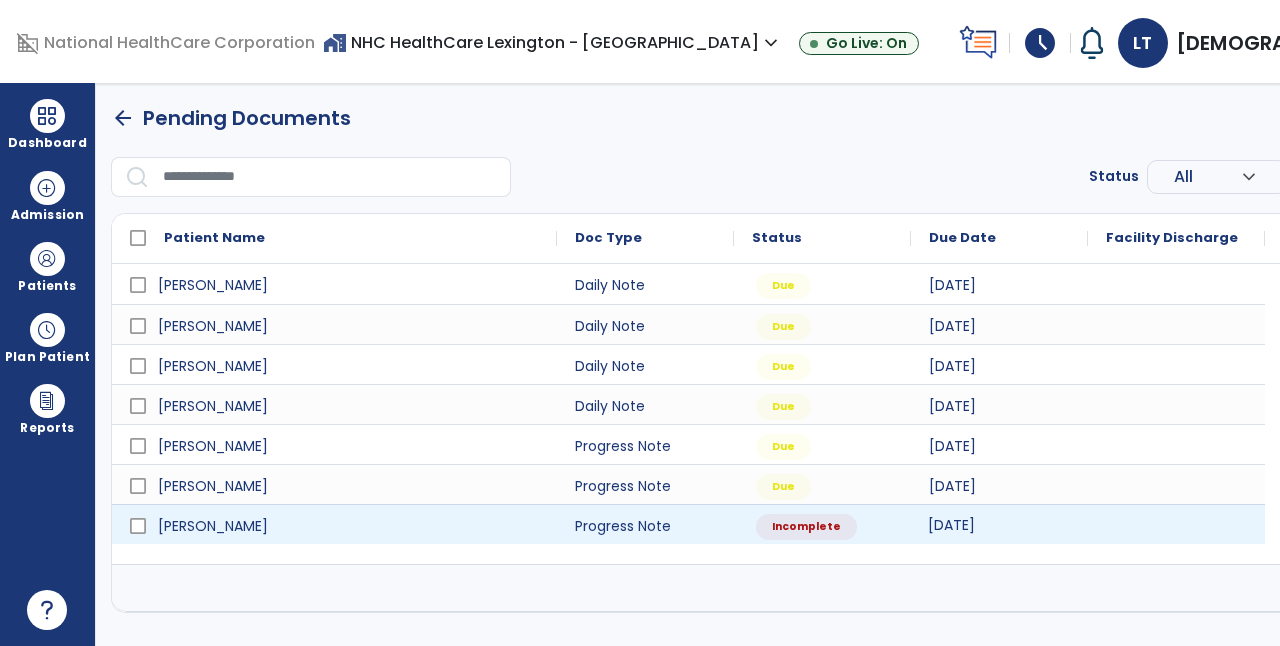 click on "[DATE]" at bounding box center [951, 525] 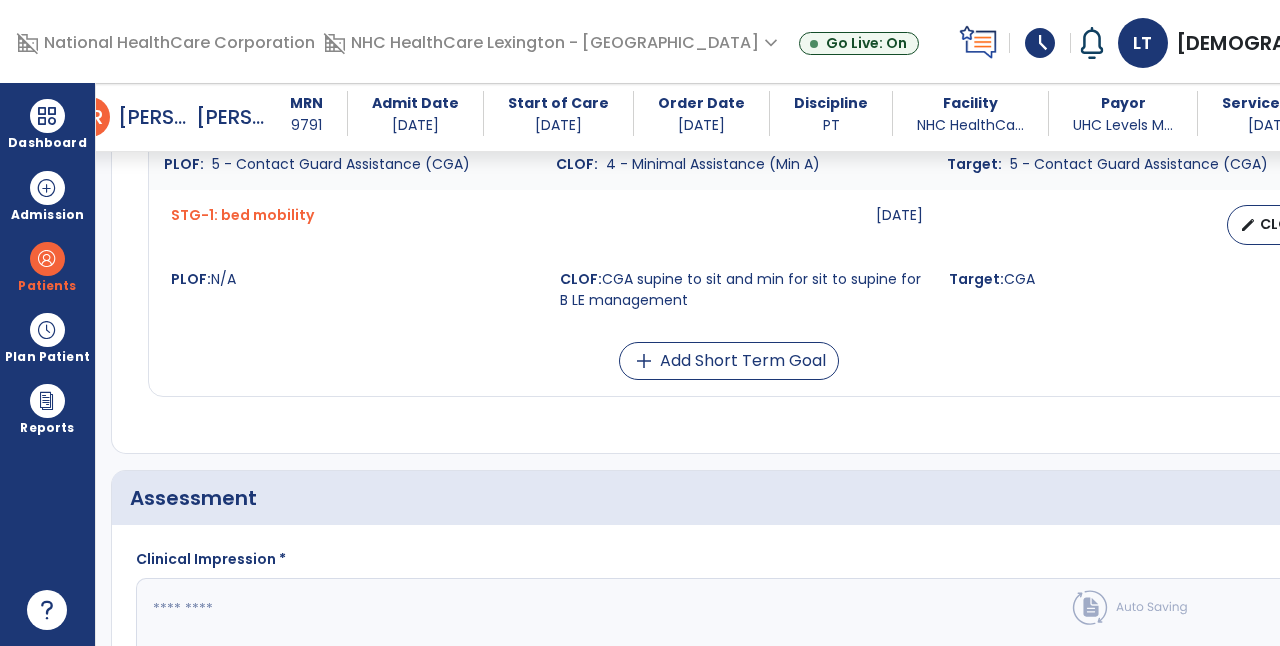 scroll, scrollTop: 1406, scrollLeft: 0, axis: vertical 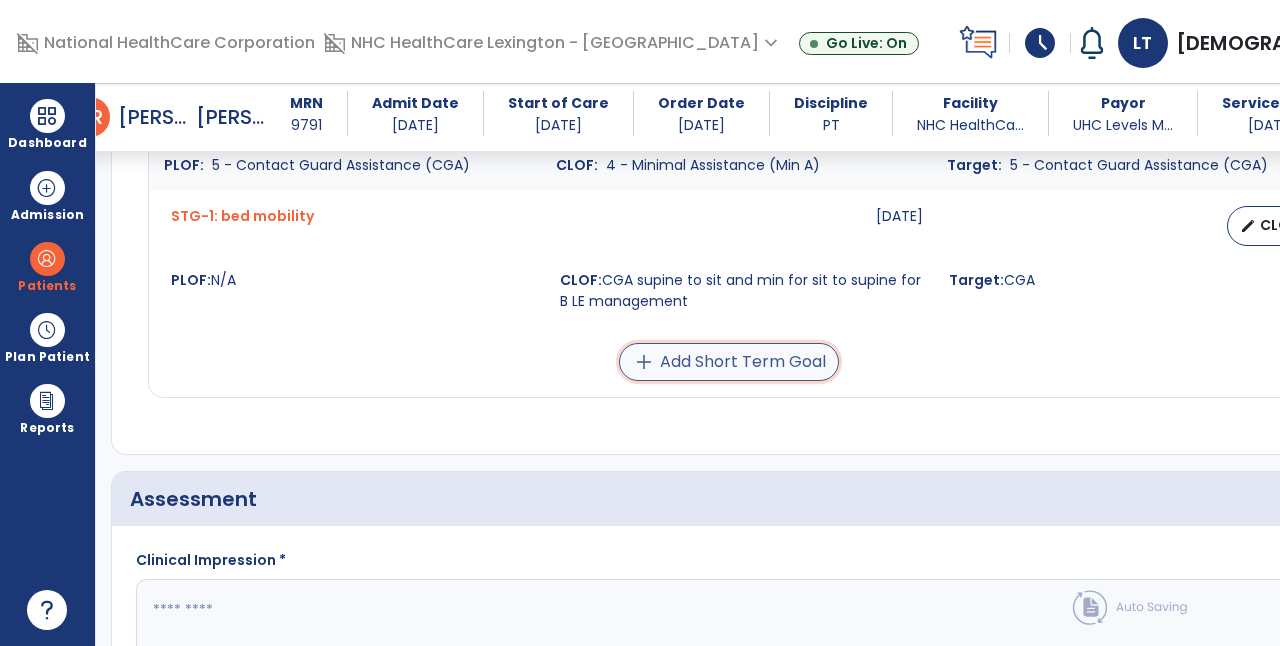 click on "add  Add Short Term Goal" at bounding box center (729, 362) 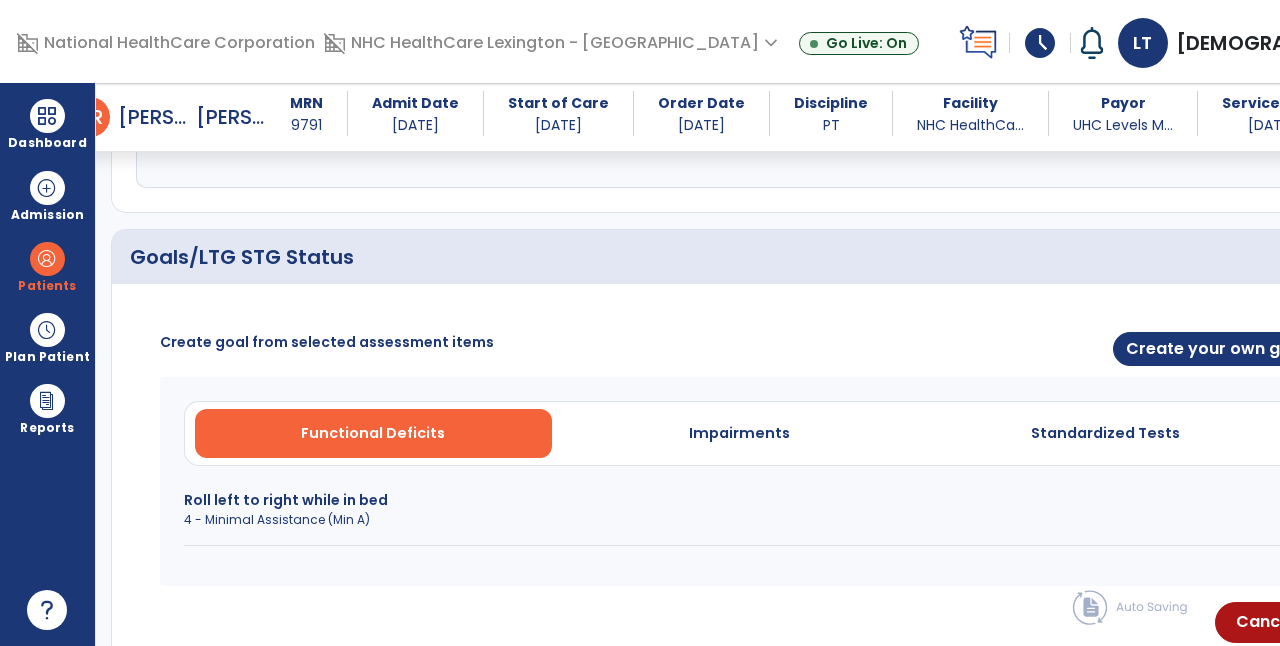 scroll, scrollTop: 612, scrollLeft: 0, axis: vertical 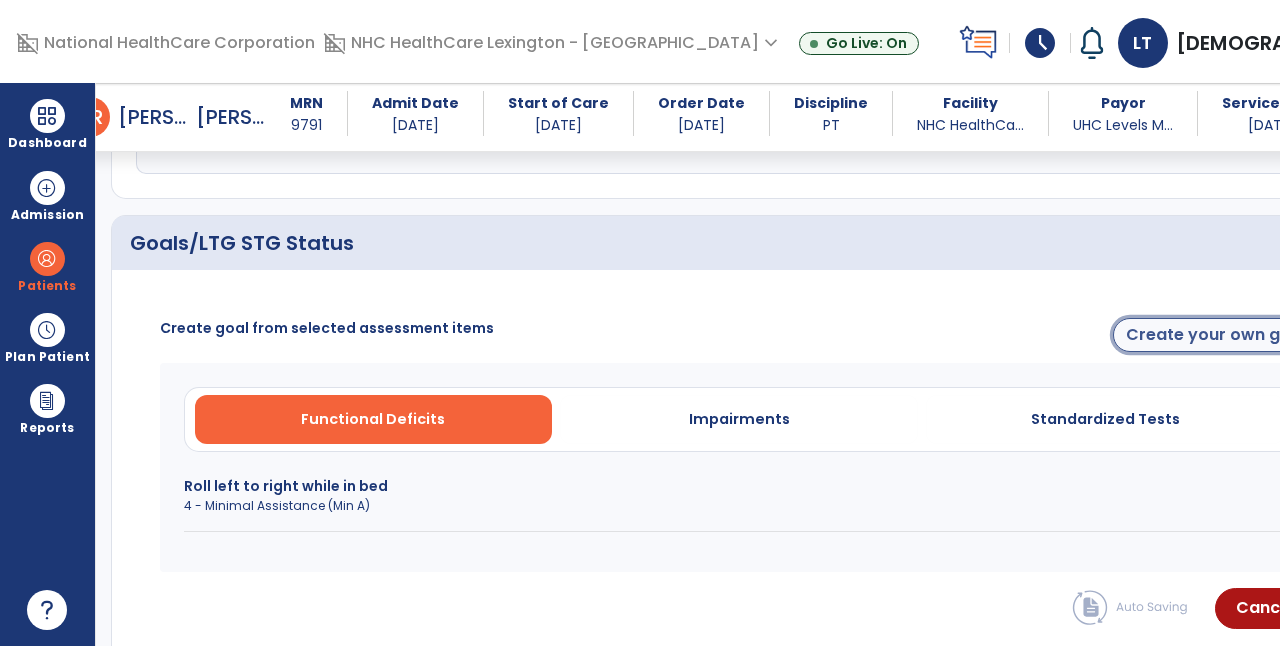 click on "Create your own goal" 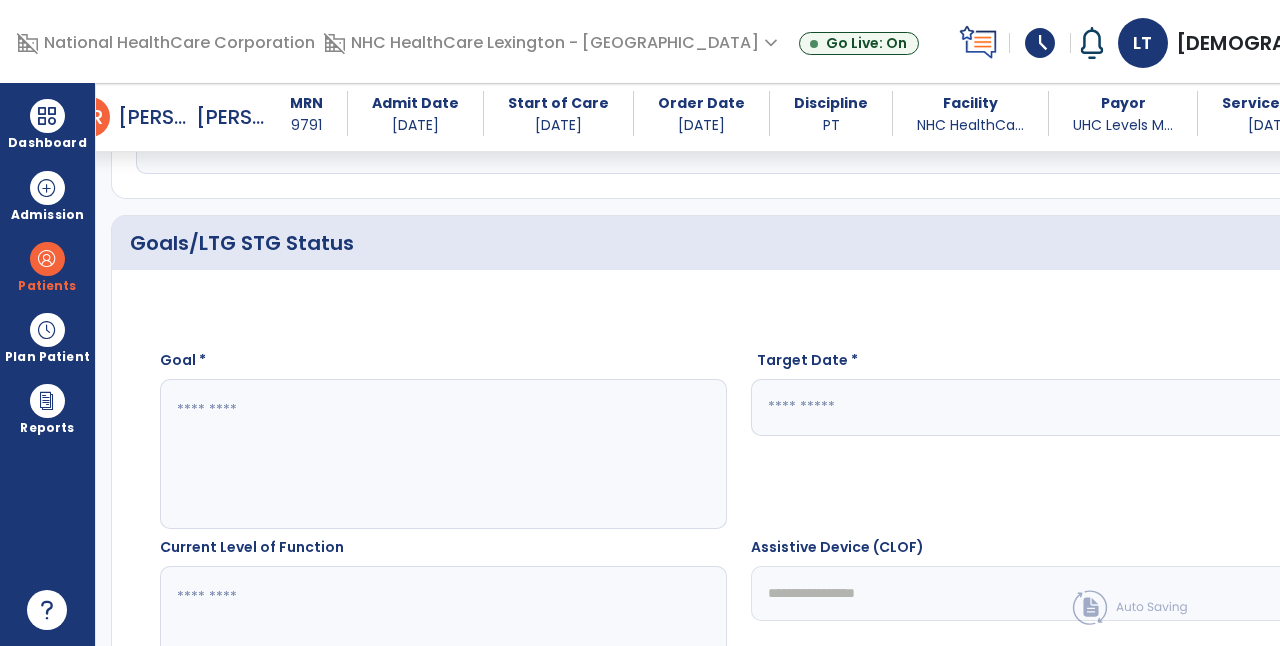 click 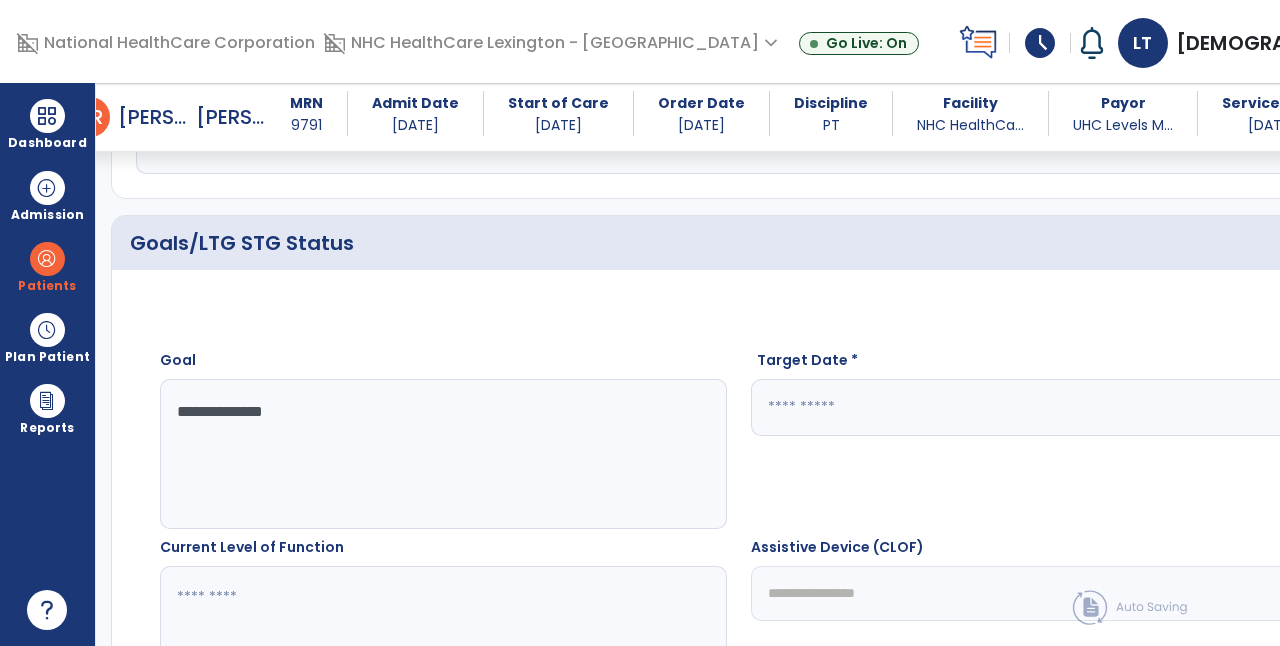 type on "**********" 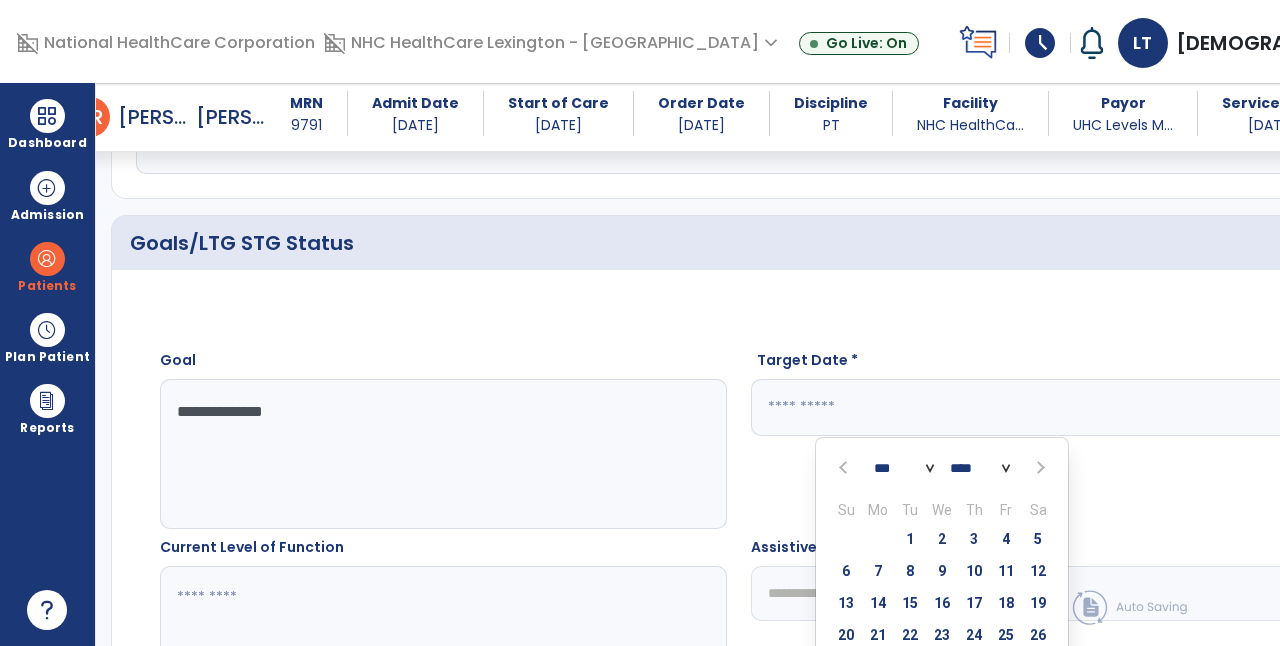 click at bounding box center (1038, 467) 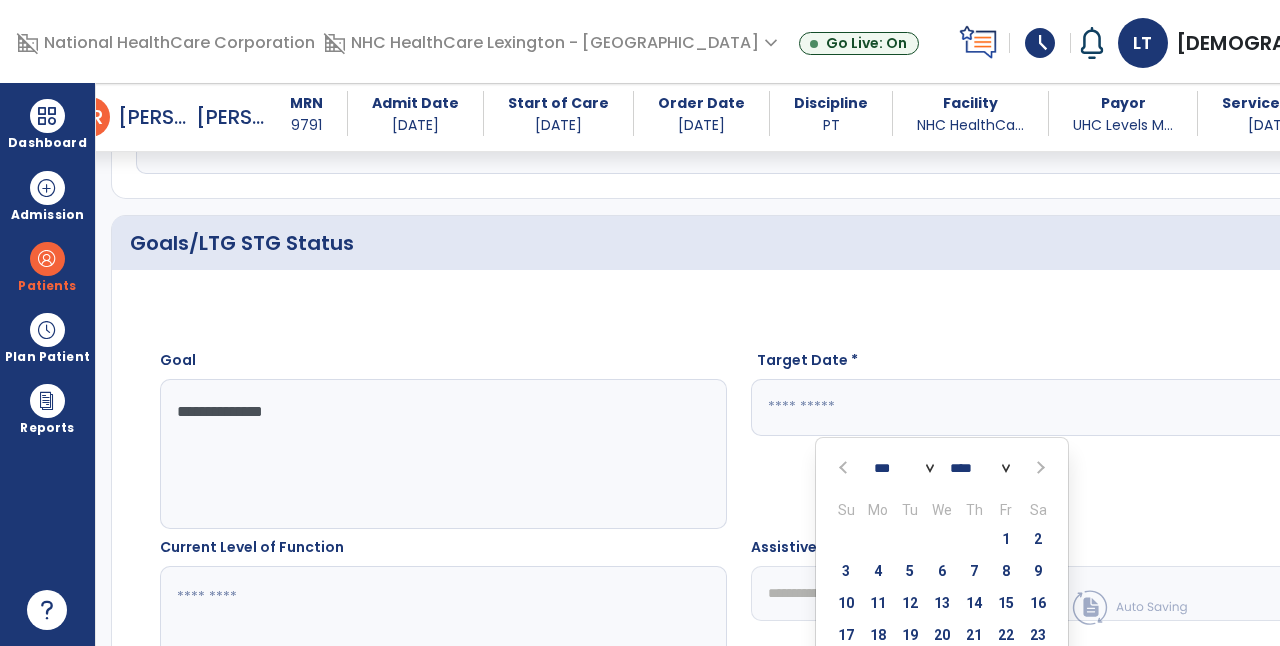 click at bounding box center (845, 468) 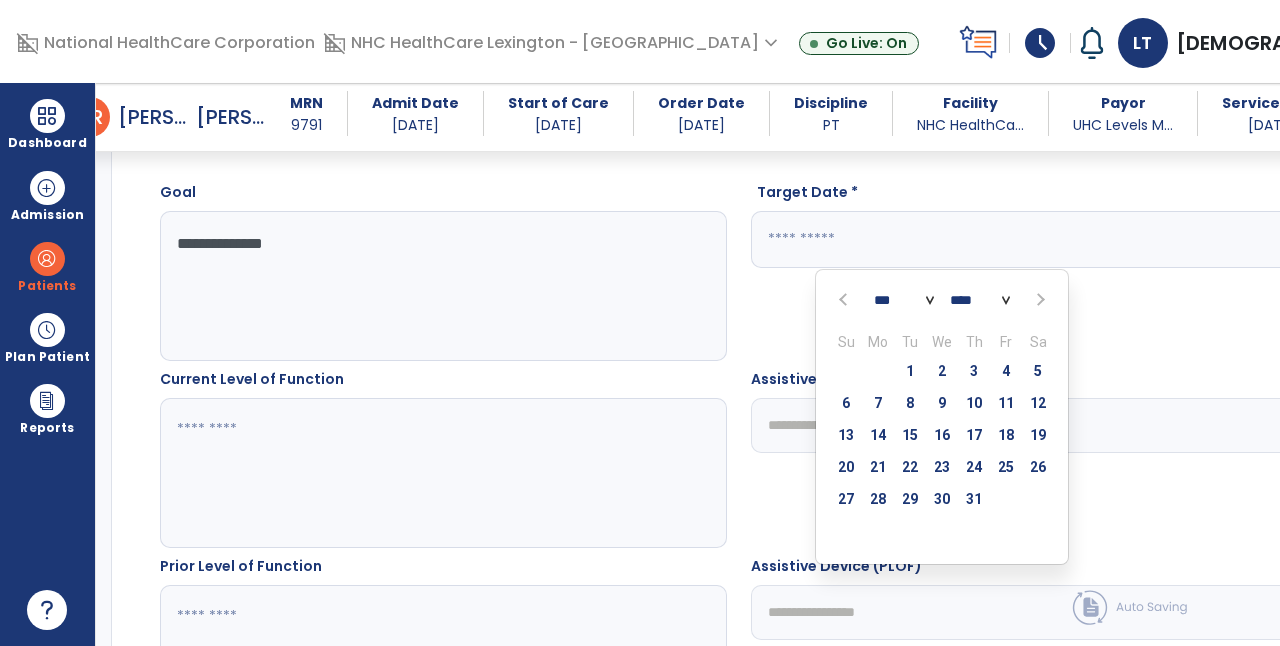 scroll, scrollTop: 780, scrollLeft: 0, axis: vertical 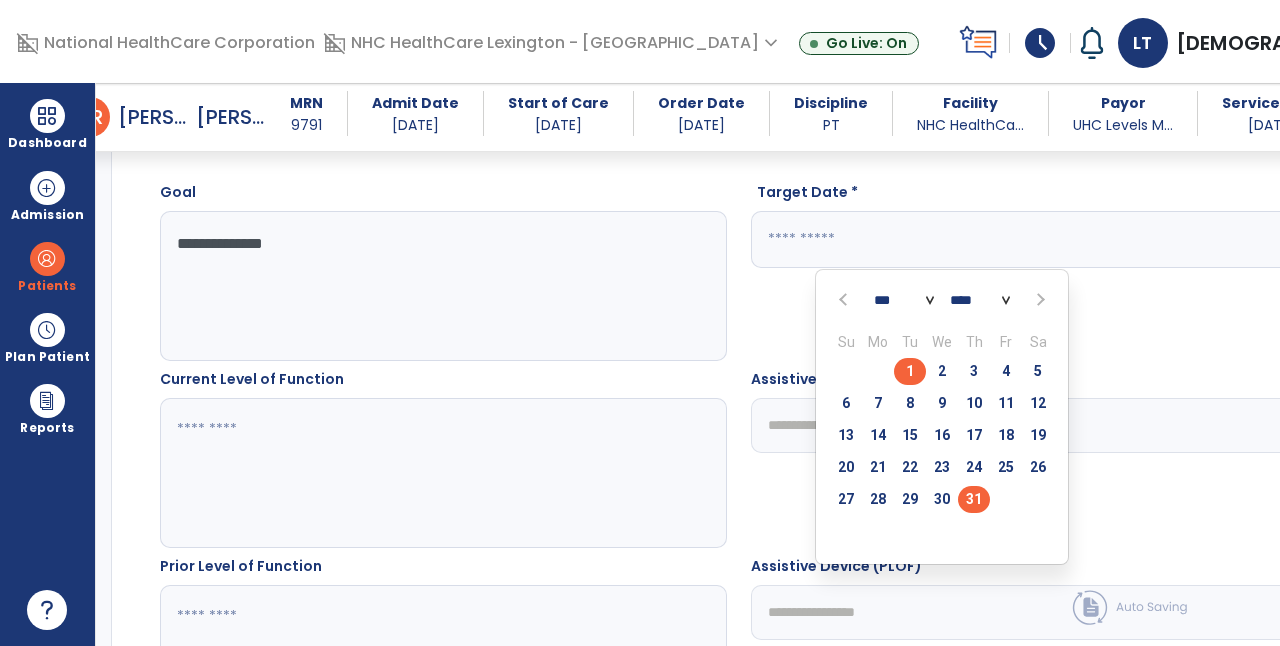 click on "31" at bounding box center [974, 499] 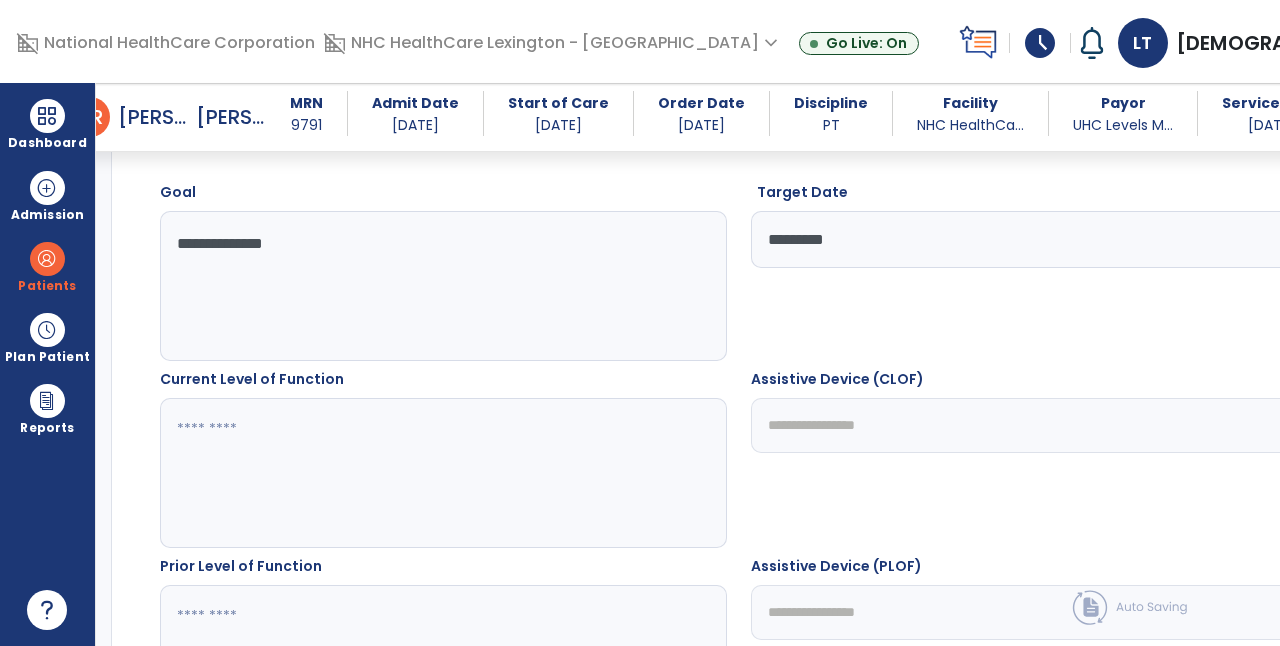 click 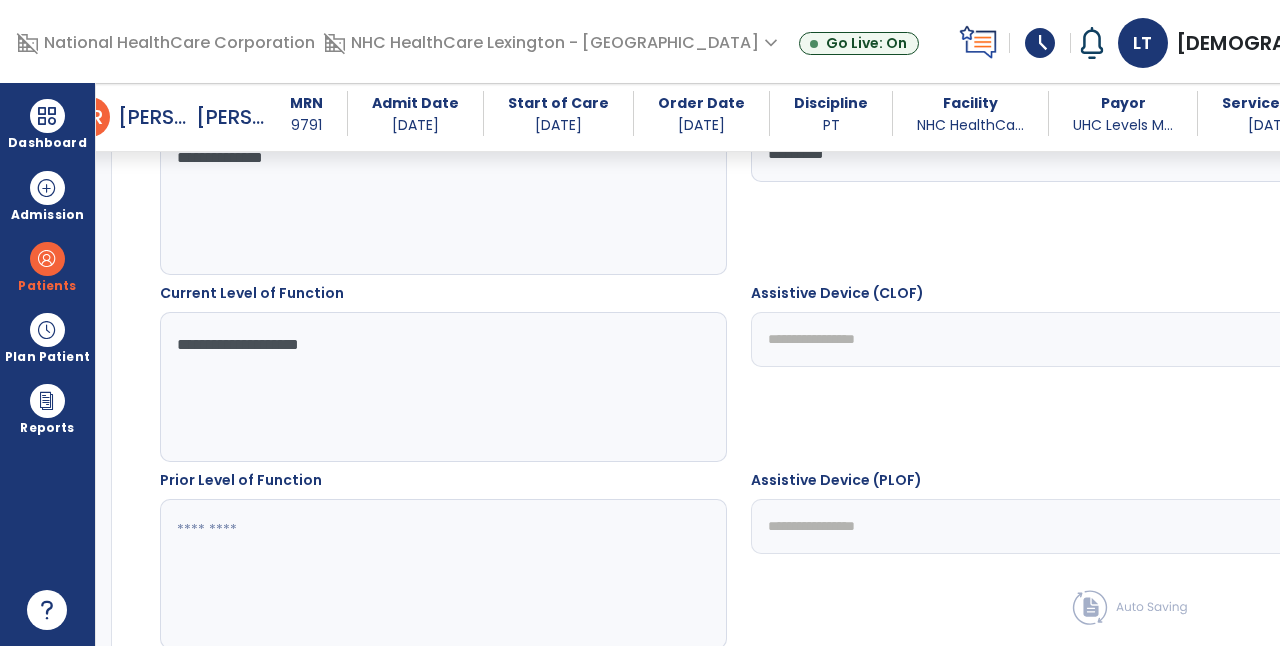 scroll, scrollTop: 881, scrollLeft: 0, axis: vertical 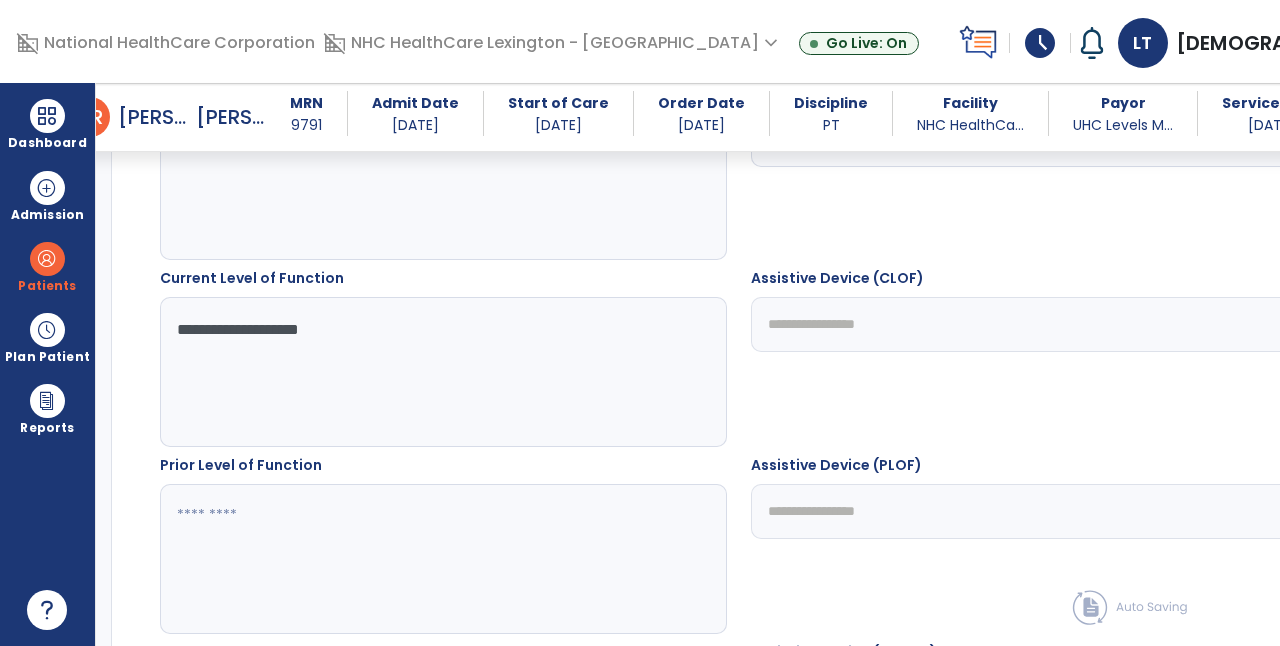 type on "**********" 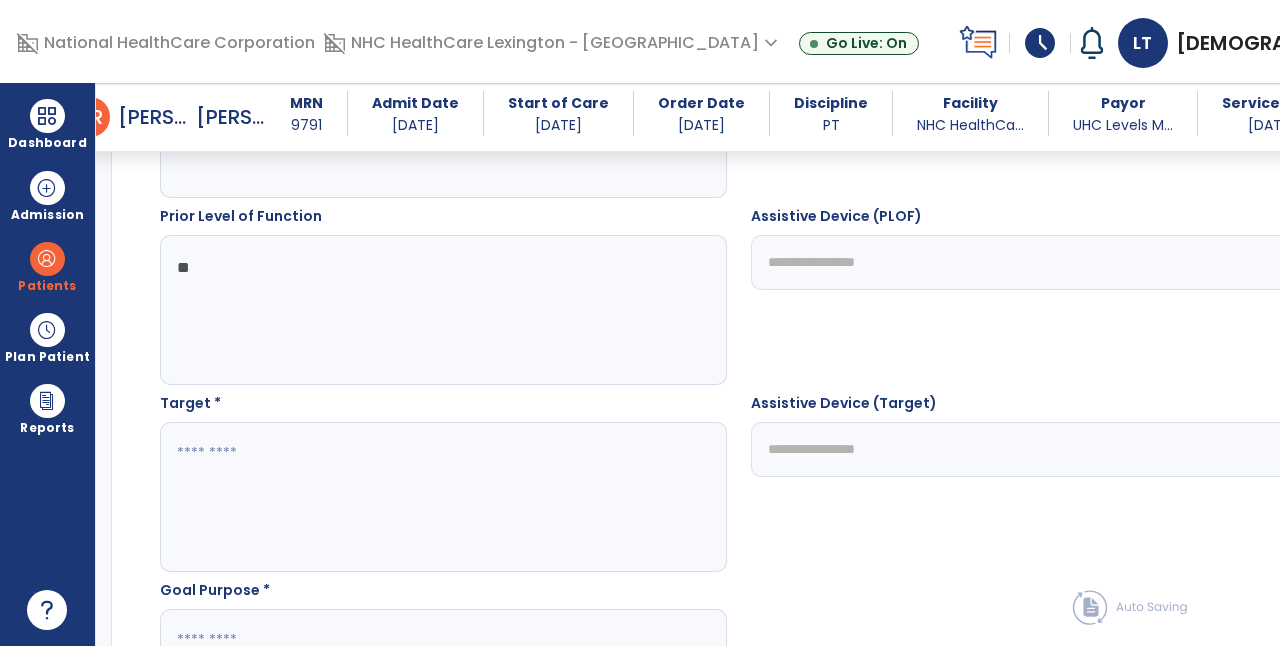 scroll, scrollTop: 1214, scrollLeft: 0, axis: vertical 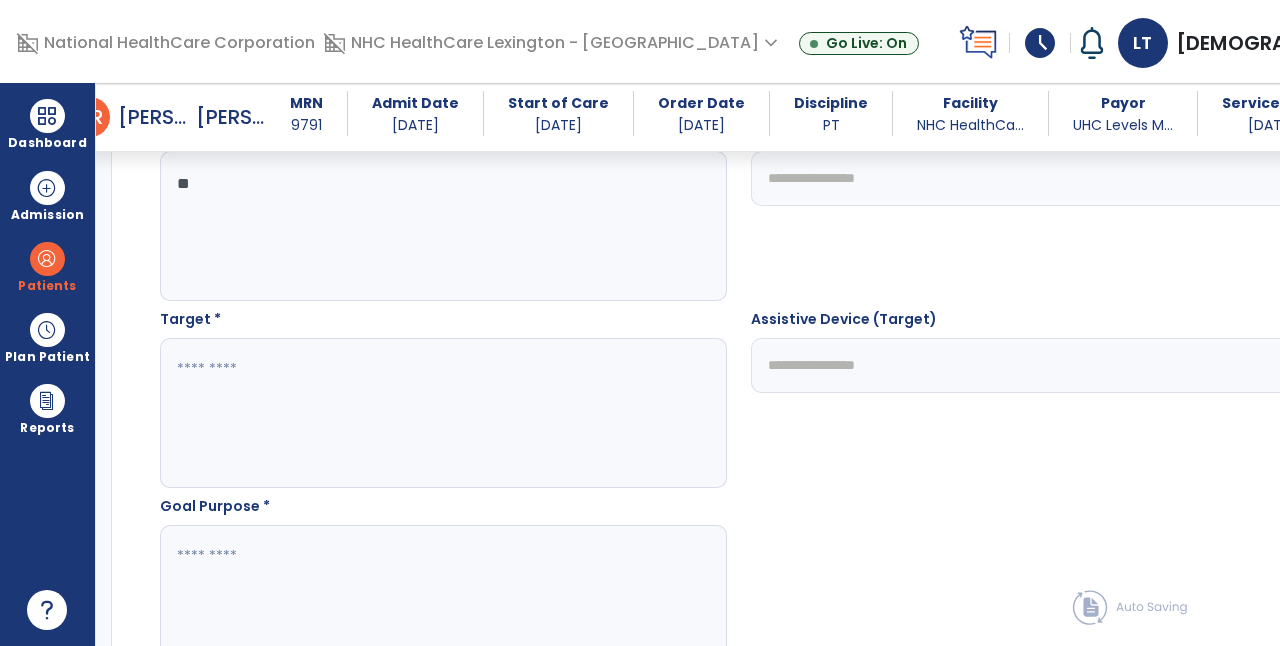 type on "**" 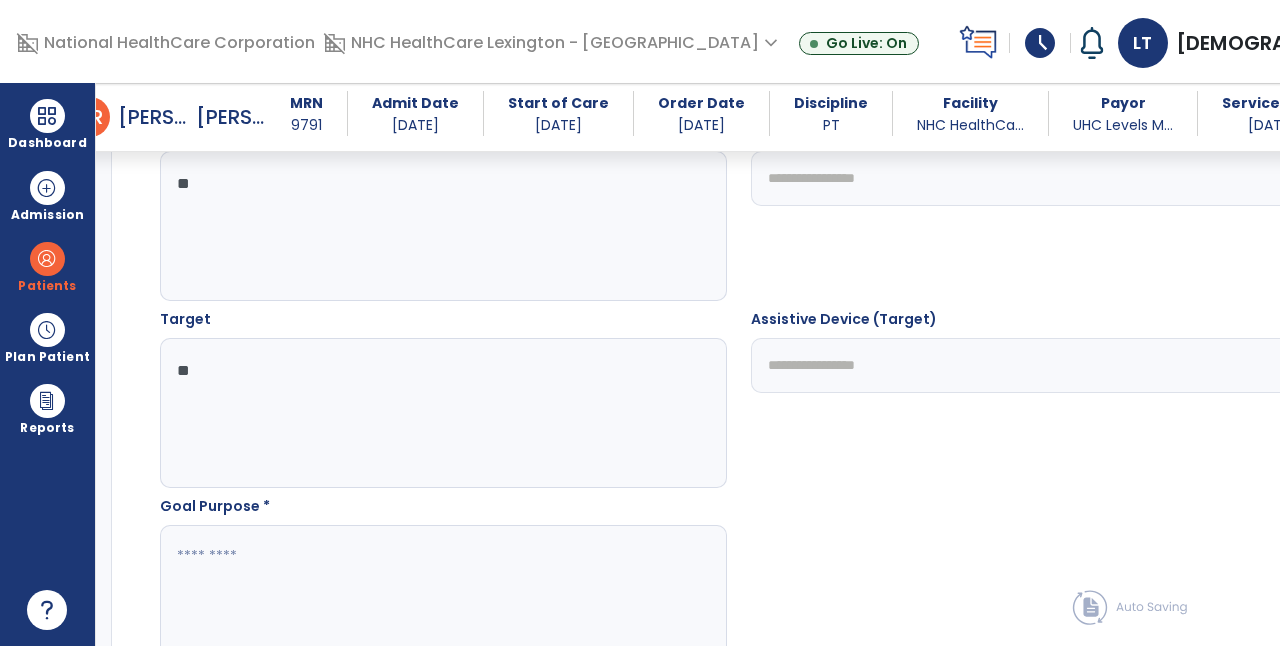 type on "*" 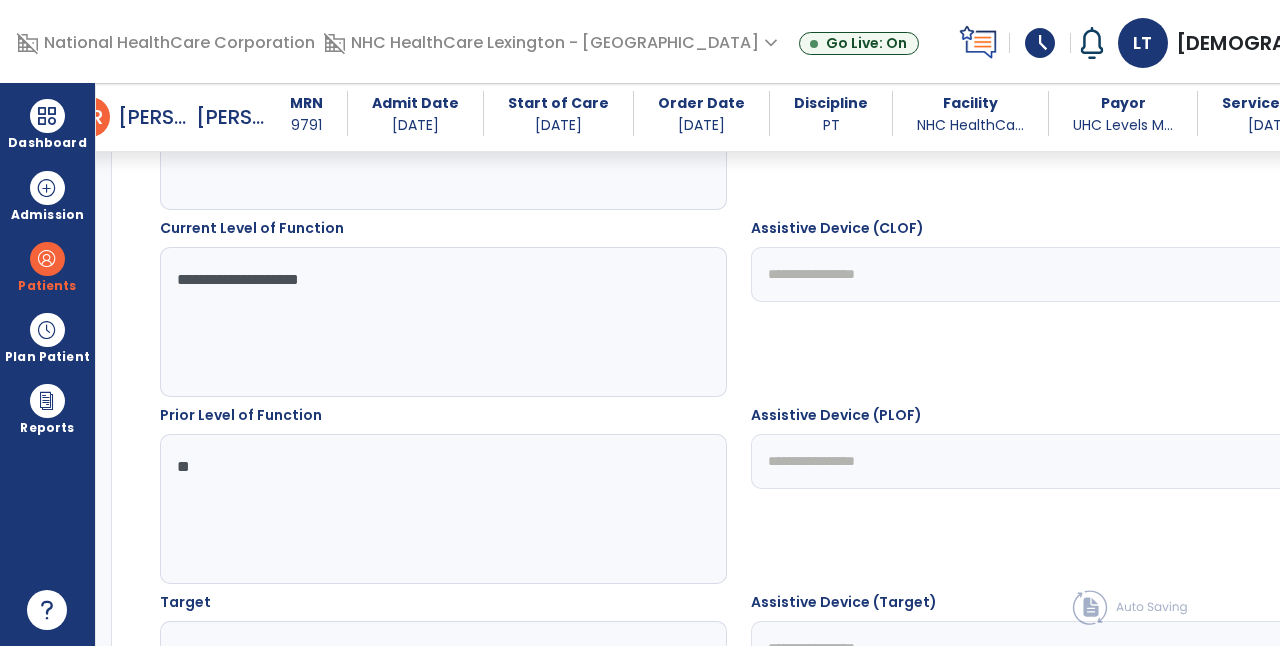 scroll, scrollTop: 931, scrollLeft: 0, axis: vertical 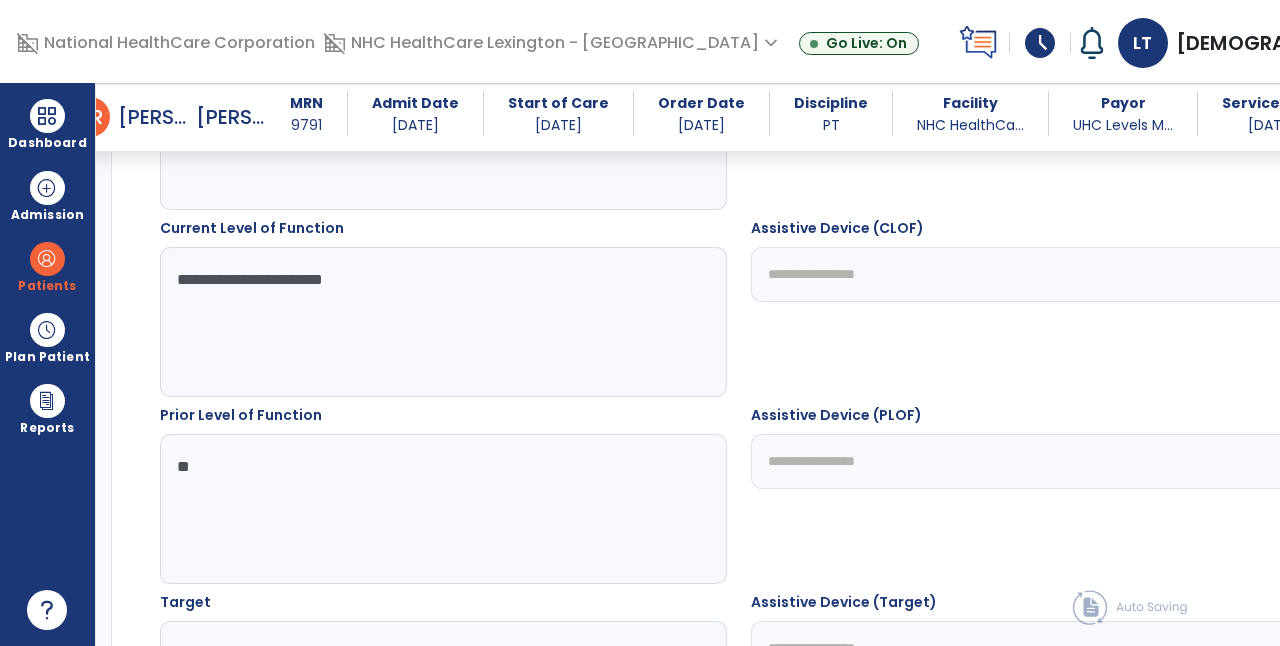 click on "**********" 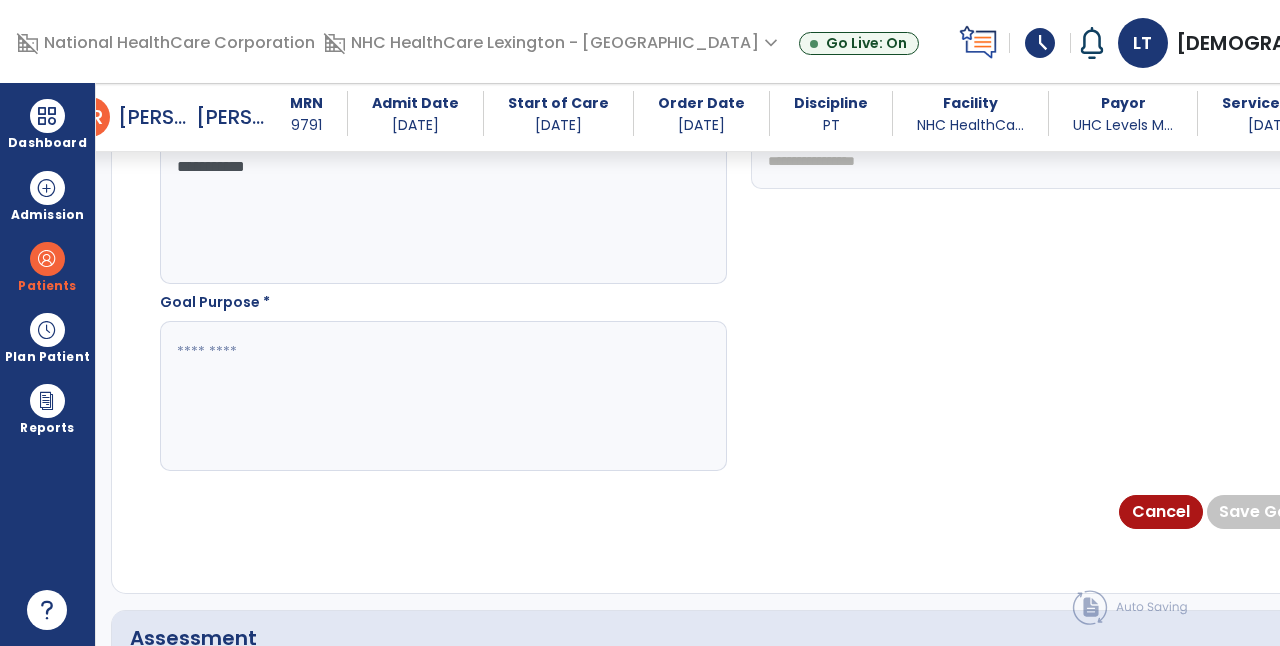 scroll, scrollTop: 1419, scrollLeft: 0, axis: vertical 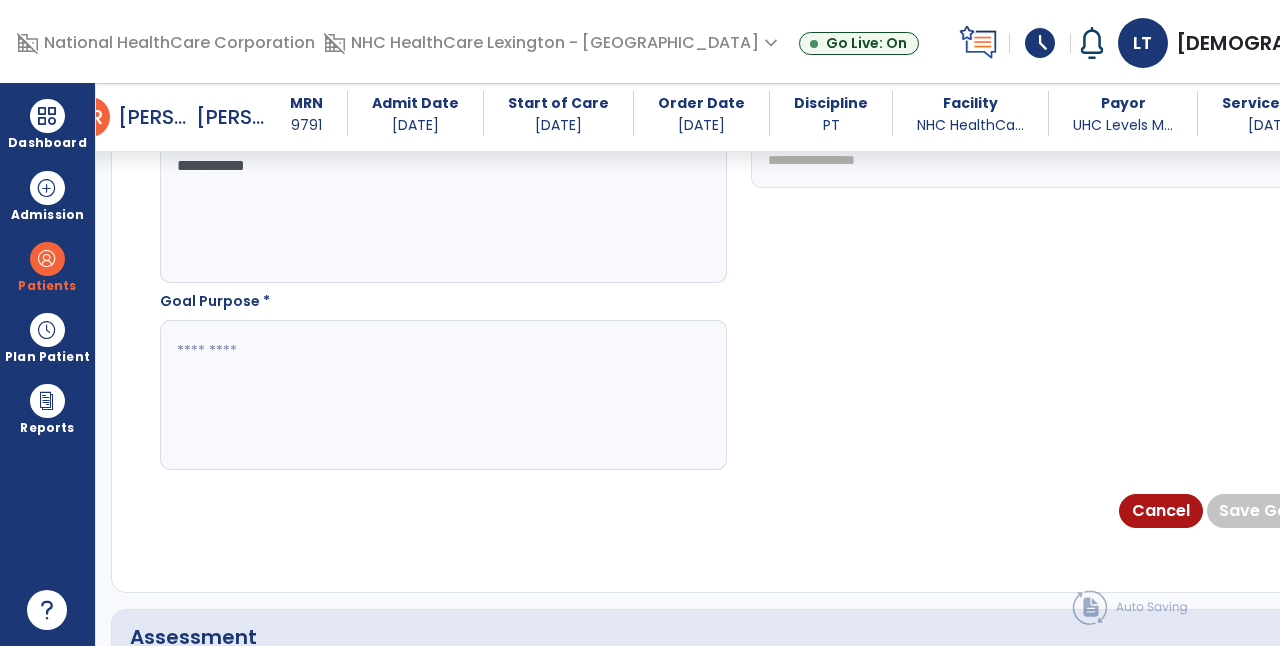 type on "**********" 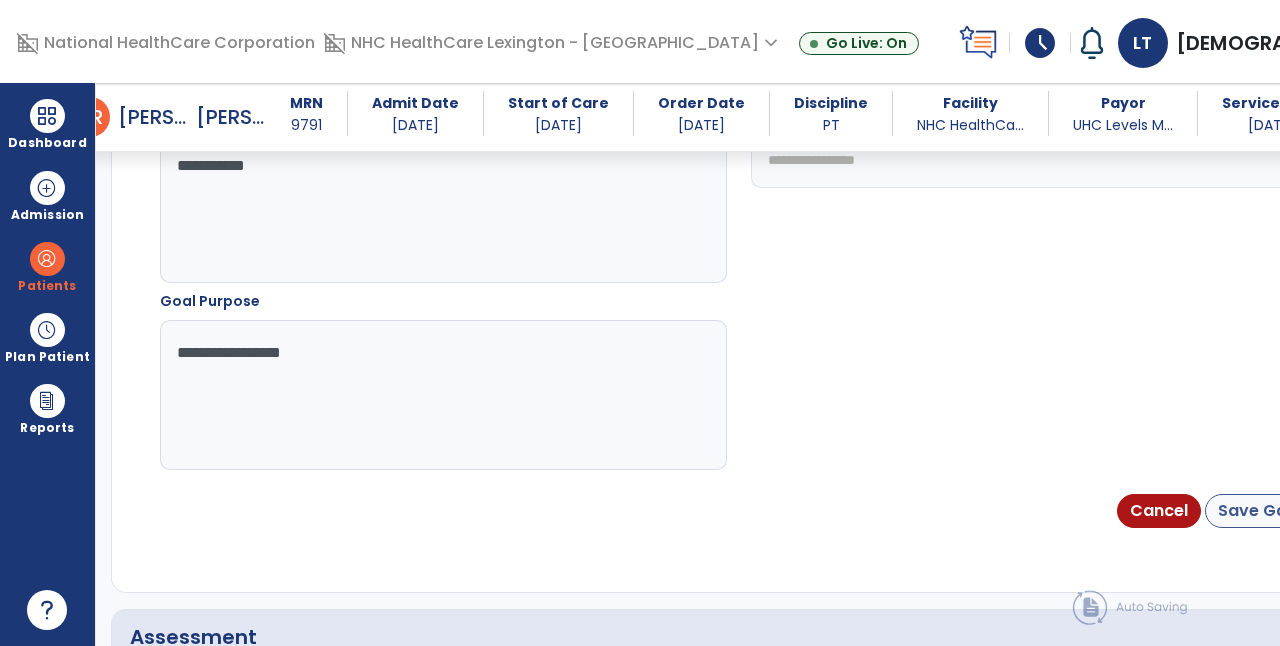 type on "**********" 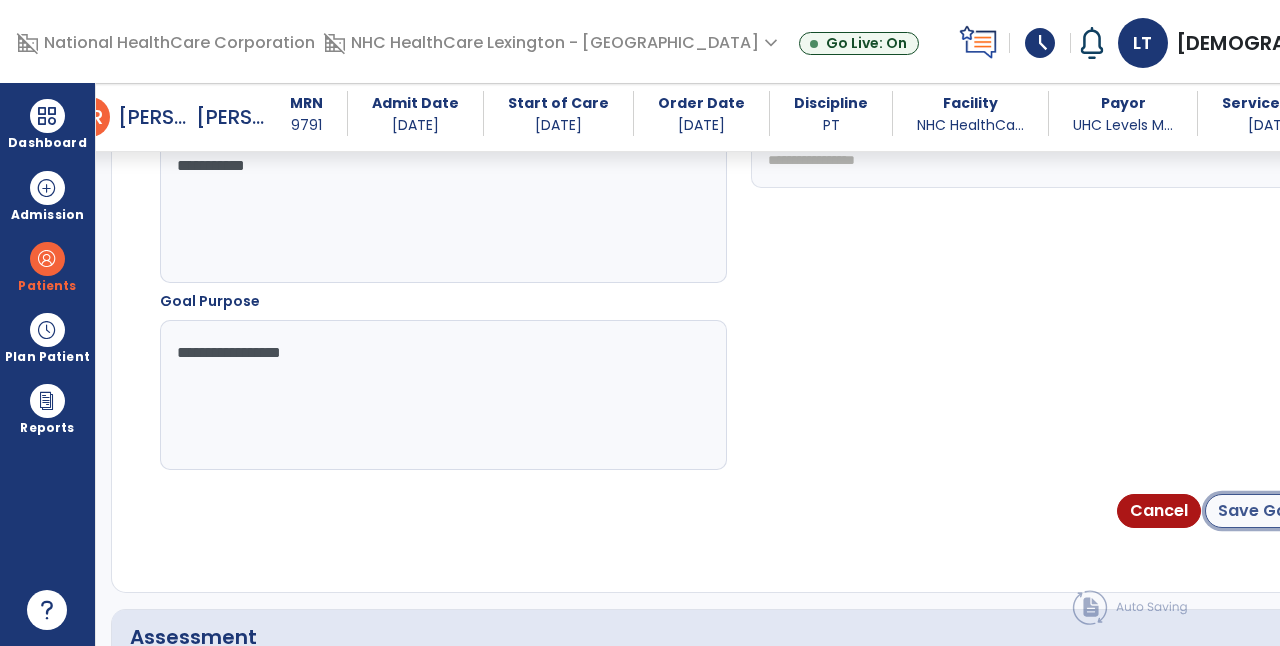 click on "Save Goal" 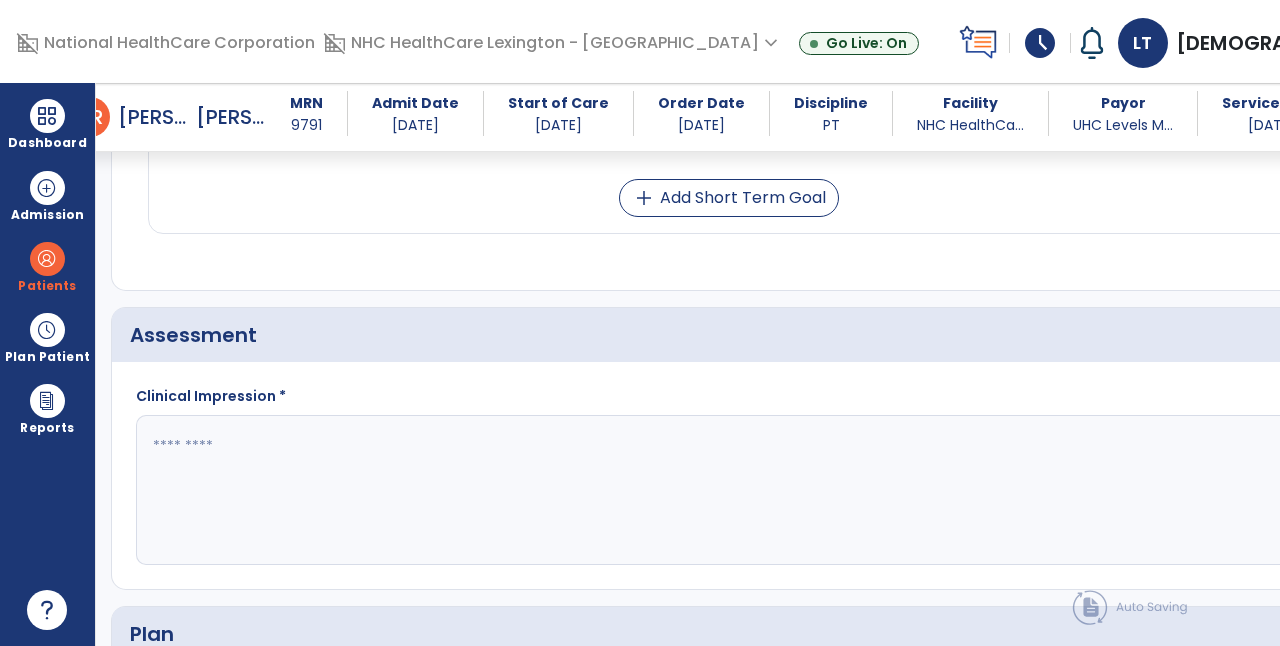 scroll, scrollTop: 1695, scrollLeft: 0, axis: vertical 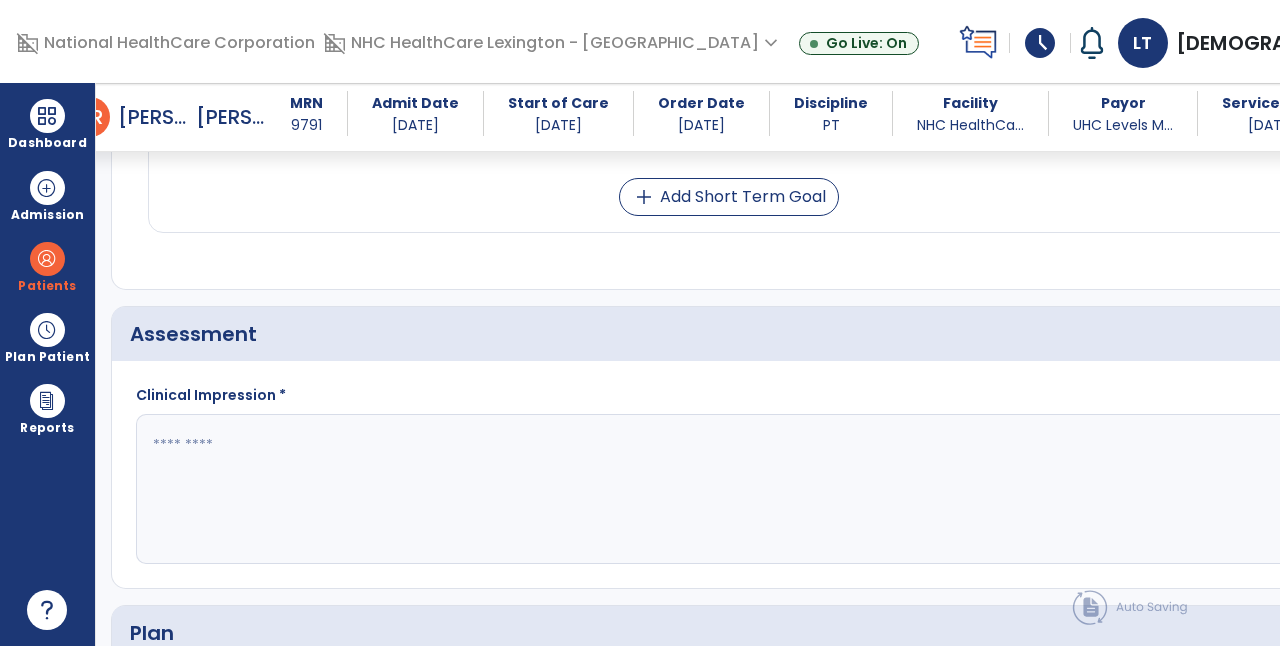 click 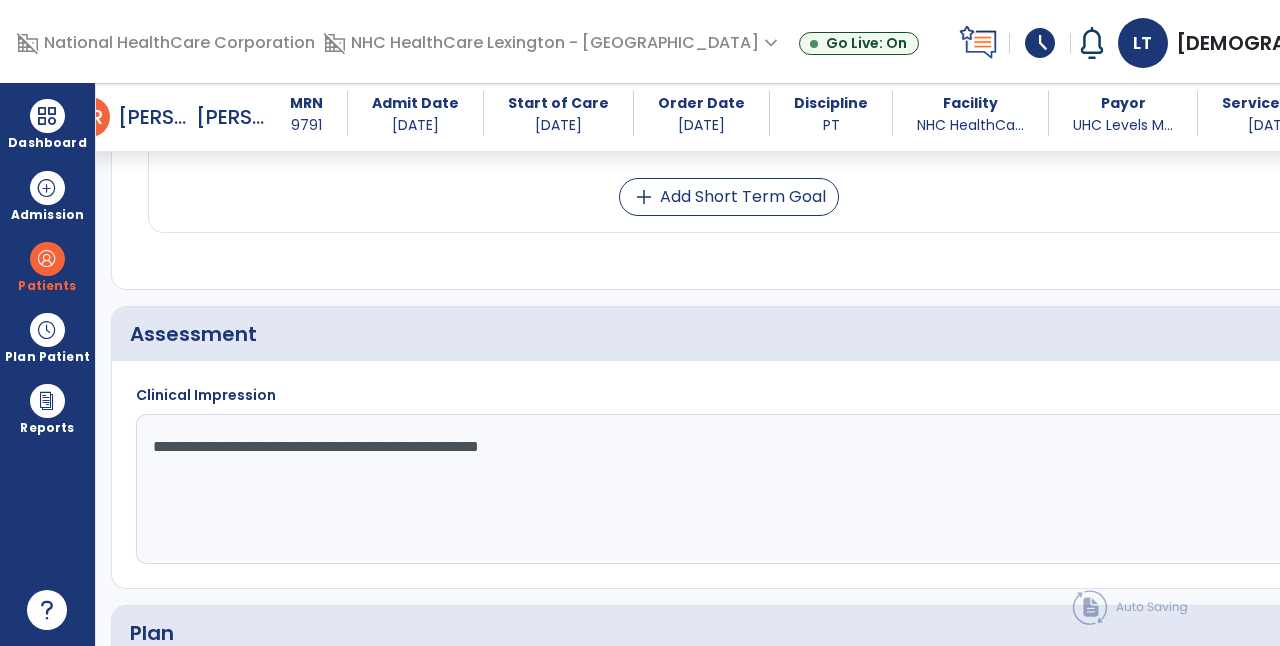 click on "**********" 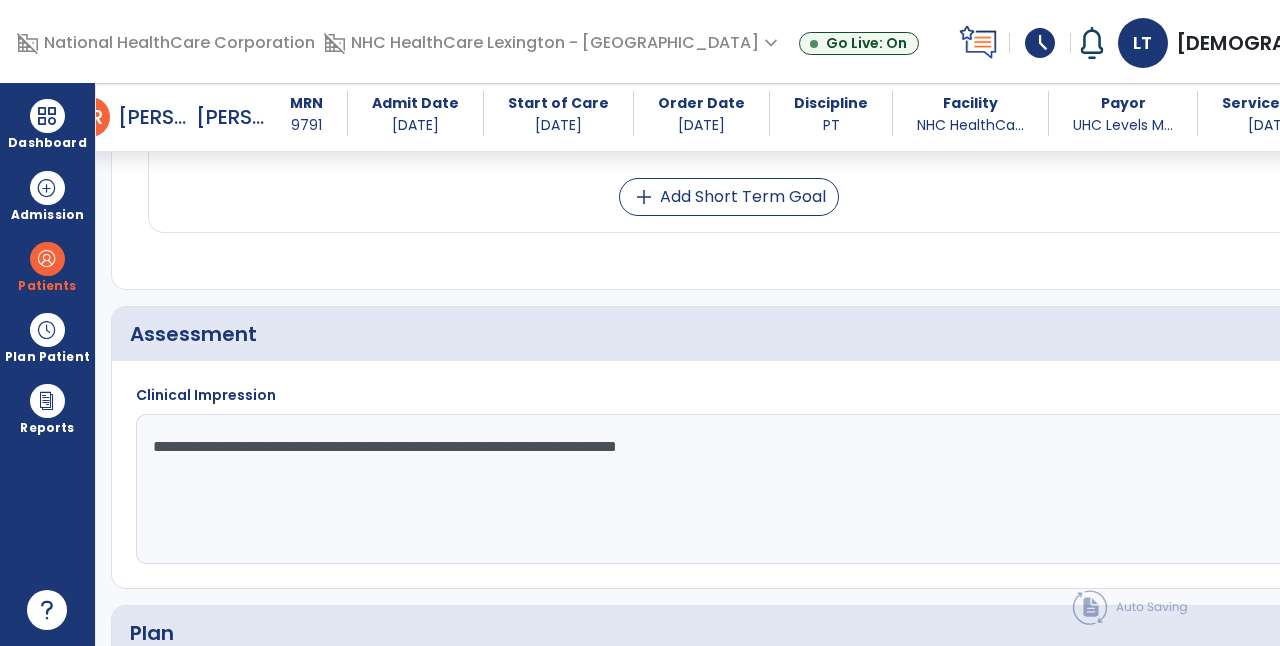 click on "**********" 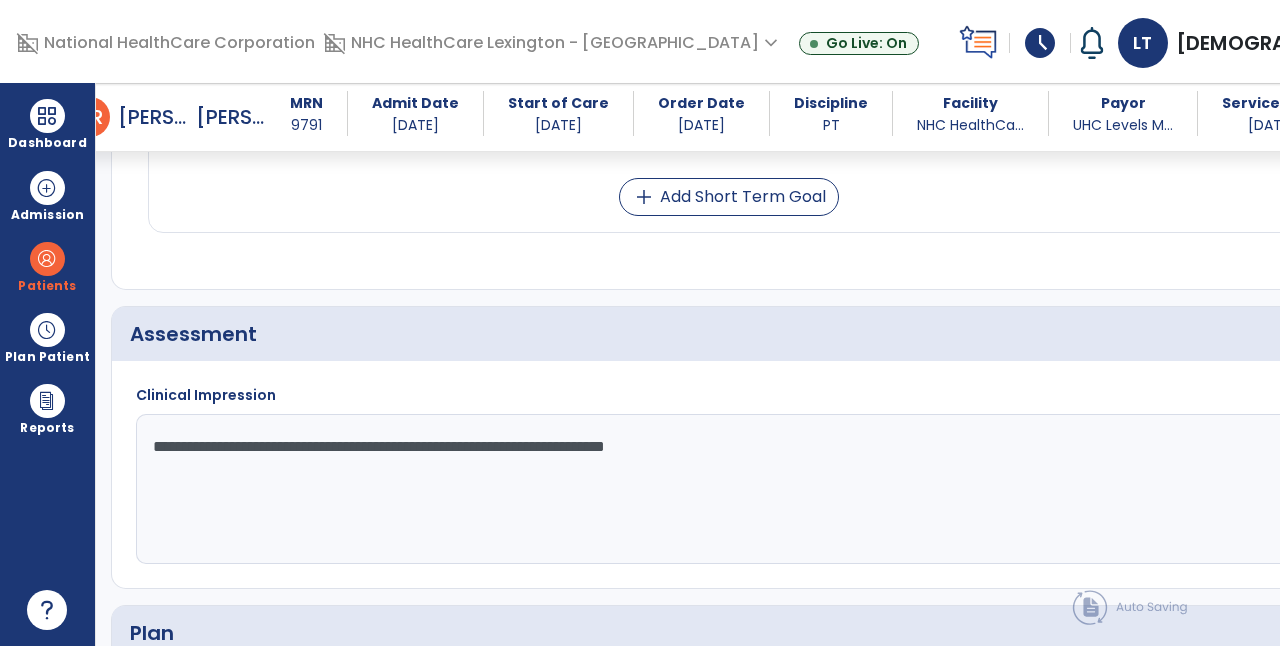 click on "**********" 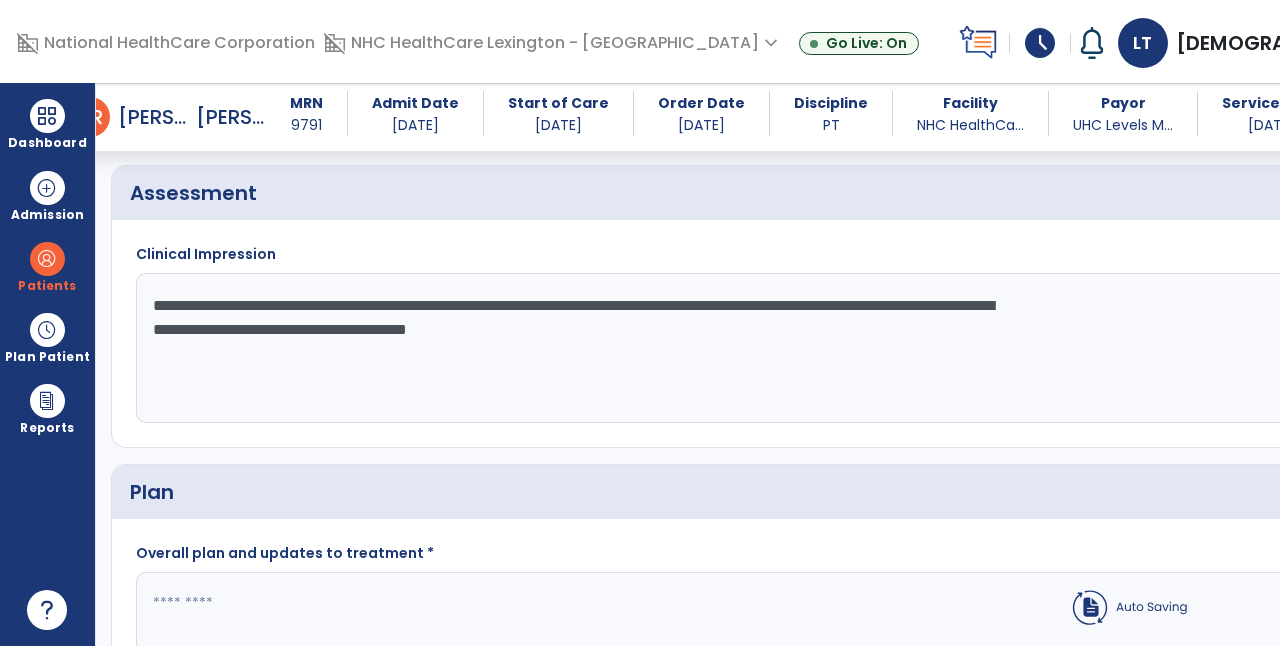 scroll, scrollTop: 1966, scrollLeft: 0, axis: vertical 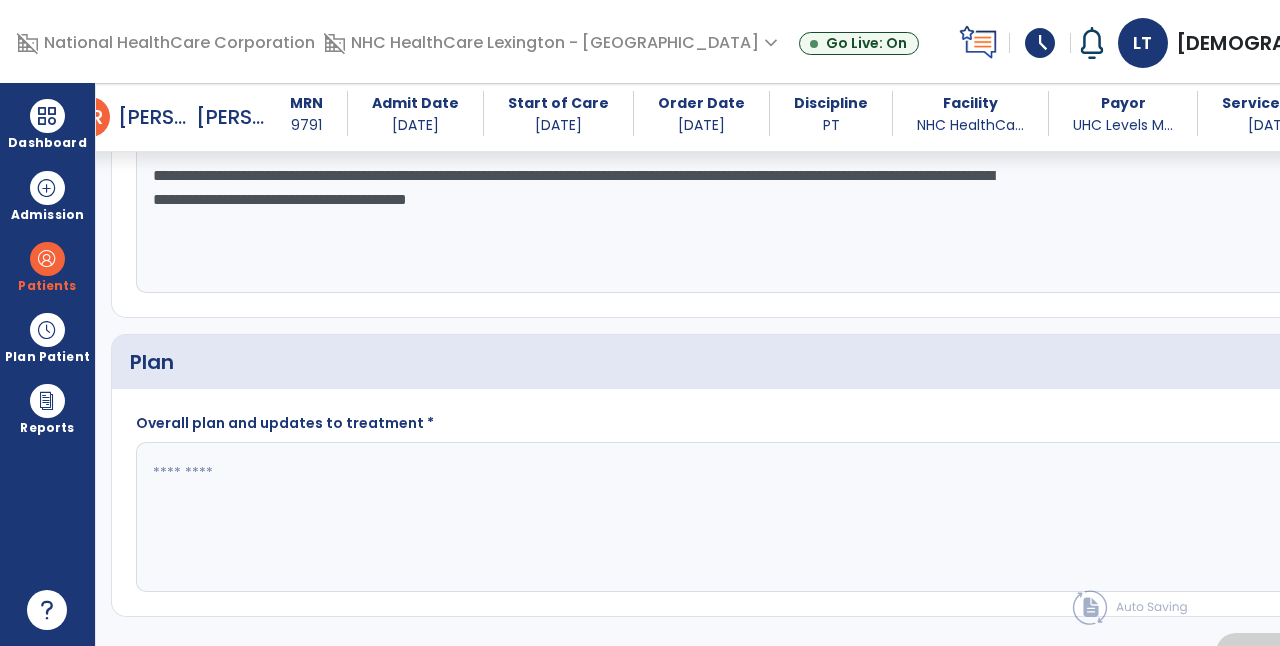 type on "**********" 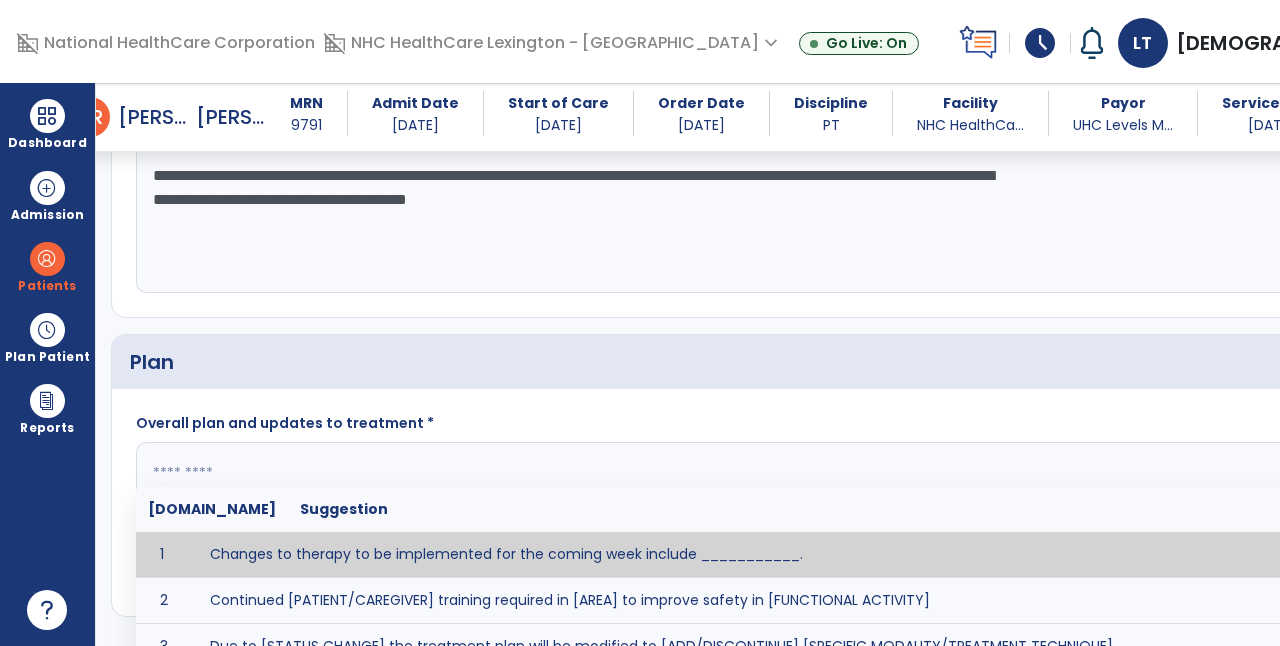 click 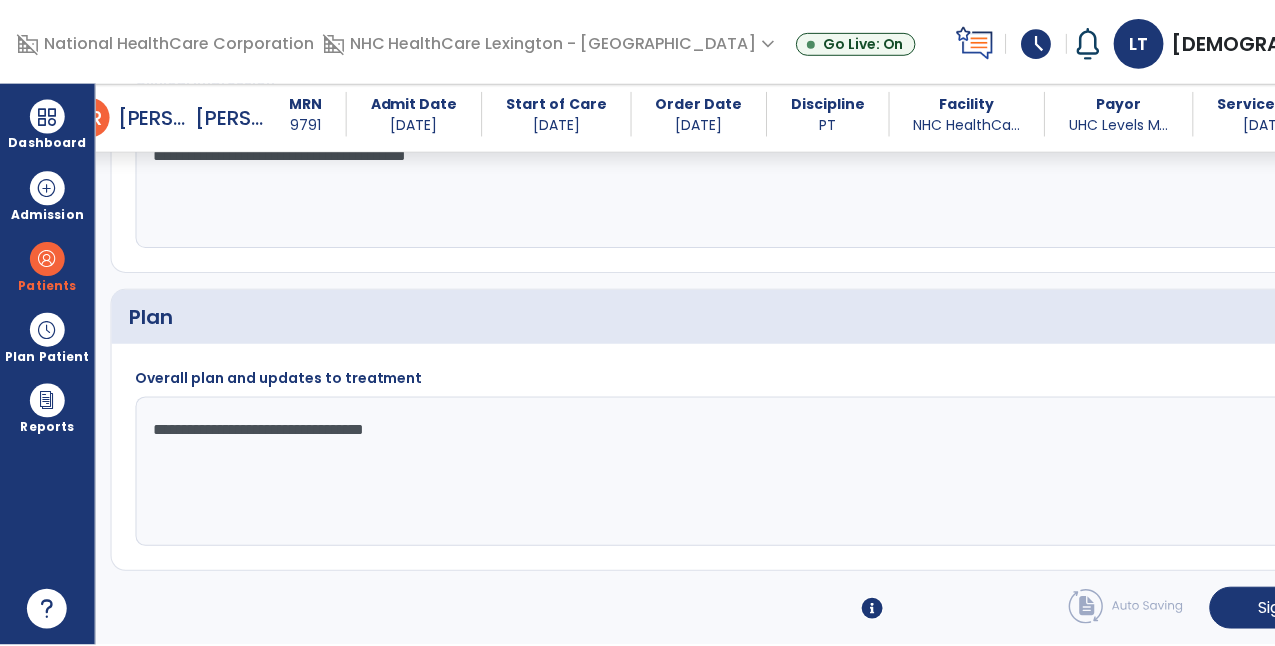 scroll, scrollTop: 2062, scrollLeft: 0, axis: vertical 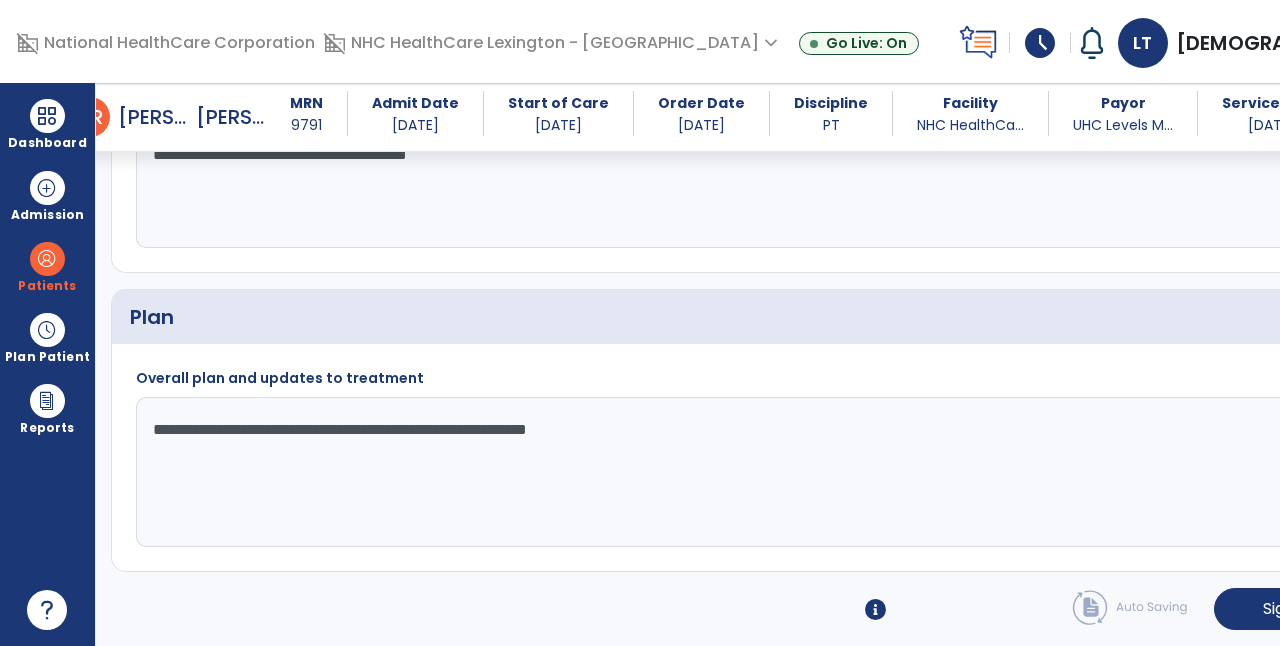 click on "**********" 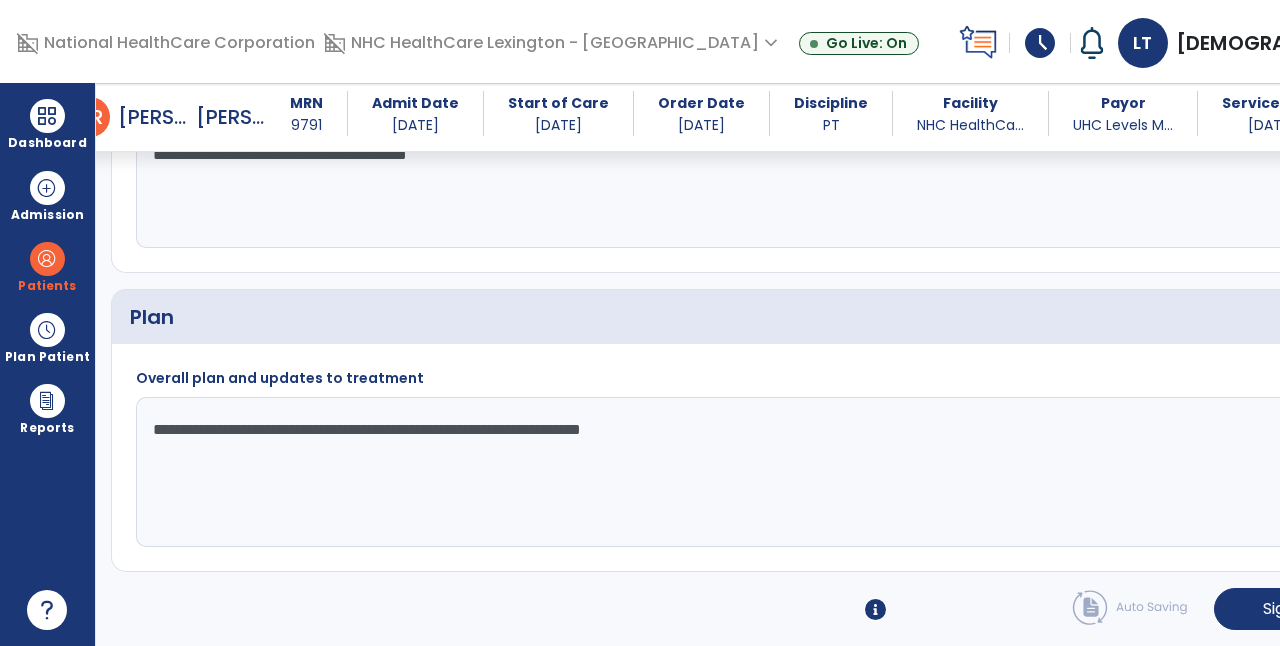 click on "**********" 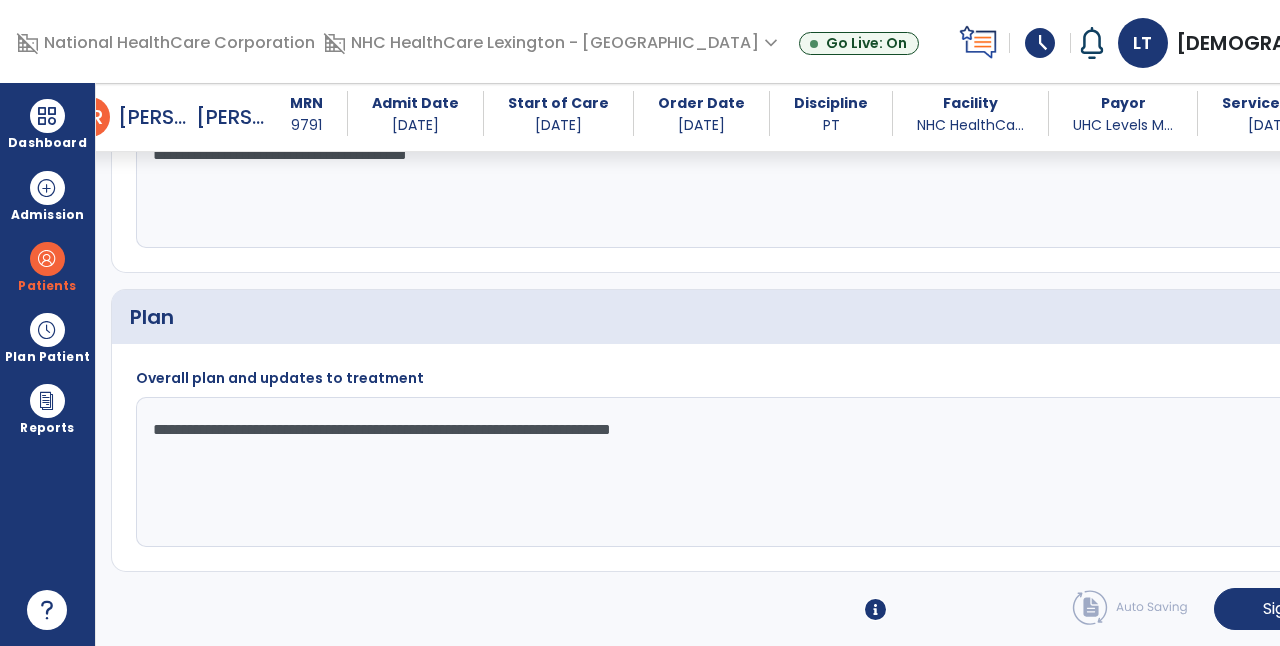 click on "**********" 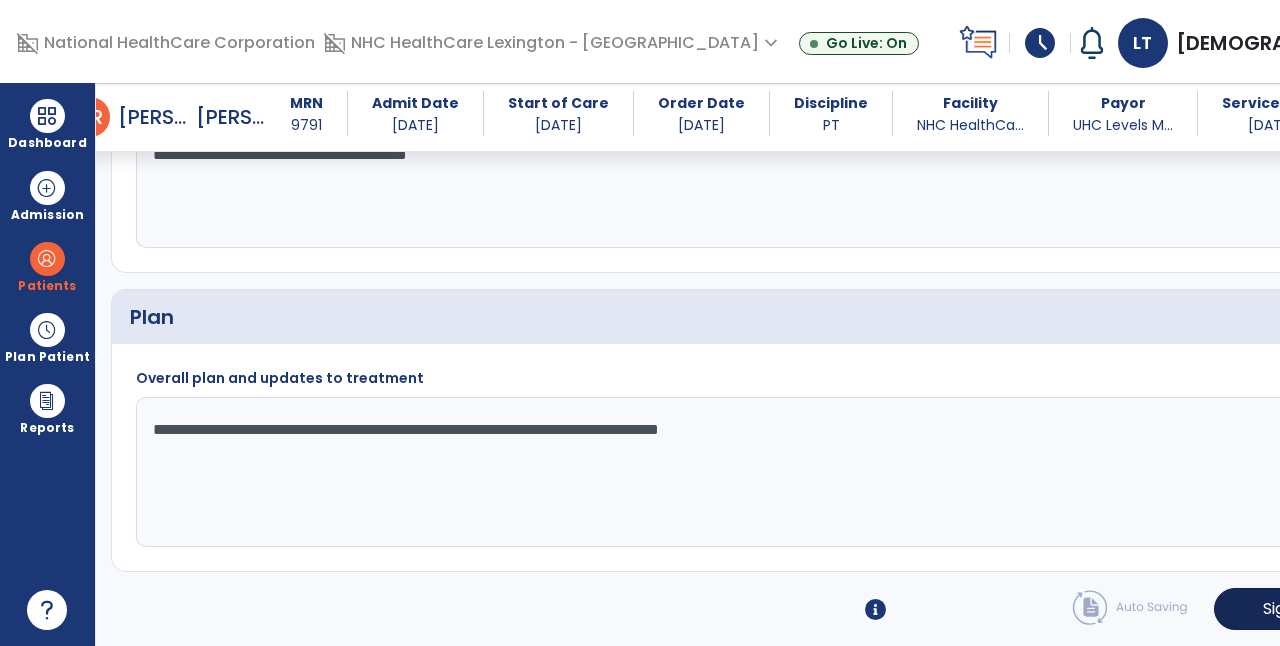 type on "**********" 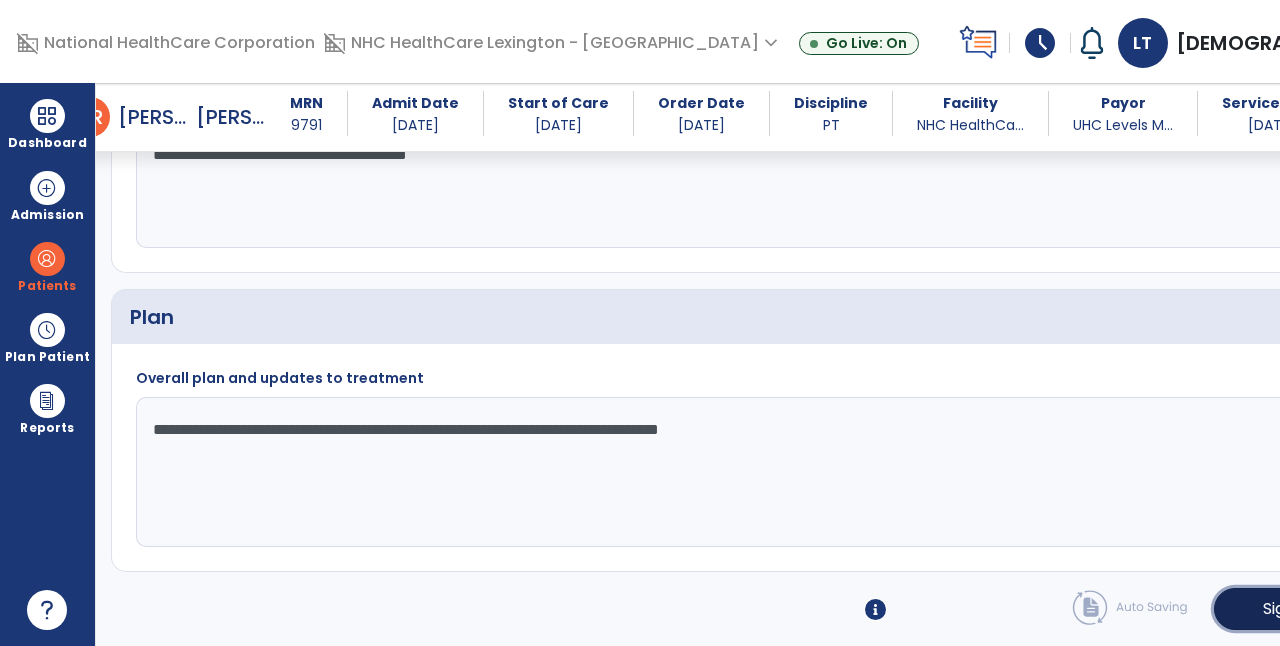 click on "Sign" 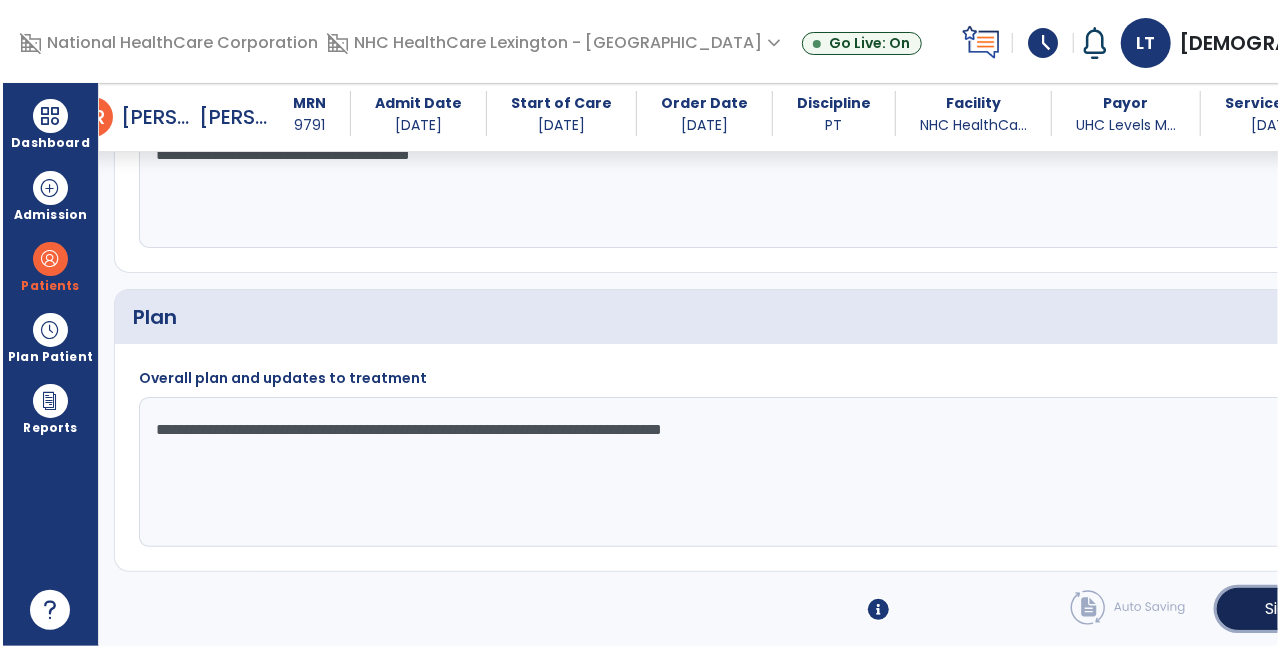 scroll, scrollTop: 2062, scrollLeft: 0, axis: vertical 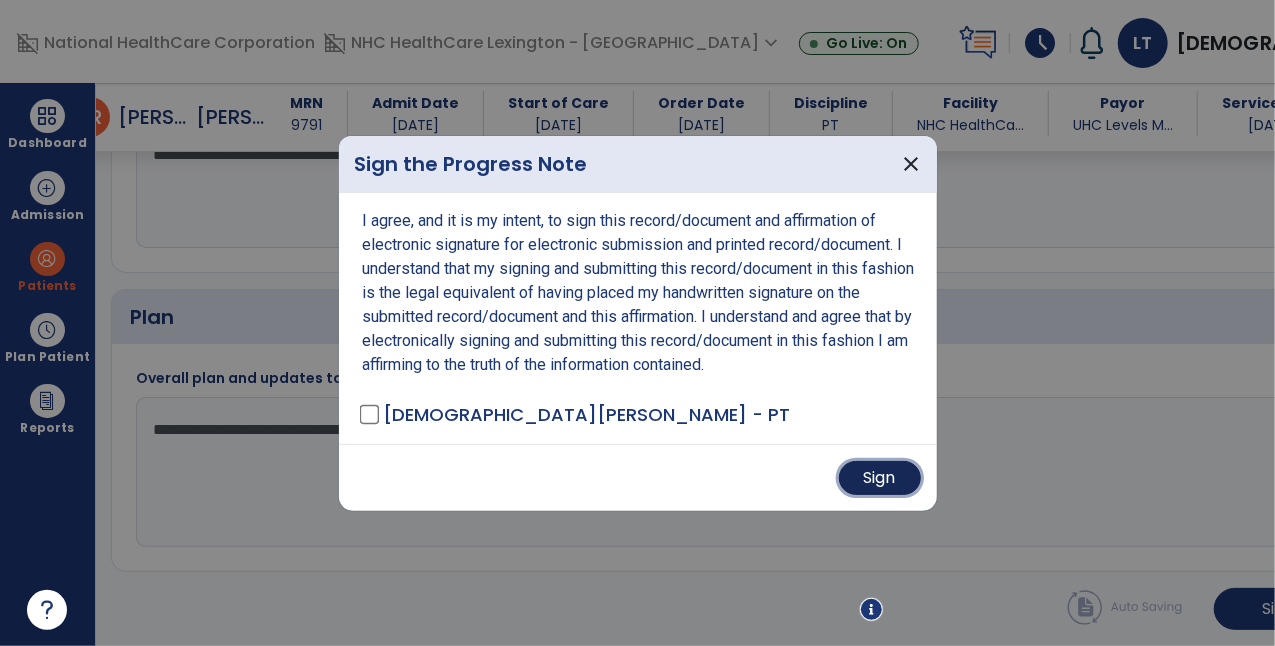 click on "Sign" at bounding box center [880, 478] 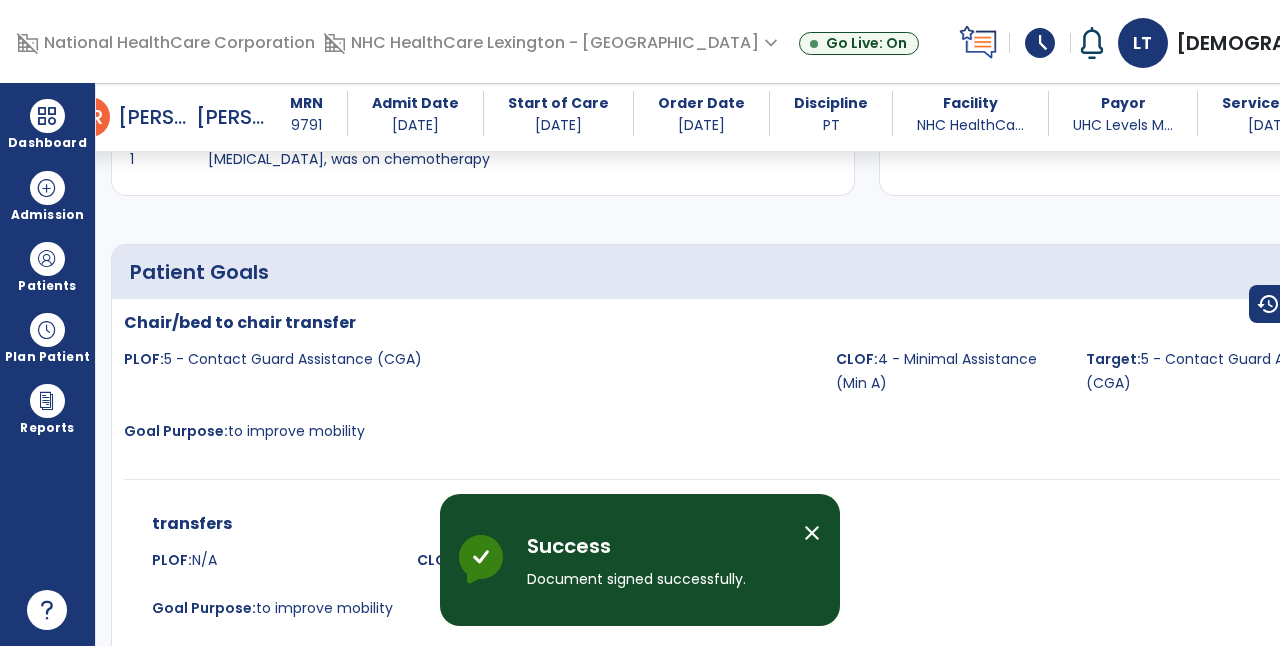 scroll, scrollTop: 0, scrollLeft: 0, axis: both 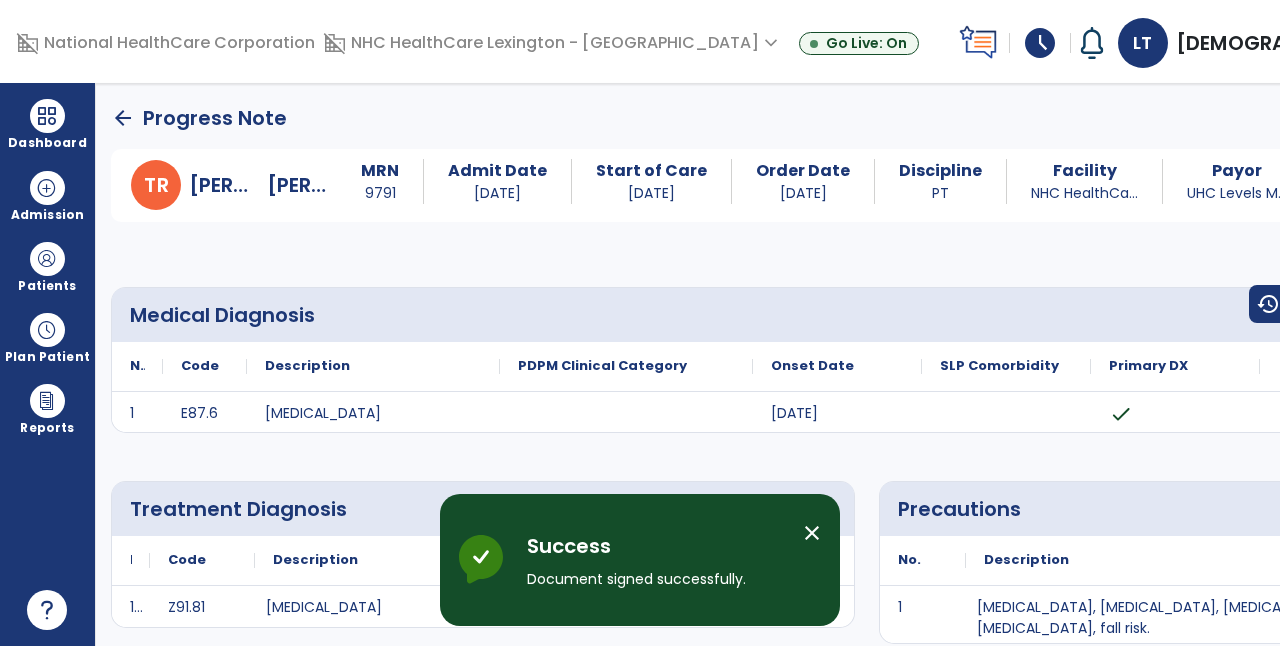 click on "arrow_back" 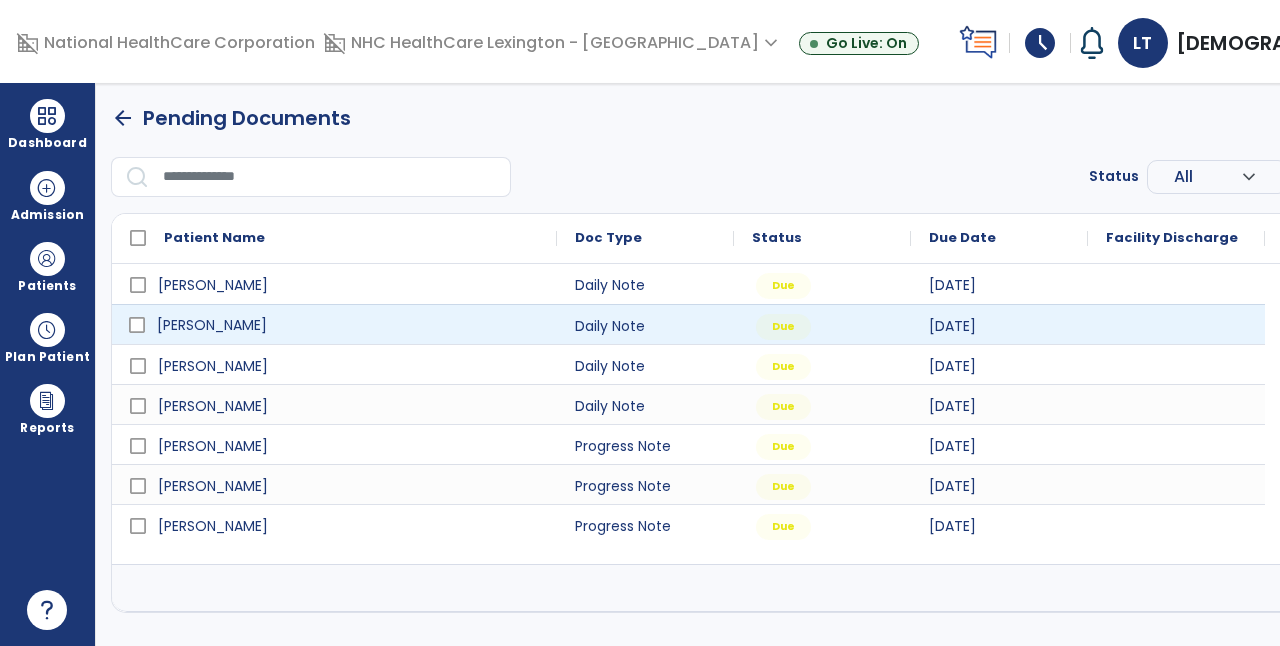click on "[PERSON_NAME]" at bounding box center (212, 325) 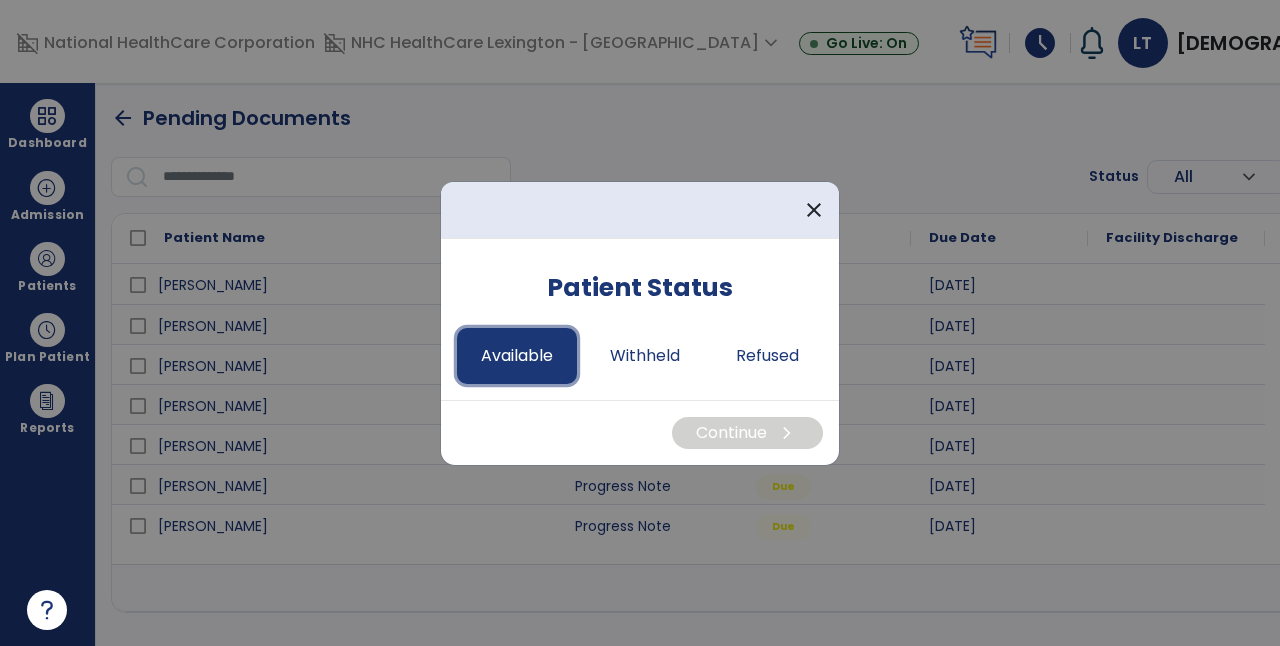 click on "Available" at bounding box center (517, 356) 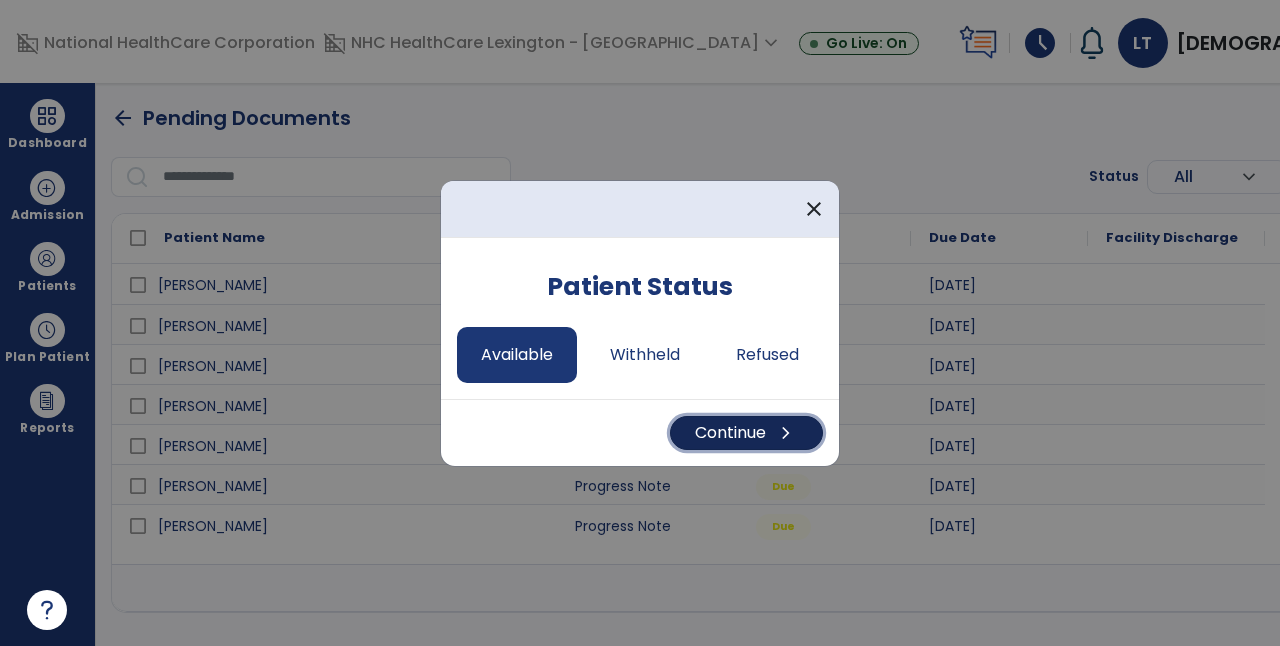 click on "Continue   chevron_right" at bounding box center (746, 433) 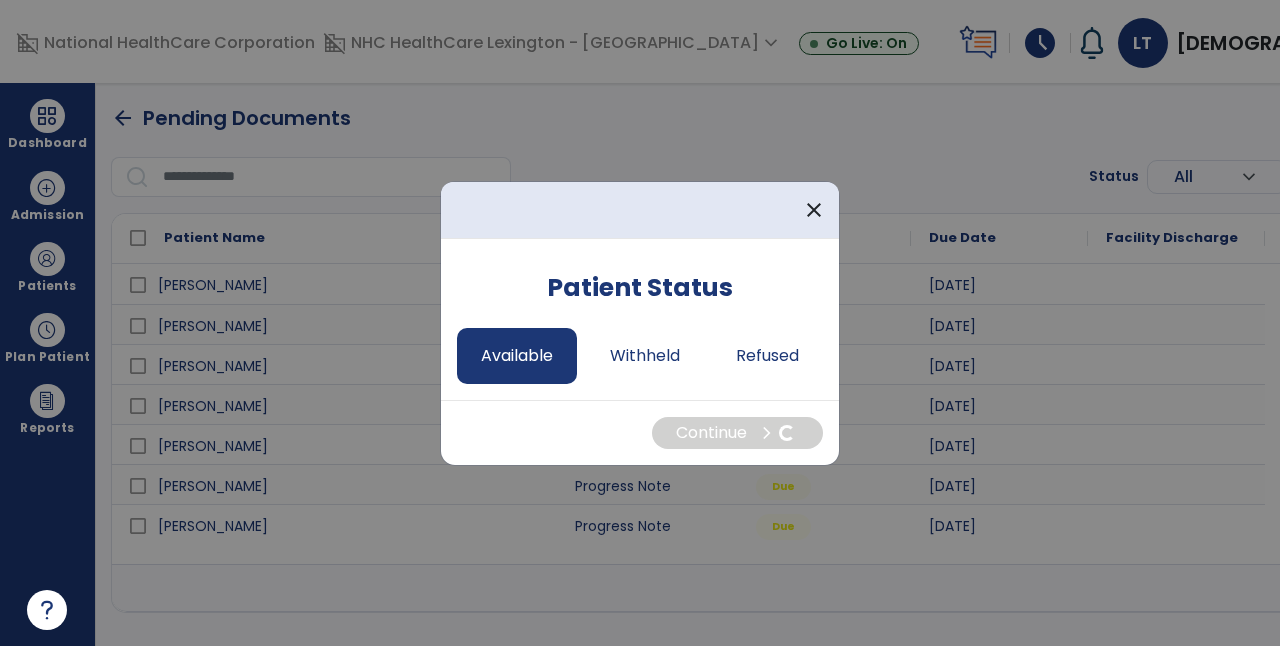 select on "*" 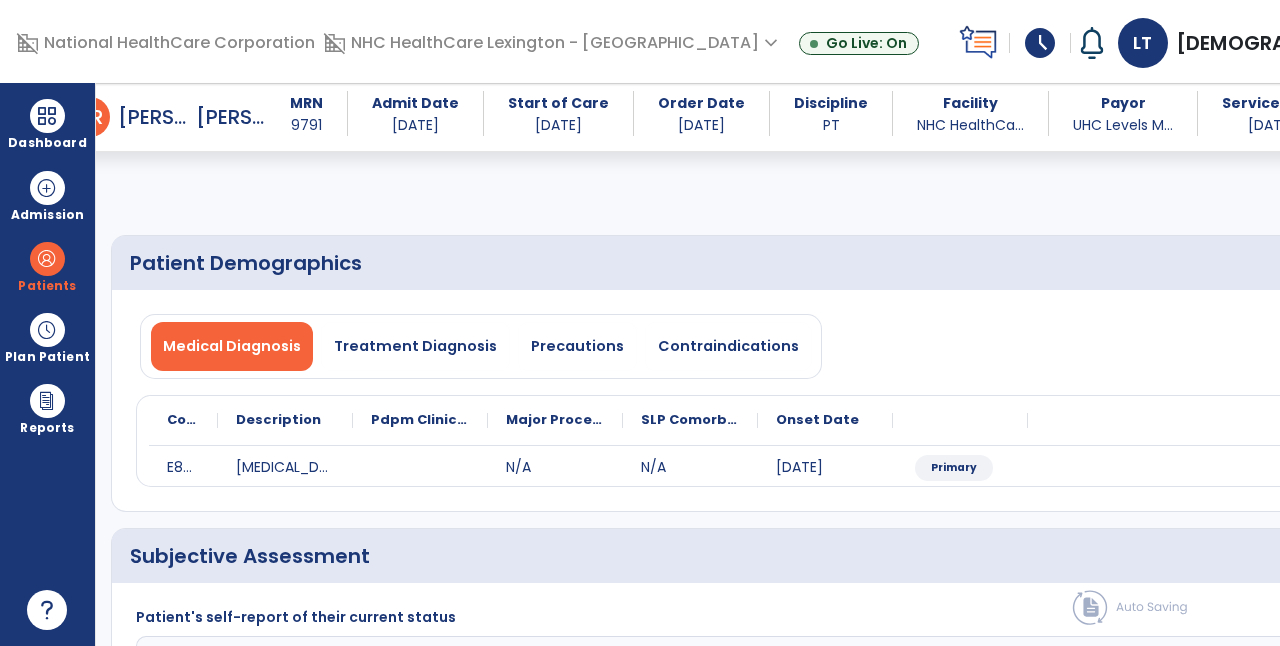 scroll, scrollTop: 222, scrollLeft: 0, axis: vertical 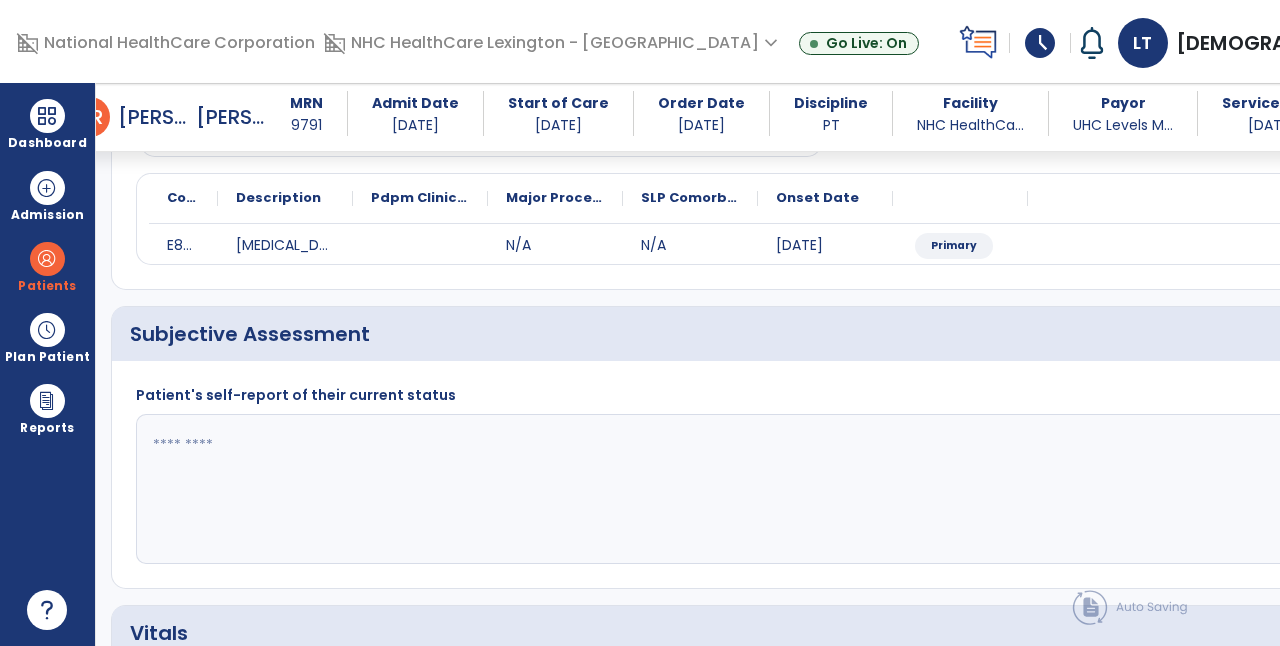 click on "Patient Demographics  Medical Diagnosis   Treatment Diagnosis   Precautions   Contraindications
Code
Description
Pdpm Clinical Category
E87.6 to" 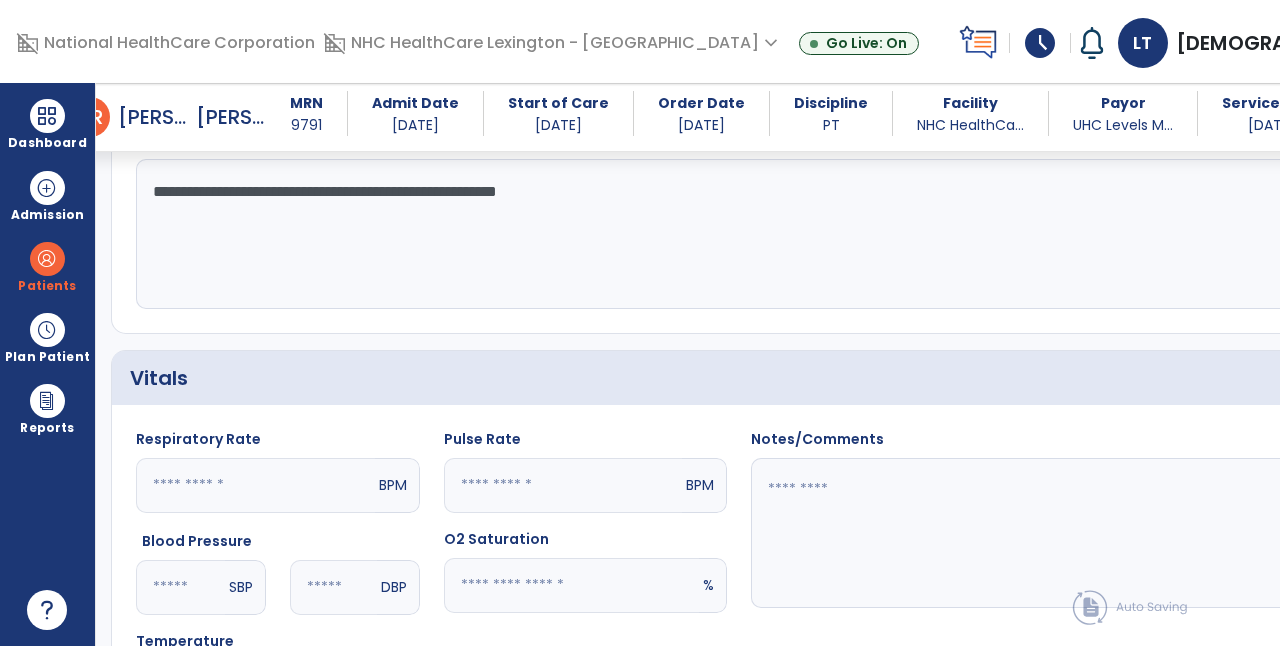 scroll, scrollTop: 566, scrollLeft: 0, axis: vertical 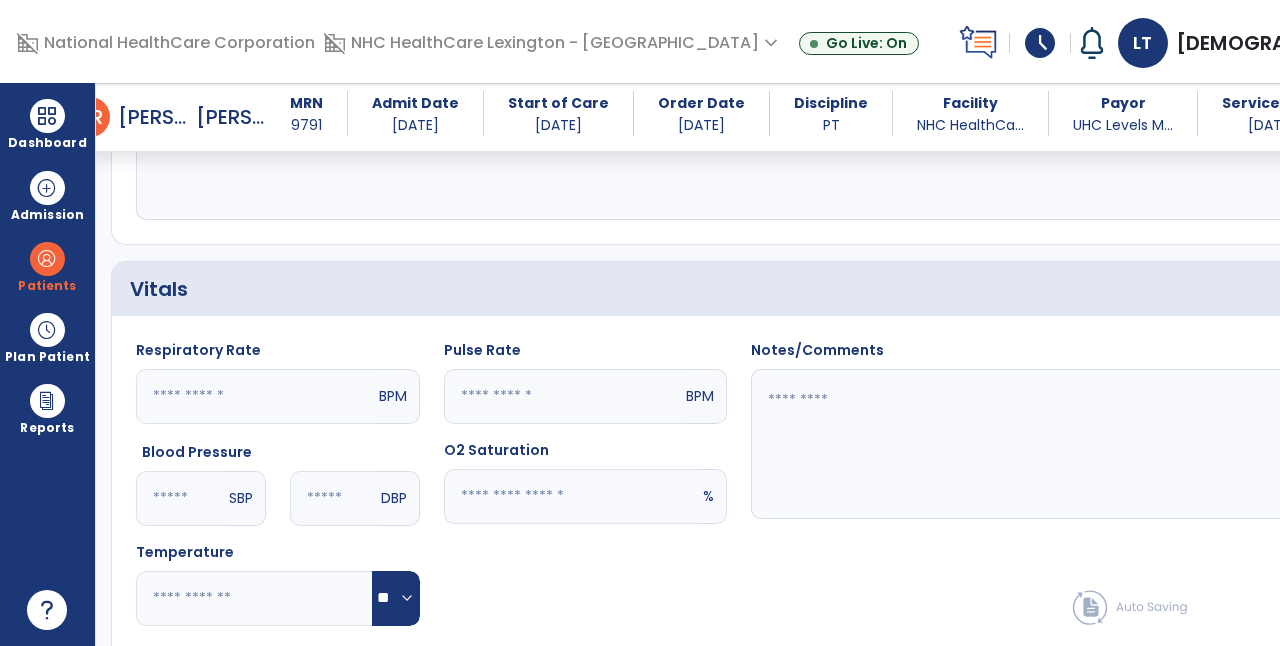 type on "**********" 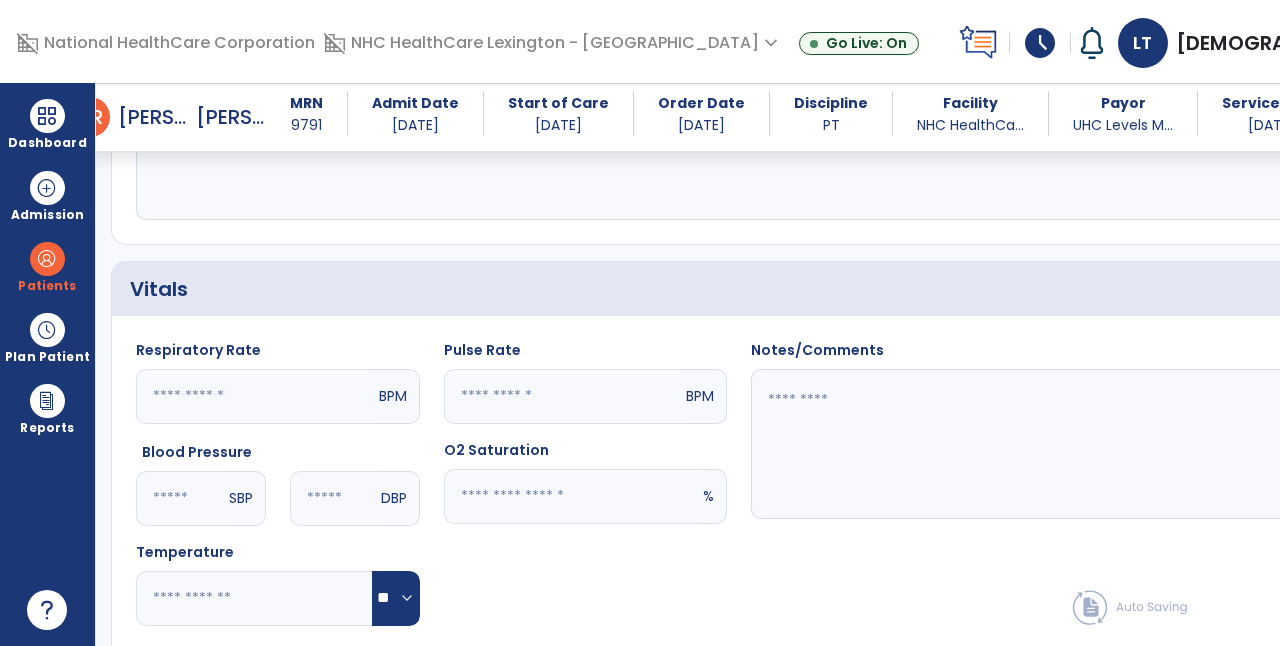 click 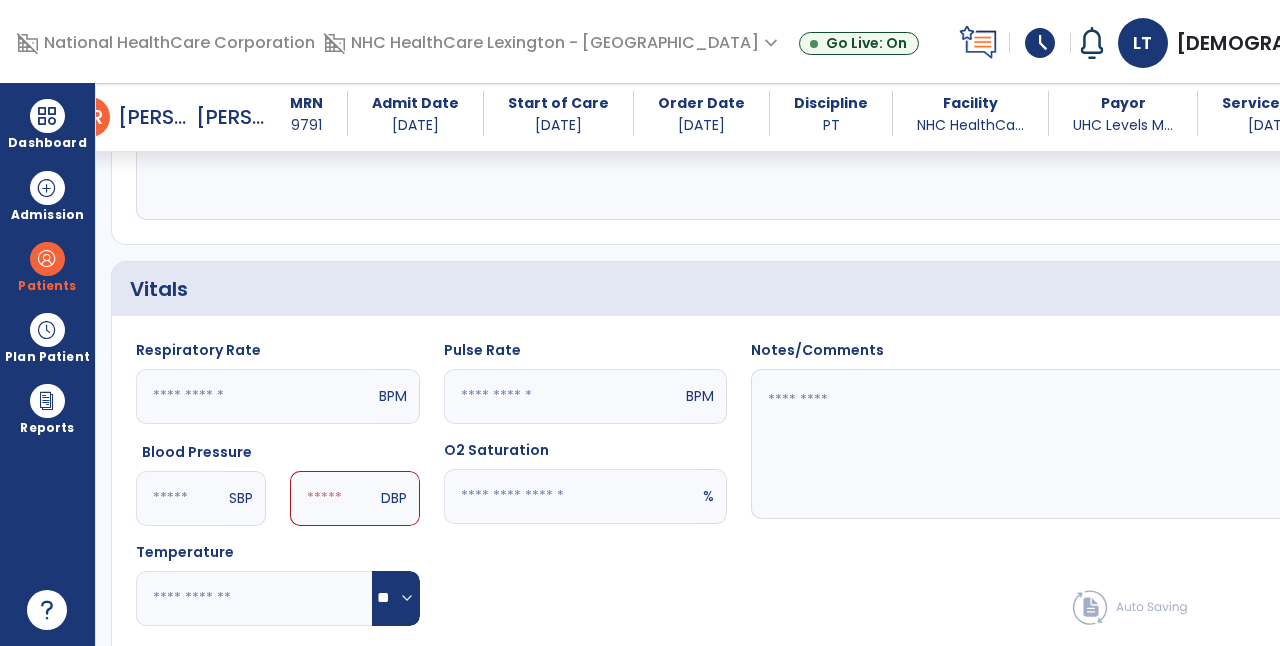 type on "***" 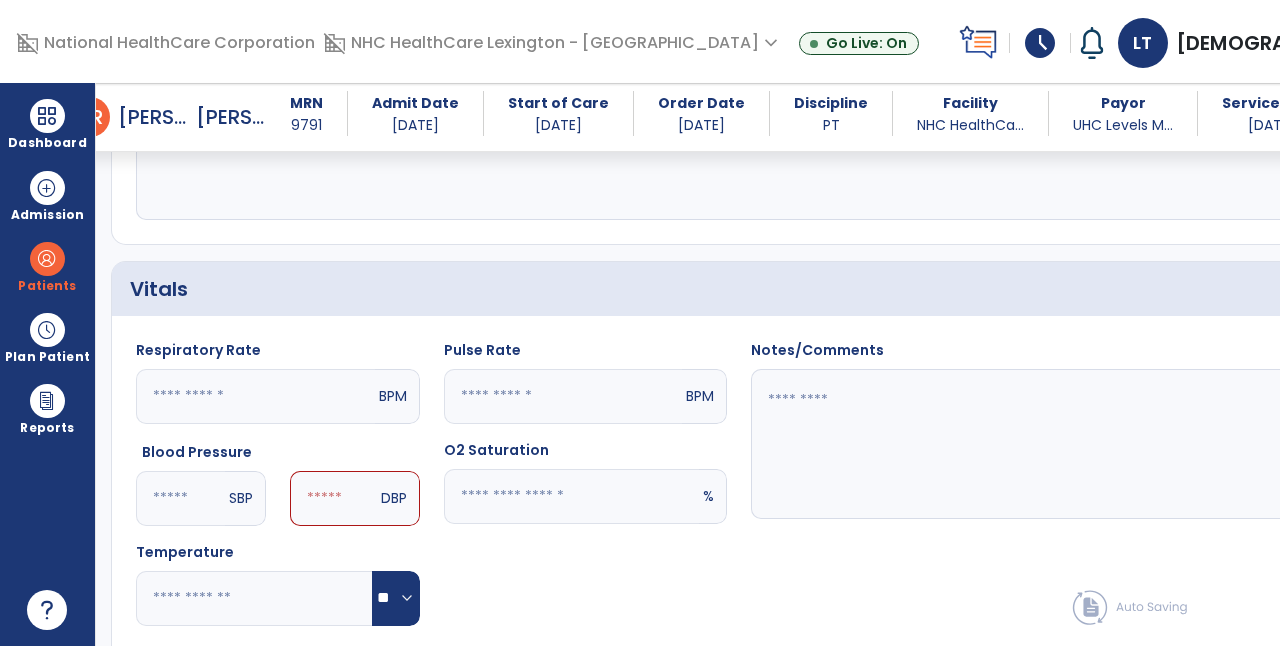 click 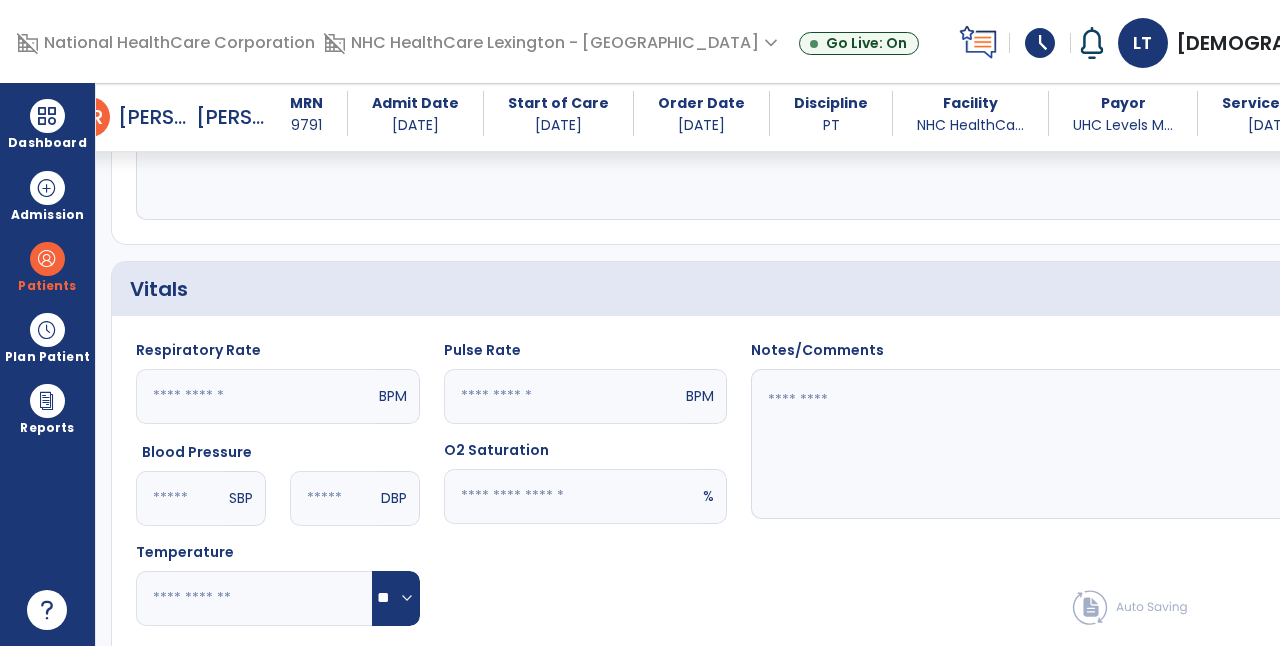 type on "**" 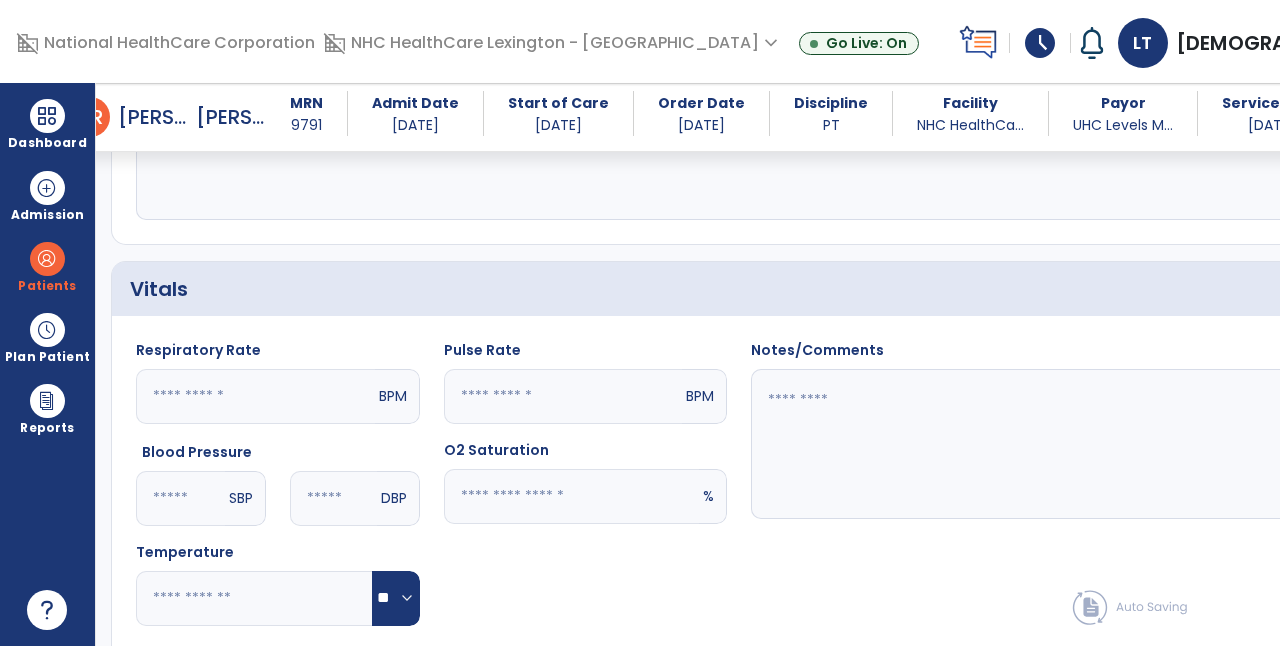 click 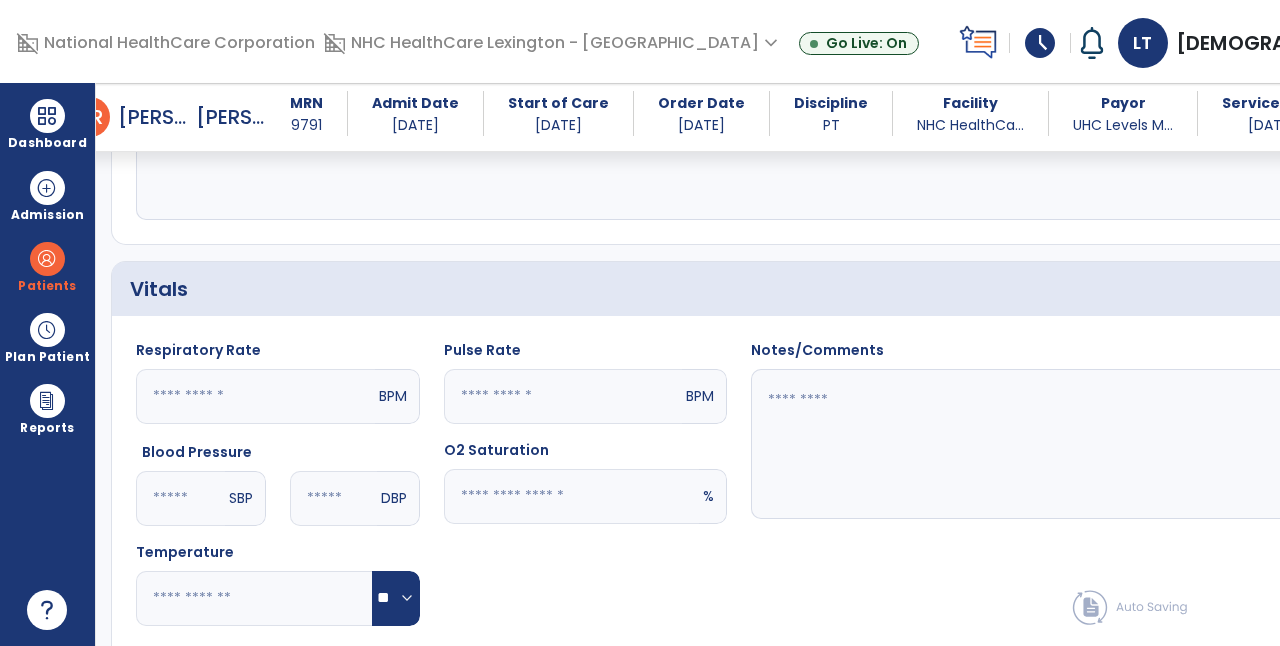 click 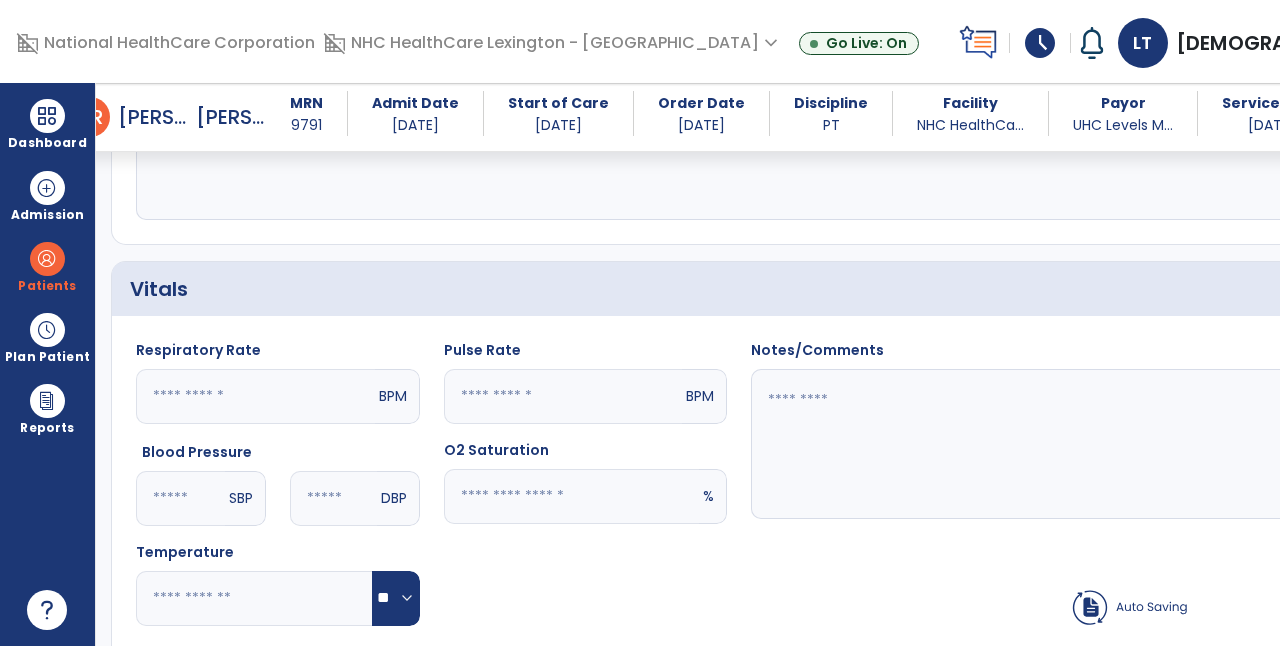 click 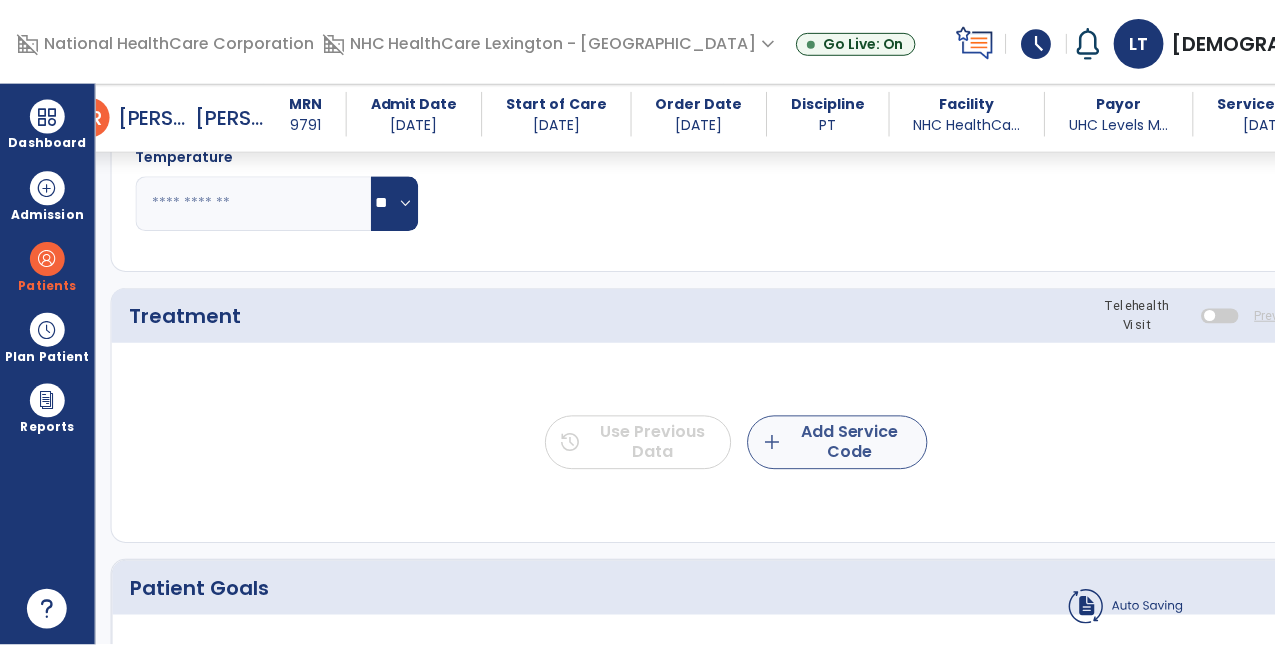 scroll, scrollTop: 962, scrollLeft: 0, axis: vertical 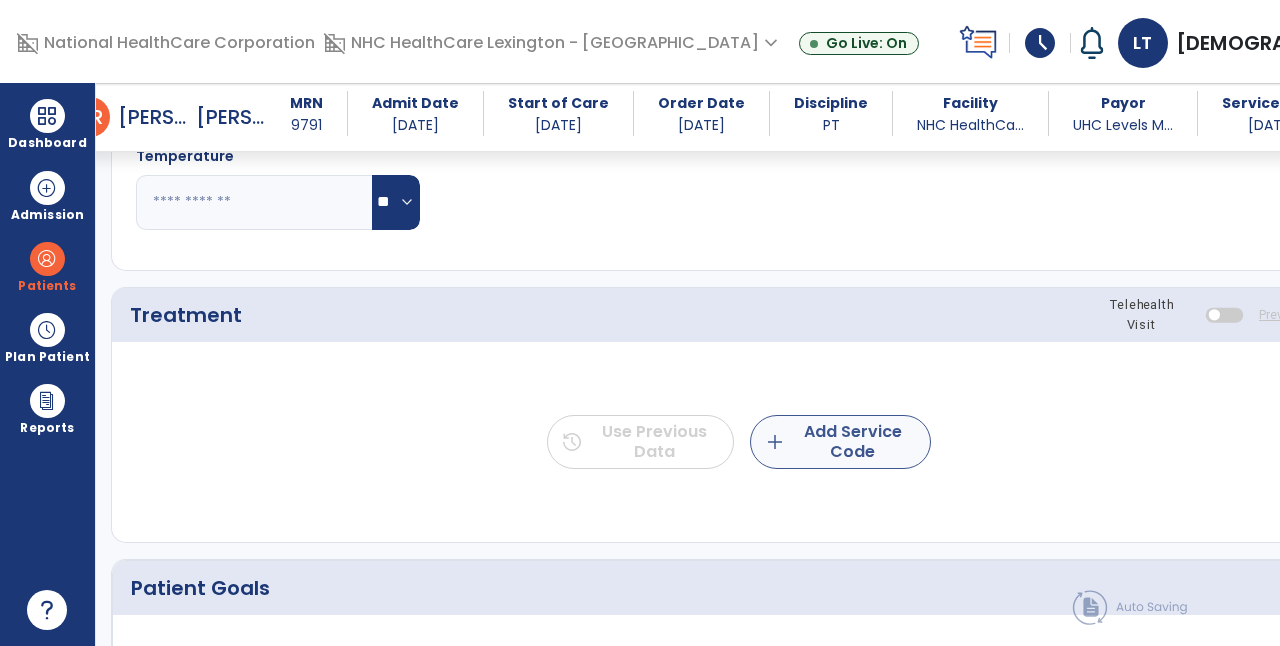 type on "**********" 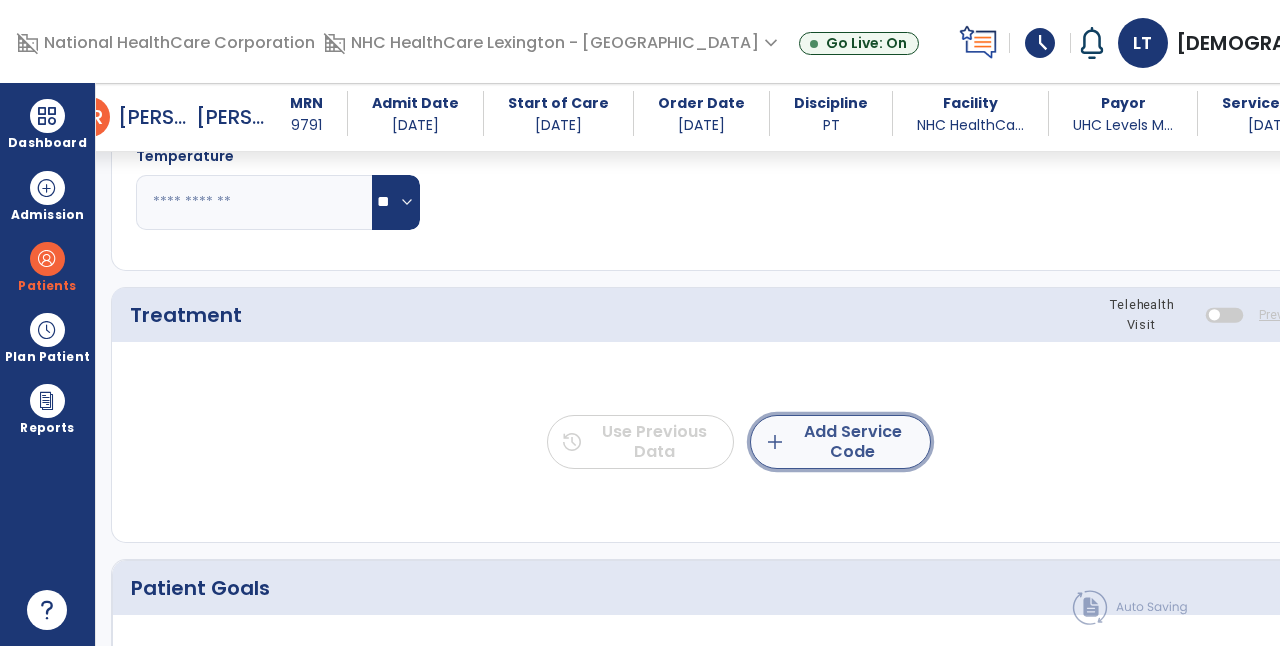 click on "add  Add Service Code" 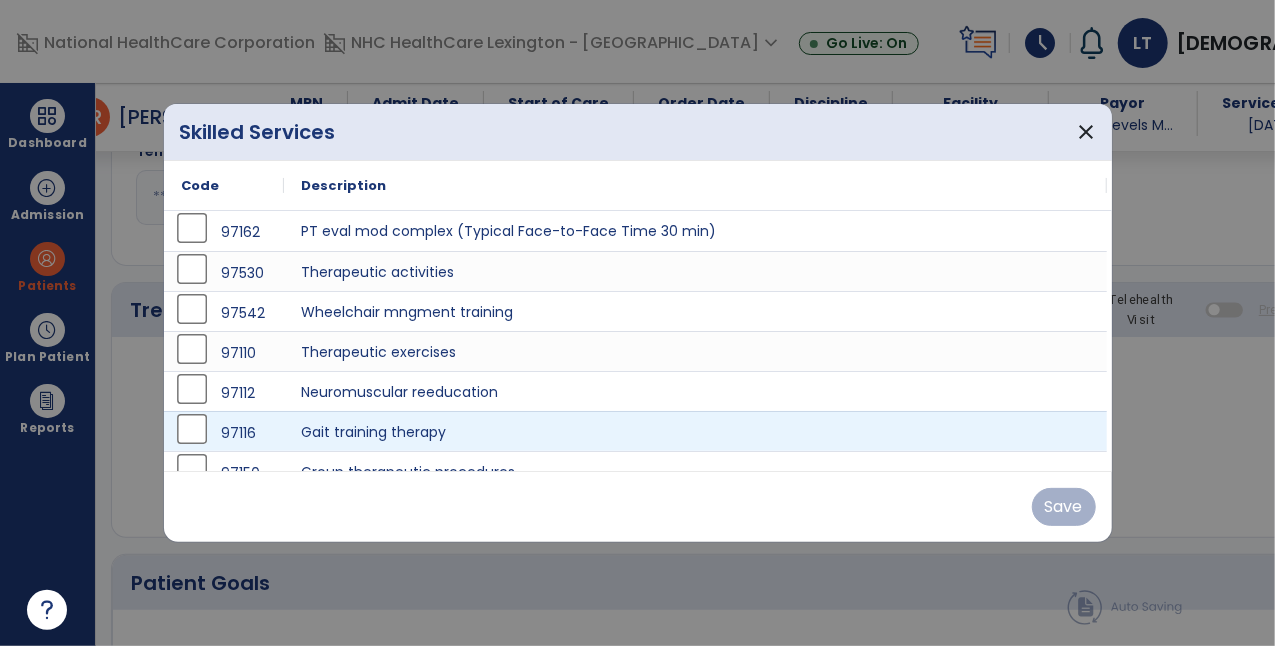 scroll, scrollTop: 962, scrollLeft: 0, axis: vertical 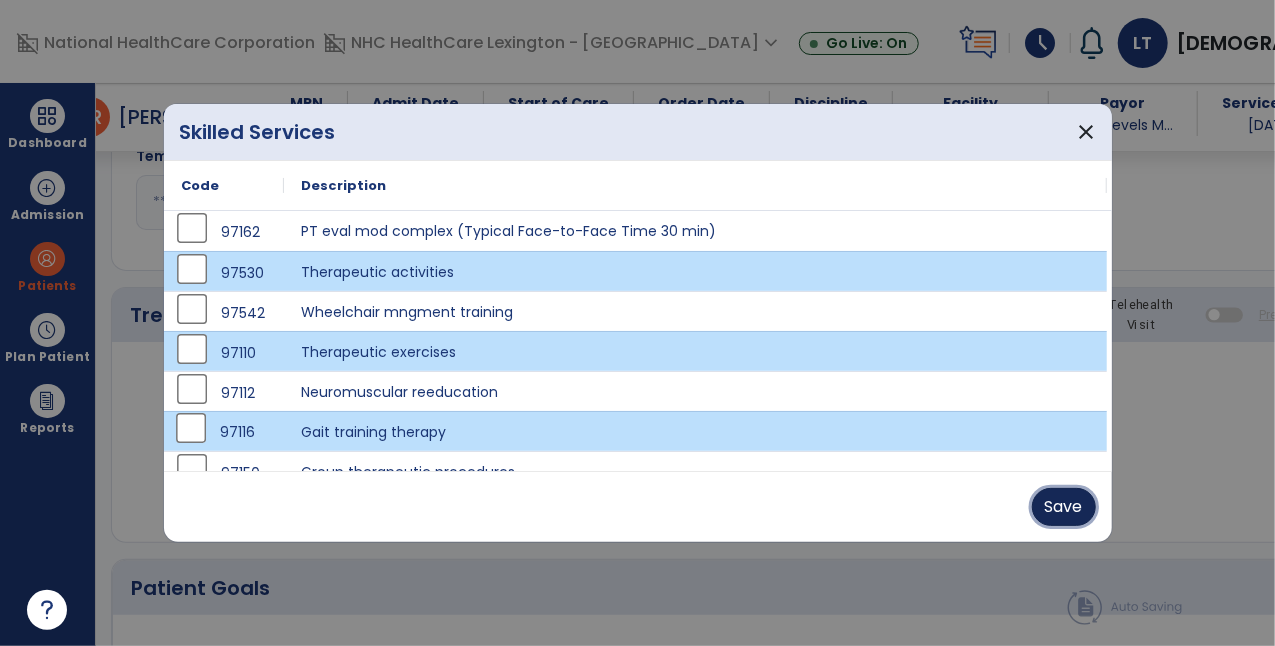 click on "Save" at bounding box center (1064, 507) 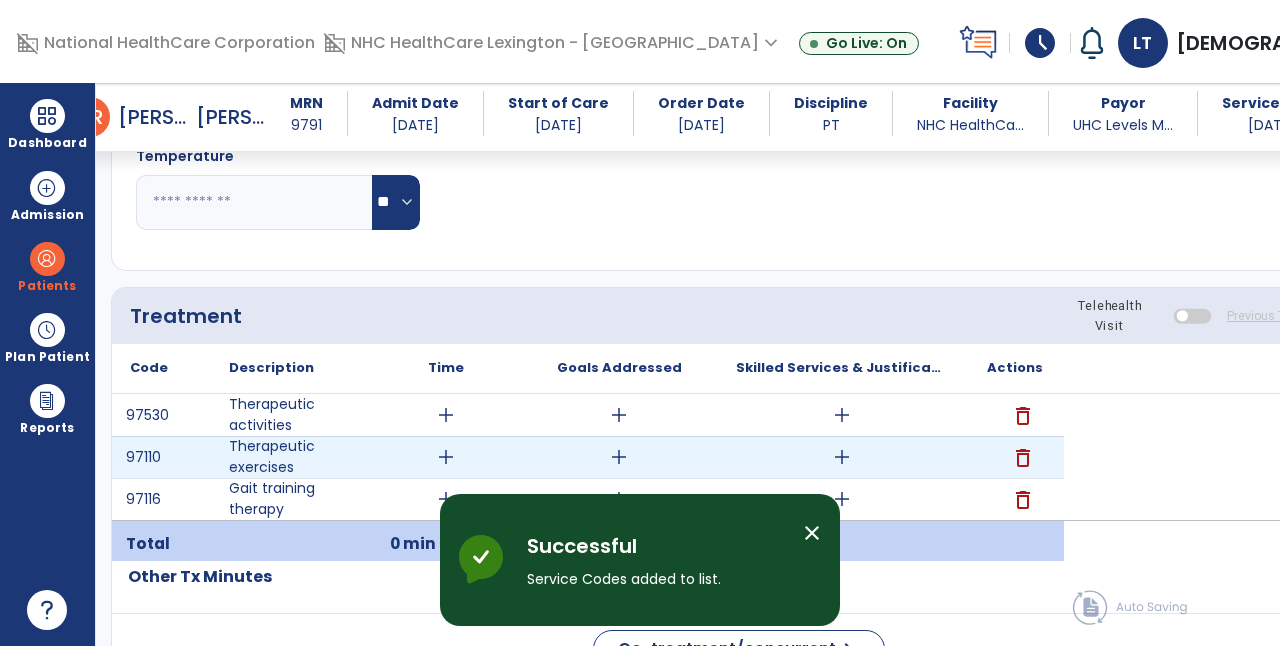 click on "add" at bounding box center [446, 457] 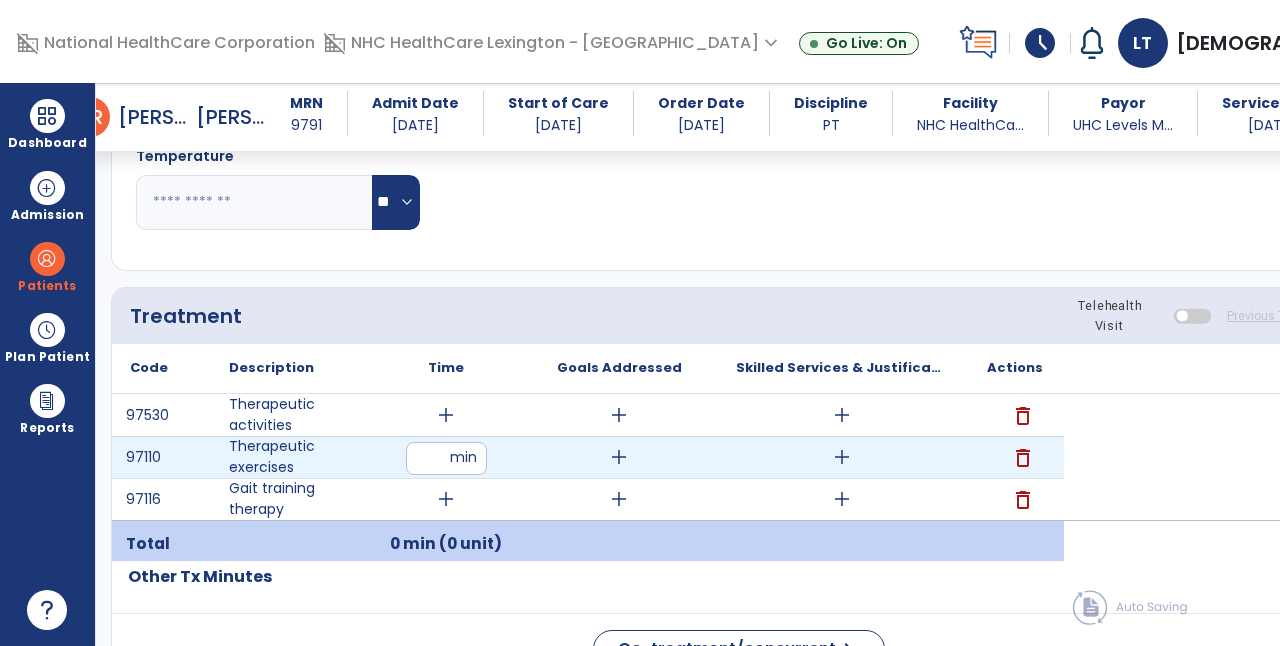 type on "**" 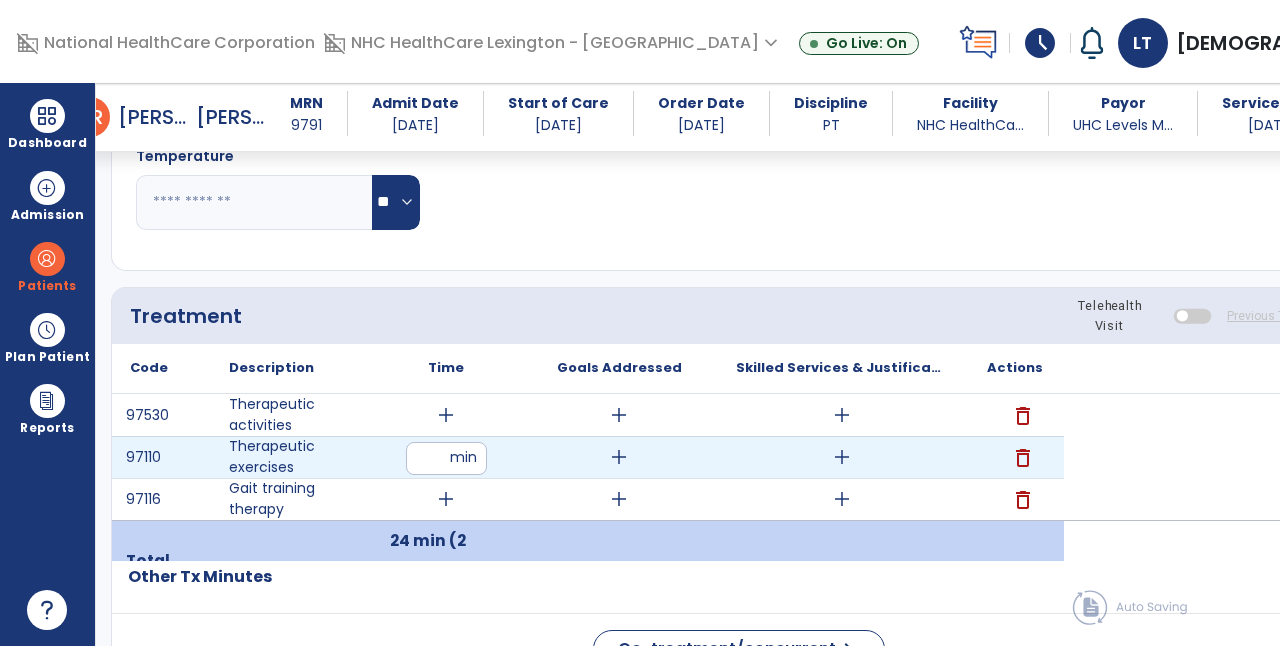 click on "add" at bounding box center (842, 457) 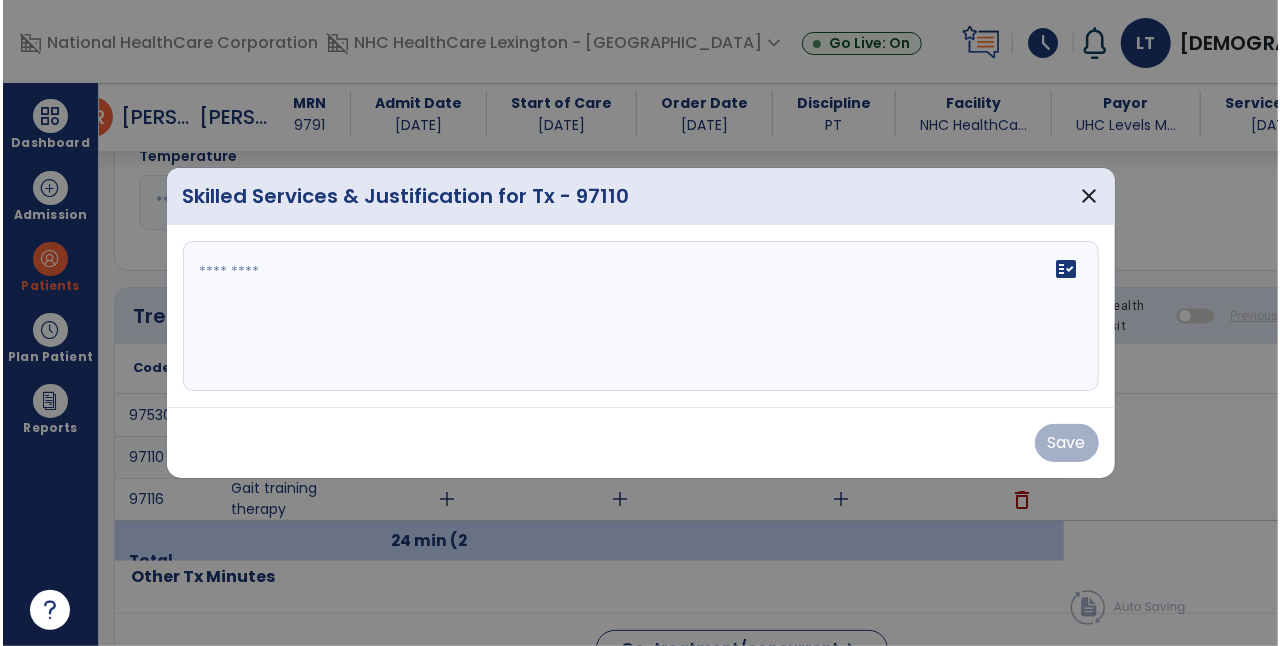 scroll, scrollTop: 962, scrollLeft: 0, axis: vertical 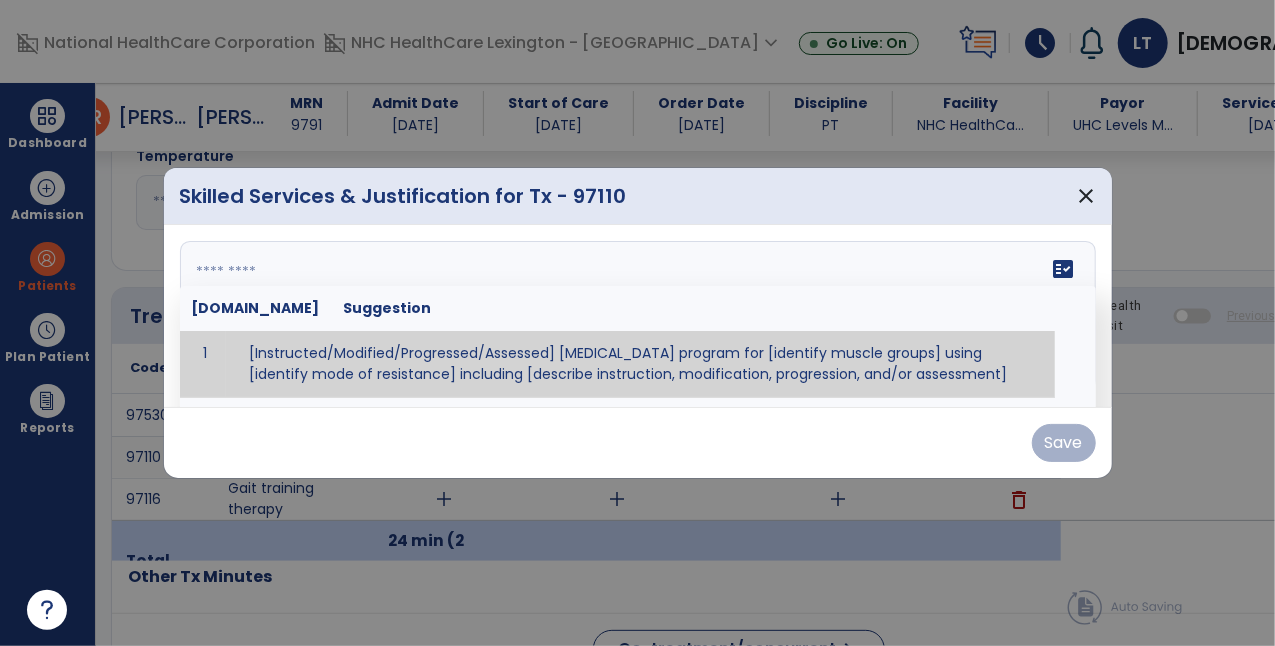 click on "fact_check  [DOMAIN_NAME] Suggestion 1 [Instructed/Modified/Progressed/Assessed] [MEDICAL_DATA] program for [identify muscle groups] using [identify mode of resistance] including [describe instruction, modification, progression, and/or assessment] 2 [Instructed/Modified/Progressed/Assessed] aerobic exercise program using [identify equipment/mode] including [describe instruction, modification,progression, and/or assessment] 3 [Instructed/Modified/Progressed/Assessed] [PROM/A/AROM/AROM] program for [identify joint movements] using [contract-relax, over-pressure, inhibitory techniques, other] 4 [Assessed/Tested] aerobic capacity with administration of [aerobic capacity test]" at bounding box center [638, 316] 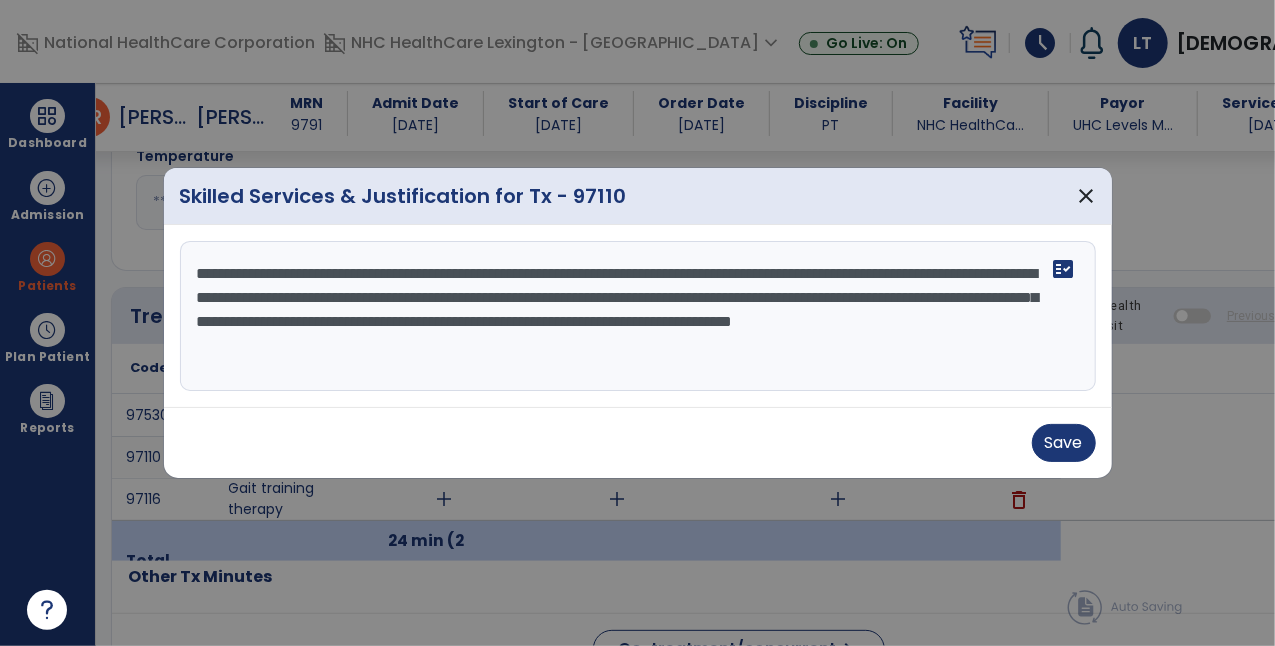 click on "**********" at bounding box center (638, 316) 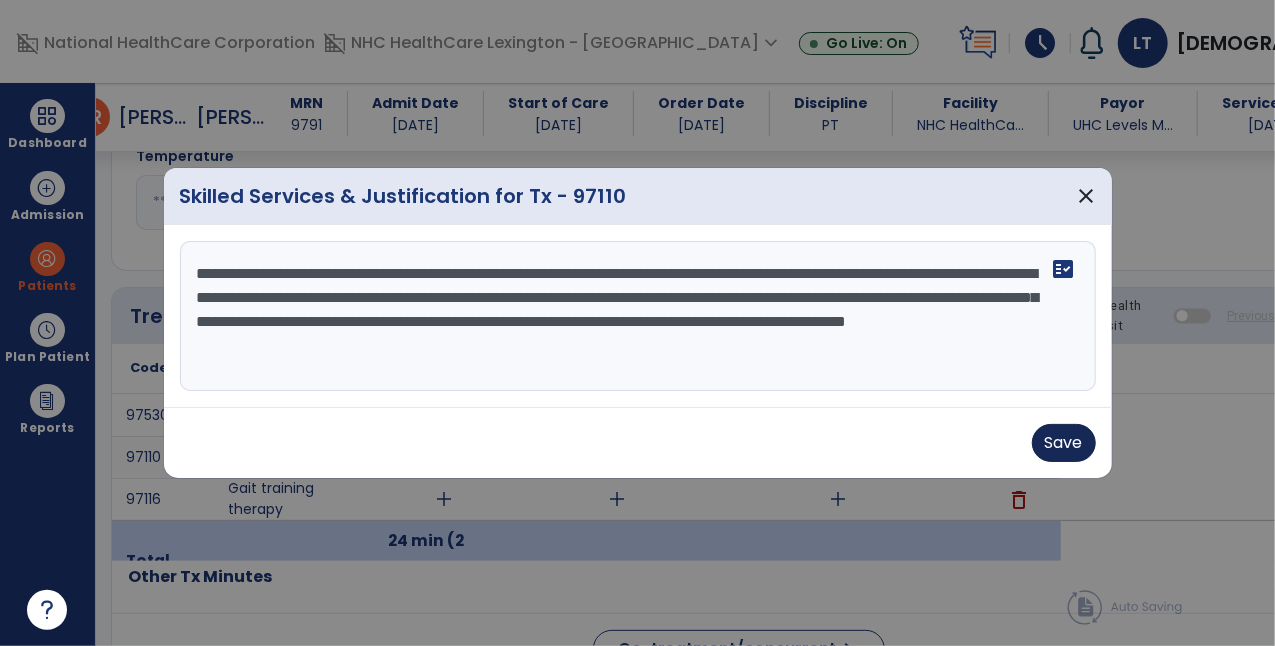 type on "**********" 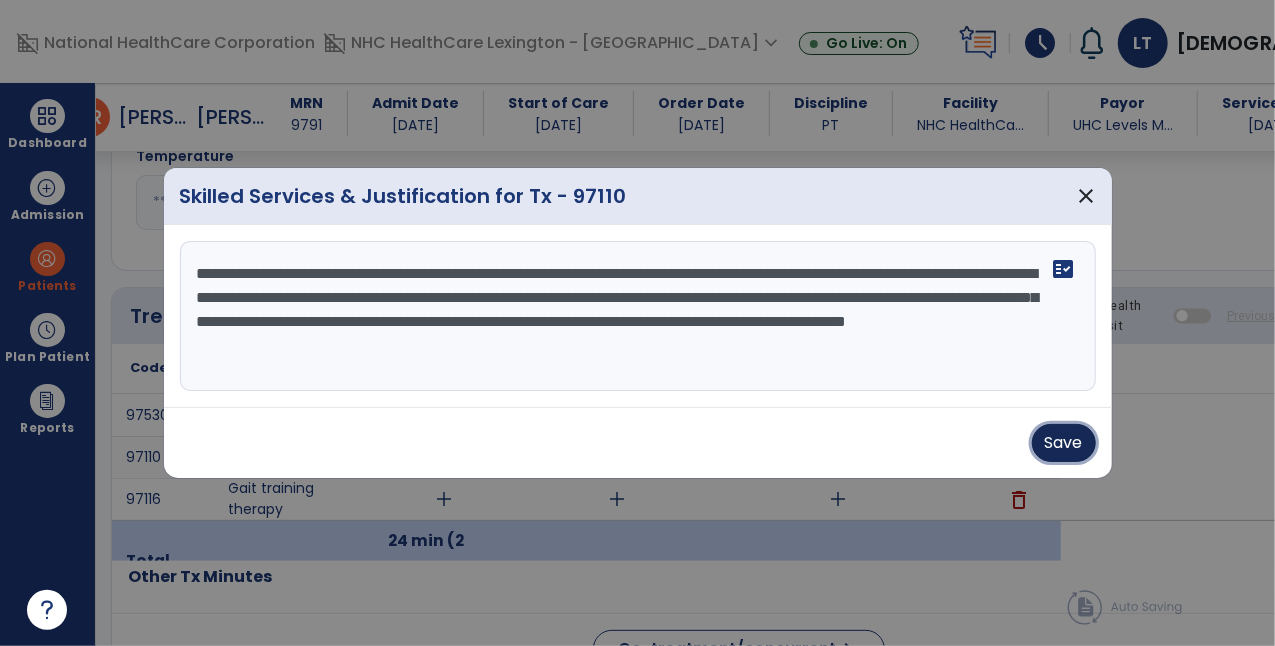click on "Save" at bounding box center [1064, 443] 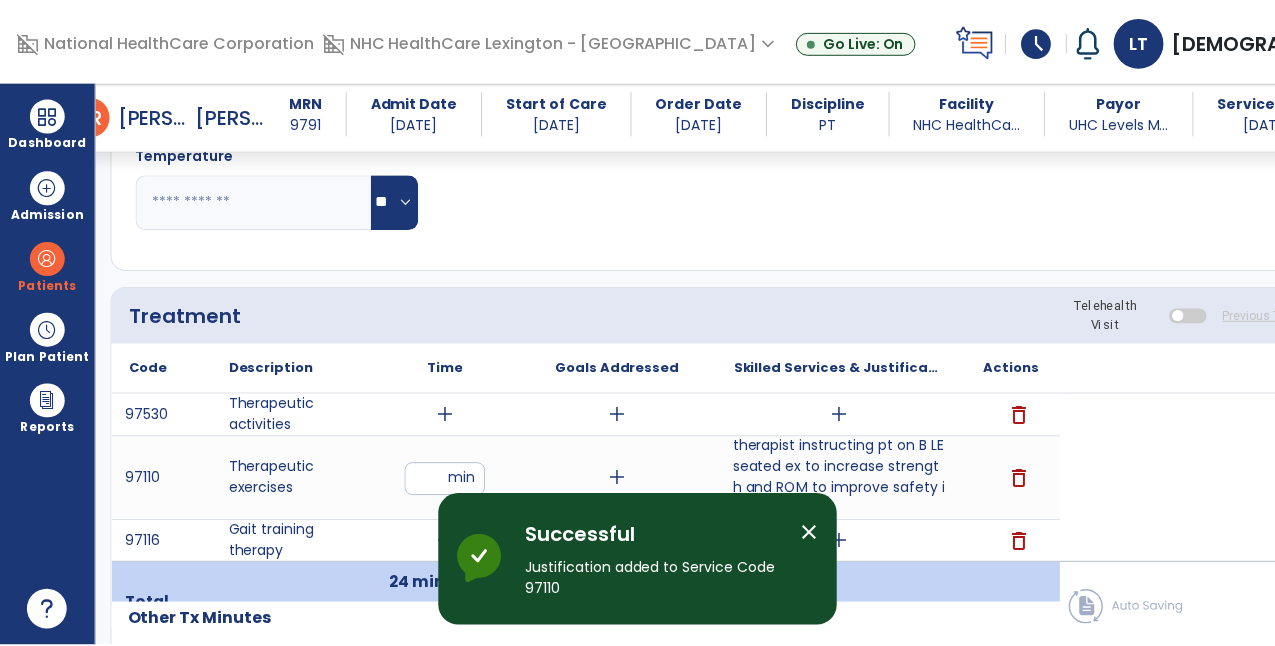 scroll, scrollTop: 998, scrollLeft: 0, axis: vertical 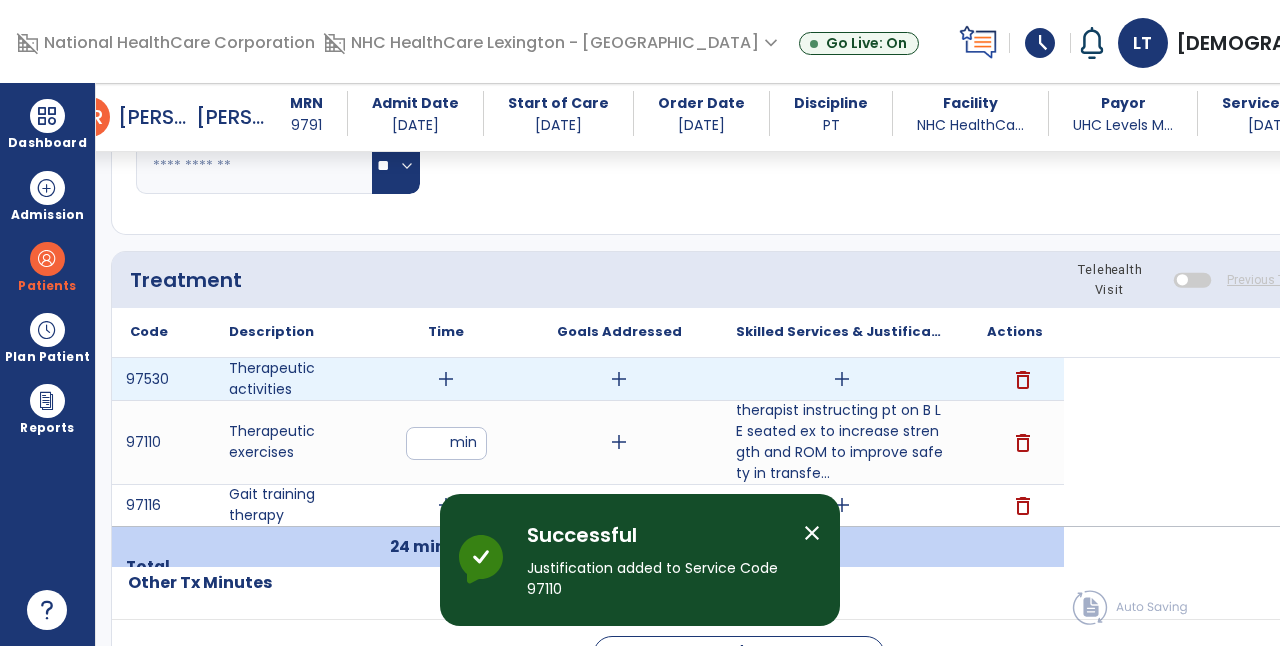 click on "add" at bounding box center [446, 379] 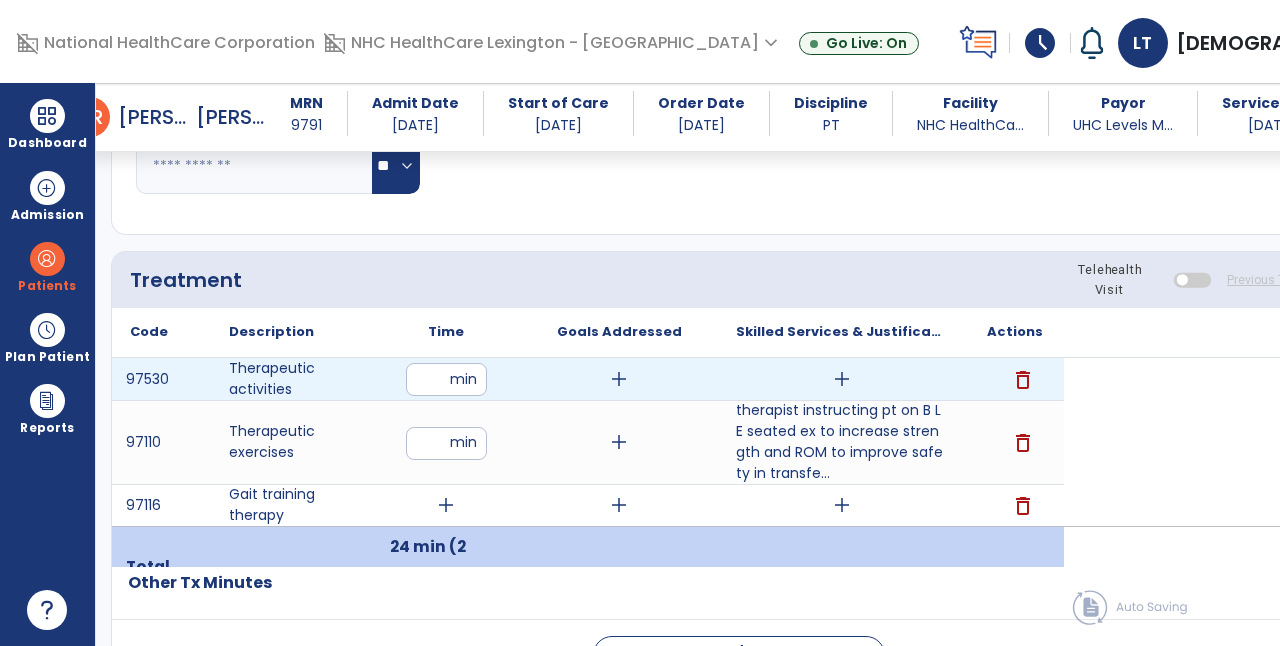 type on "**" 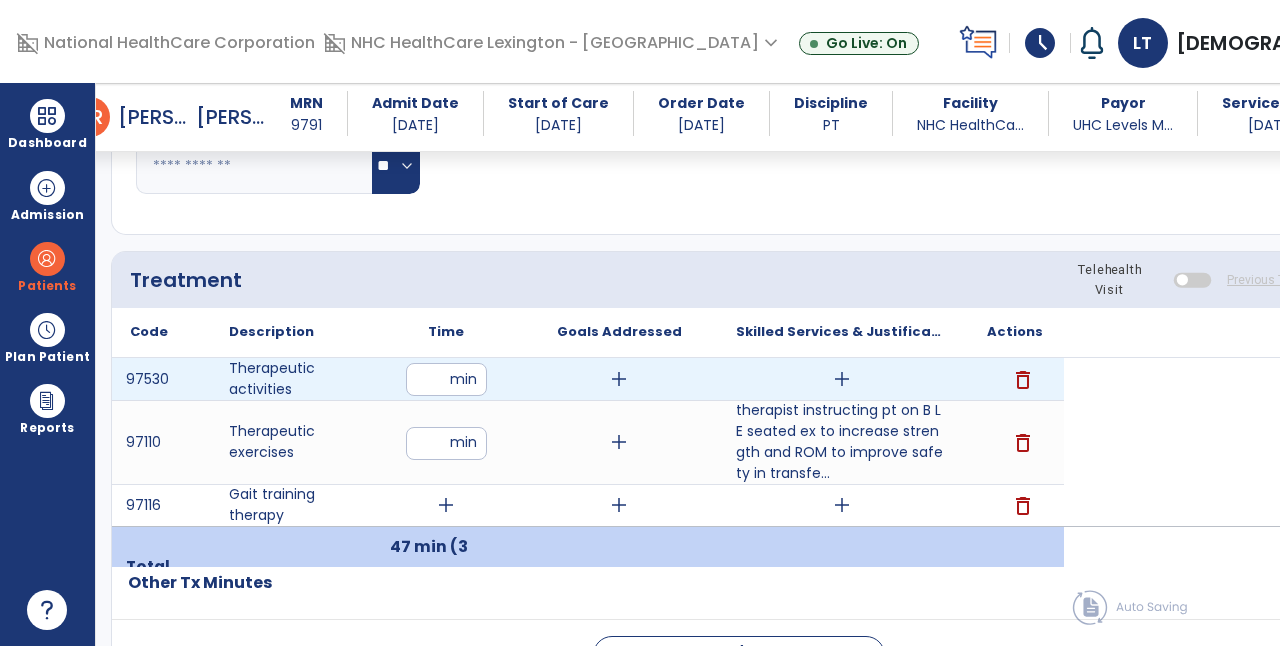 click on "add" at bounding box center (842, 379) 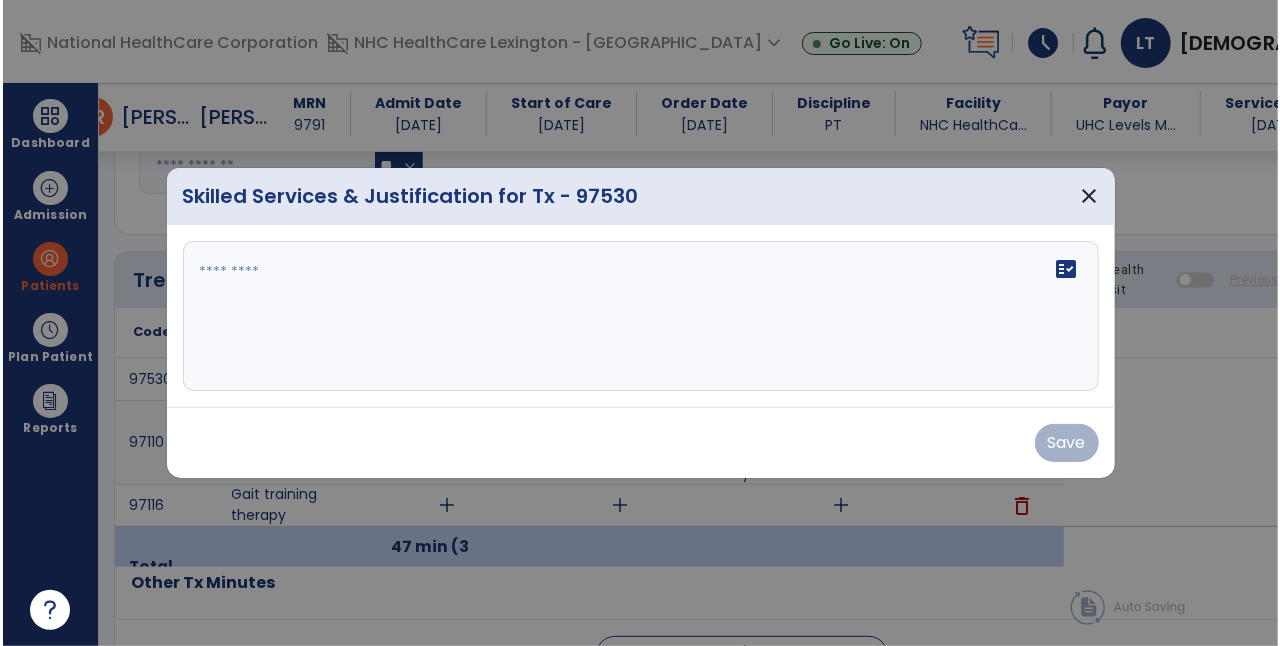 scroll, scrollTop: 998, scrollLeft: 0, axis: vertical 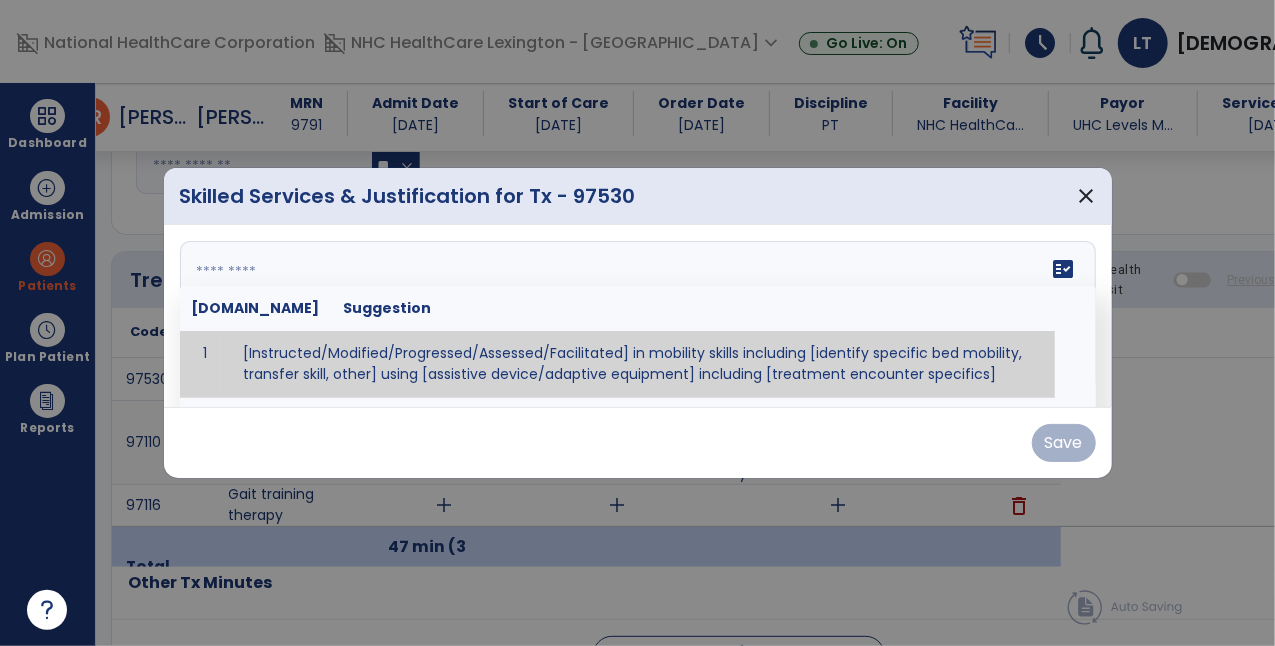 click at bounding box center (636, 316) 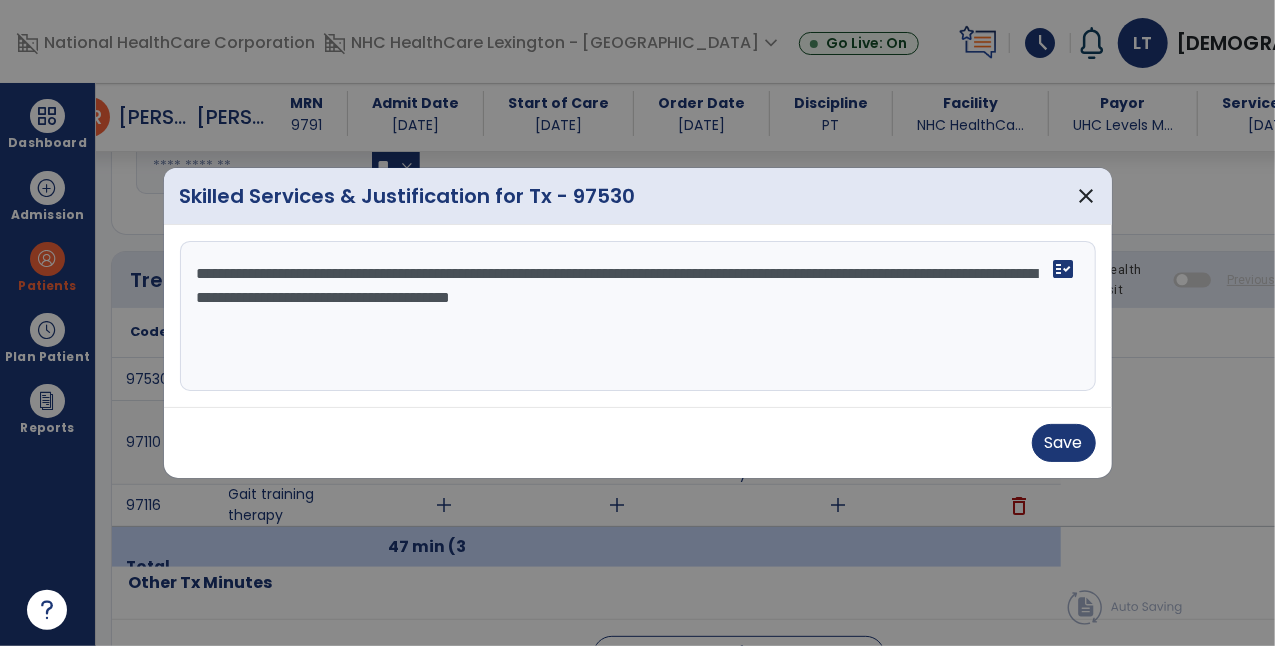 click on "**********" at bounding box center (638, 316) 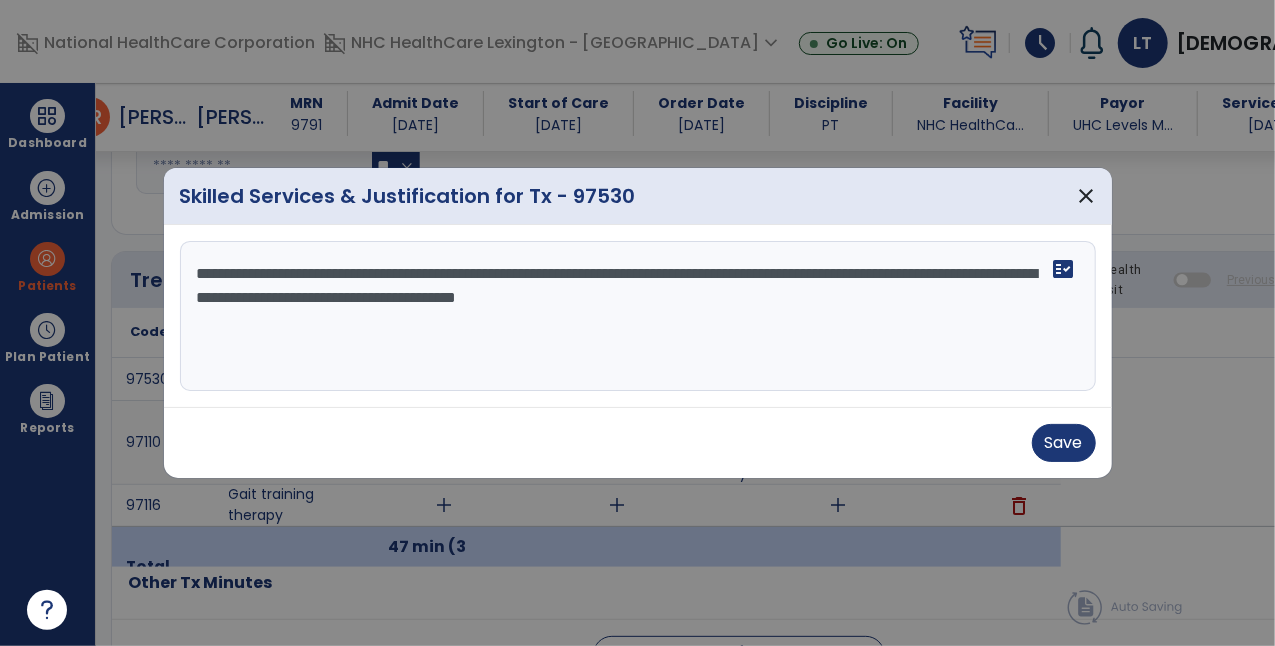 click on "**********" at bounding box center (638, 316) 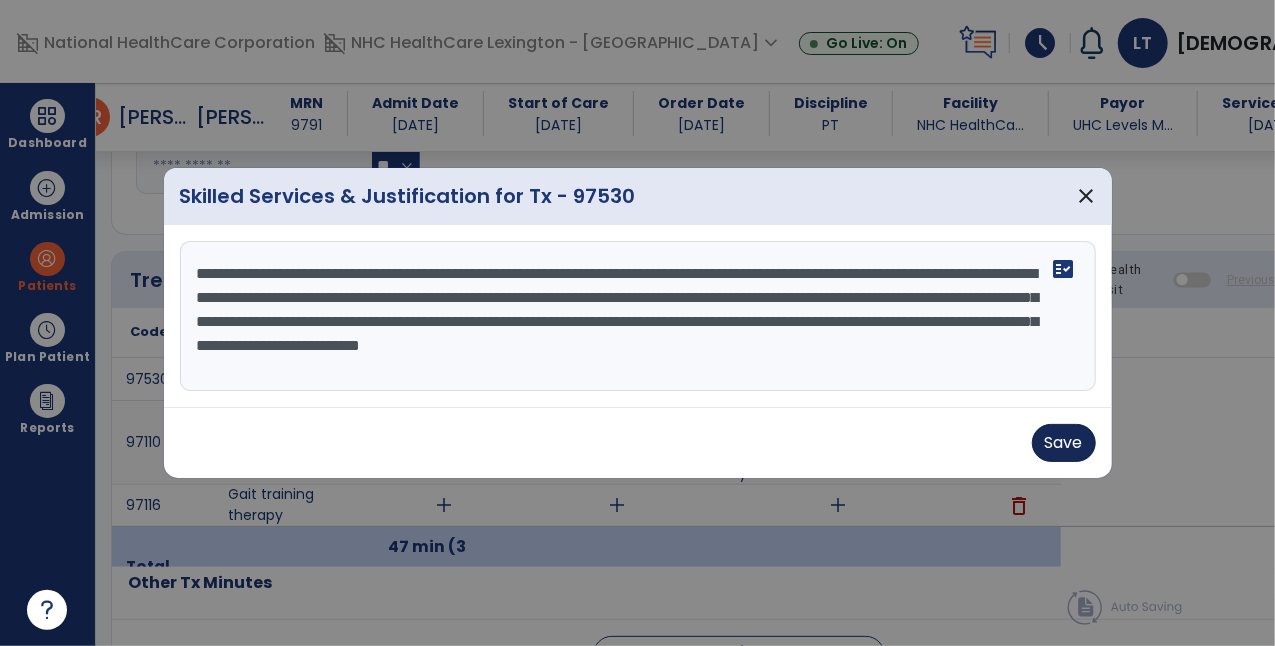 type on "**********" 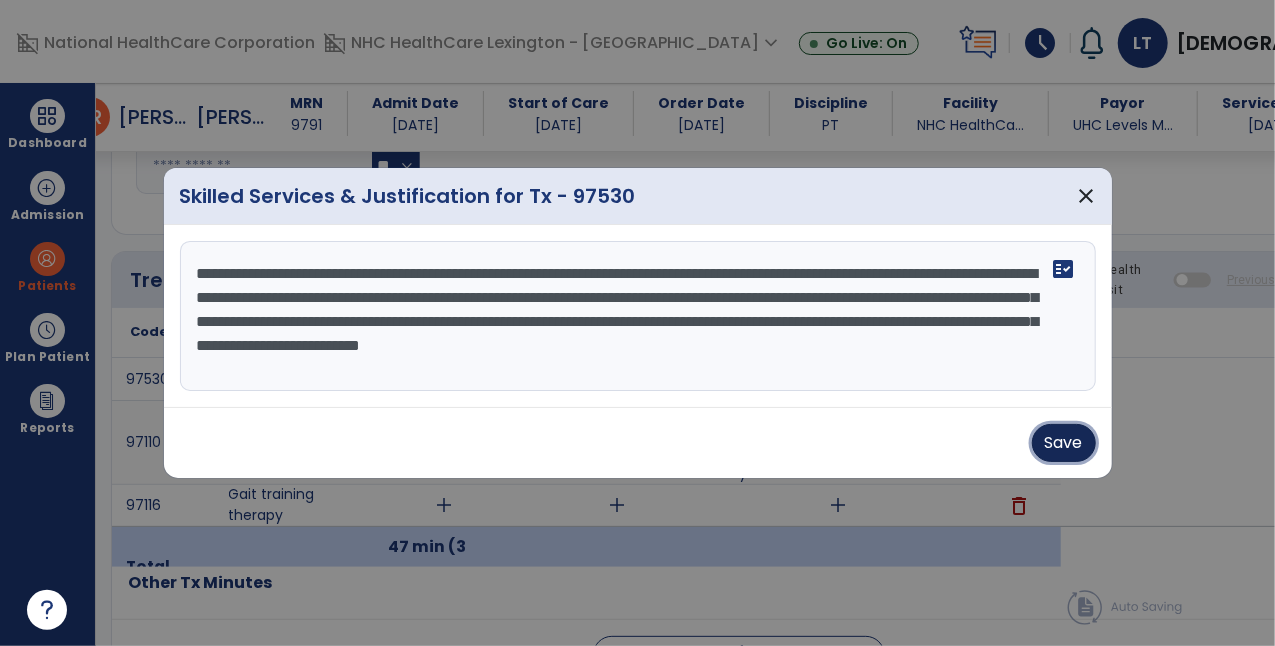 click on "Save" at bounding box center (1064, 443) 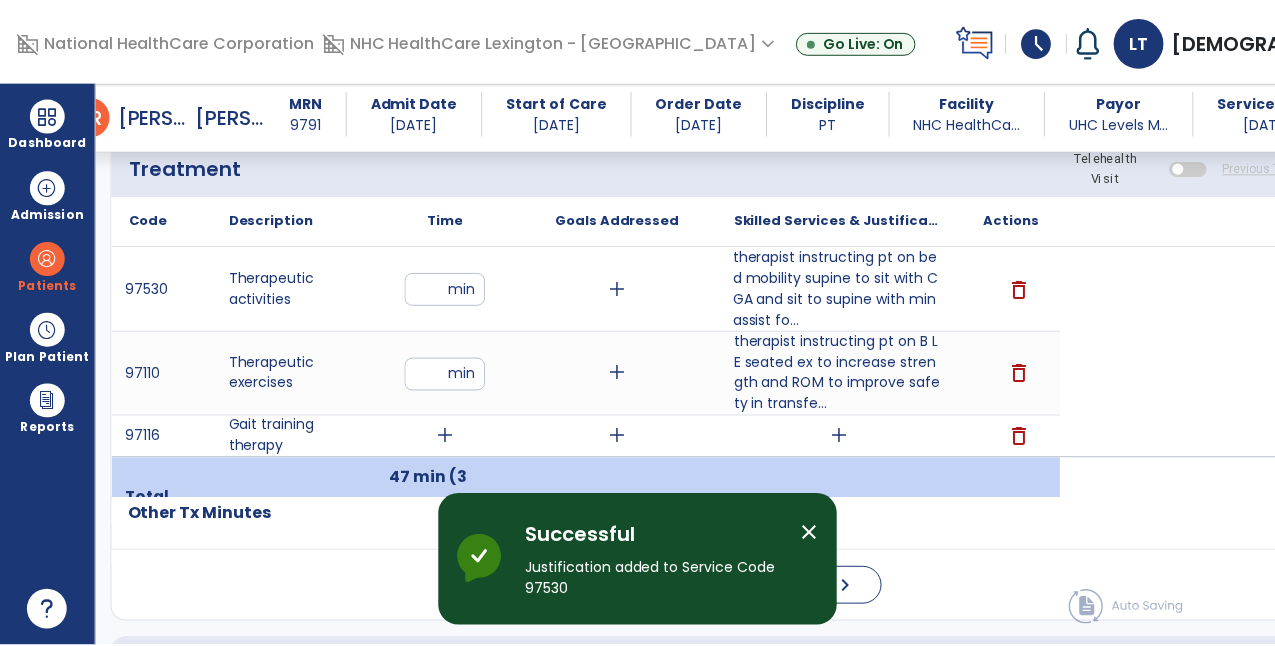 scroll, scrollTop: 1110, scrollLeft: 0, axis: vertical 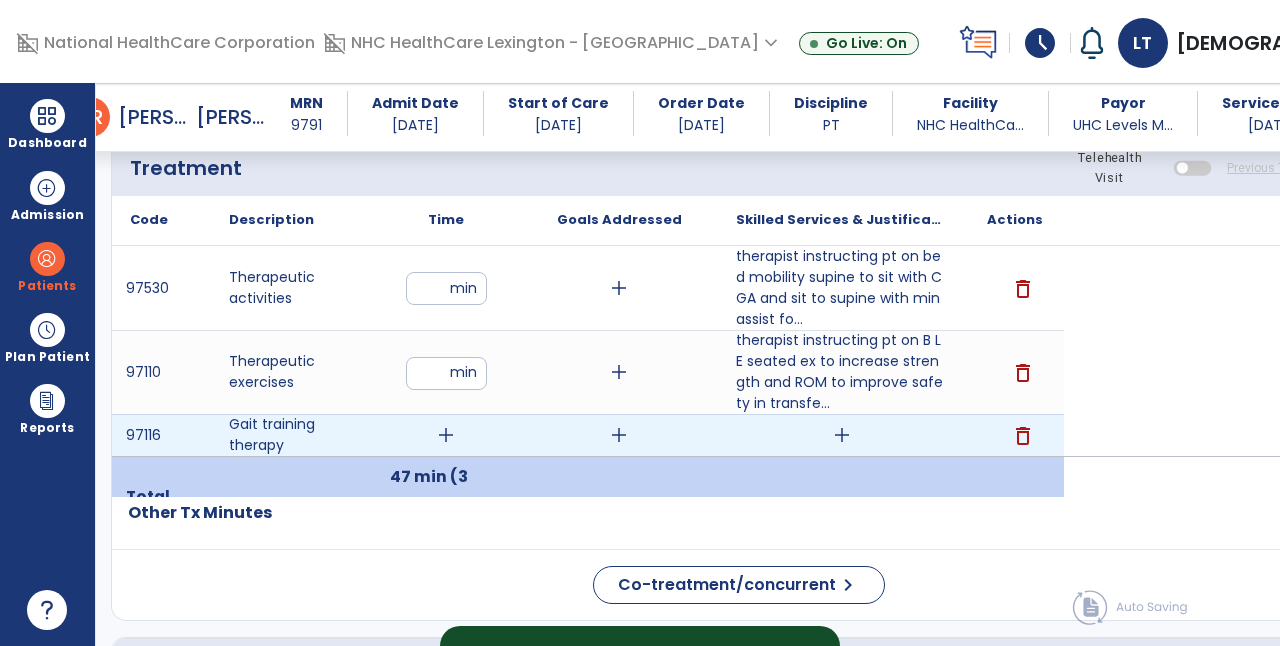click on "add" at bounding box center [446, 435] 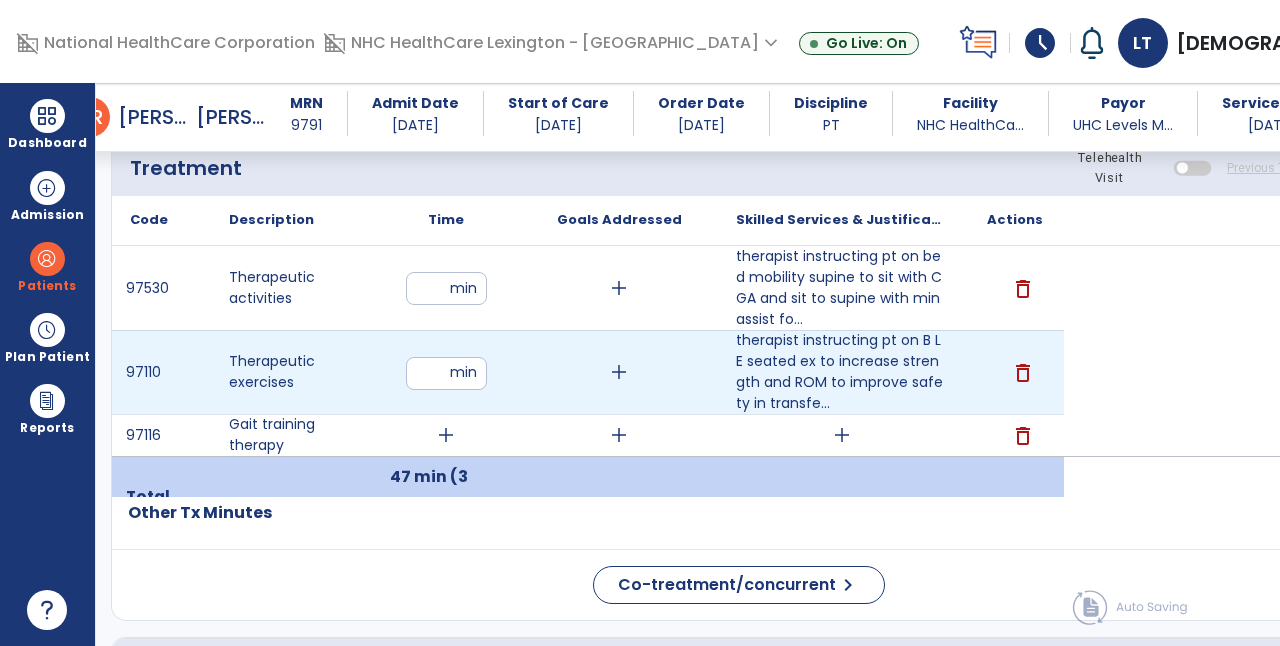 click on "**" at bounding box center (446, 373) 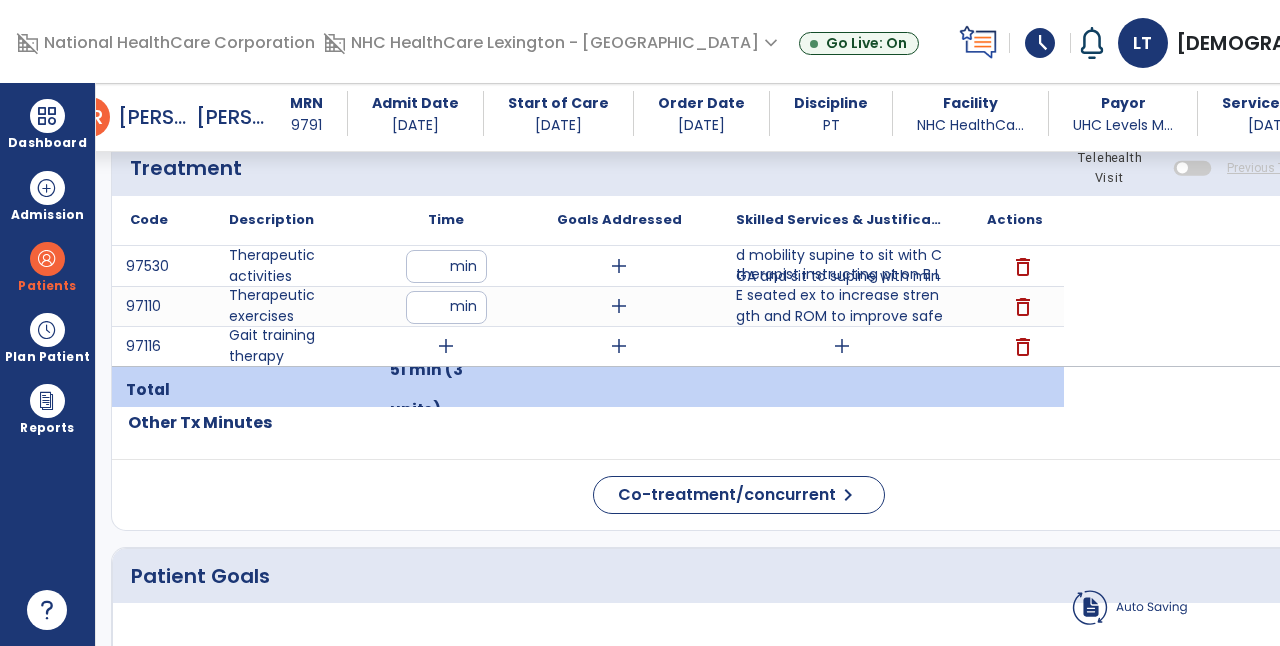 click on "Patient Demographics  Medical Diagnosis   Treatment Diagnosis   Precautions   Contraindications
Code
Description
Pdpm Clinical Category
E87.6 to" 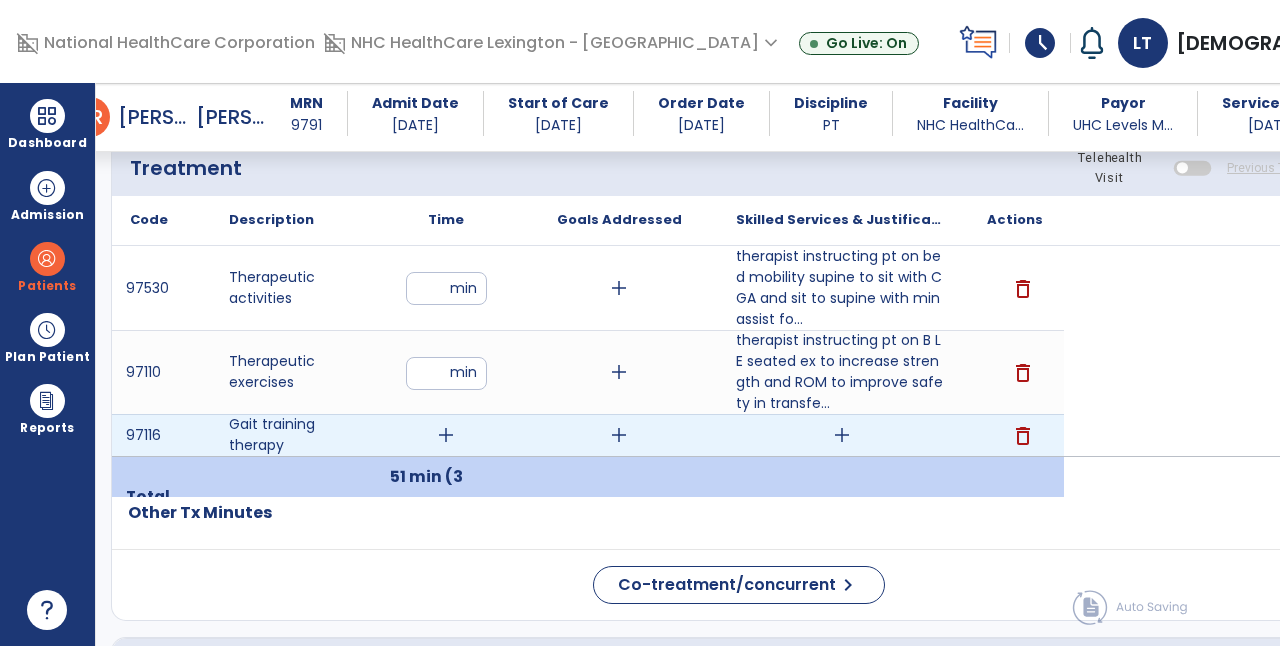 click on "add" at bounding box center (446, 435) 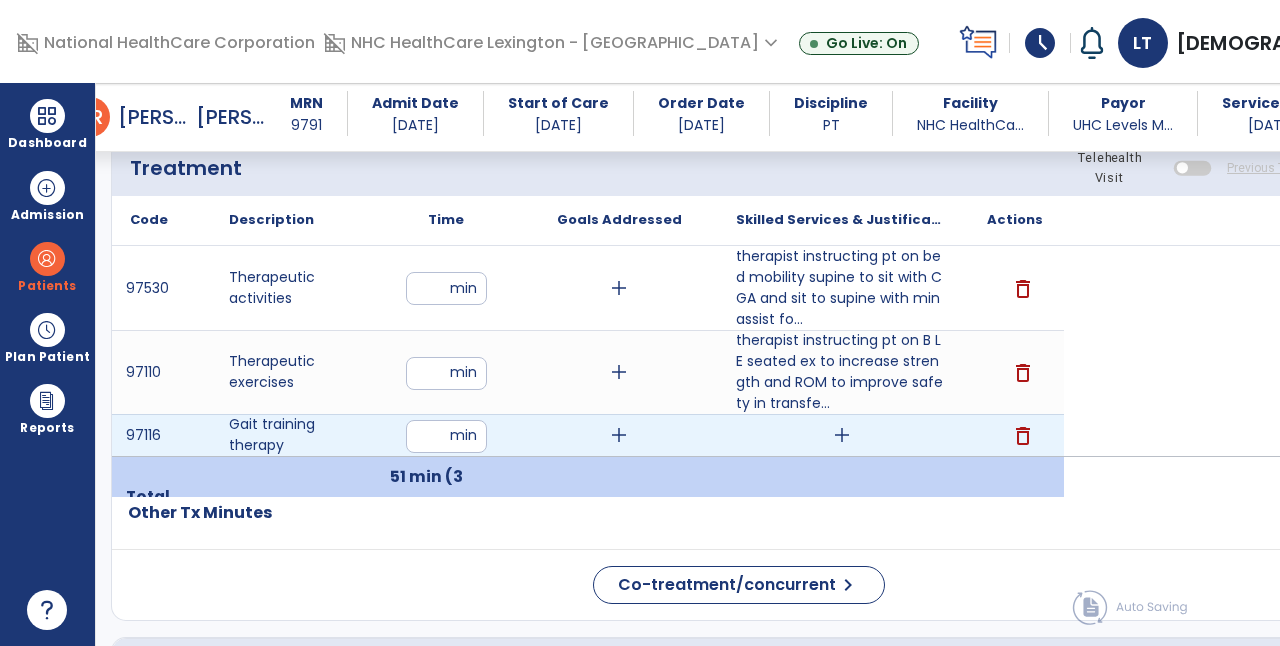 type on "**" 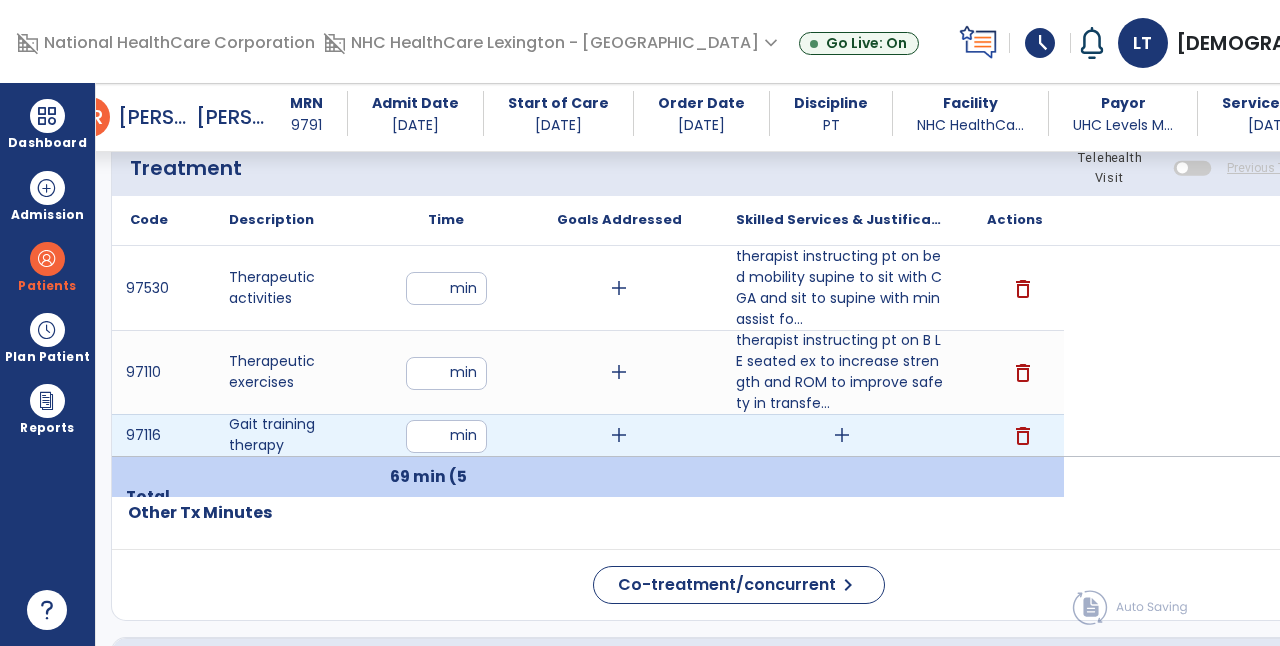 click on "add" at bounding box center [842, 435] 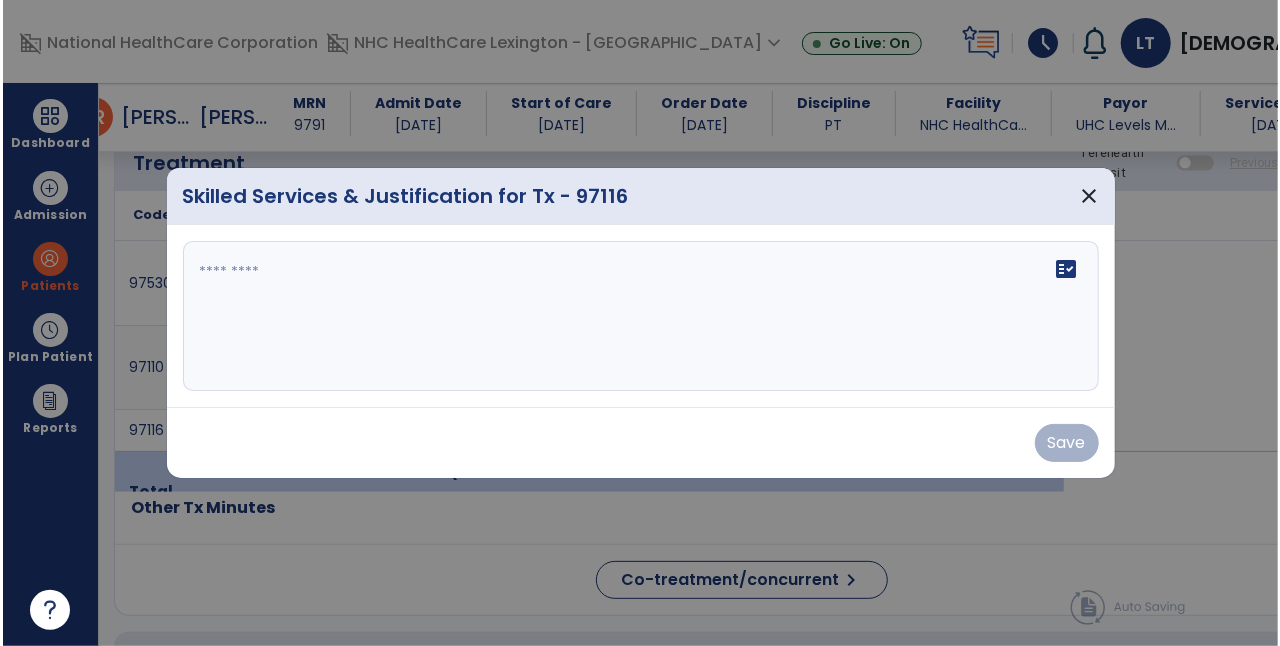 scroll, scrollTop: 1110, scrollLeft: 0, axis: vertical 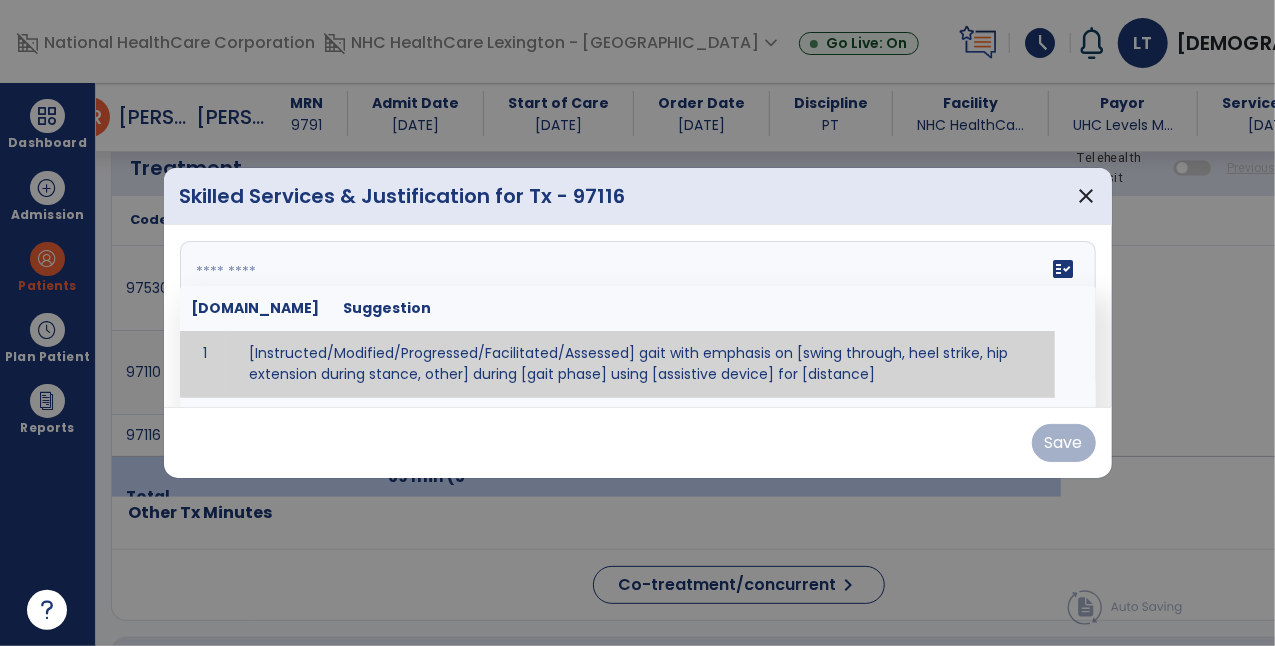 click on "fact_check  [DOMAIN_NAME] Suggestion 1 [Instructed/Modified/Progressed/Facilitated/Assessed] gait with emphasis on [swing through, heel strike, hip extension during stance, other] during [gait phase] using [assistive device] for [distance] 2 [Instructed/Modified/Progressed/Facilitated/Assessed] use of [assistive device] and [NWB, PWB, step-to gait pattern, step through gait pattern] 3 [Instructed/Modified/Progressed/Facilitated/Assessed] patient's ability to [ascend/descend # of steps, perform directional changes, walk on even/uneven surfaces, pick-up objects off floor, velocity changes, other] using [assistive device]. 4 [Instructed/Modified/Progressed/Facilitated/Assessed] pre-gait activities including [identify exercise] in order to prepare for gait training. 5" at bounding box center (638, 316) 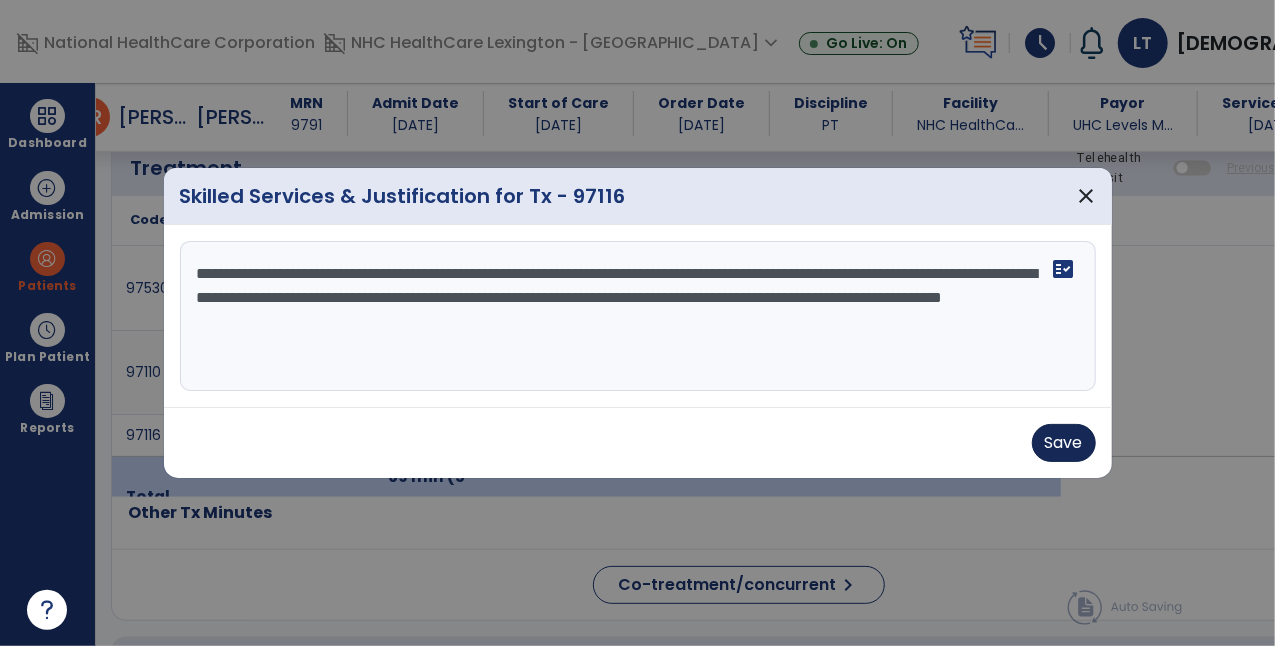 type on "**********" 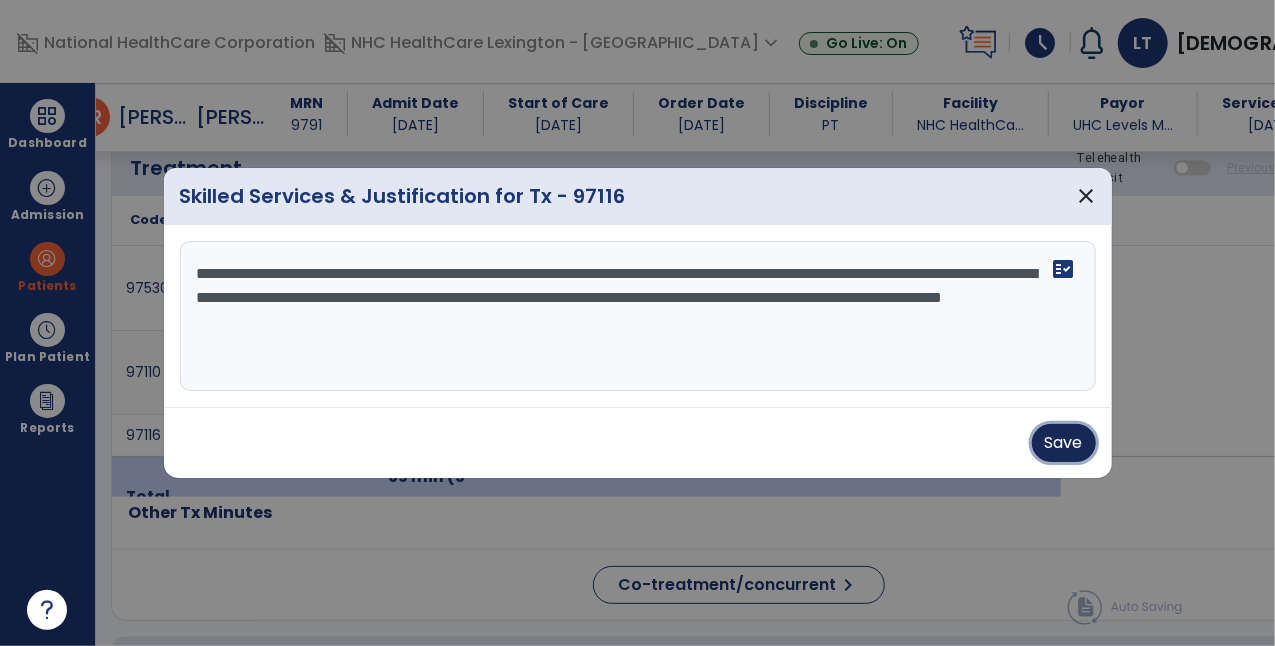 click on "Save" at bounding box center (1064, 443) 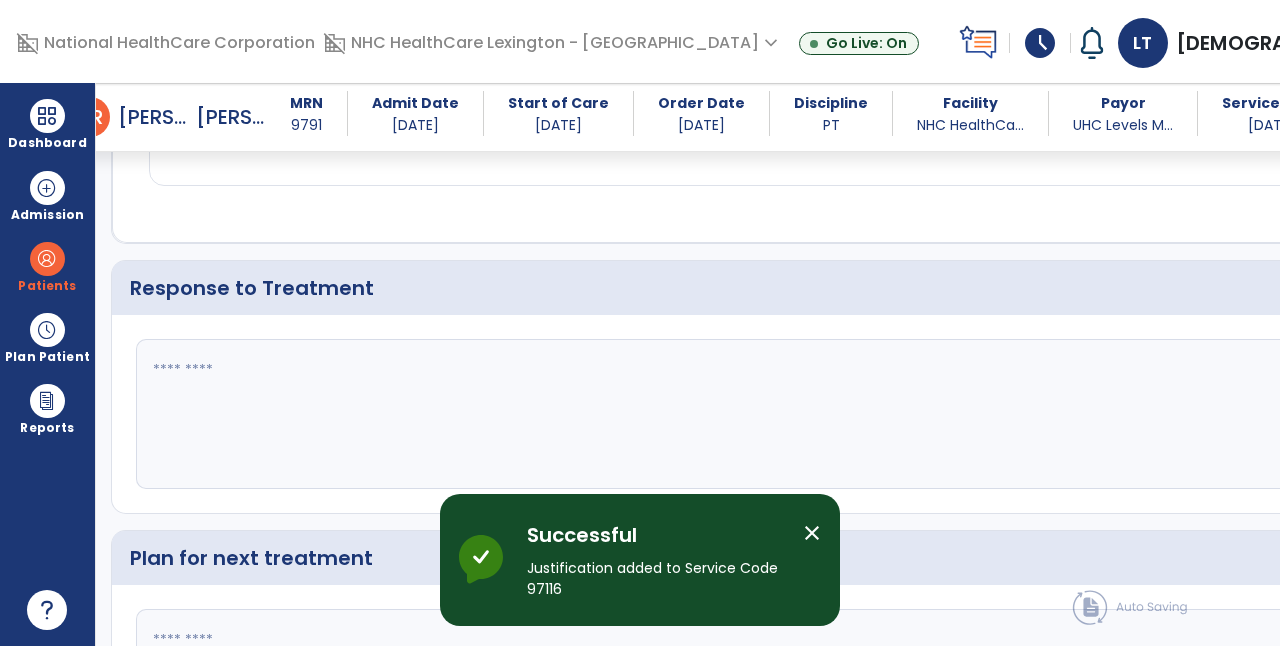 scroll, scrollTop: 2743, scrollLeft: 0, axis: vertical 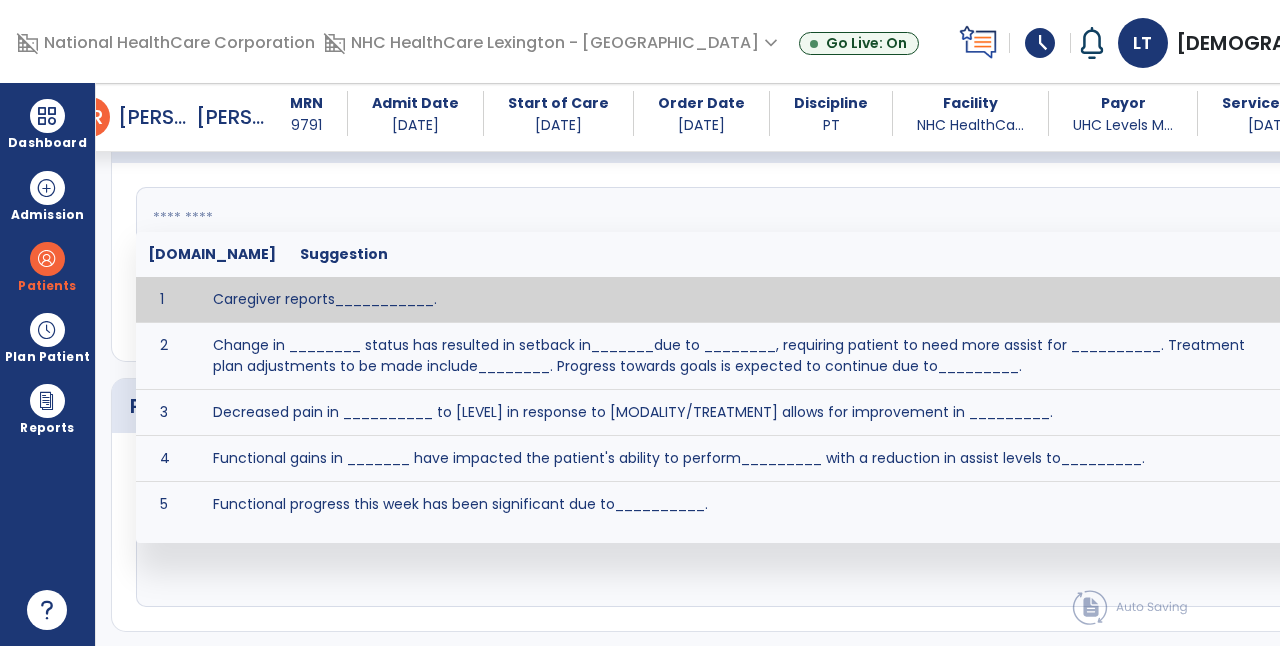 click 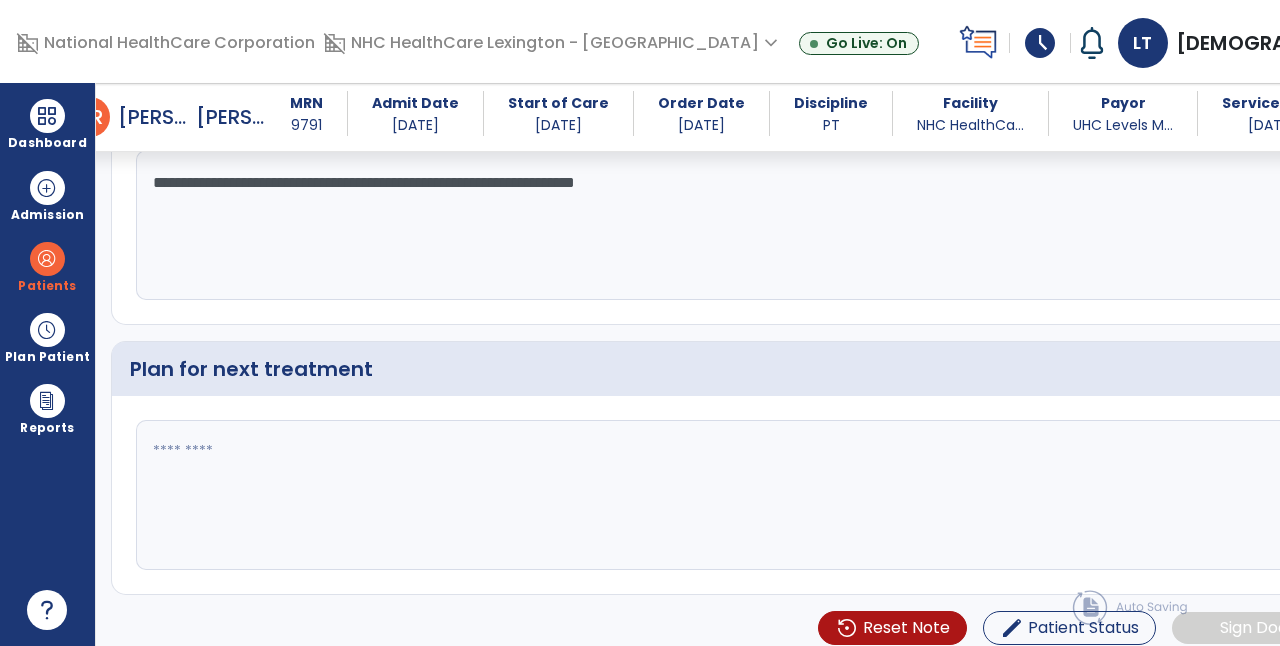 scroll, scrollTop: 2781, scrollLeft: 0, axis: vertical 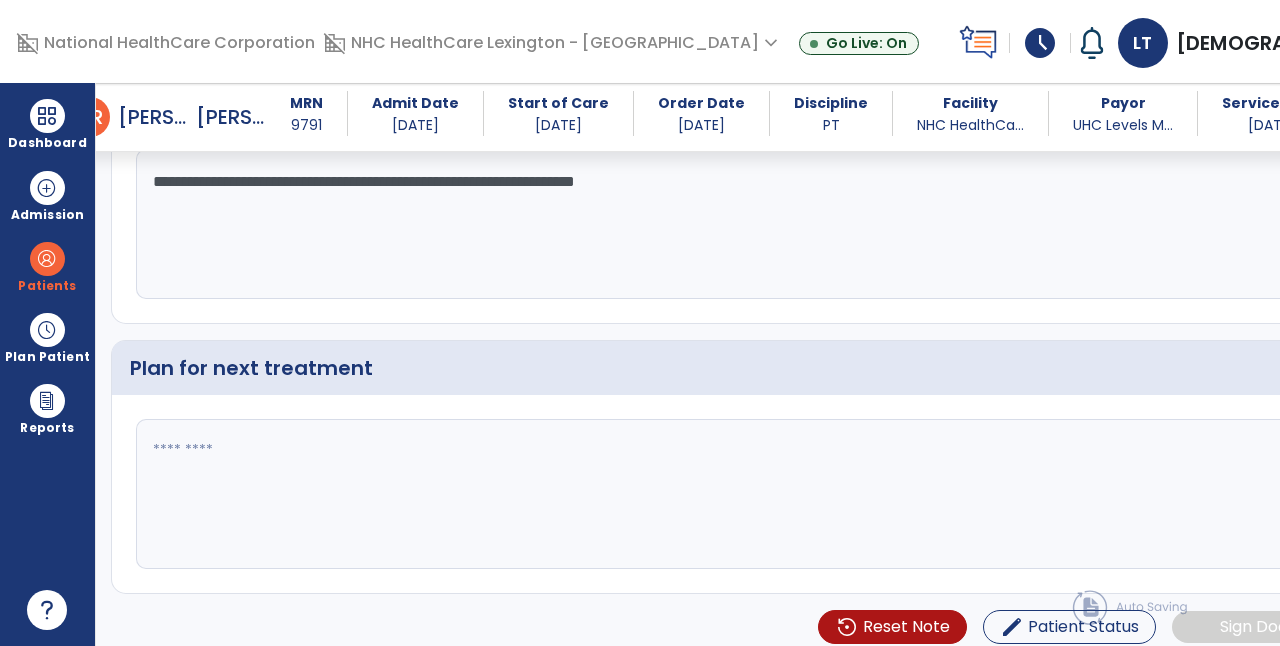 type on "**********" 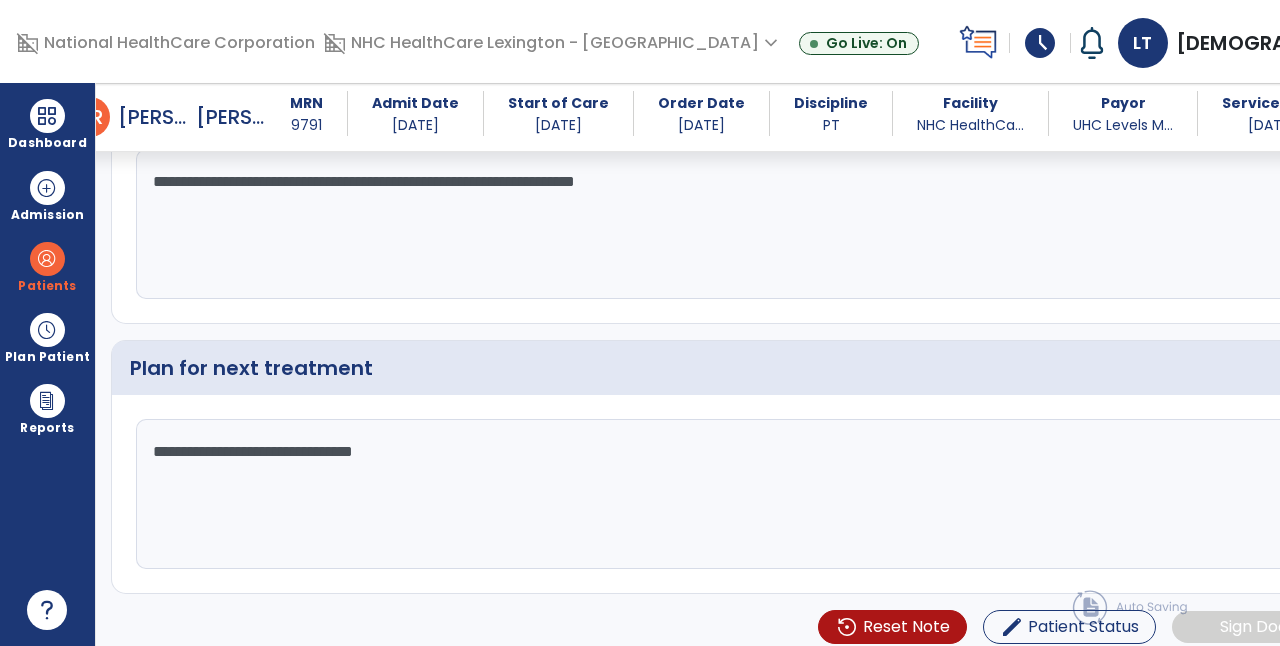 type on "**********" 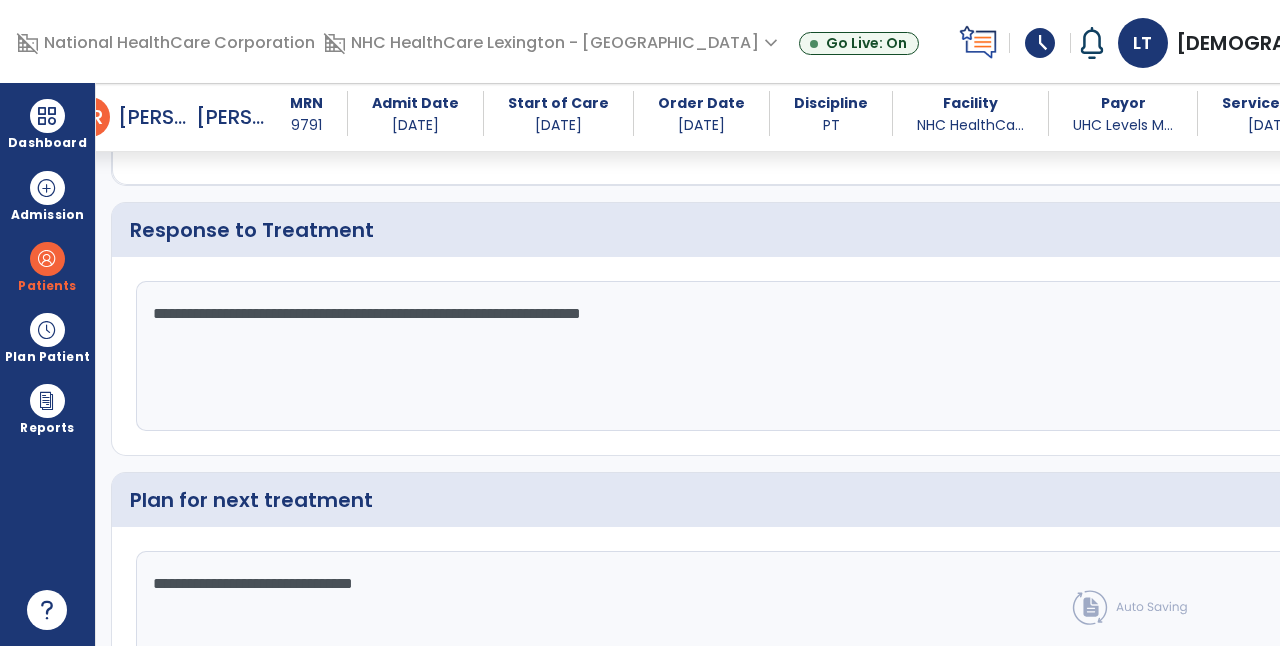 scroll, scrollTop: 2781, scrollLeft: 0, axis: vertical 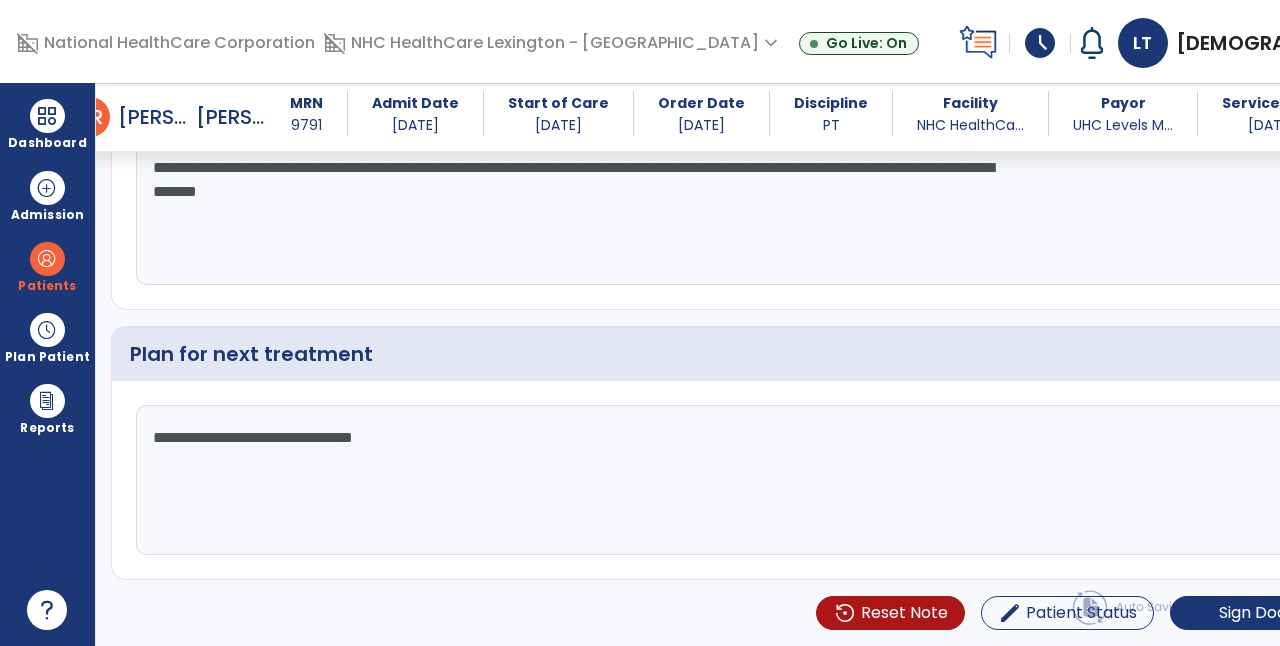 type on "**********" 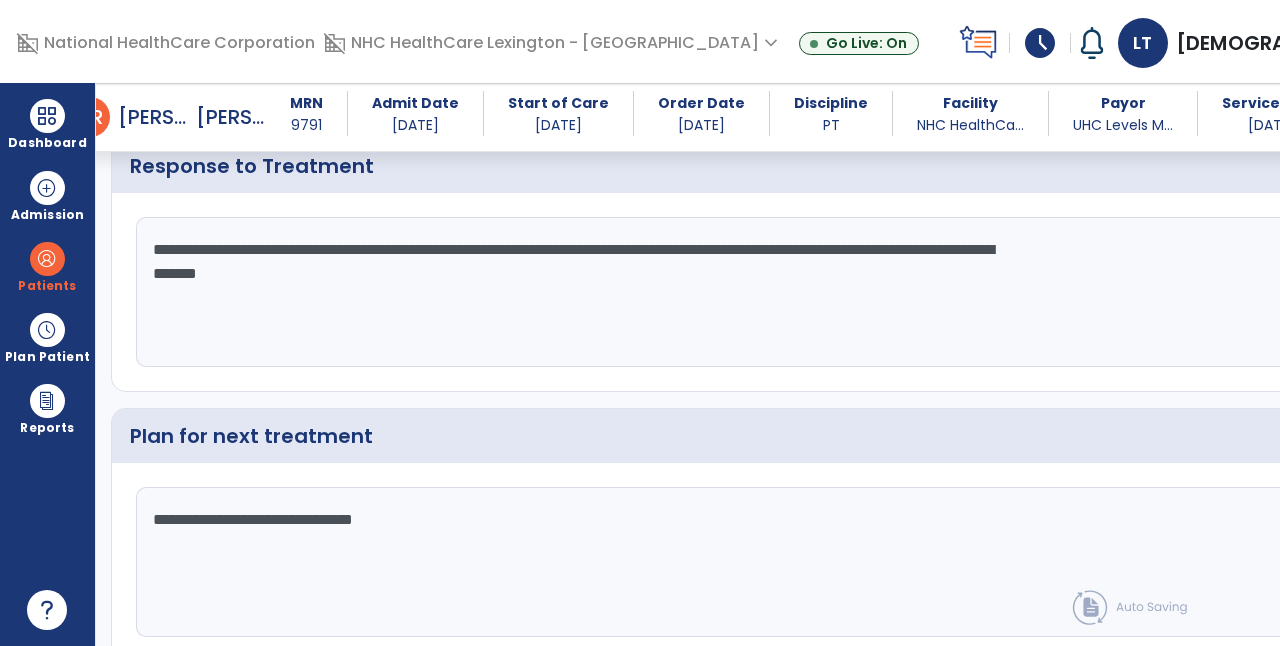 click on "**********" 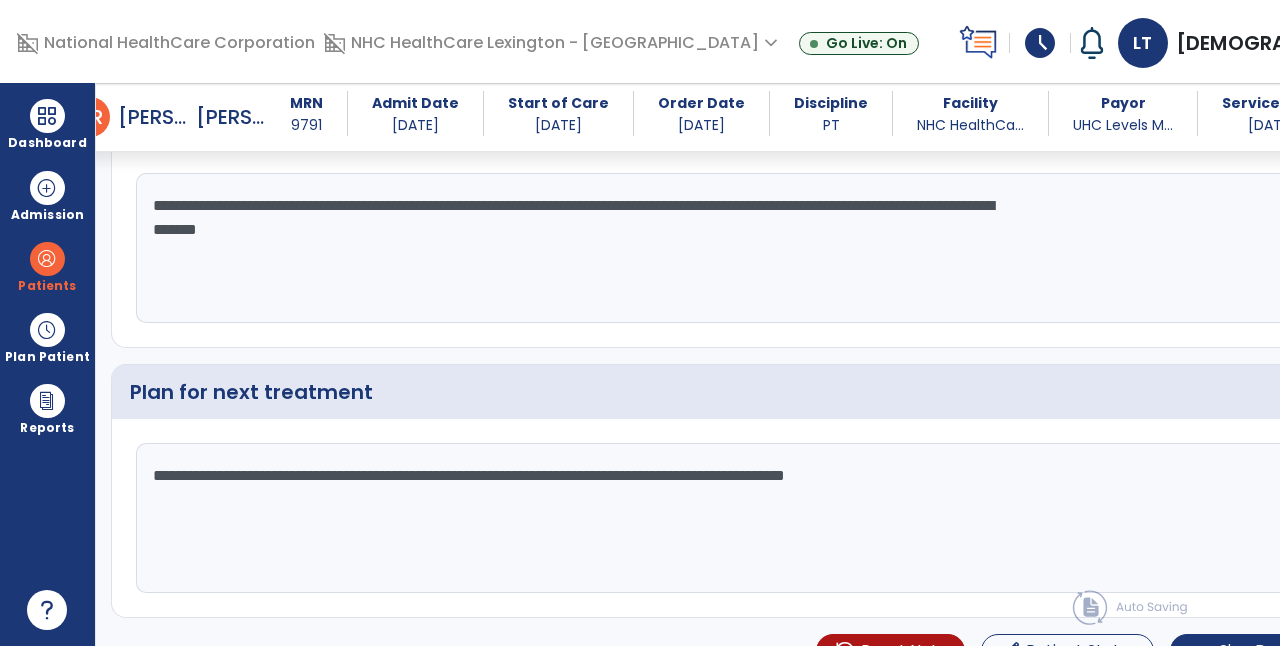 scroll, scrollTop: 2845, scrollLeft: 0, axis: vertical 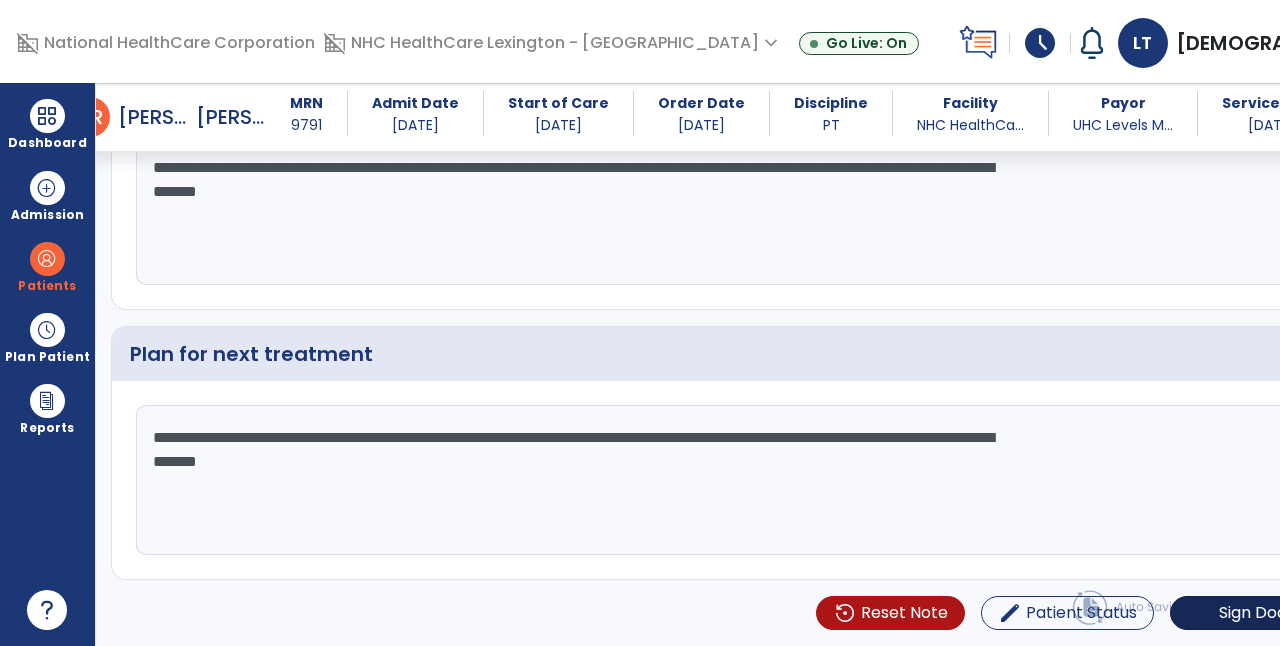 type on "**********" 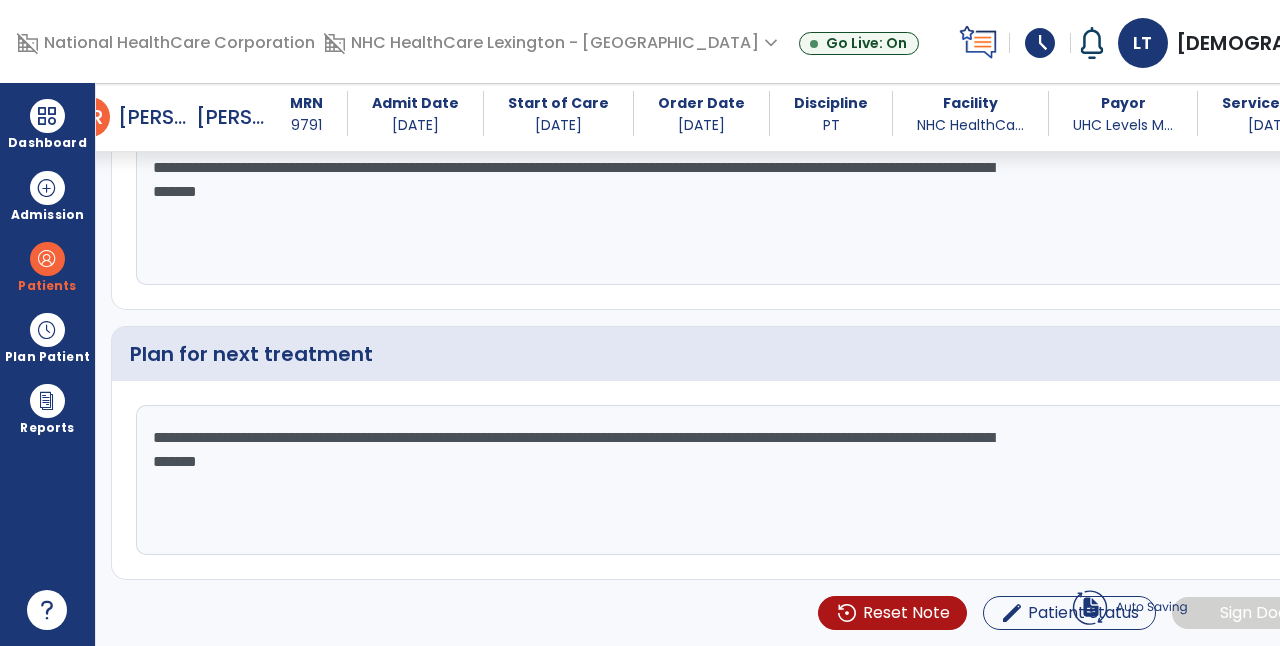 click on "Sign Doc  chevron_right" 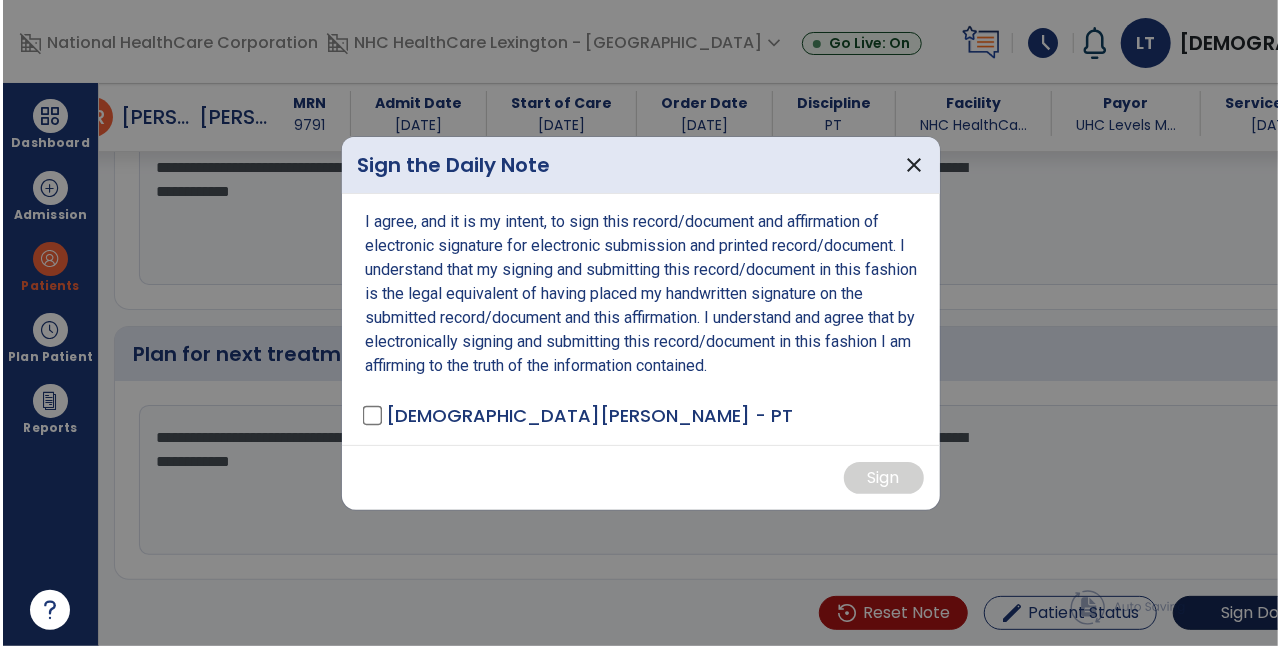 scroll, scrollTop: 2845, scrollLeft: 0, axis: vertical 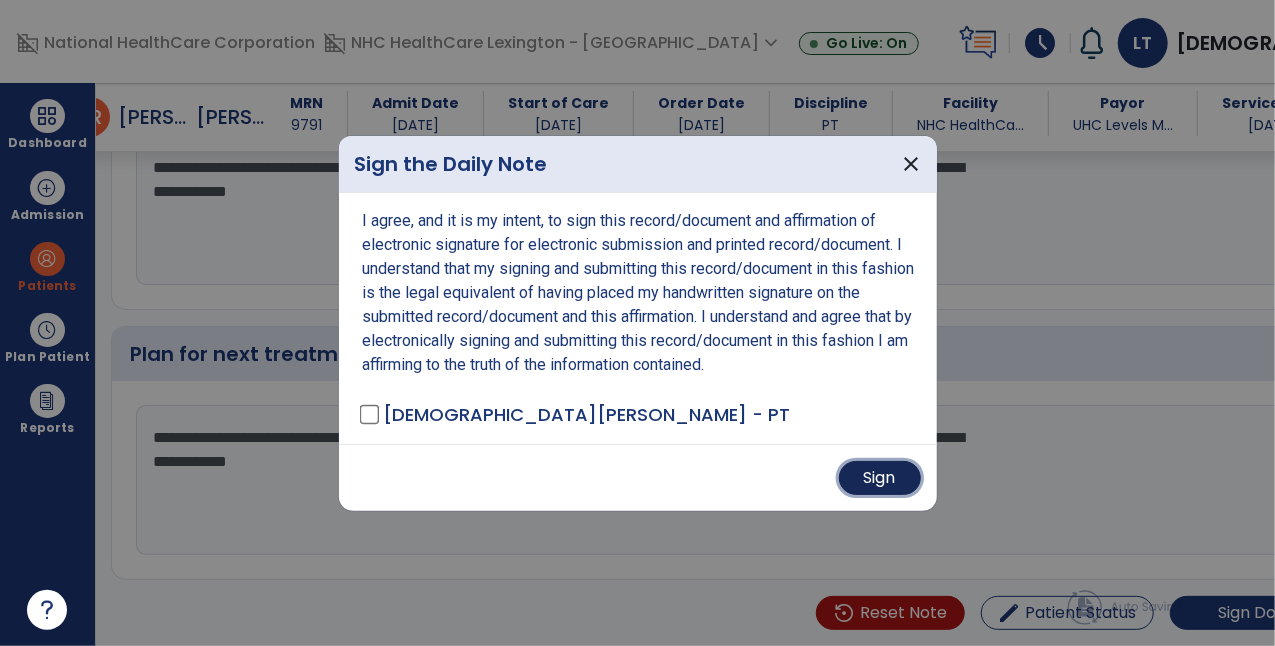 click on "Sign" at bounding box center [880, 478] 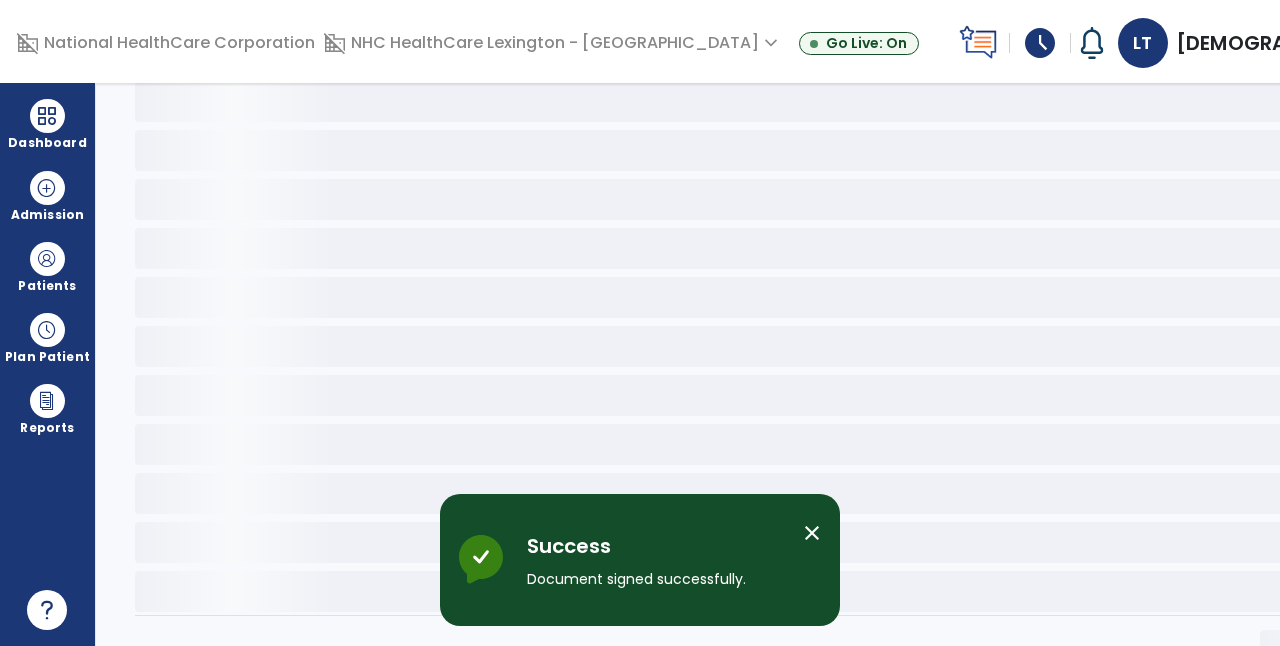 scroll, scrollTop: 0, scrollLeft: 0, axis: both 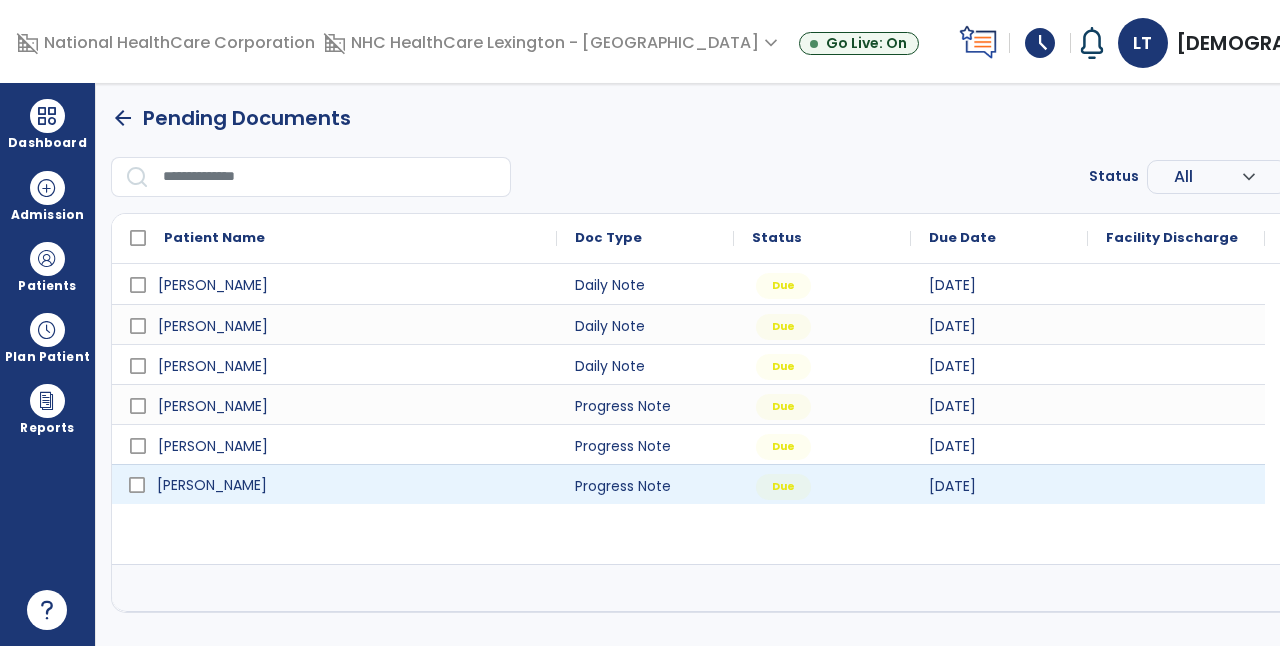 click on "[PERSON_NAME]" at bounding box center [212, 485] 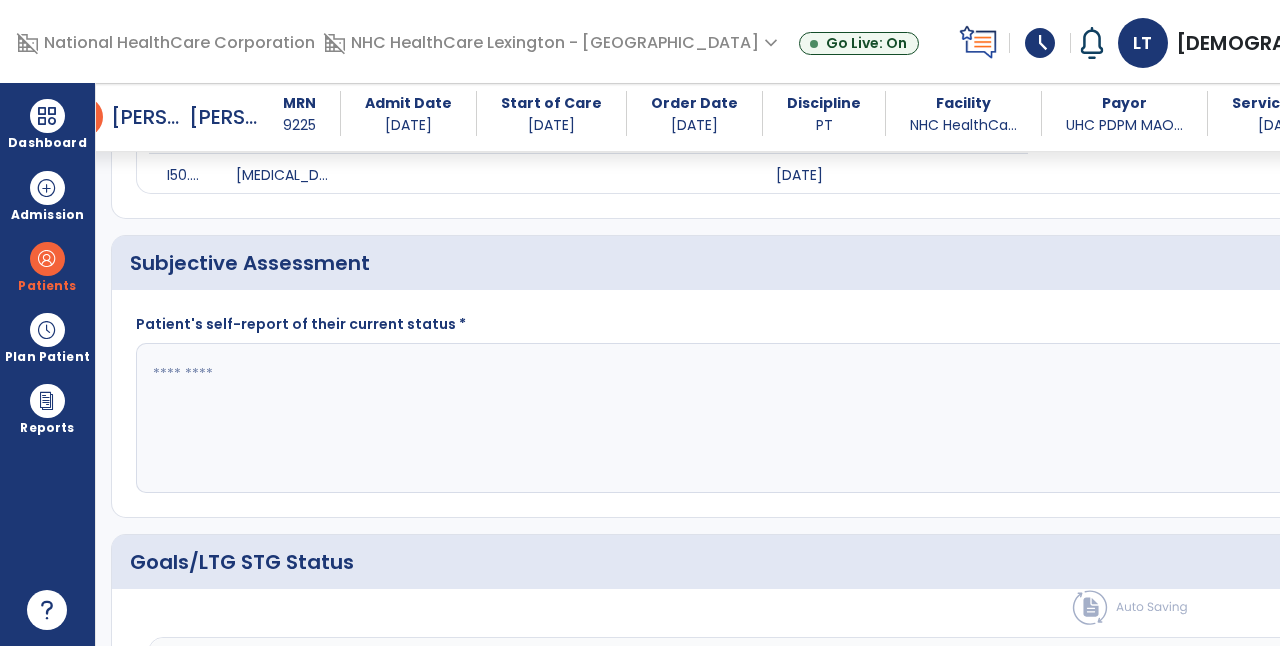 scroll, scrollTop: 1252, scrollLeft: 0, axis: vertical 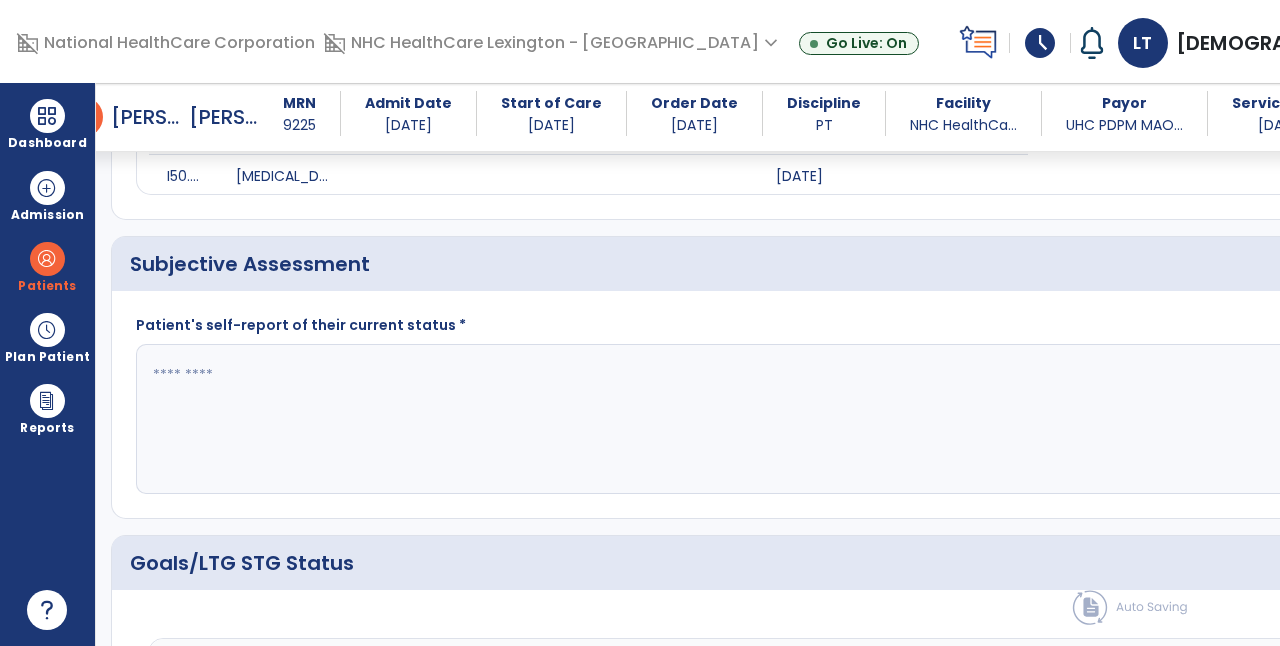 click on "Patient's self-report of their current status *" 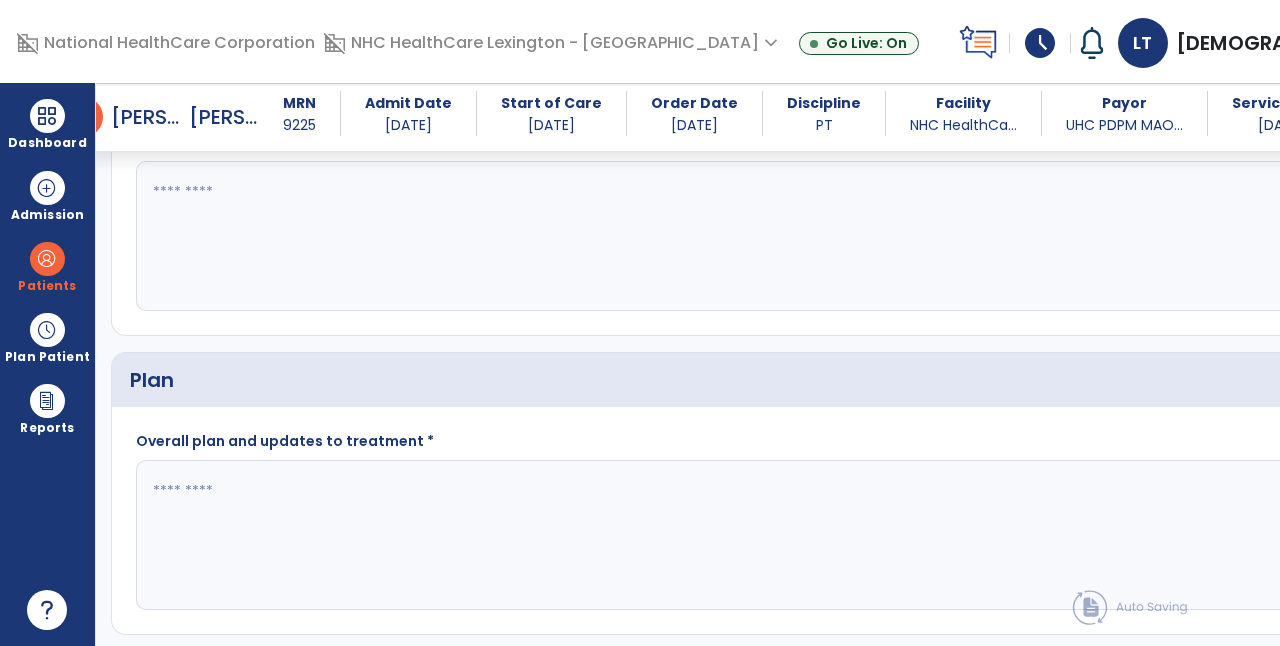 scroll, scrollTop: 2770, scrollLeft: 0, axis: vertical 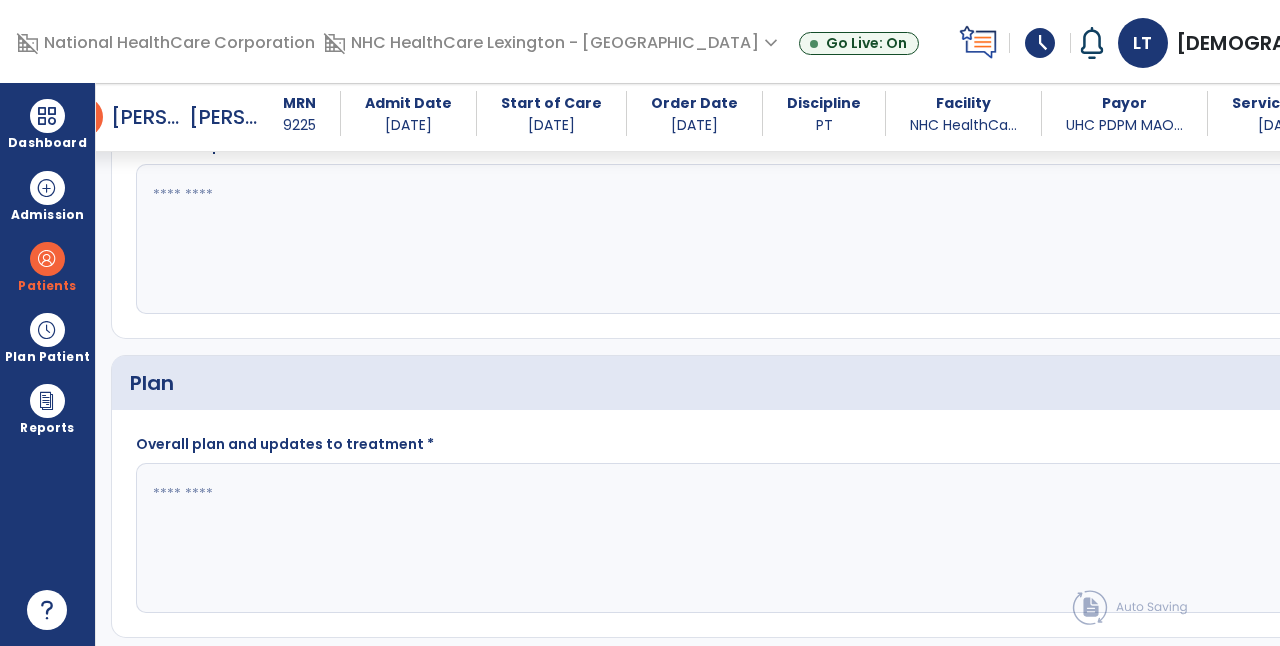 type on "**********" 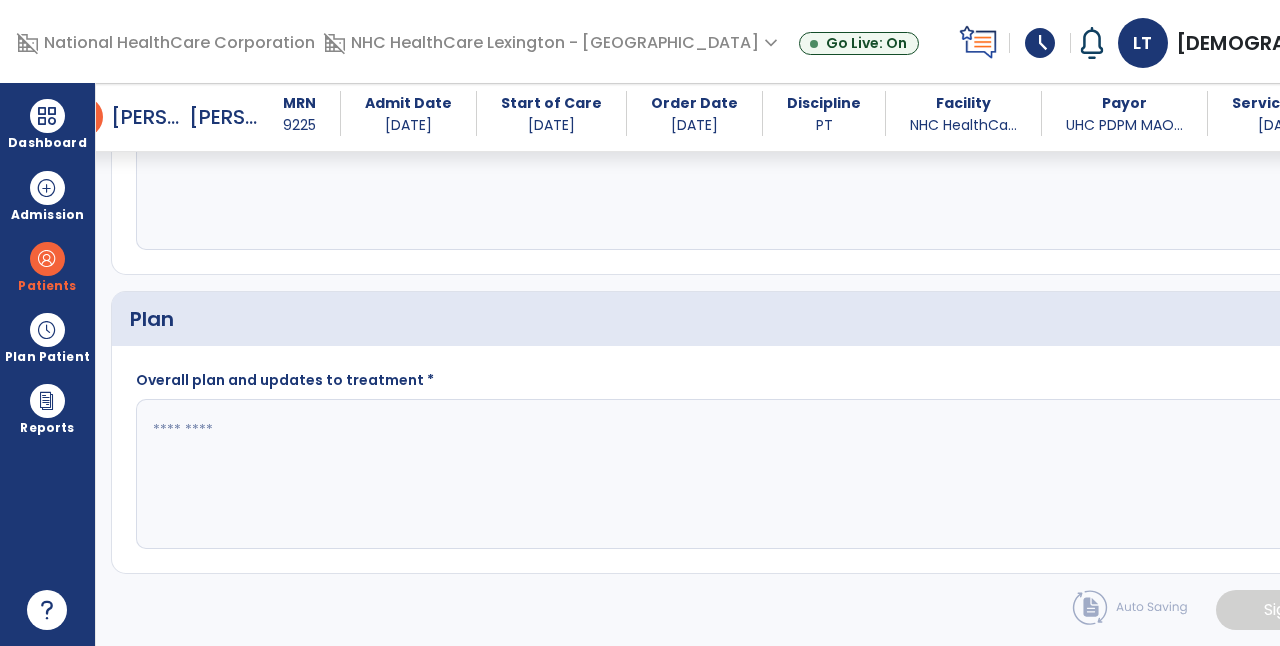 scroll, scrollTop: 2884, scrollLeft: 0, axis: vertical 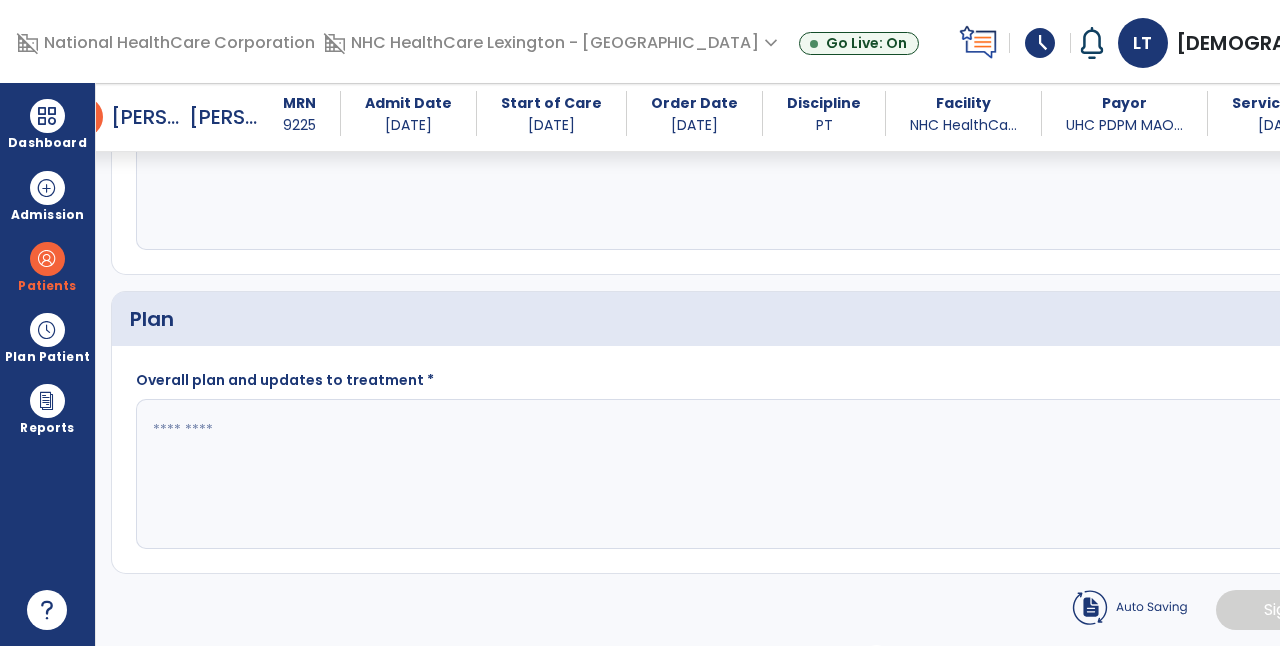 type on "**********" 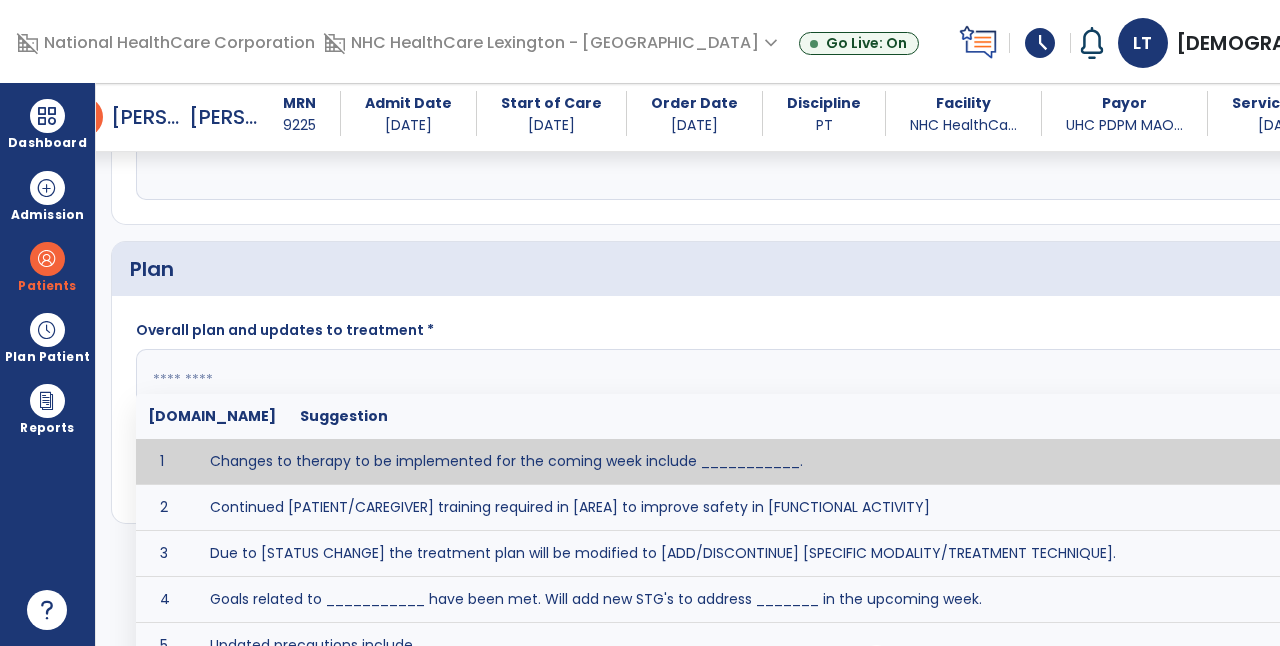 click on "fact_check  [DOMAIN_NAME] Suggestion 1 Changes to therapy to be implemented for the coming week include ___________. 2 Continued [PATIENT/CAREGIVER] training required in [AREA] to improve safety in [FUNCTIONAL ACTIVITY] 3 Due to [STATUS CHANGE] the treatment plan will be modified to [ADD/DISCONTINUE] [SPECIFIC MODALITY/TREATMENT TECHNIQUE]. 4 Goals related to ___________ have been met.  Will add new STG's to address _______ in the upcoming week. 5 Updated precautions include ________. 6 Progress treatment to include ____________. 7 Requires further [PATIENT/CAREGIVER] training in ______ to improve safety in ________. 8 Short term goals related to _________ have been met and new short term goals to be added as appropriate for patient. 9 STGs have been met, will now focus on LTGs. 10 The plan for next week's visits include [INTERVENTIONS] with the objective of improving [IMPAIRMENTS] to continue to progress toward long term goal(s). 11 12 13 Changes to therapy to be implemented for the coming week include ___________." 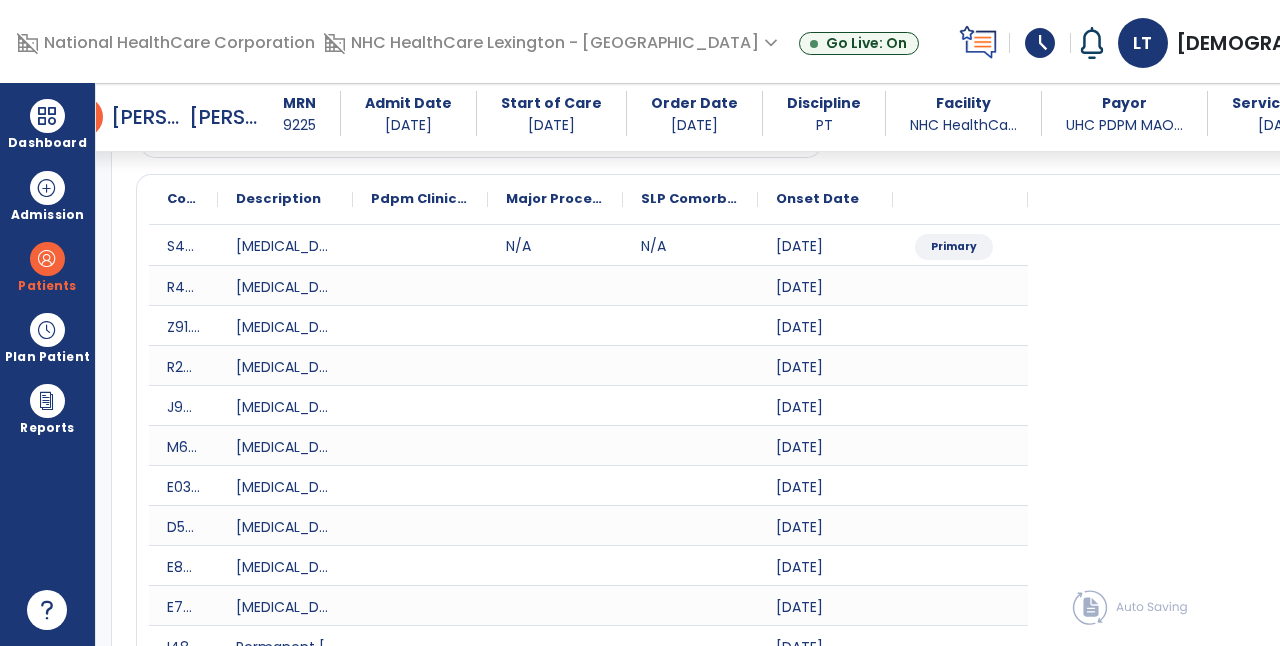 scroll, scrollTop: 0, scrollLeft: 0, axis: both 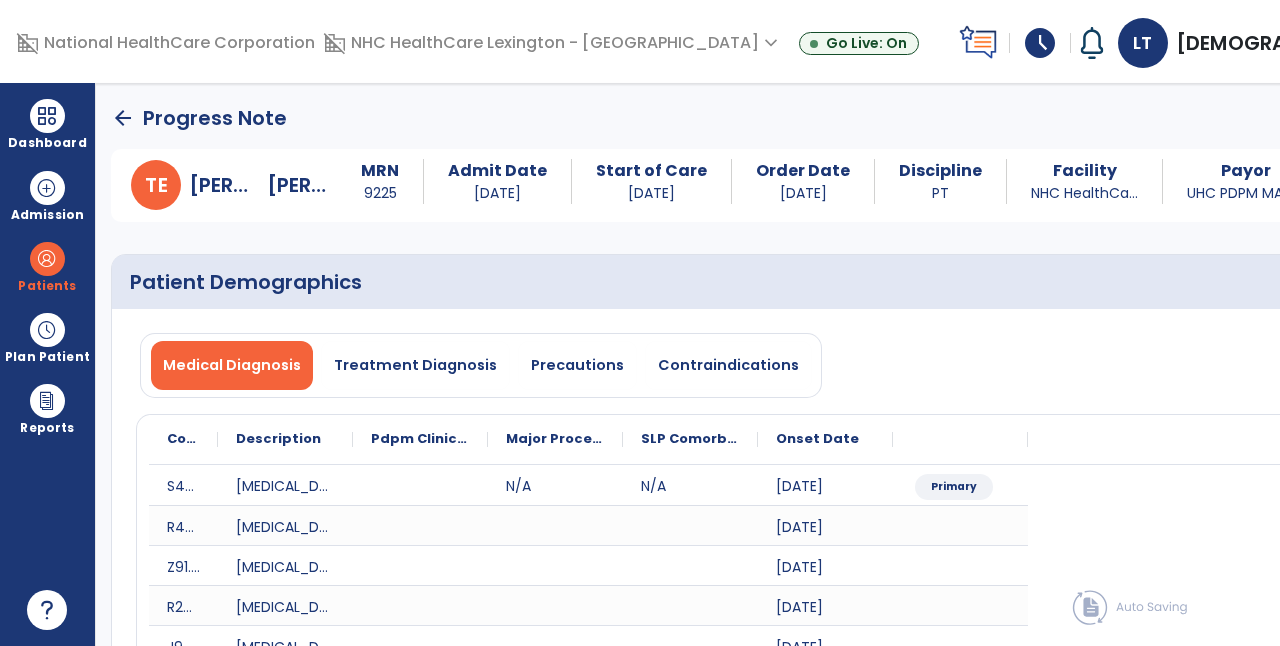 type on "**********" 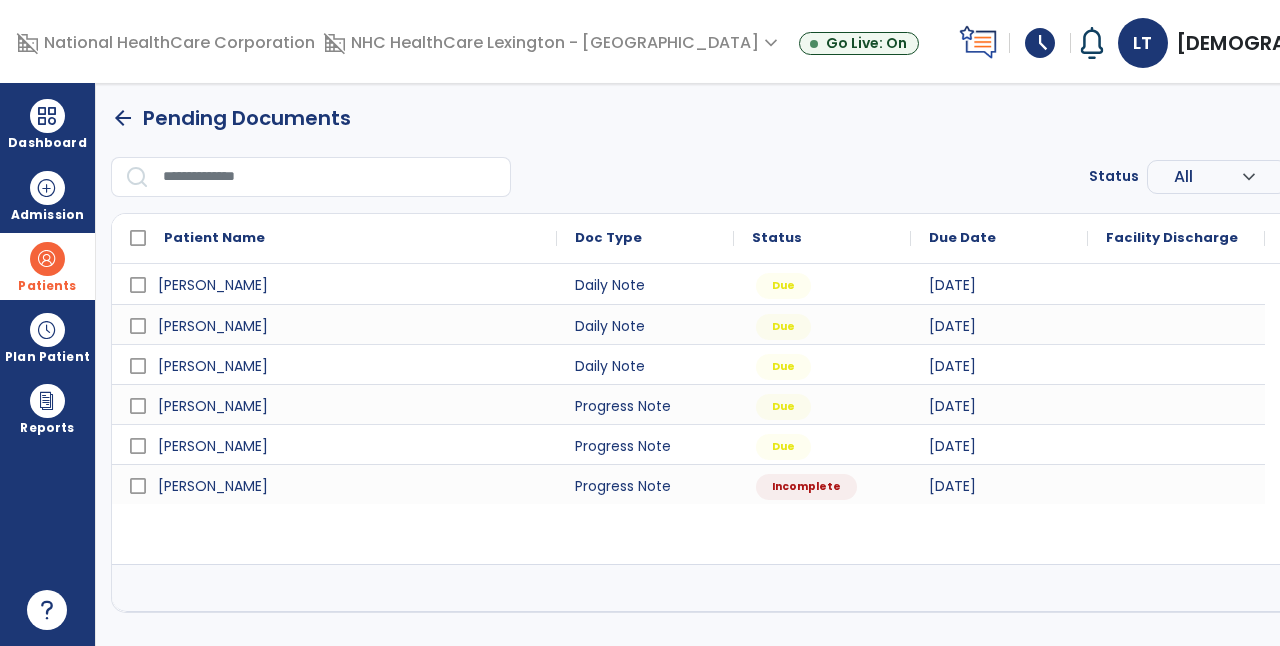 click on "Patients" at bounding box center (47, 266) 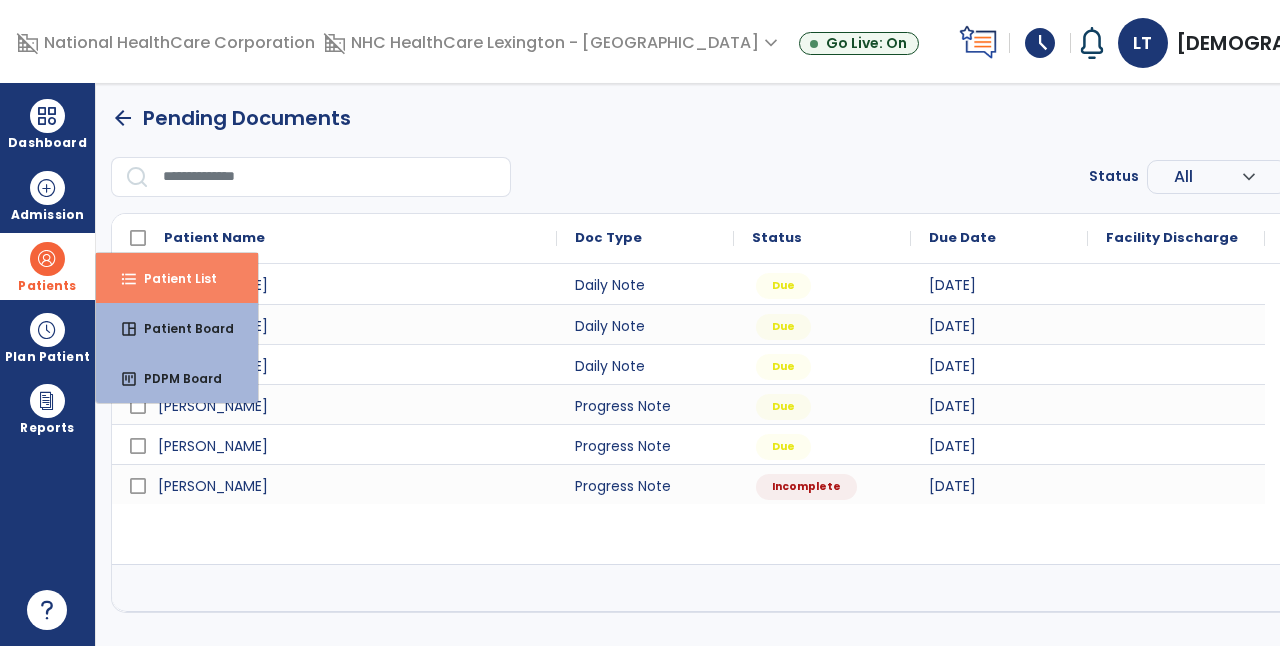 click on "format_list_bulleted  Patient List" at bounding box center [177, 278] 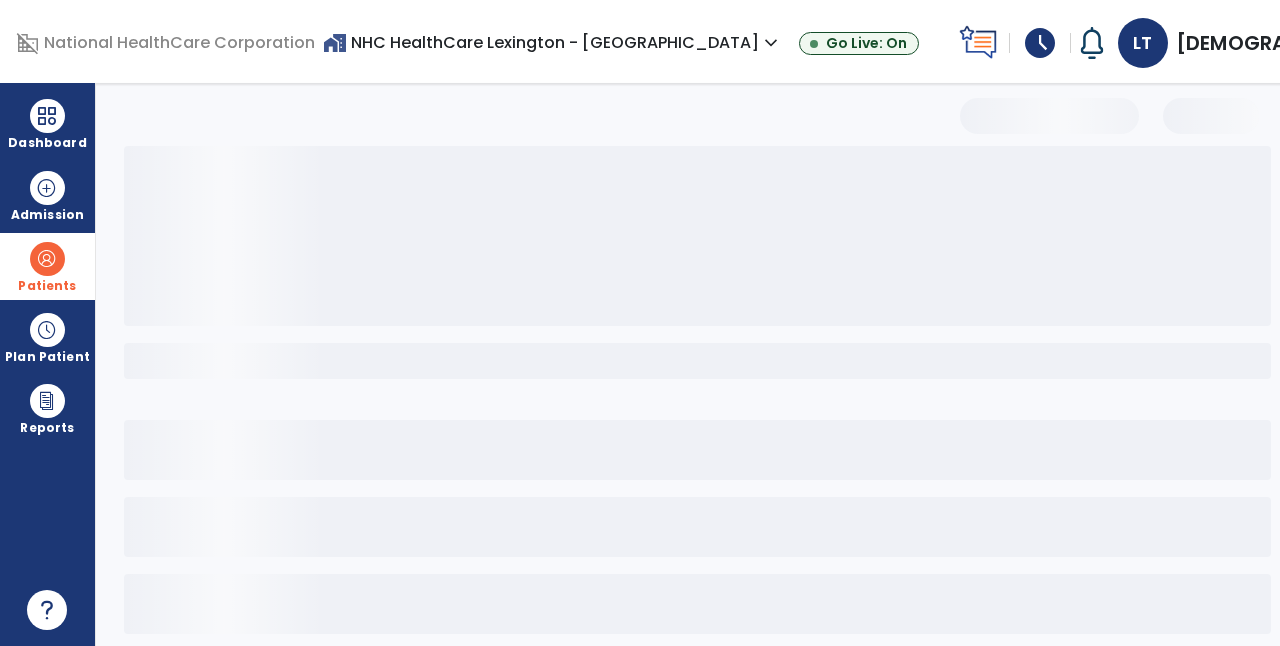 select on "***" 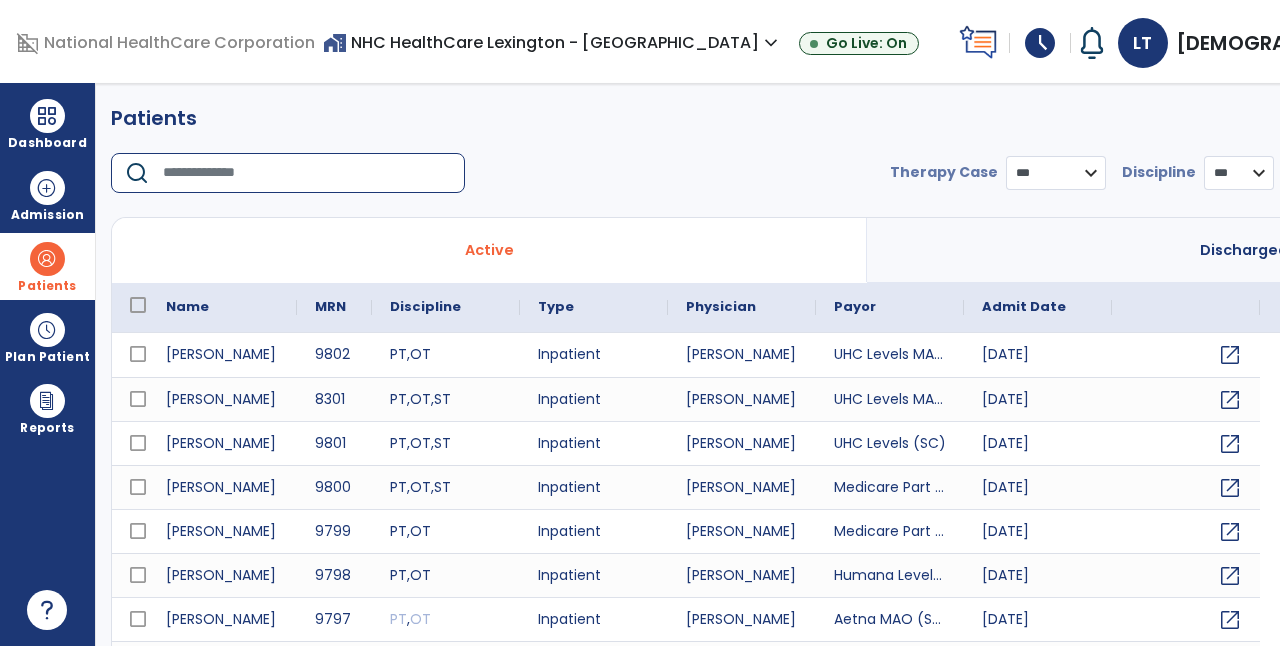 click at bounding box center (307, 173) 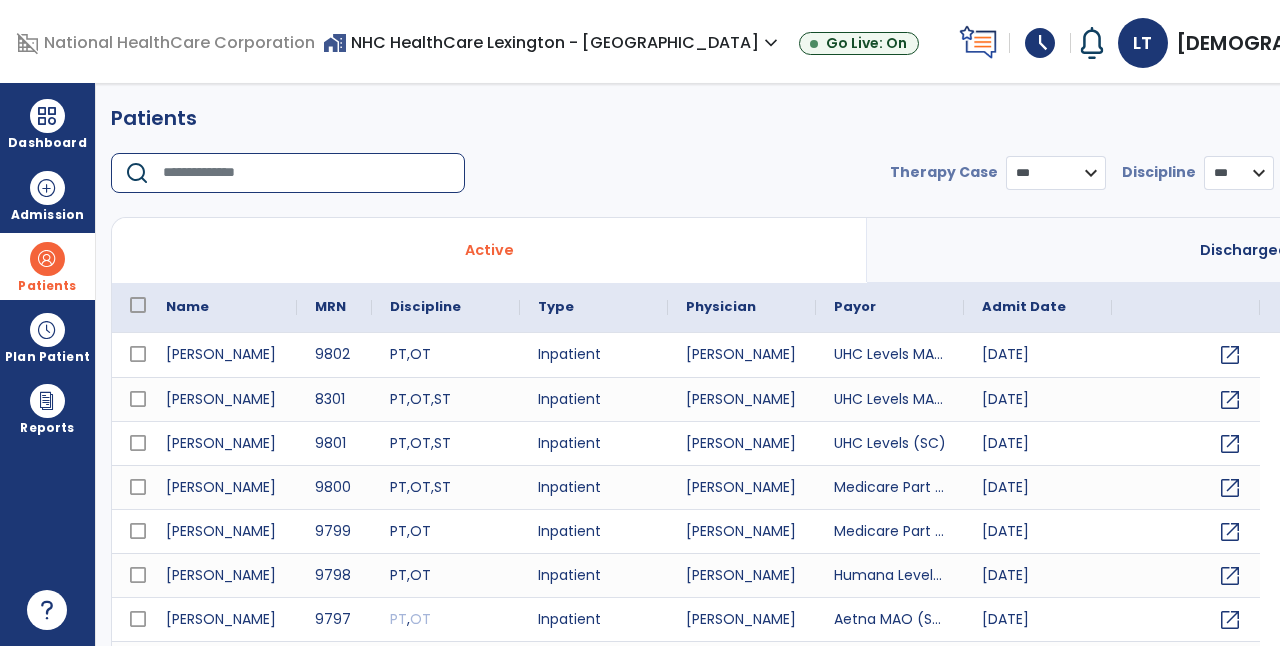 click at bounding box center (307, 173) 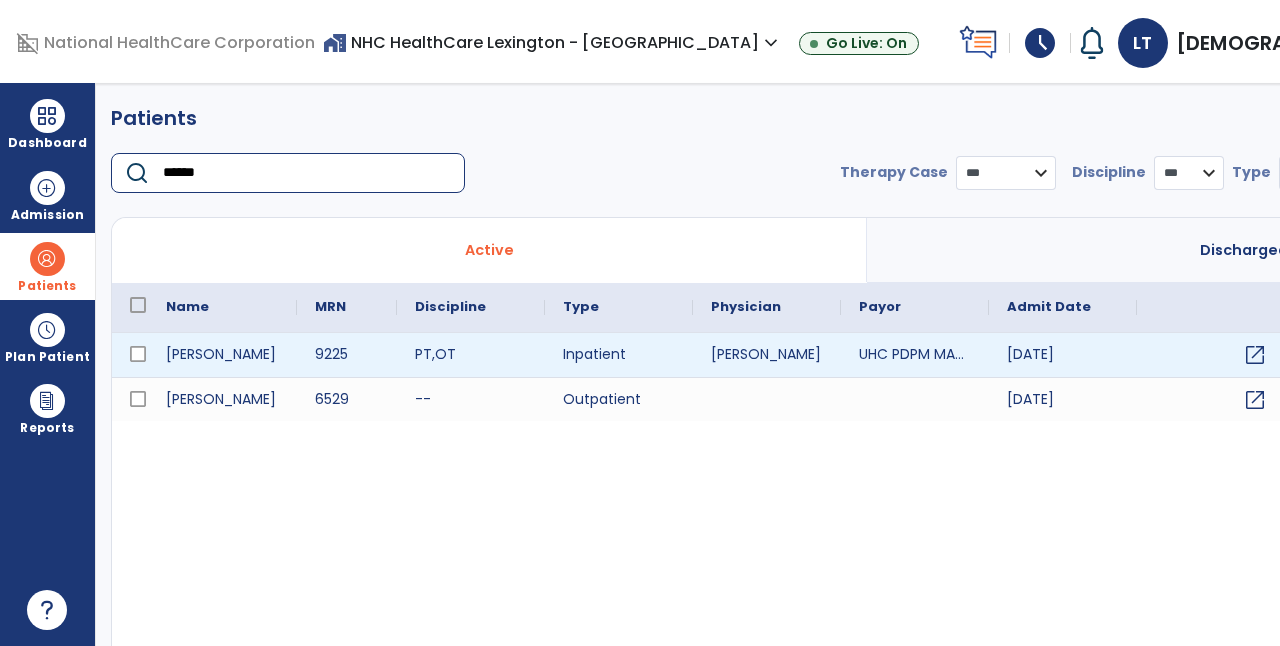 type on "******" 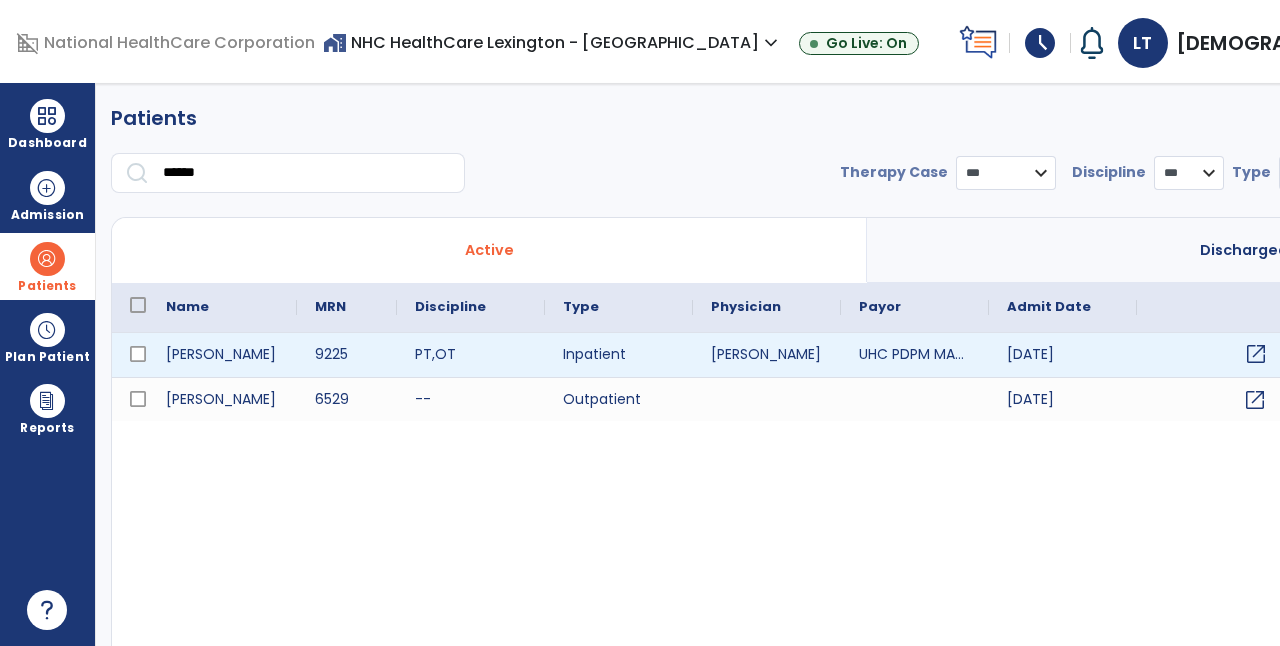 click on "open_in_new" at bounding box center [1256, 354] 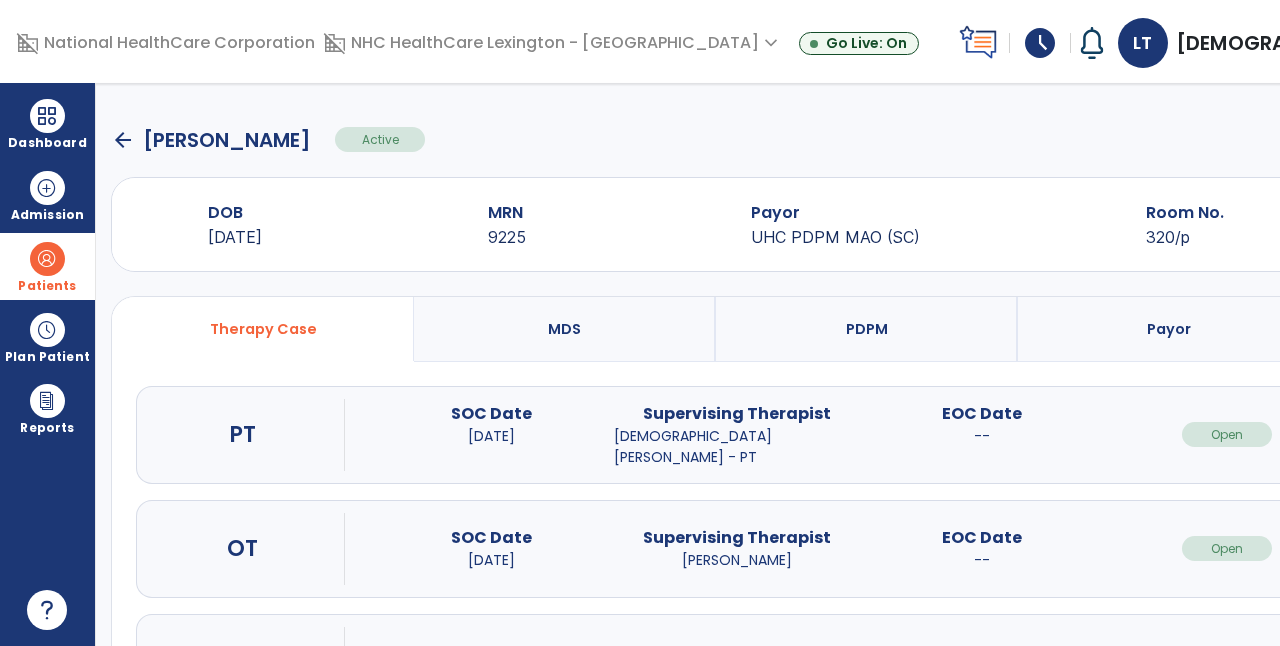 drag, startPoint x: 1130, startPoint y: 416, endPoint x: 1134, endPoint y: 429, distance: 13.601471 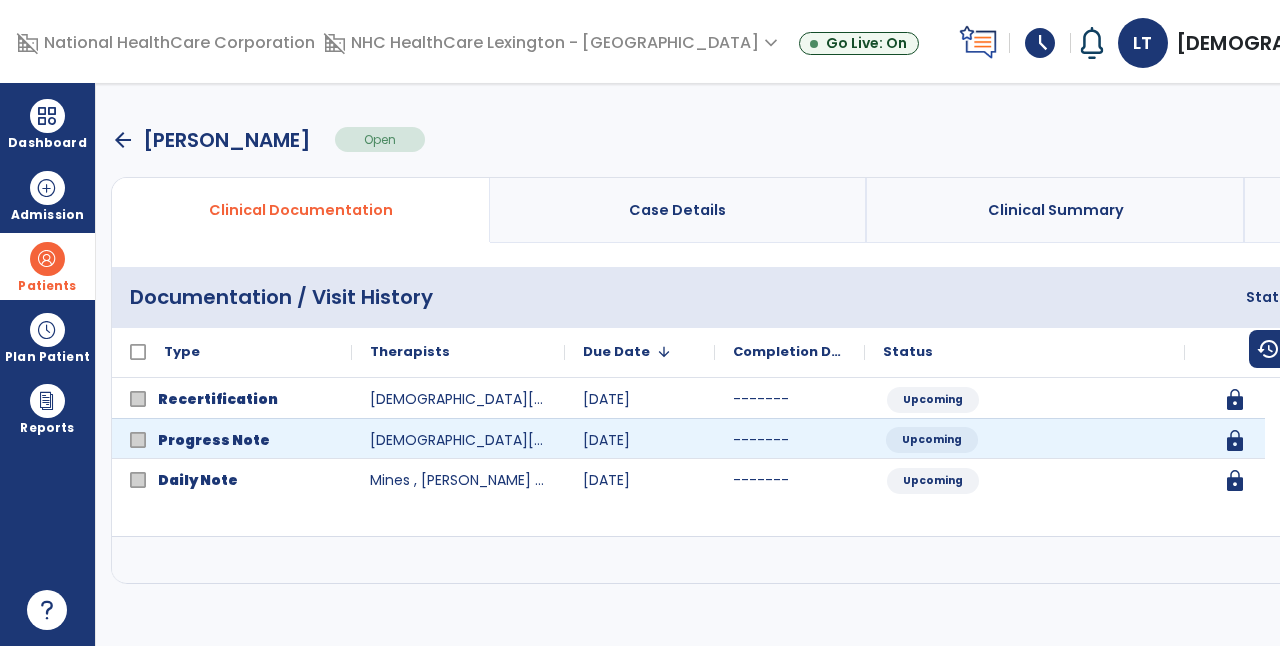 click on "Upcoming" 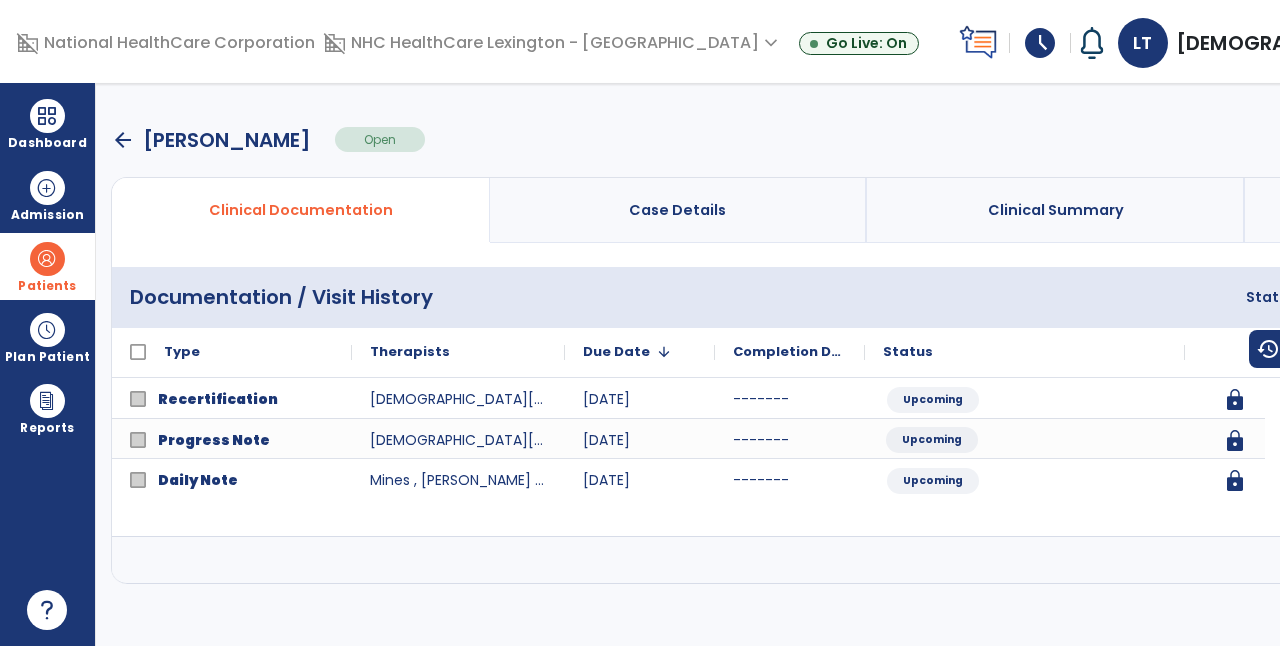 click at bounding box center (1563, 560) 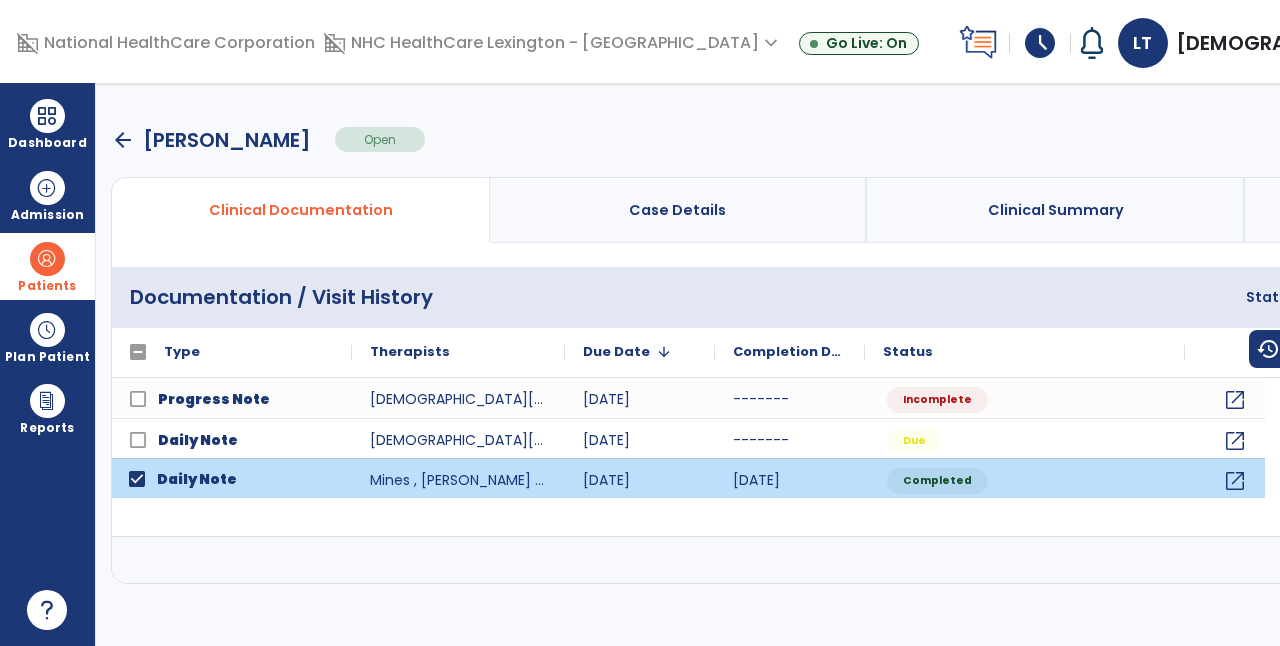 click at bounding box center [1563, 560] 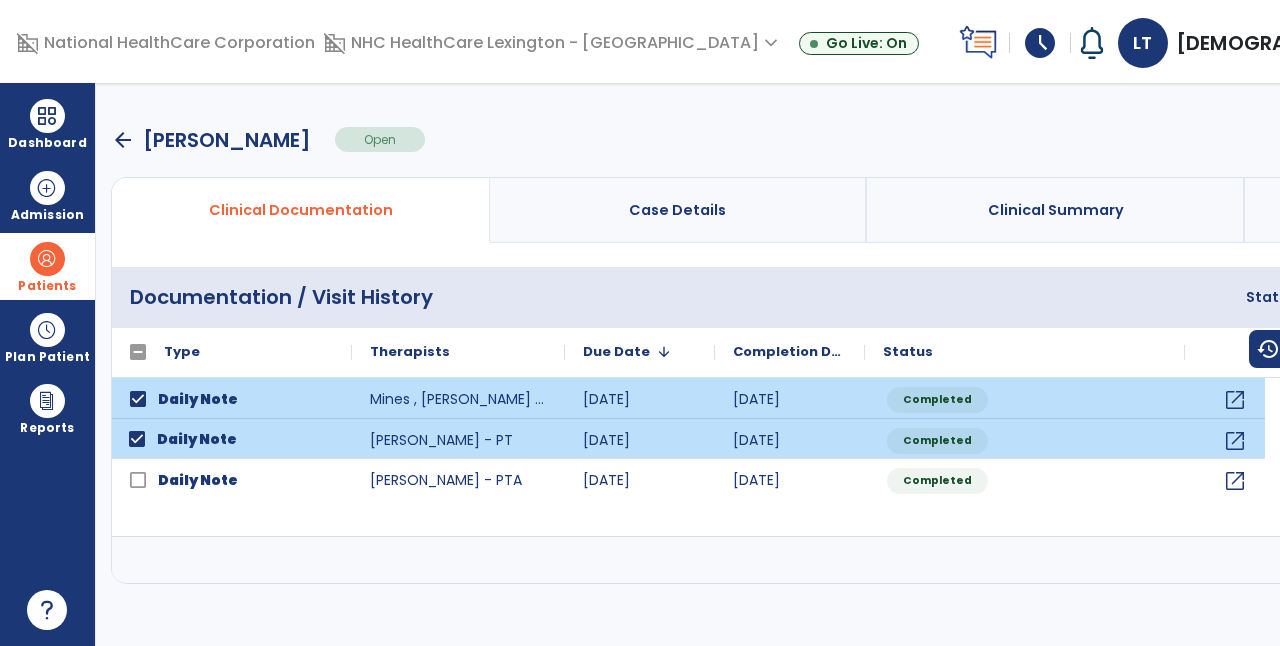 click on "menu" at bounding box center [1595, 297] 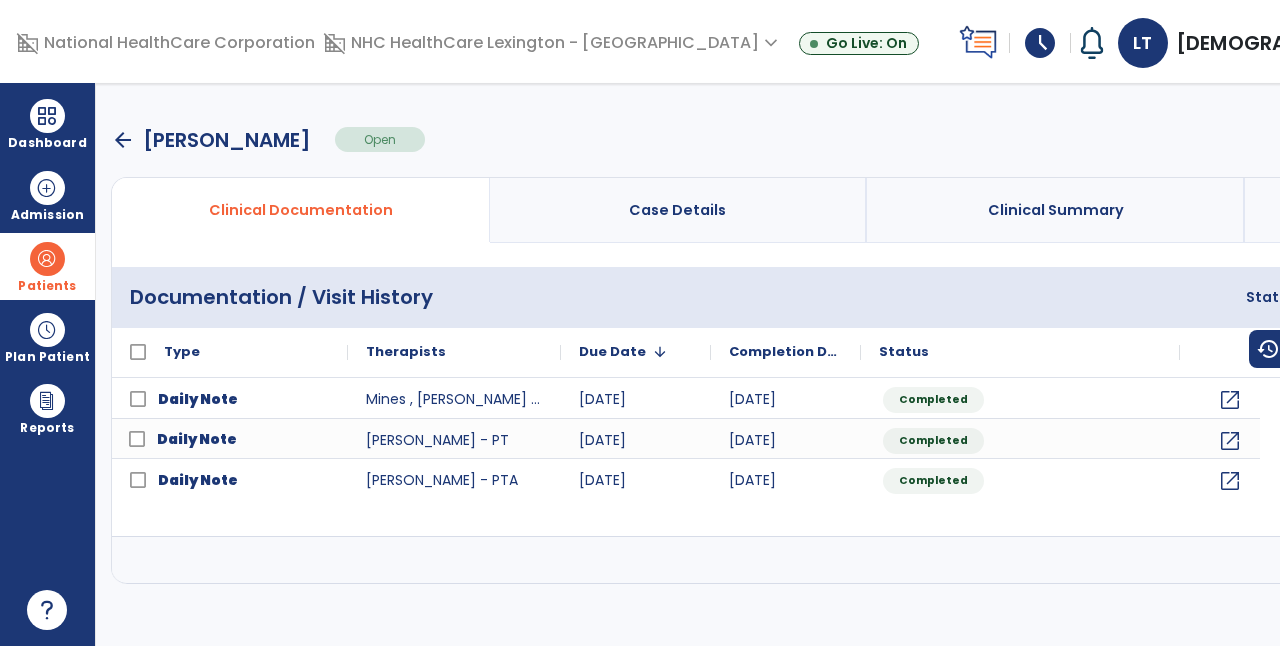 click at bounding box center [1444, 560] 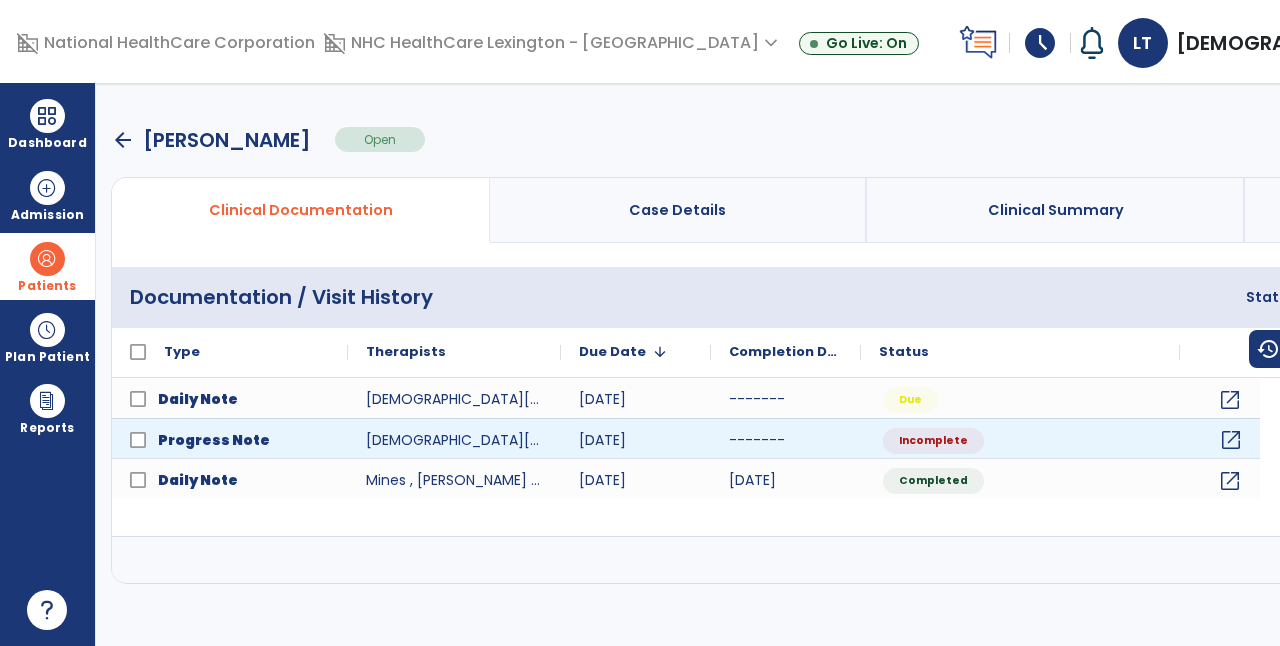 click on "open_in_new" 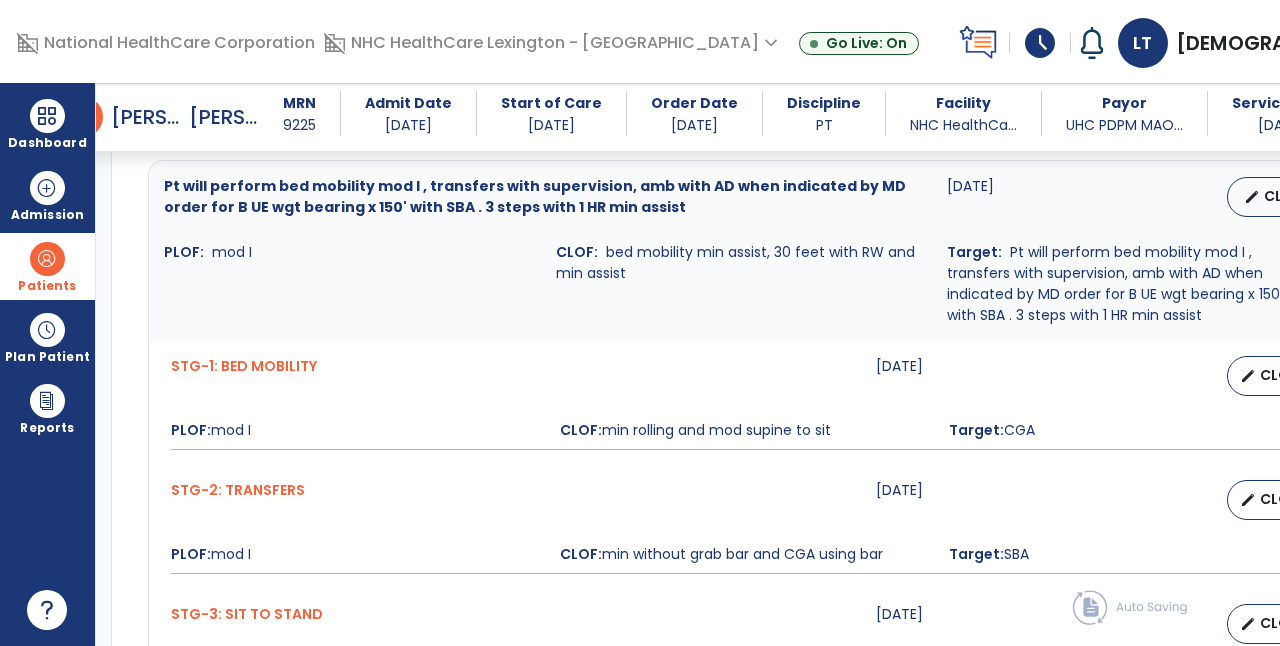 scroll, scrollTop: 1719, scrollLeft: 0, axis: vertical 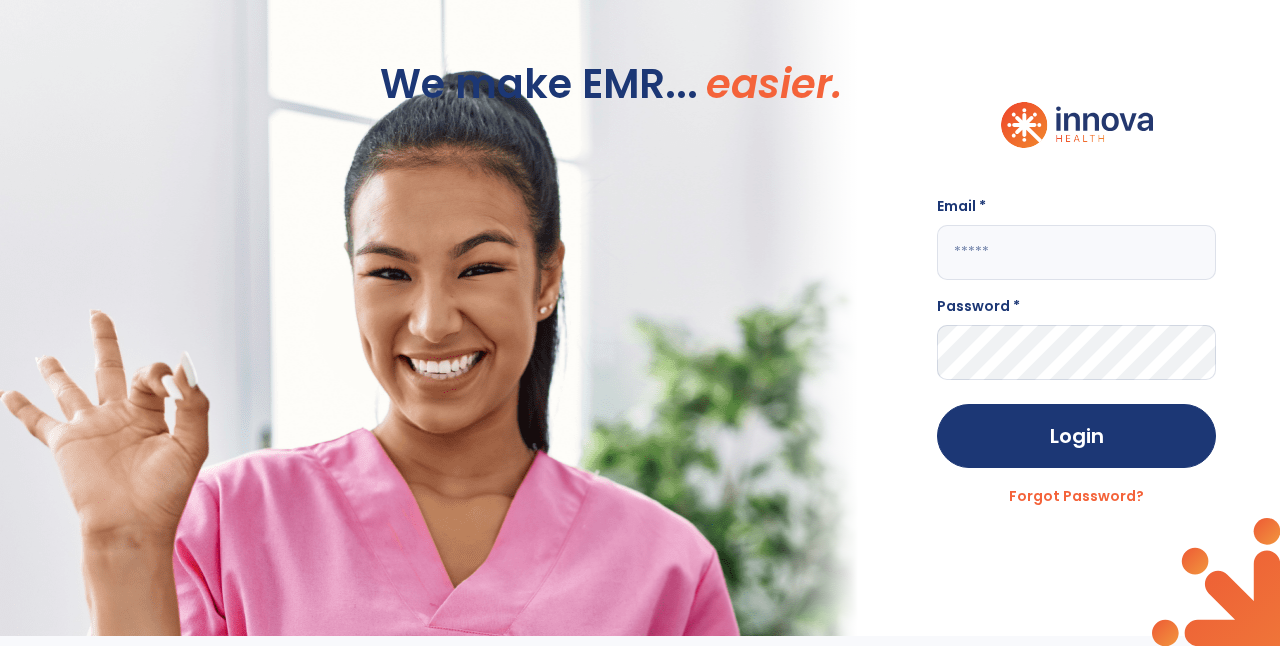 type on "**********" 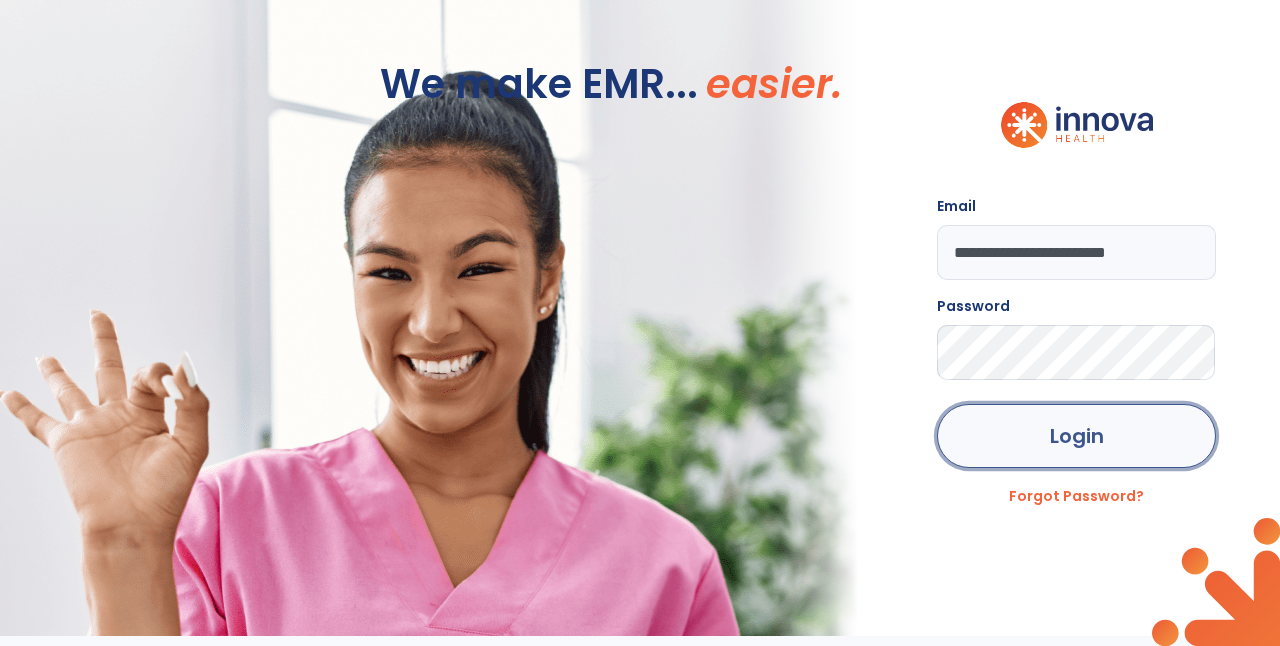click on "Login" 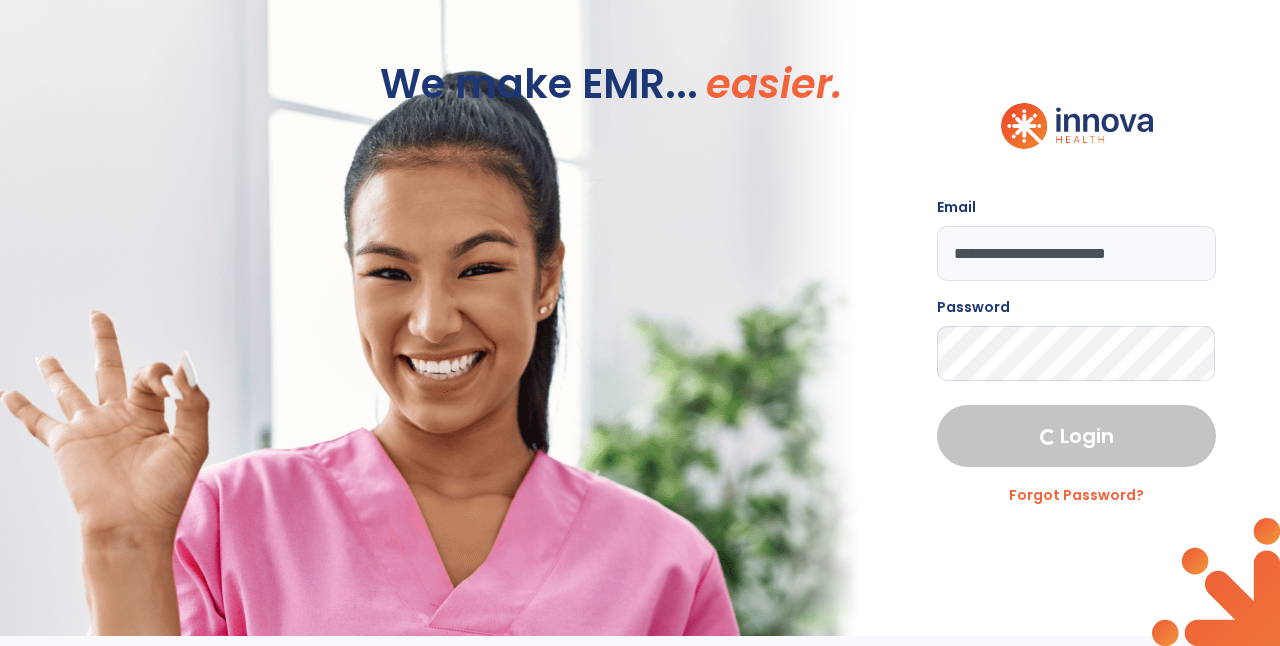 select on "****" 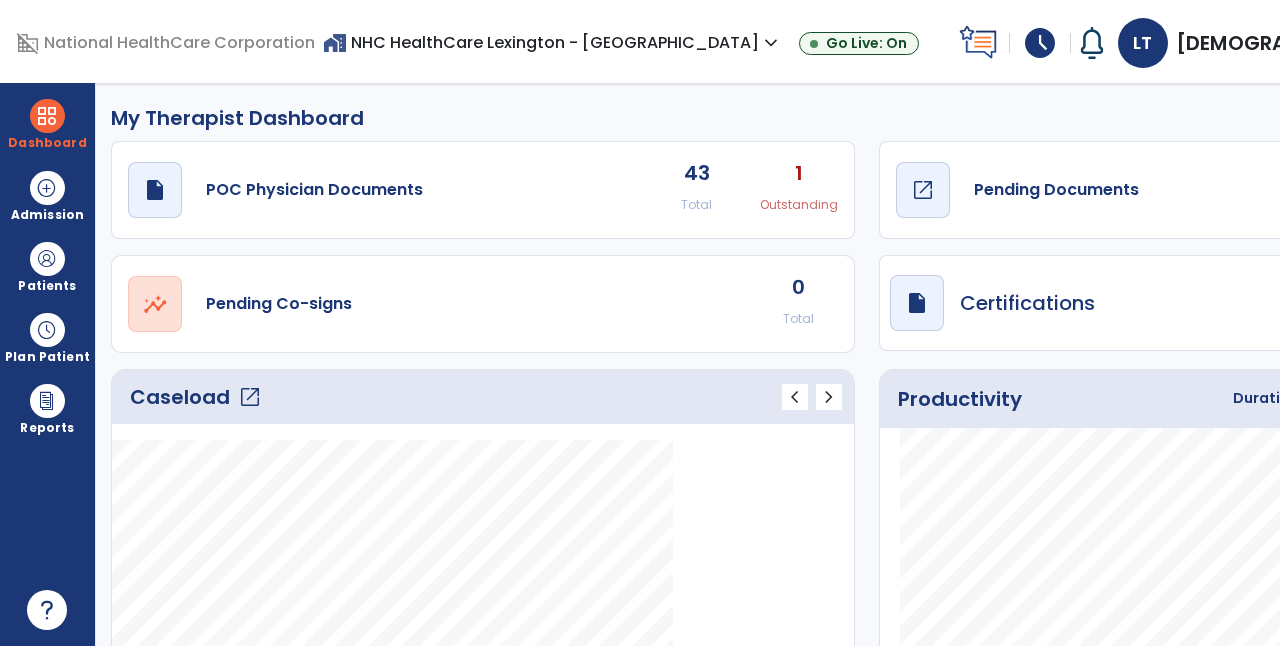 click on "open_in_new" 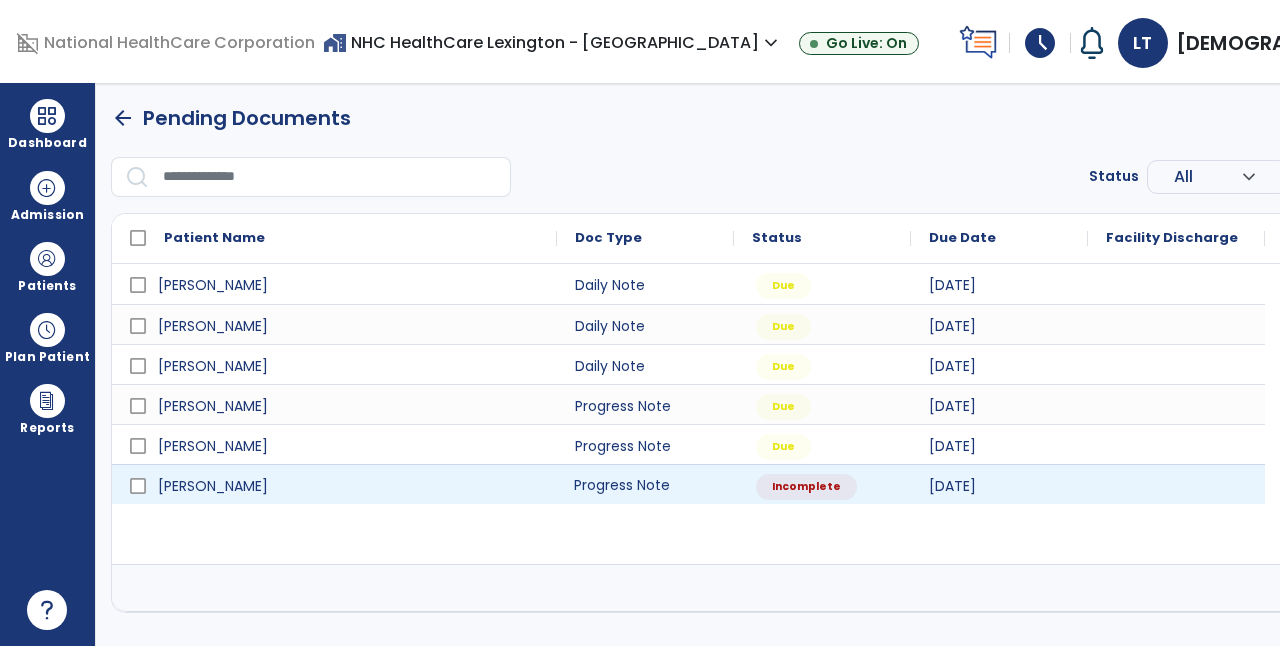 click on "Progress Note" at bounding box center [645, 484] 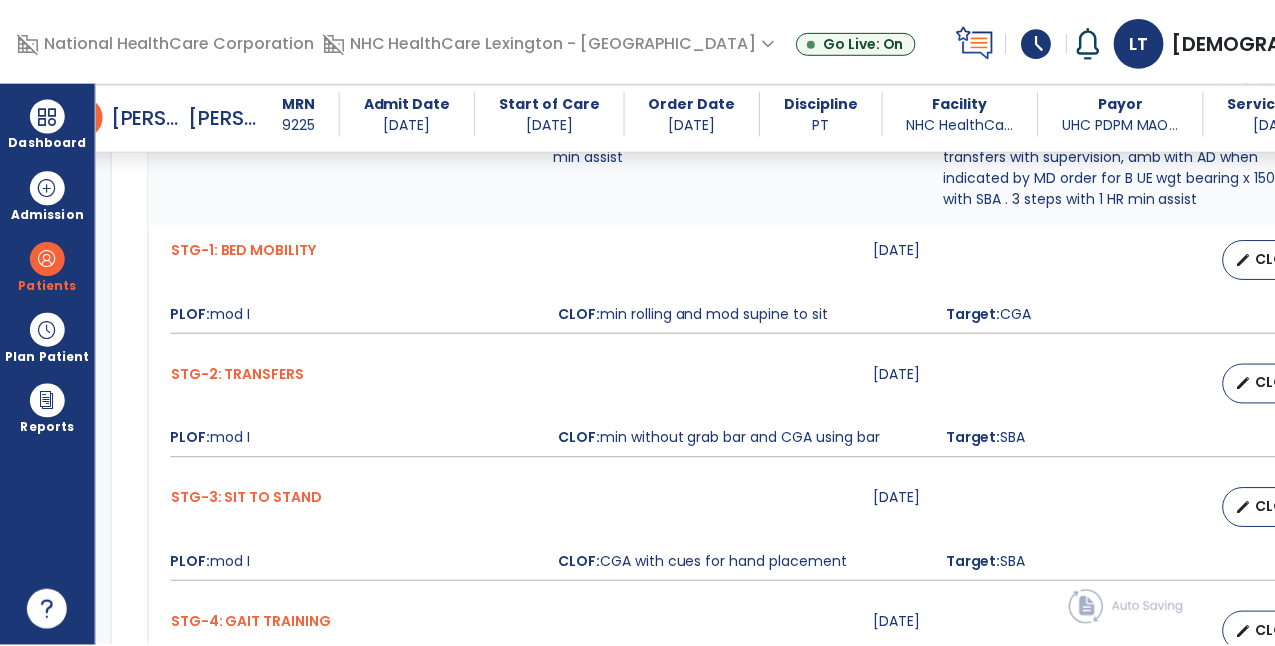 scroll, scrollTop: 1847, scrollLeft: 0, axis: vertical 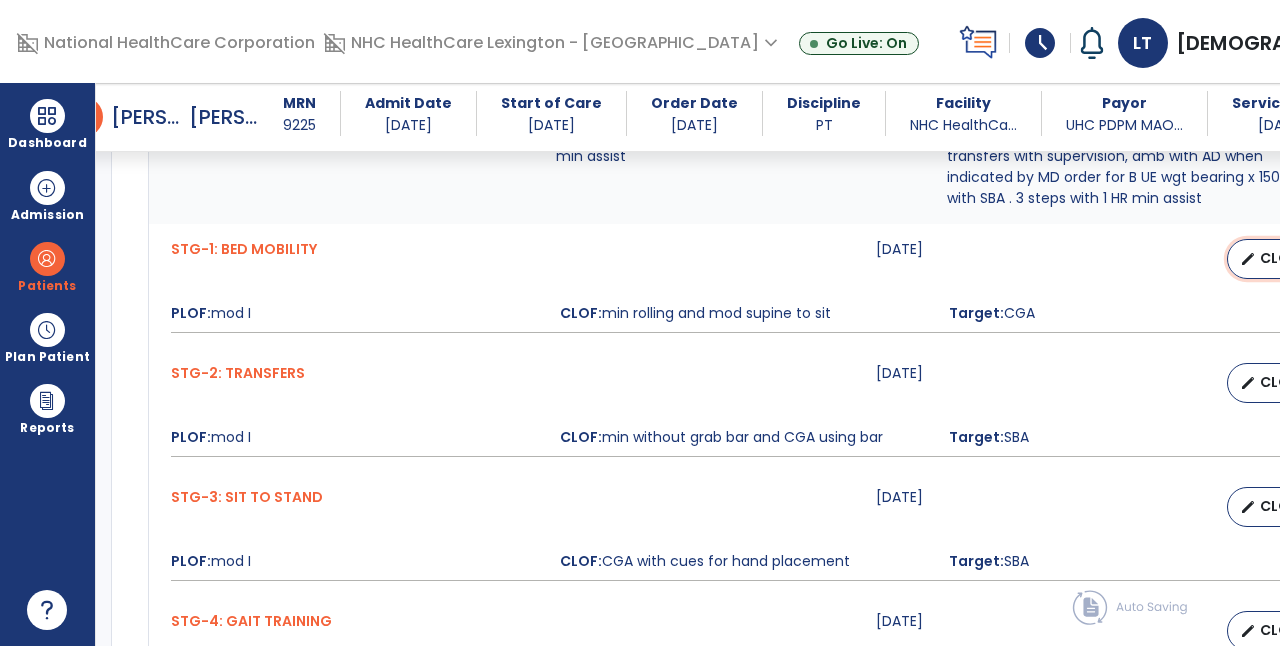click on "edit" at bounding box center (1248, 259) 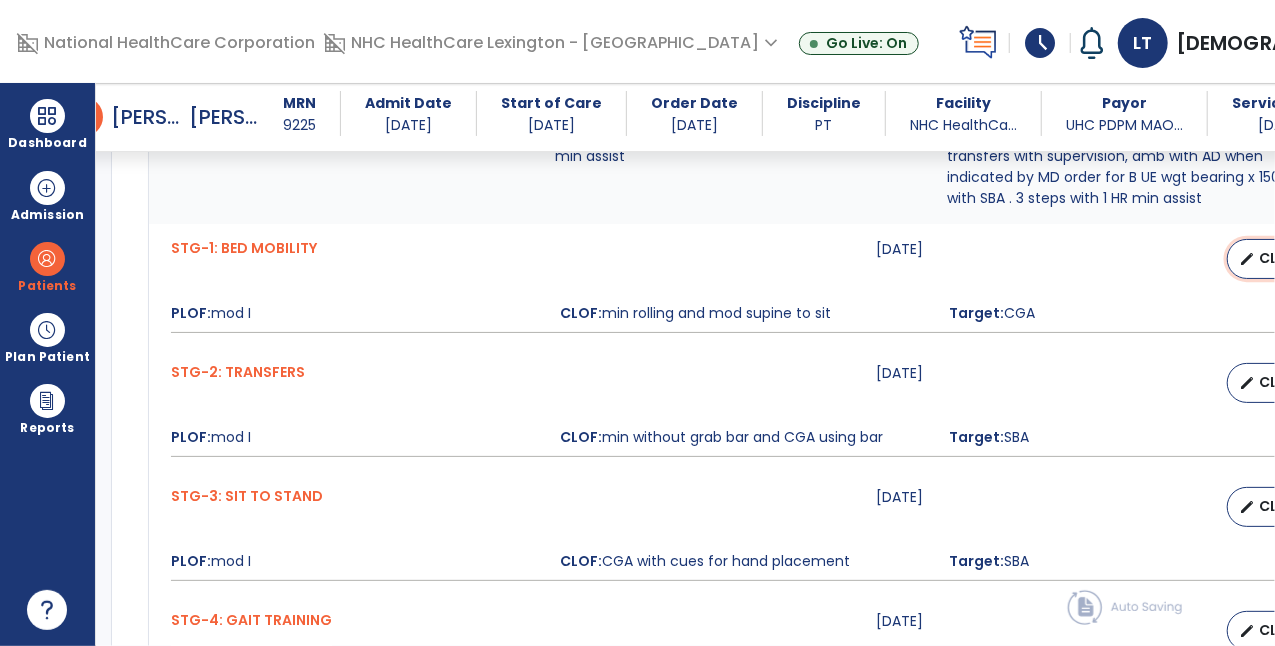 select on "********" 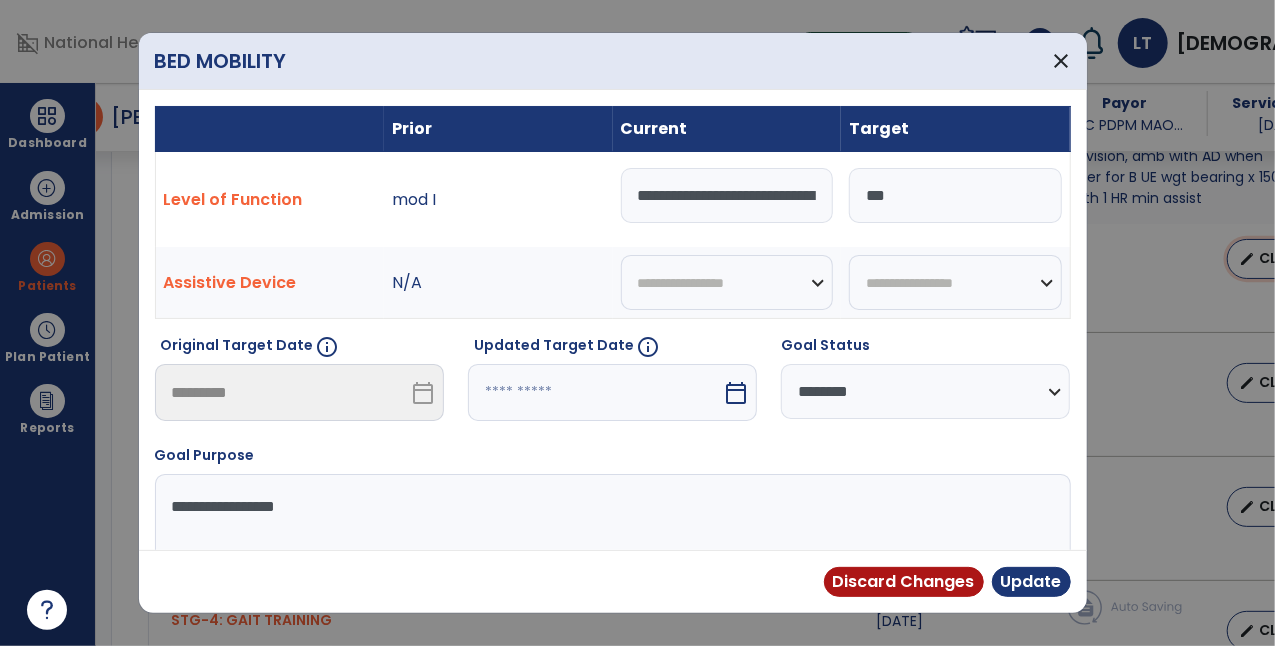 scroll, scrollTop: 1847, scrollLeft: 0, axis: vertical 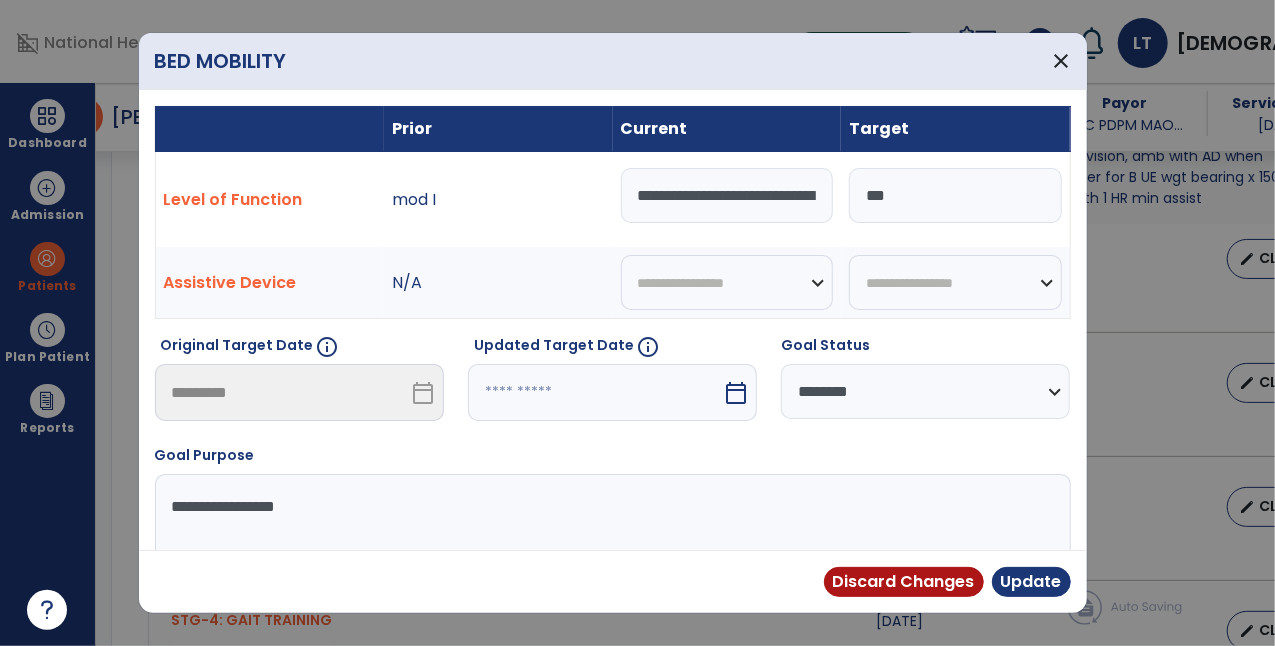 click on "calendar_today" at bounding box center (736, 393) 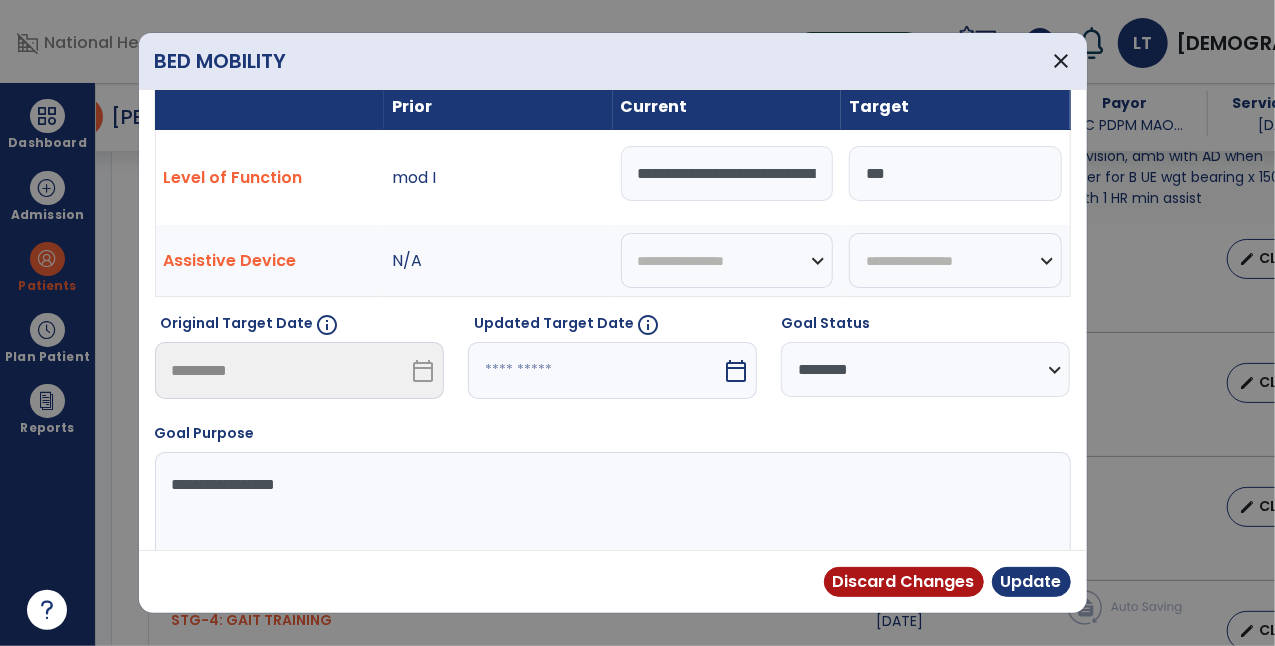 select on "*" 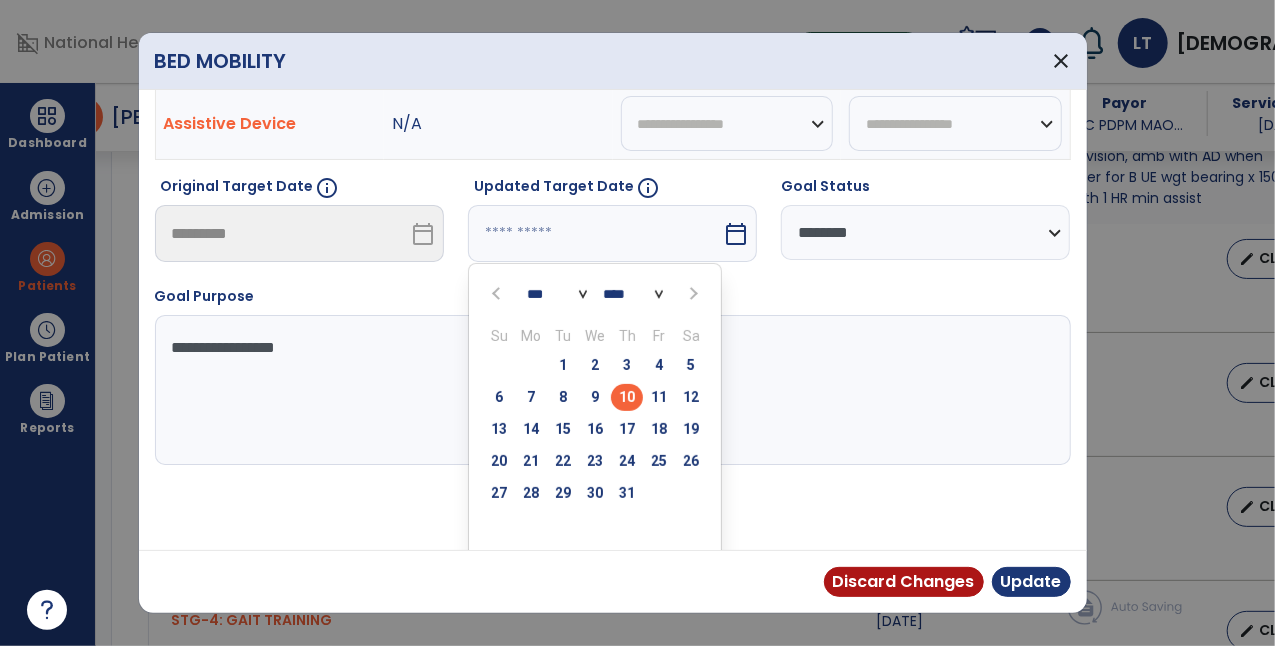 scroll, scrollTop: 164, scrollLeft: 0, axis: vertical 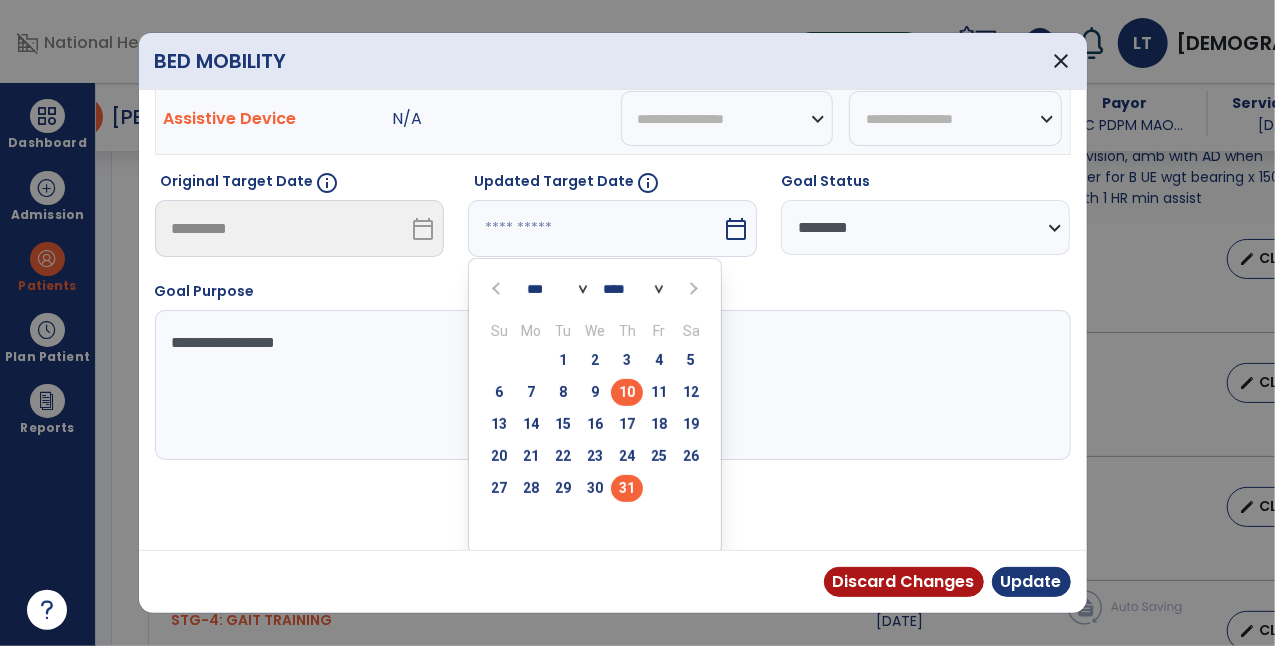 click on "31" at bounding box center (627, 488) 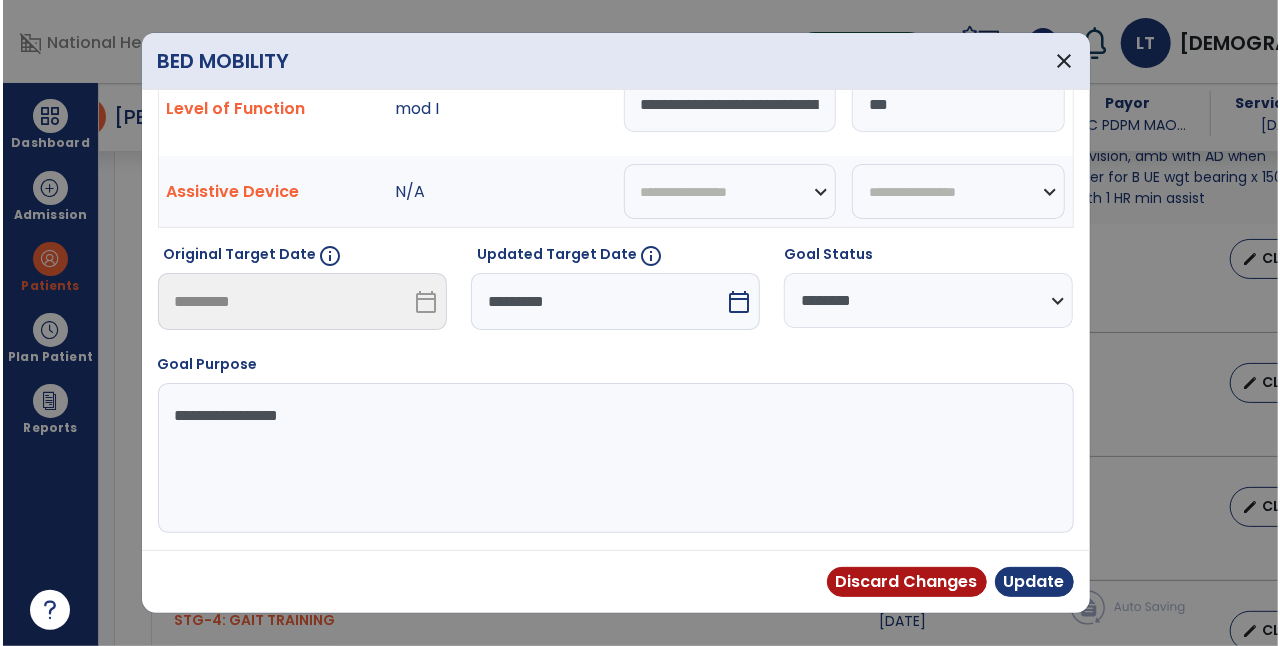 scroll, scrollTop: 86, scrollLeft: 0, axis: vertical 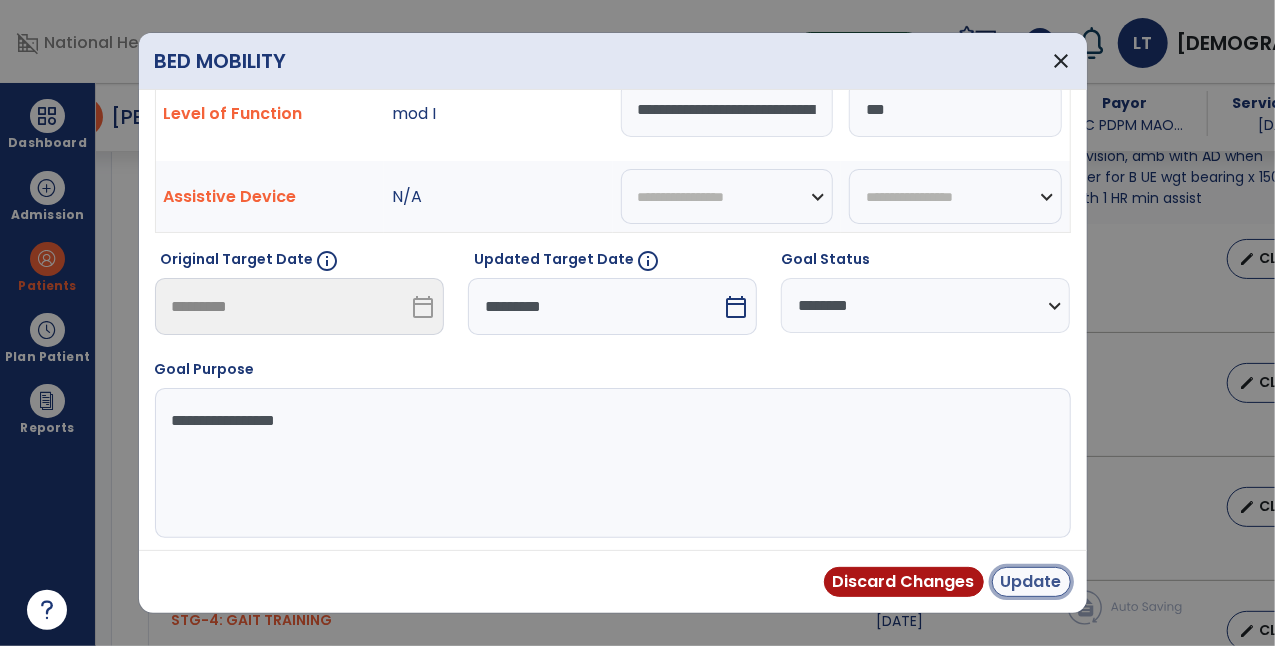 click on "Update" at bounding box center (1031, 582) 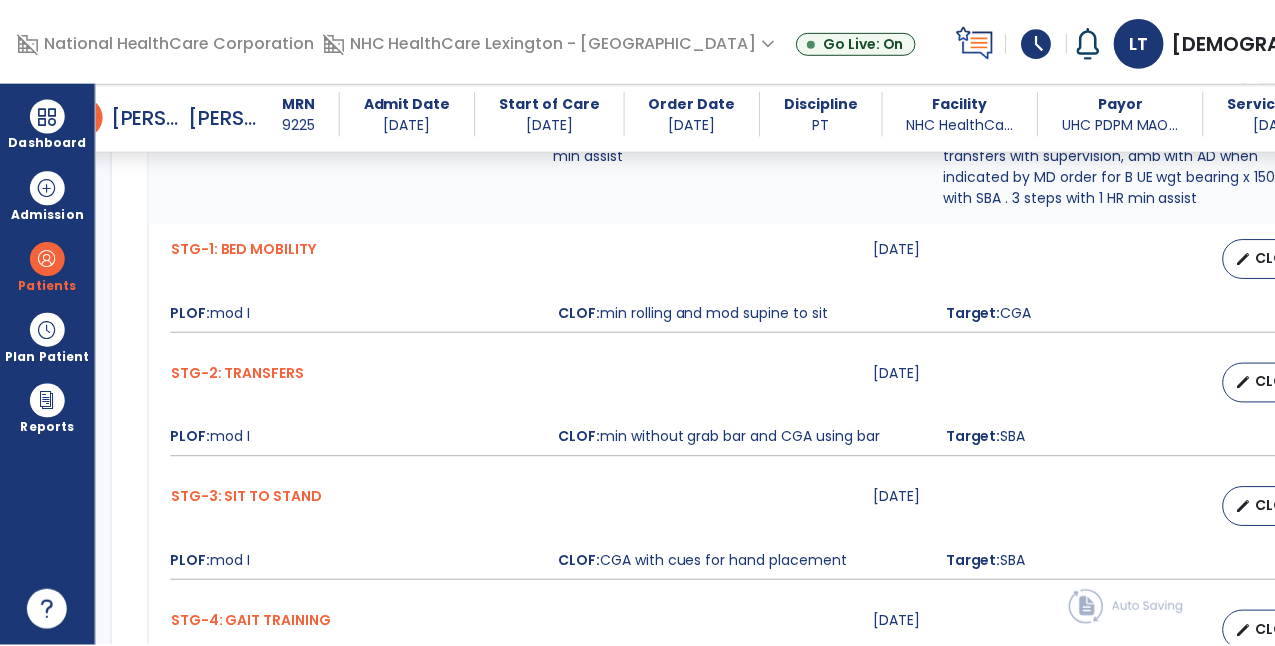 scroll, scrollTop: 1967, scrollLeft: 0, axis: vertical 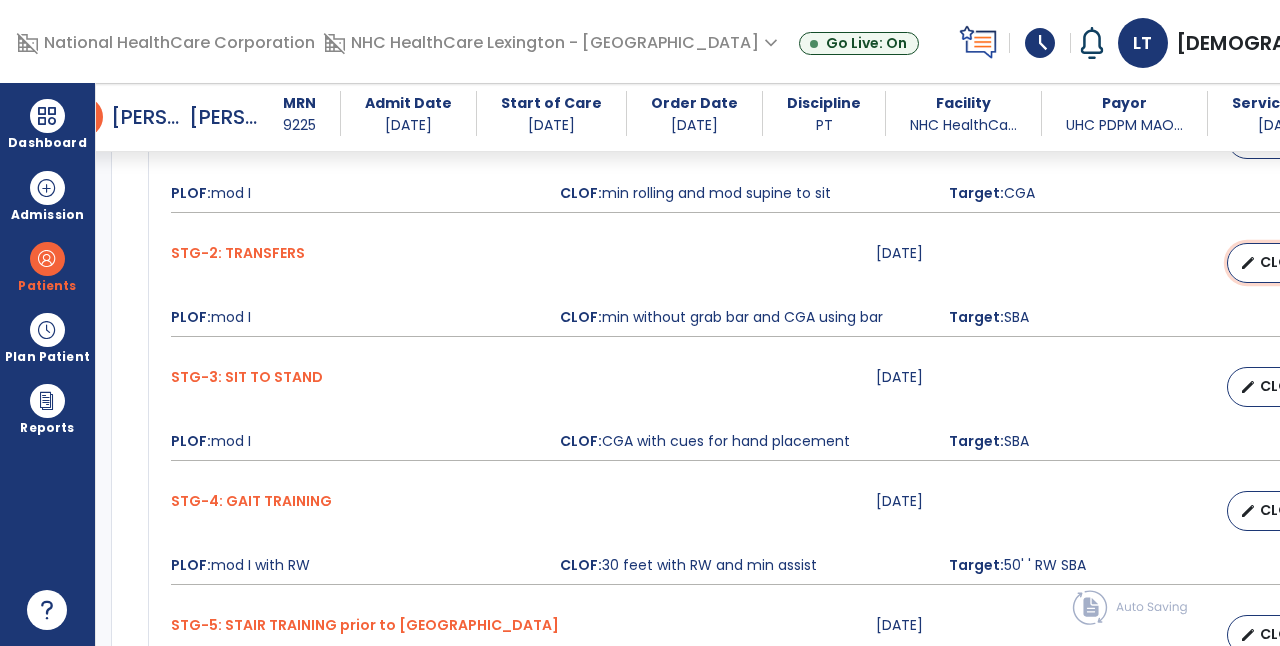 click on "edit   CLOF" at bounding box center [1271, 263] 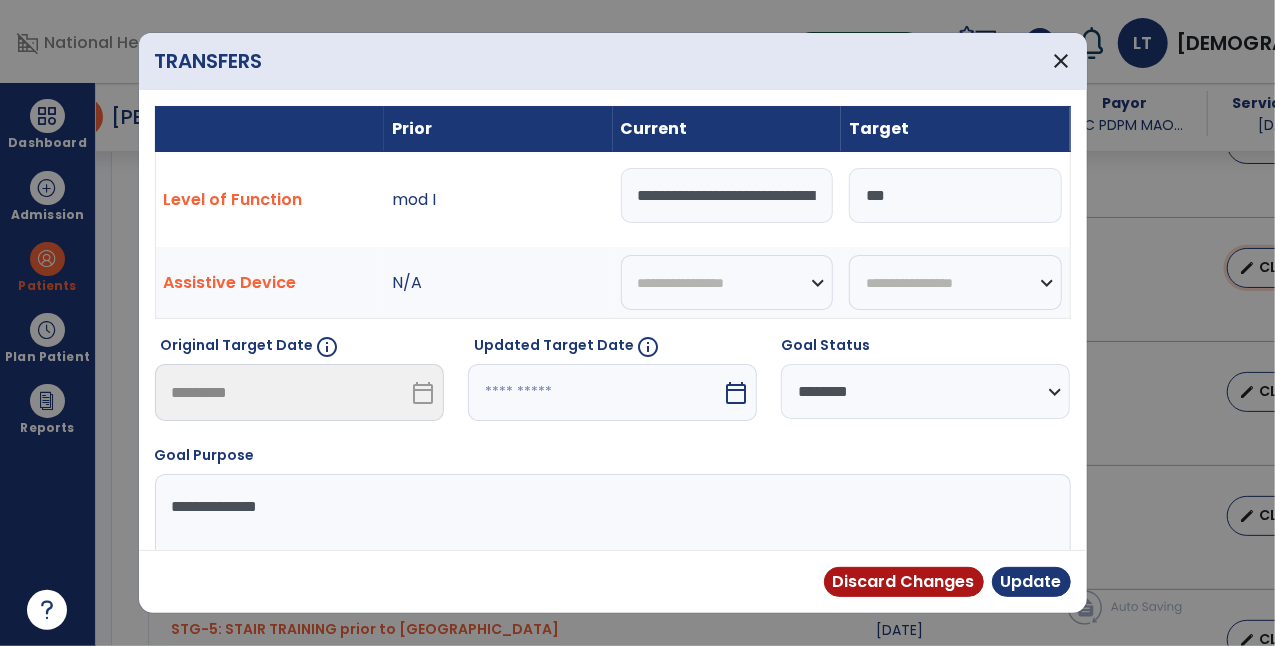 scroll, scrollTop: 1967, scrollLeft: 0, axis: vertical 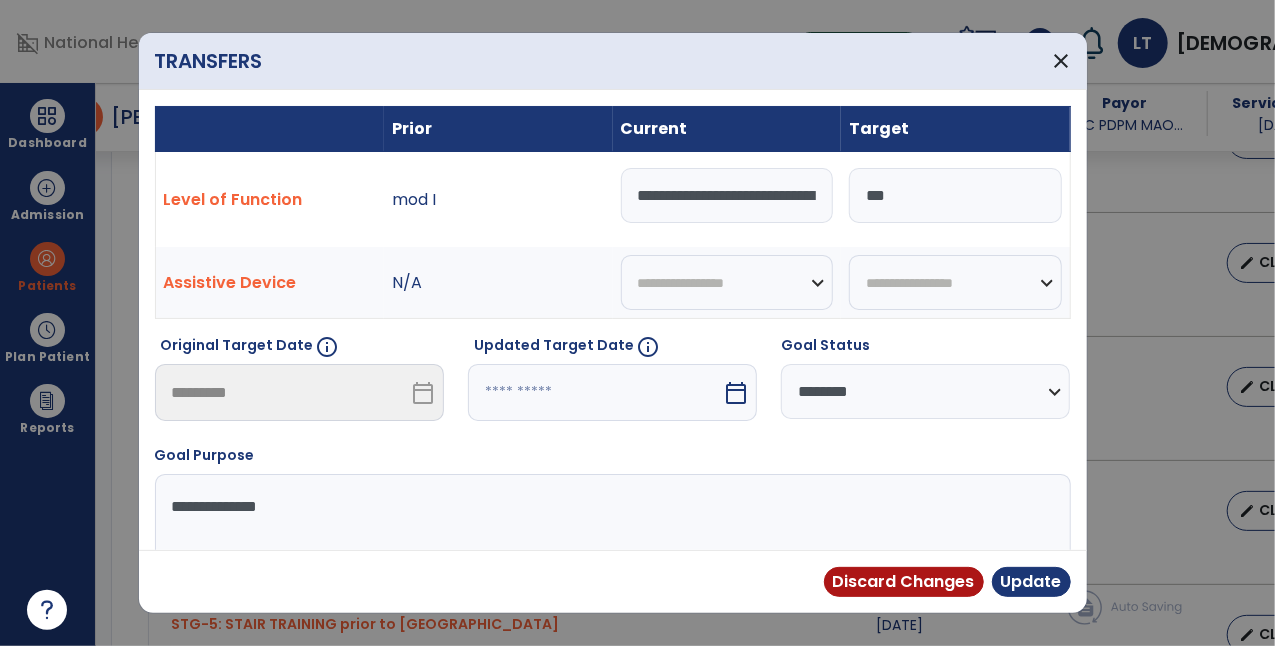 click on "calendar_today" at bounding box center [736, 393] 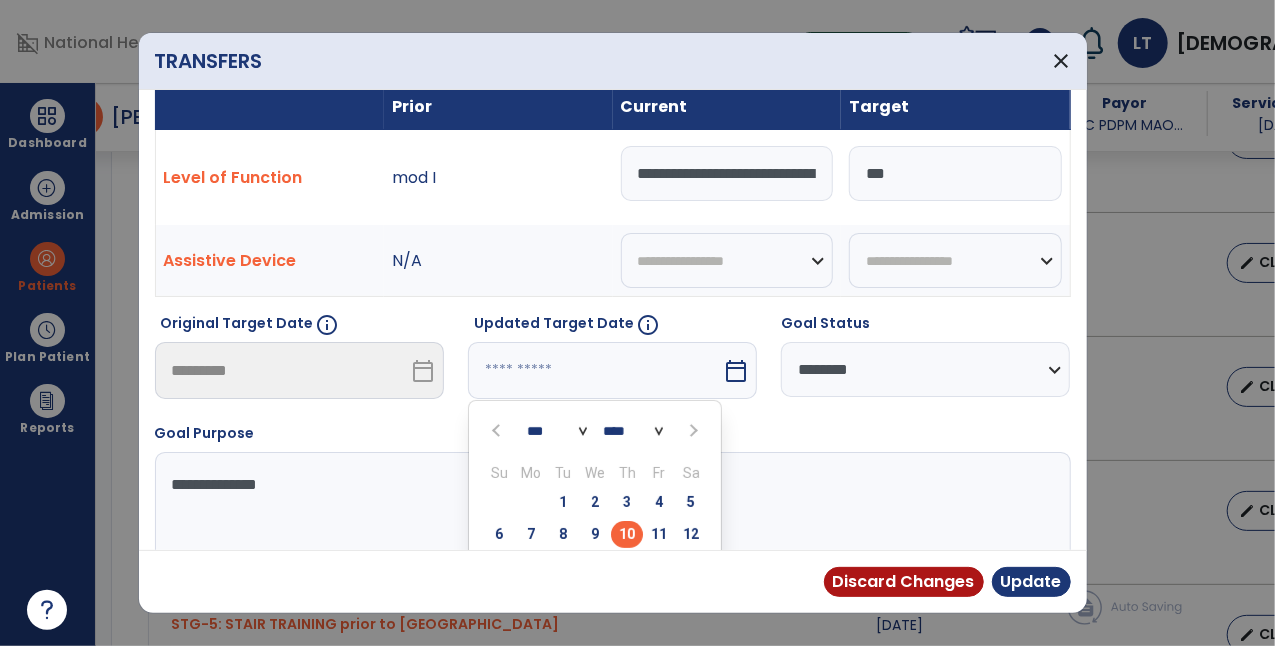 scroll, scrollTop: 164, scrollLeft: 0, axis: vertical 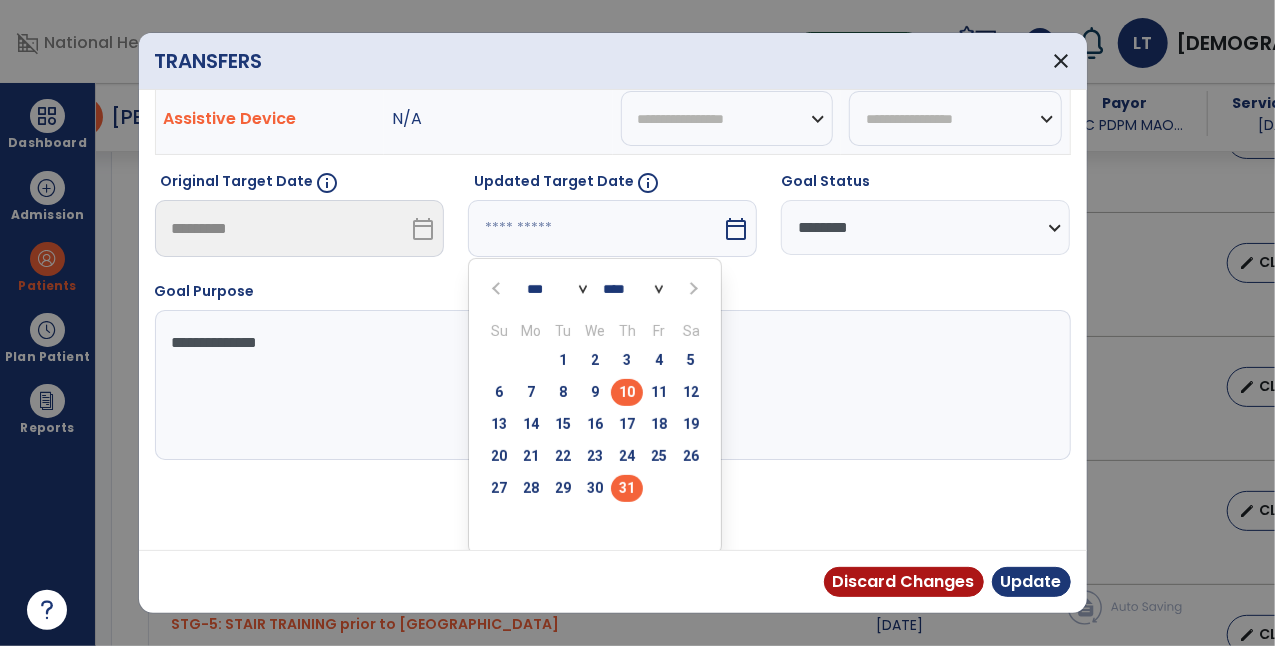 click on "31" at bounding box center (627, 488) 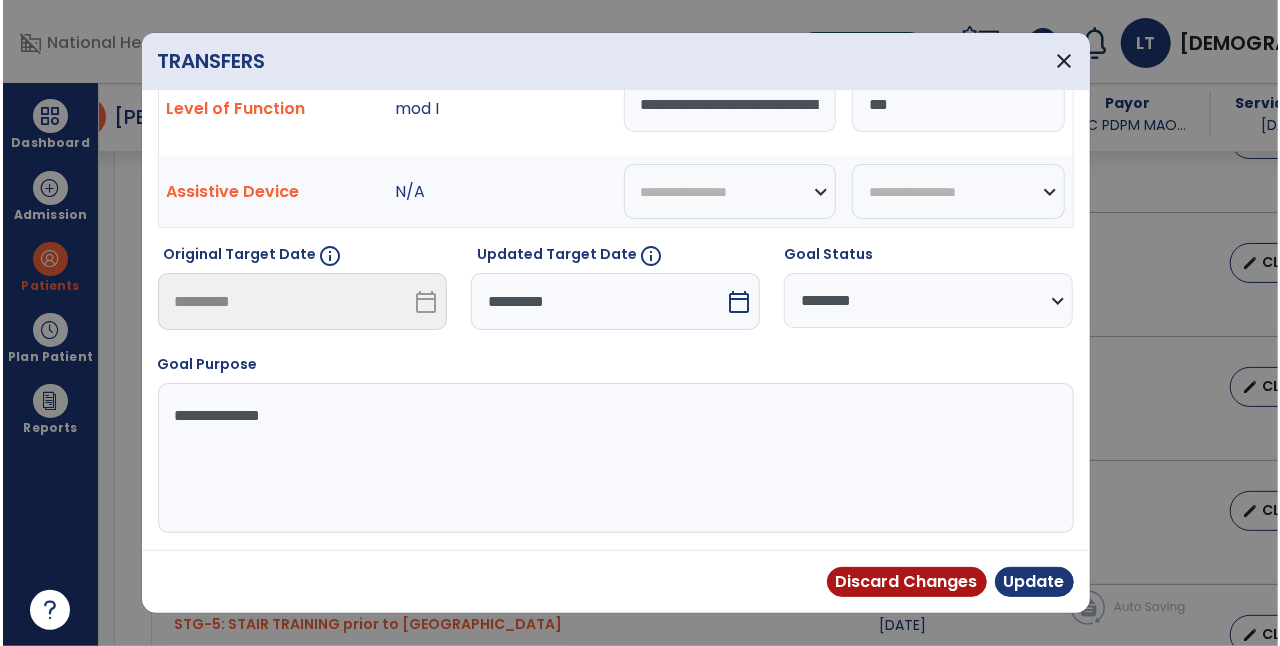 scroll, scrollTop: 86, scrollLeft: 0, axis: vertical 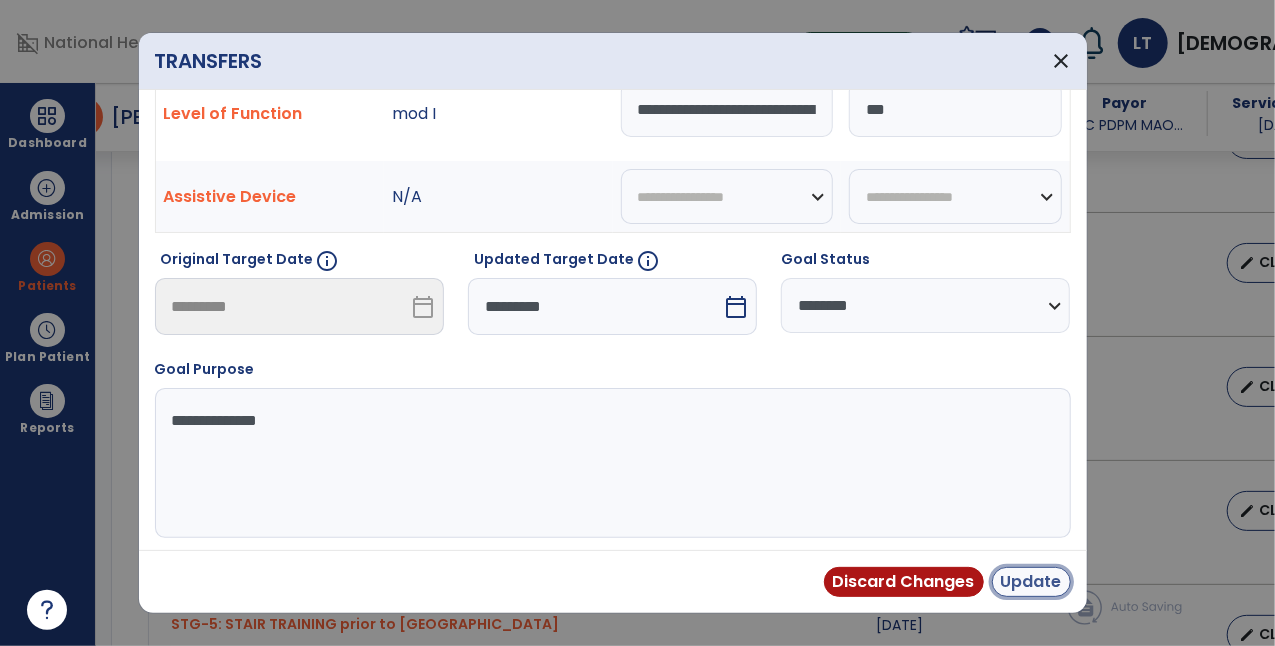 click on "Update" at bounding box center (1031, 582) 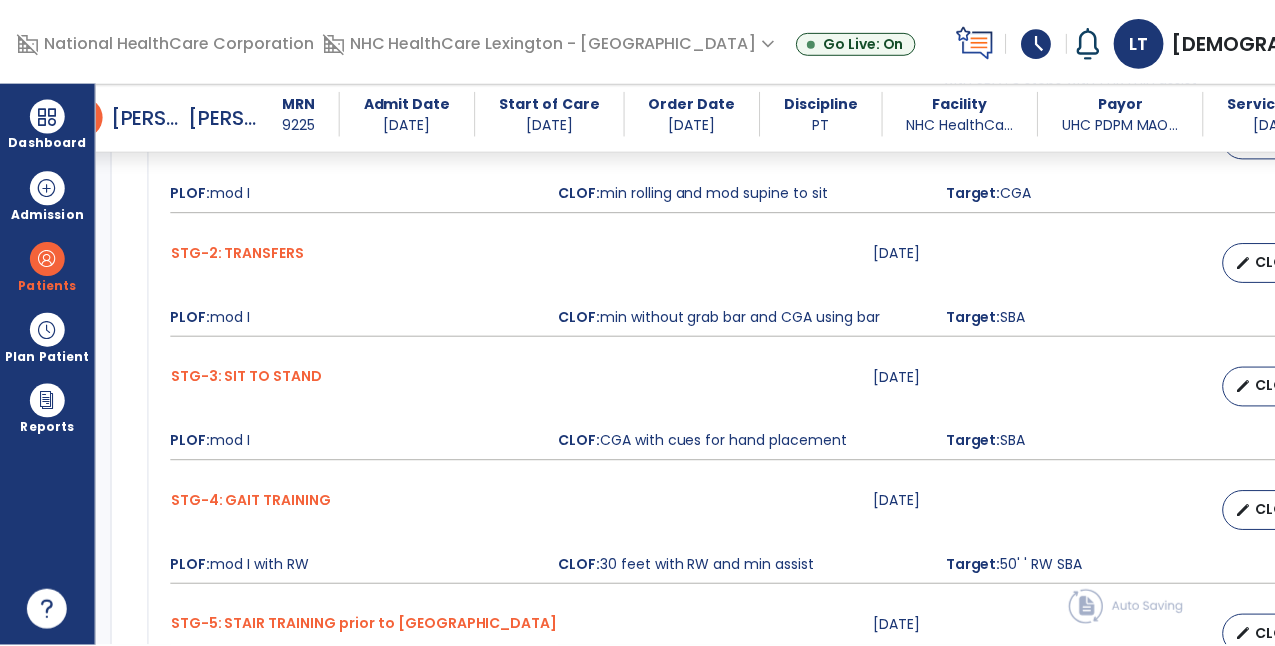 scroll, scrollTop: 2183, scrollLeft: 0, axis: vertical 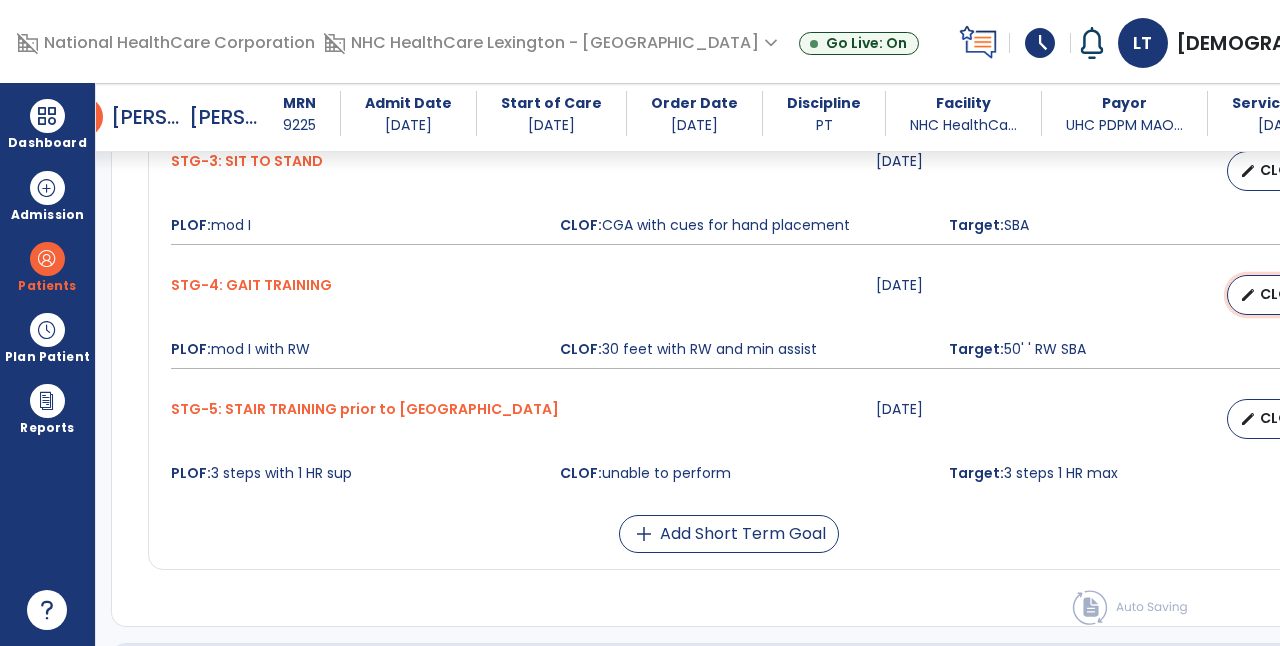click on "CLOF" at bounding box center (1279, 294) 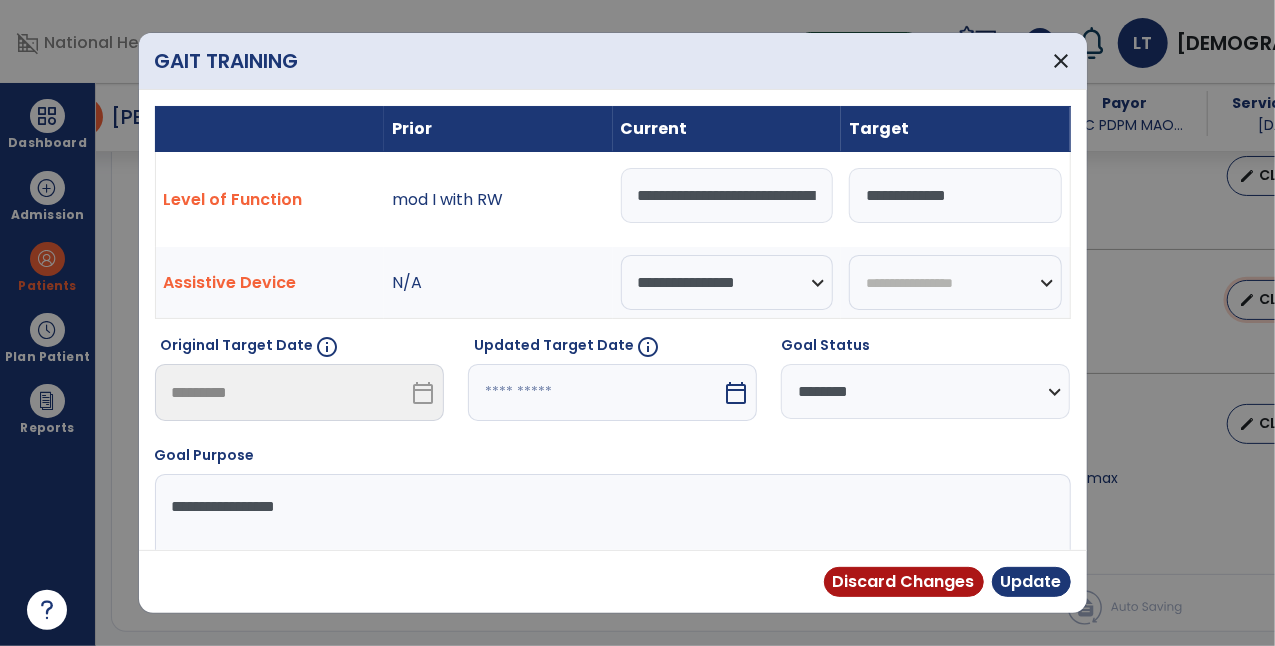 scroll, scrollTop: 2183, scrollLeft: 0, axis: vertical 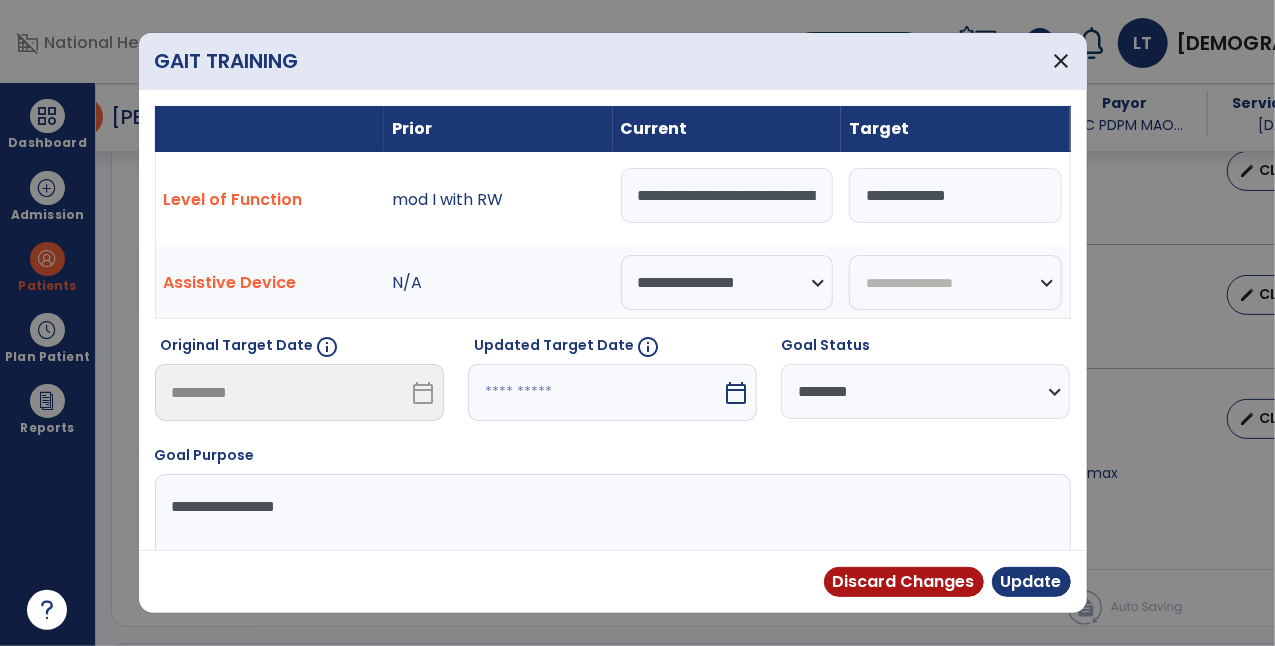 click on "calendar_today" at bounding box center (738, 392) 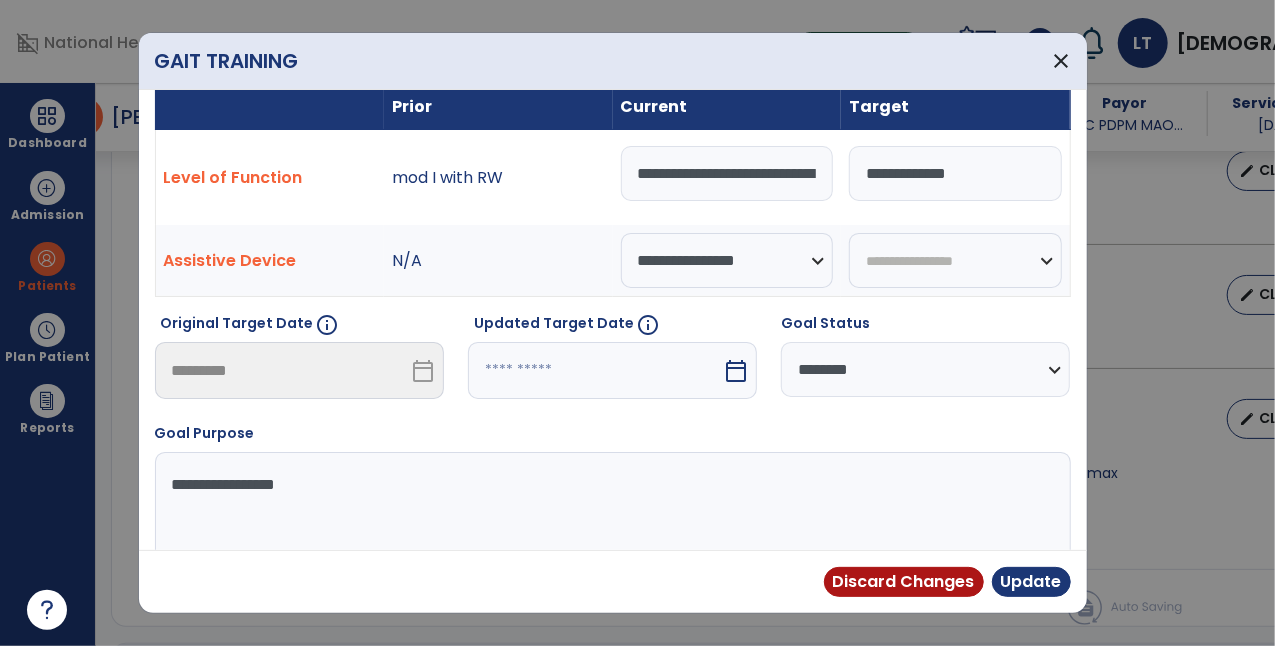 select on "*" 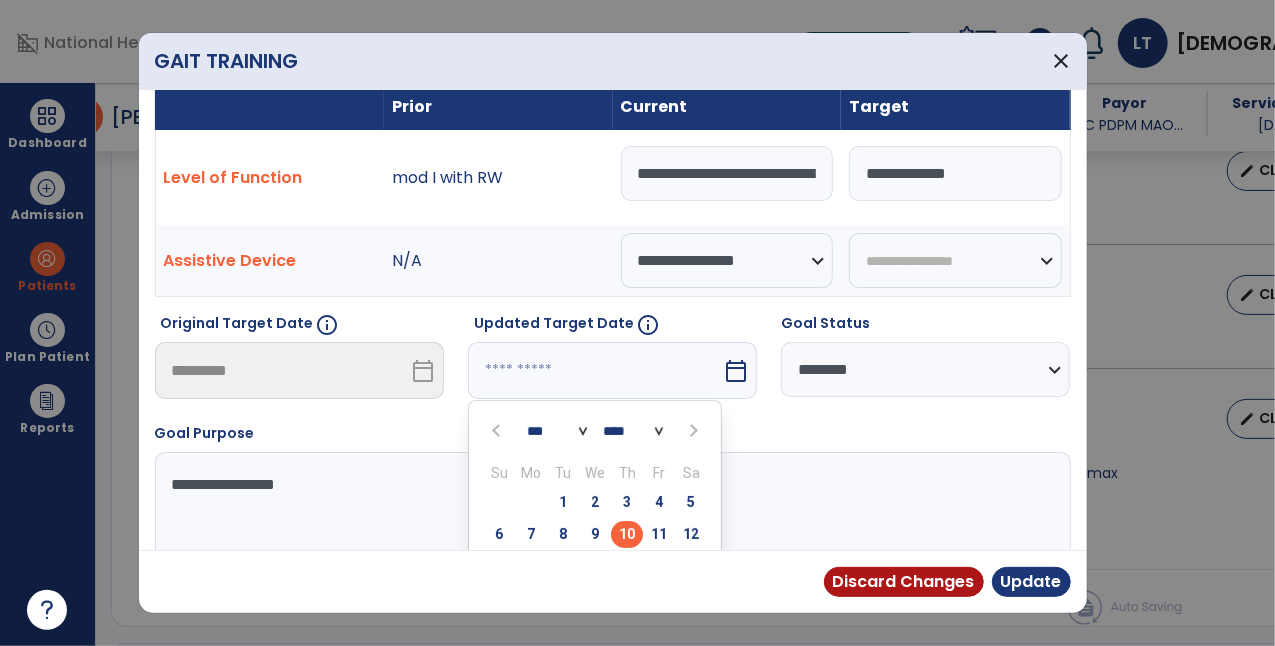 scroll, scrollTop: 164, scrollLeft: 0, axis: vertical 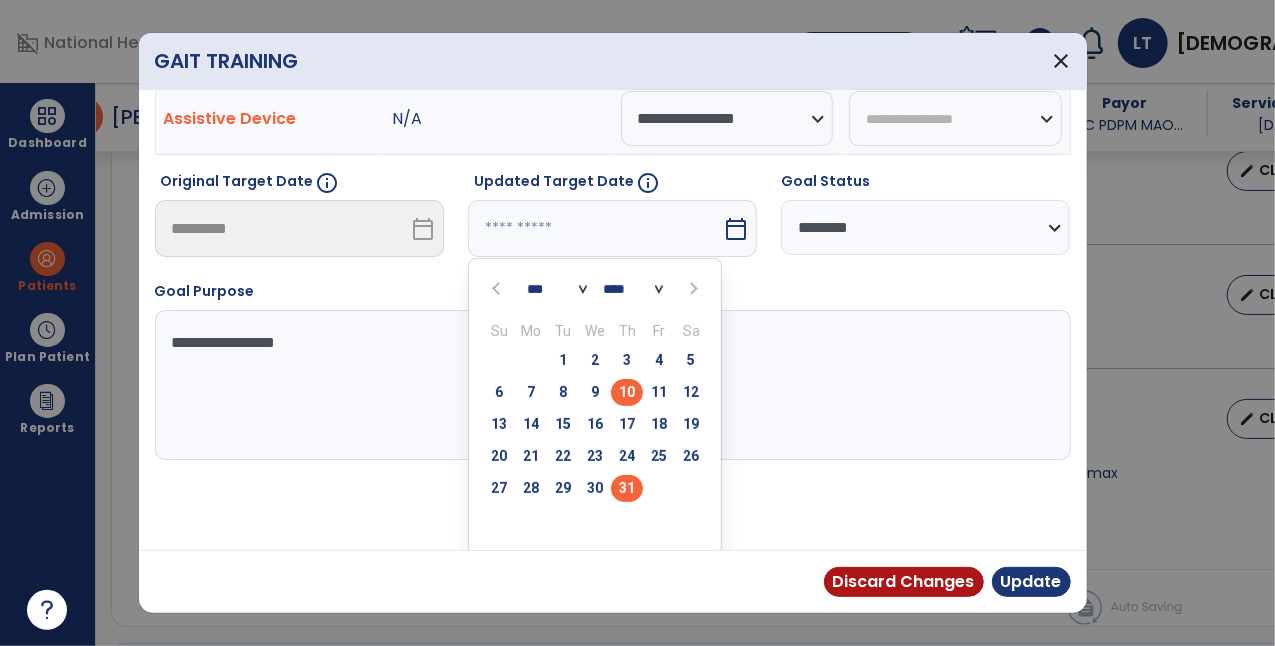 click on "31" at bounding box center [627, 488] 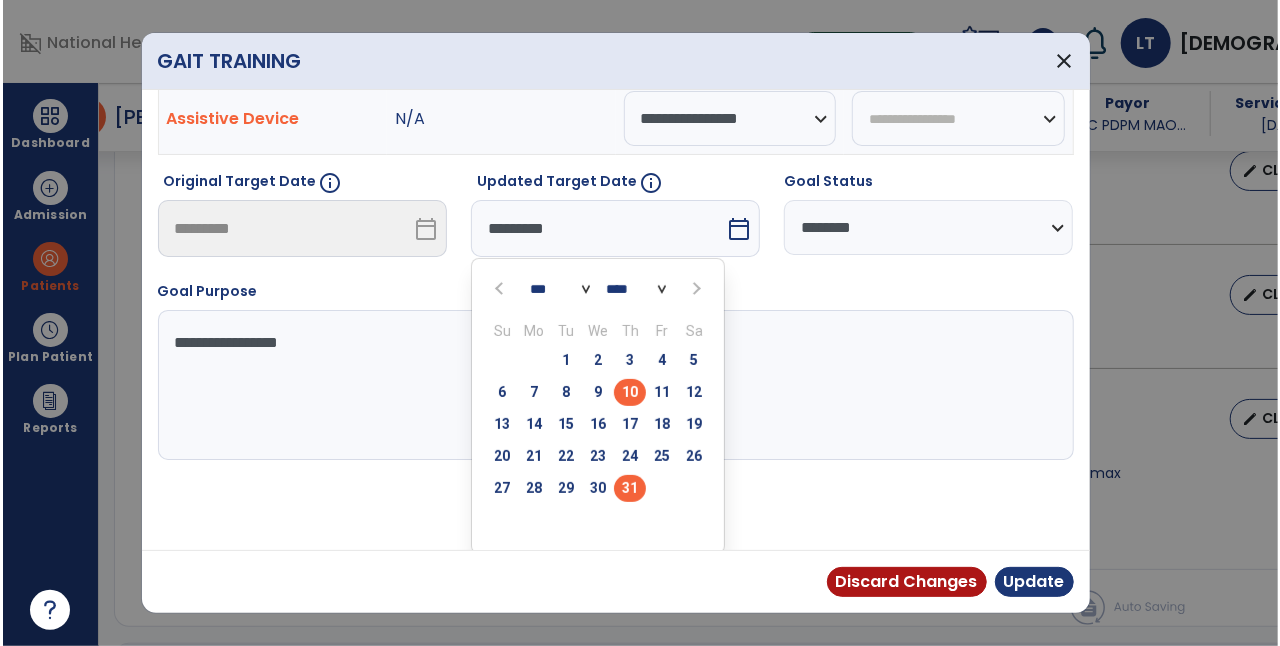 scroll, scrollTop: 86, scrollLeft: 0, axis: vertical 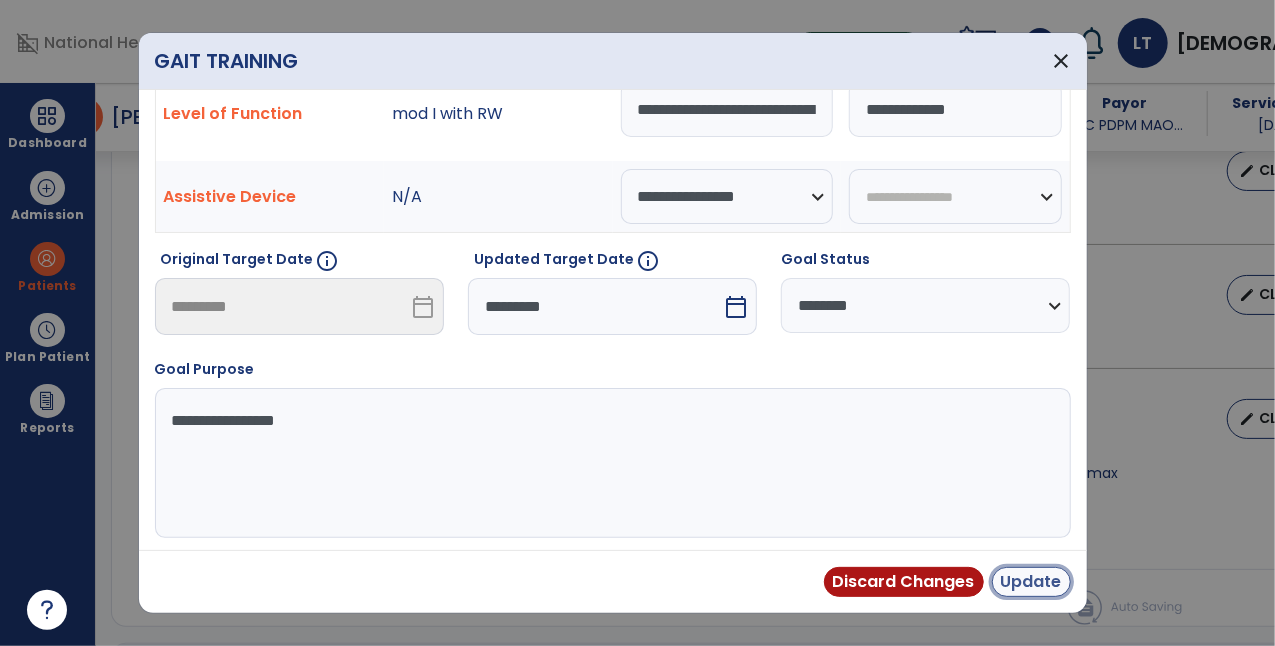 click on "Update" at bounding box center (1031, 582) 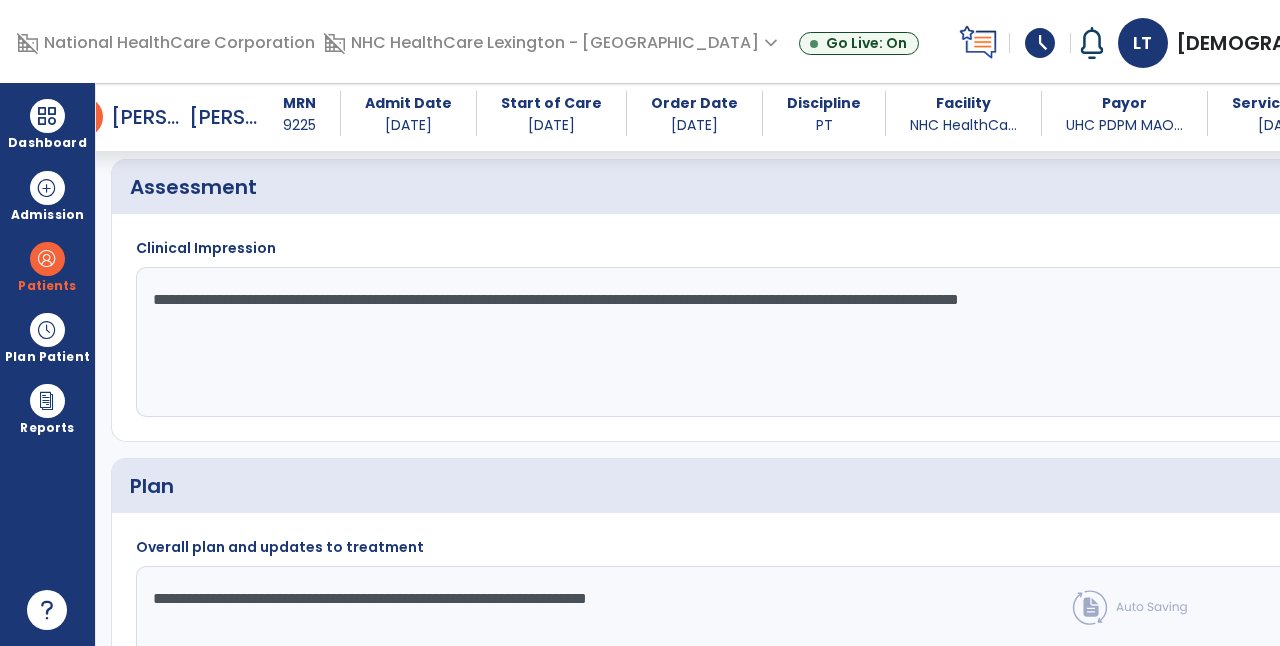 scroll, scrollTop: 2687, scrollLeft: 0, axis: vertical 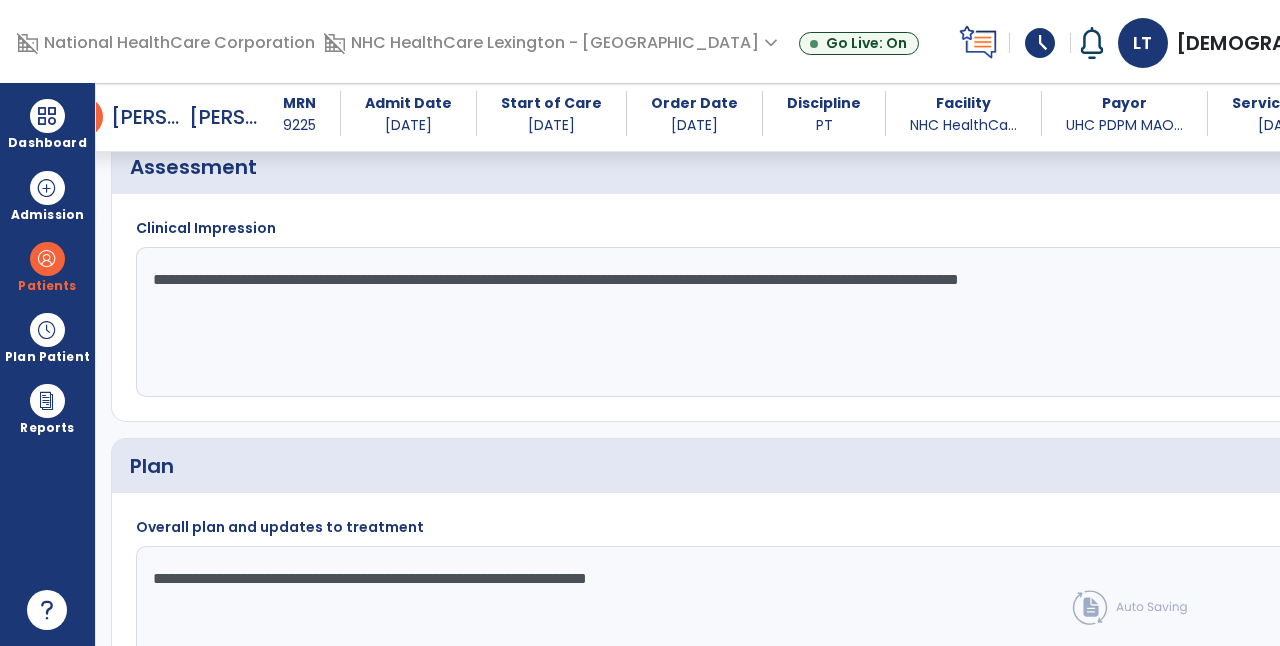 click on "**********" 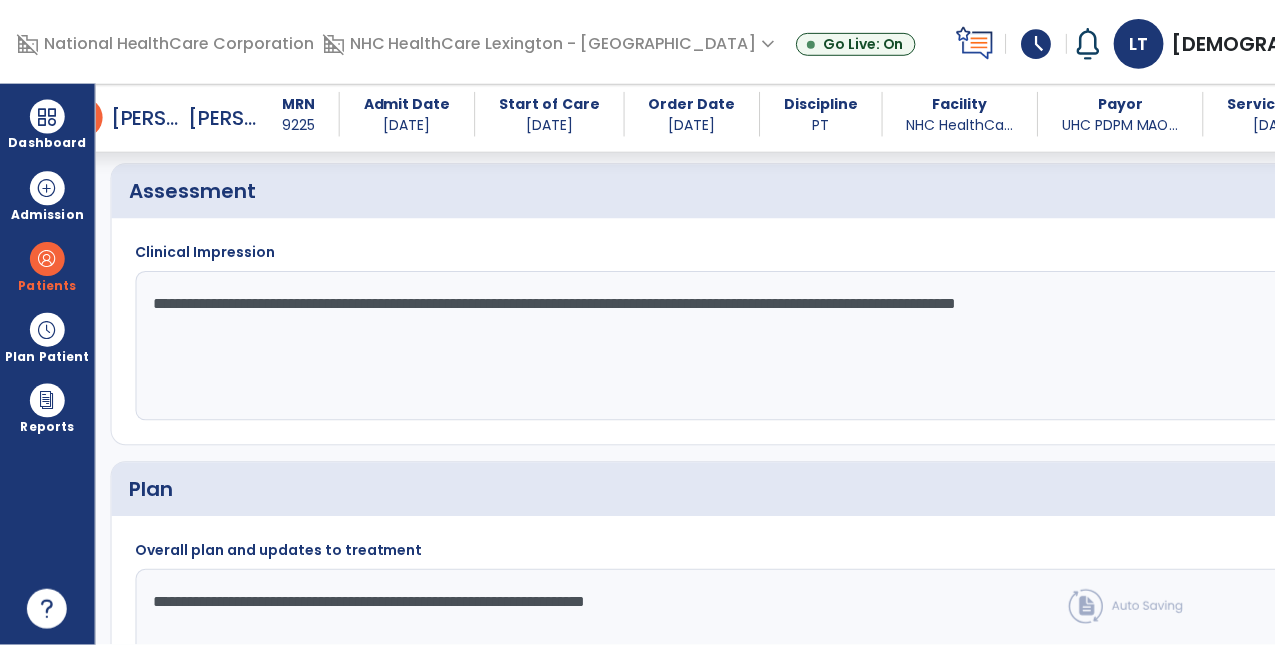 scroll, scrollTop: 2931, scrollLeft: 0, axis: vertical 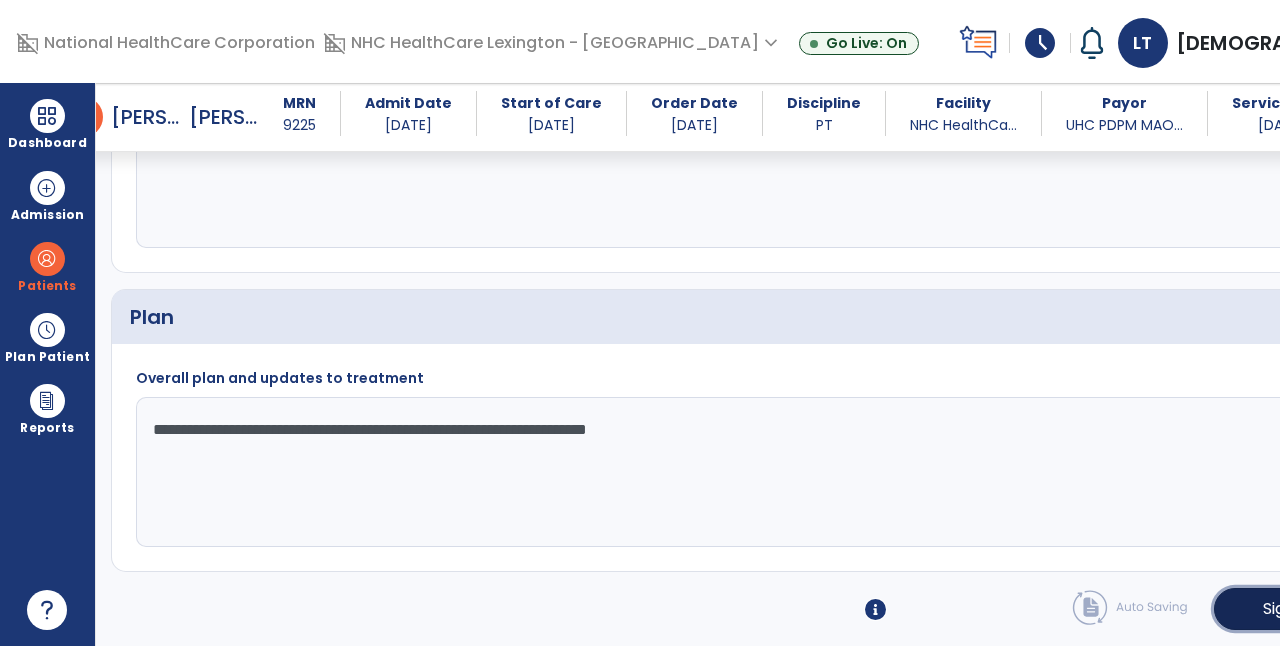 click on "Sign  chevron_right" 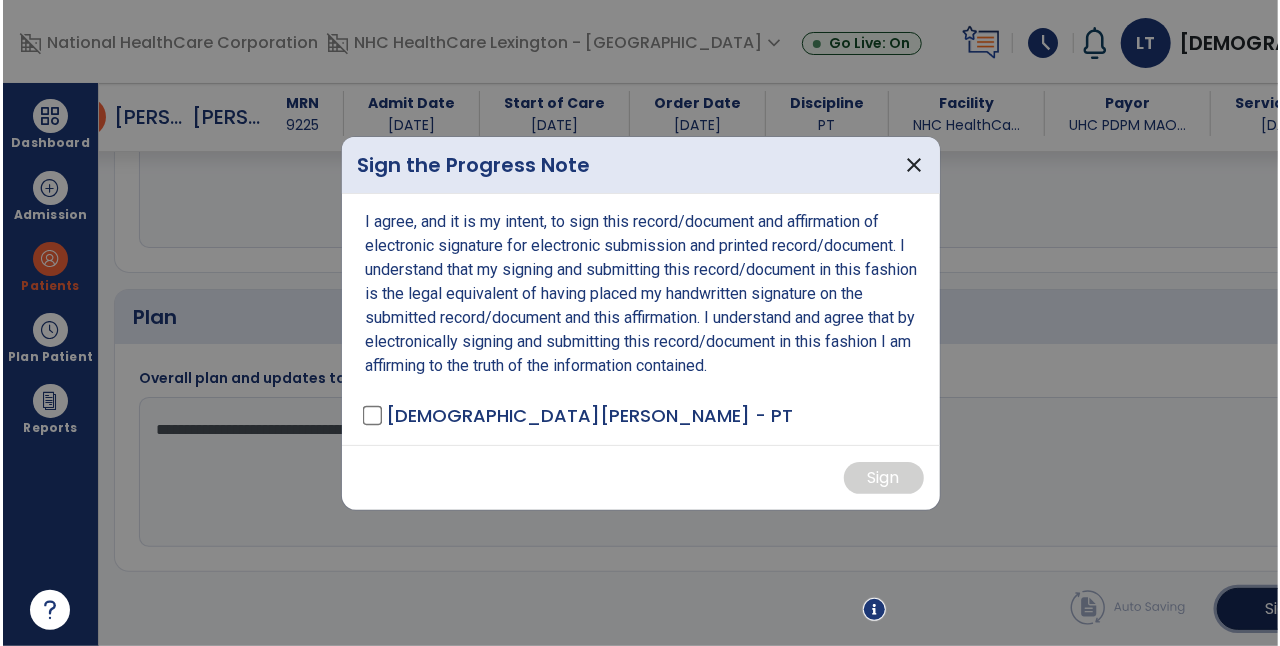 scroll, scrollTop: 2931, scrollLeft: 0, axis: vertical 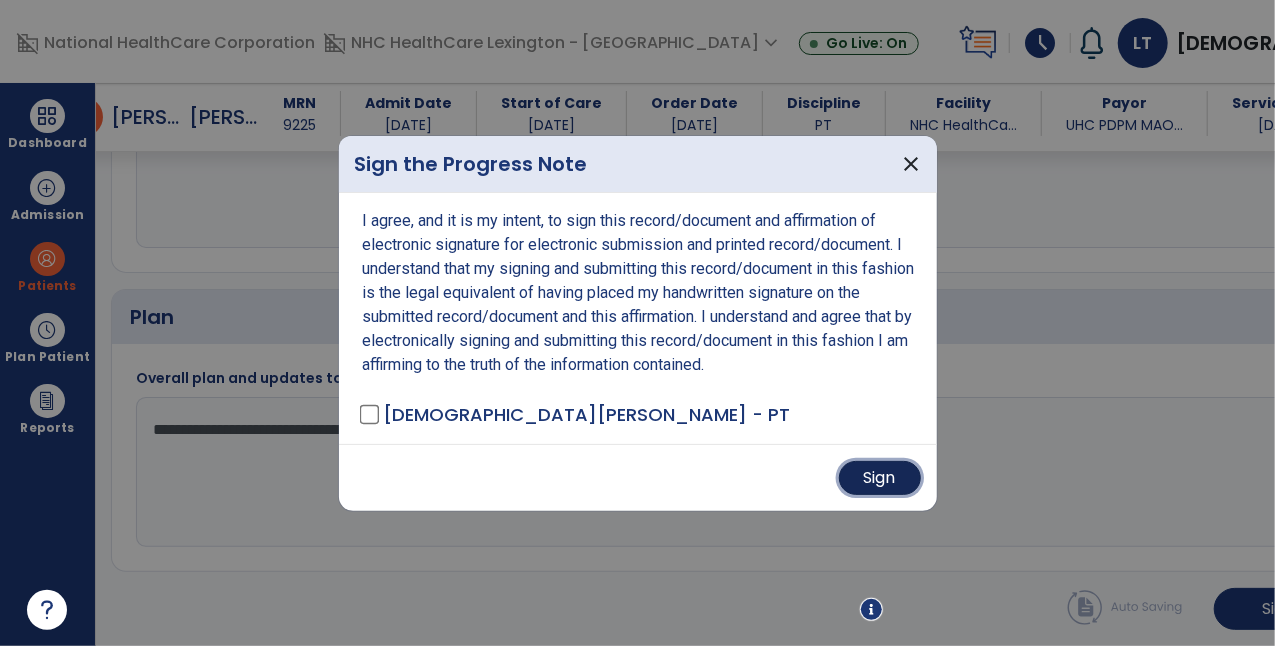 click on "Sign" at bounding box center (880, 478) 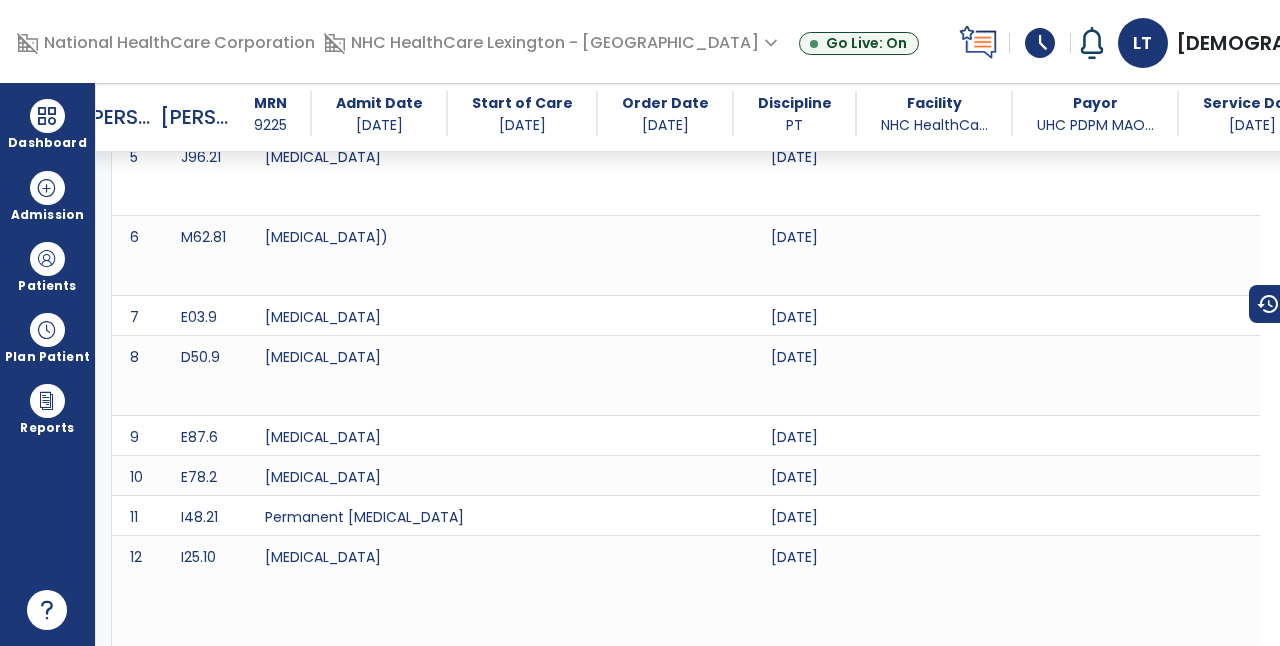 scroll, scrollTop: 0, scrollLeft: 0, axis: both 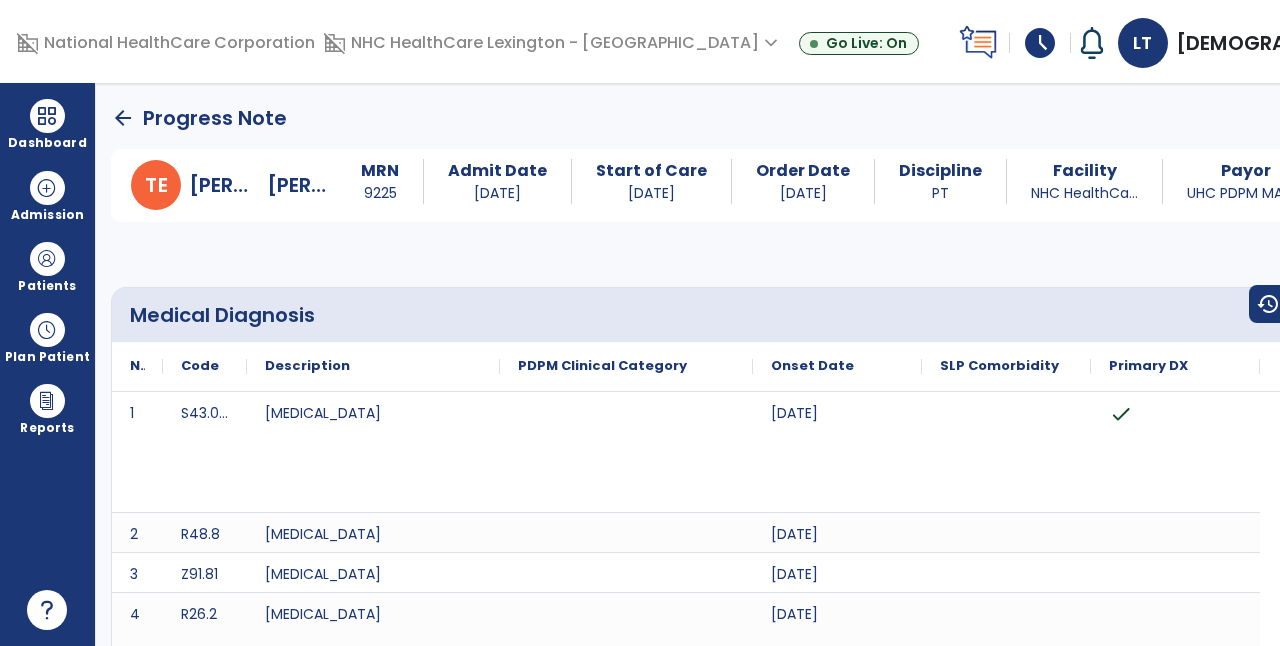 click on "arrow_back" 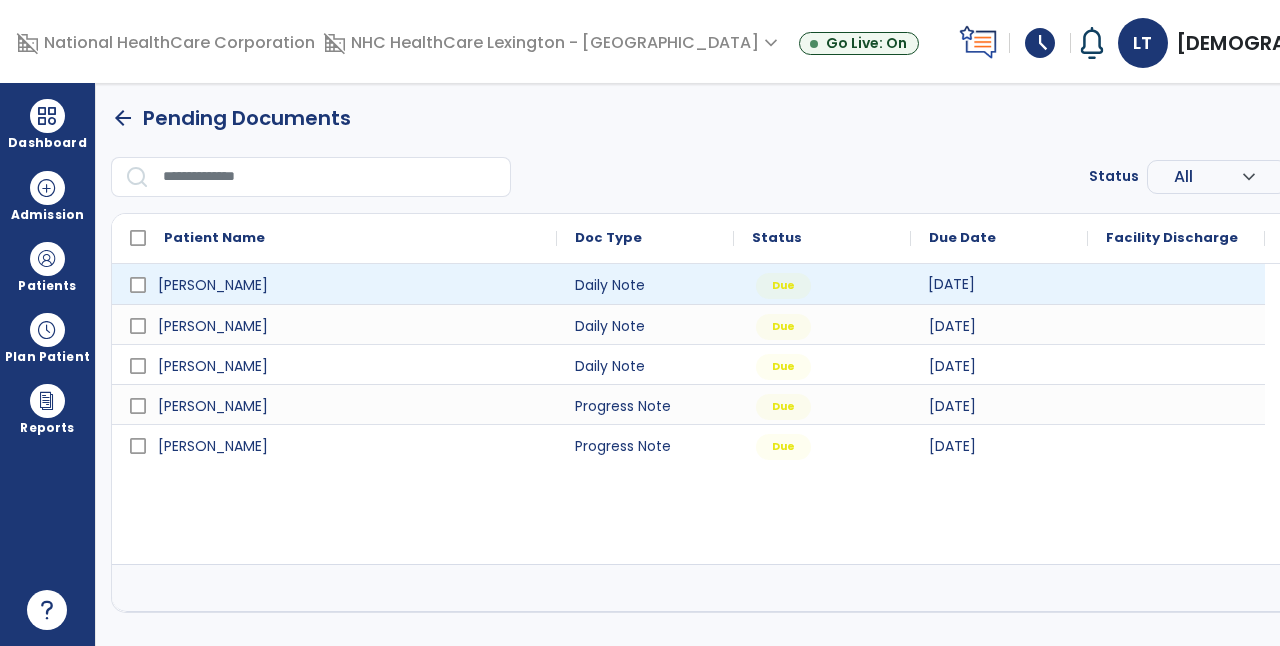 click on "[DATE]" at bounding box center [951, 284] 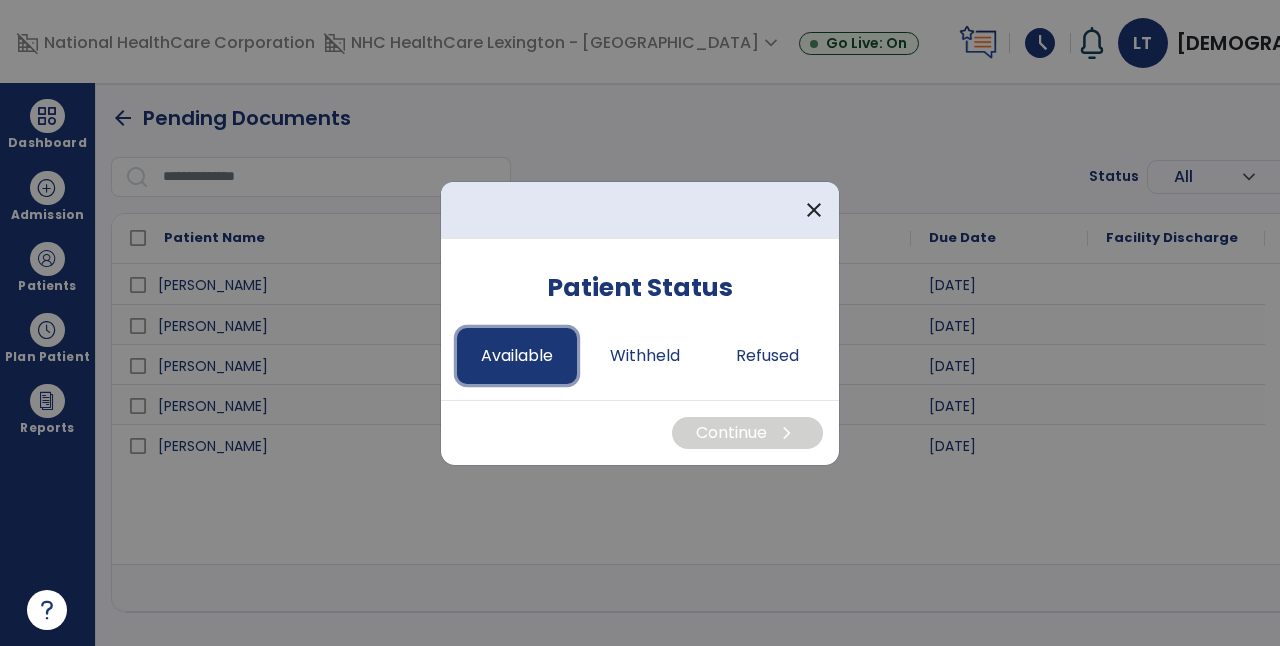 click on "Available" at bounding box center (517, 356) 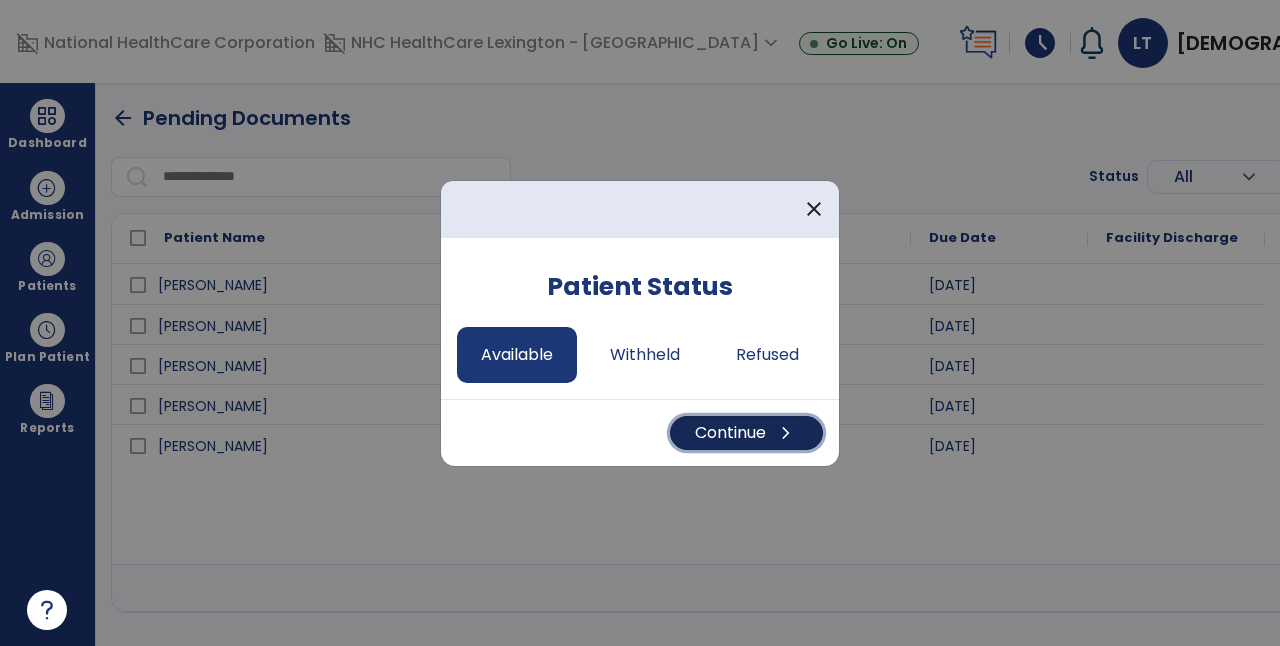 click on "Continue   chevron_right" at bounding box center [746, 433] 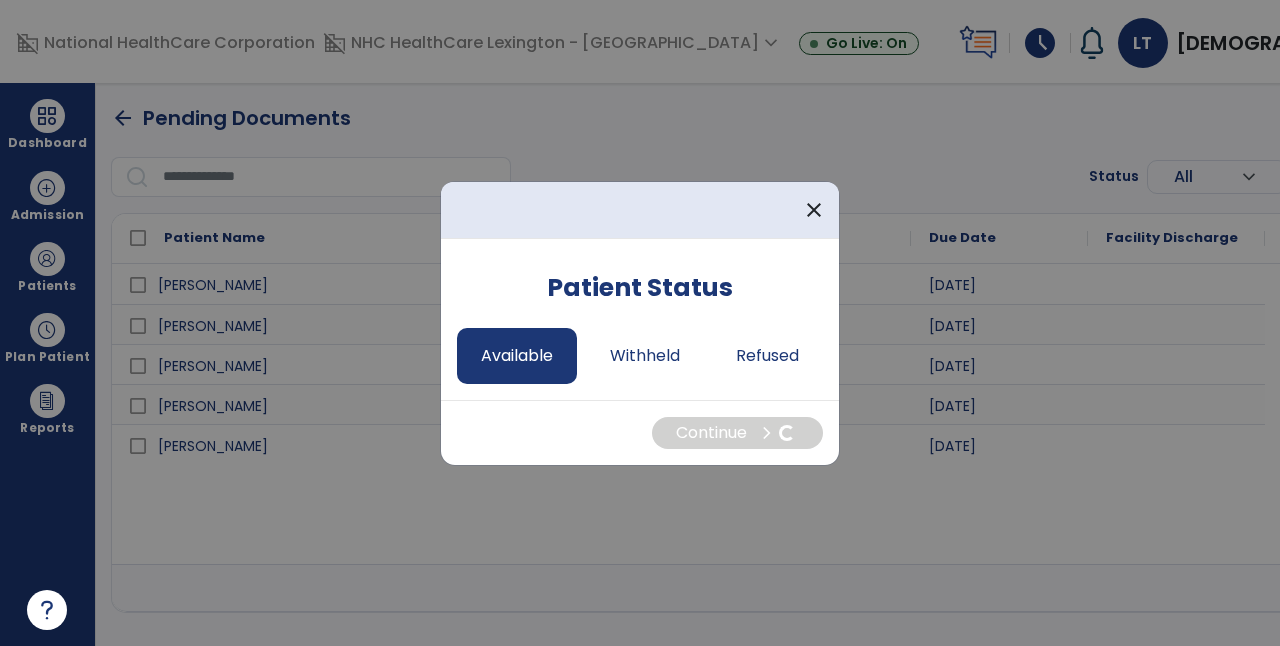 select on "*" 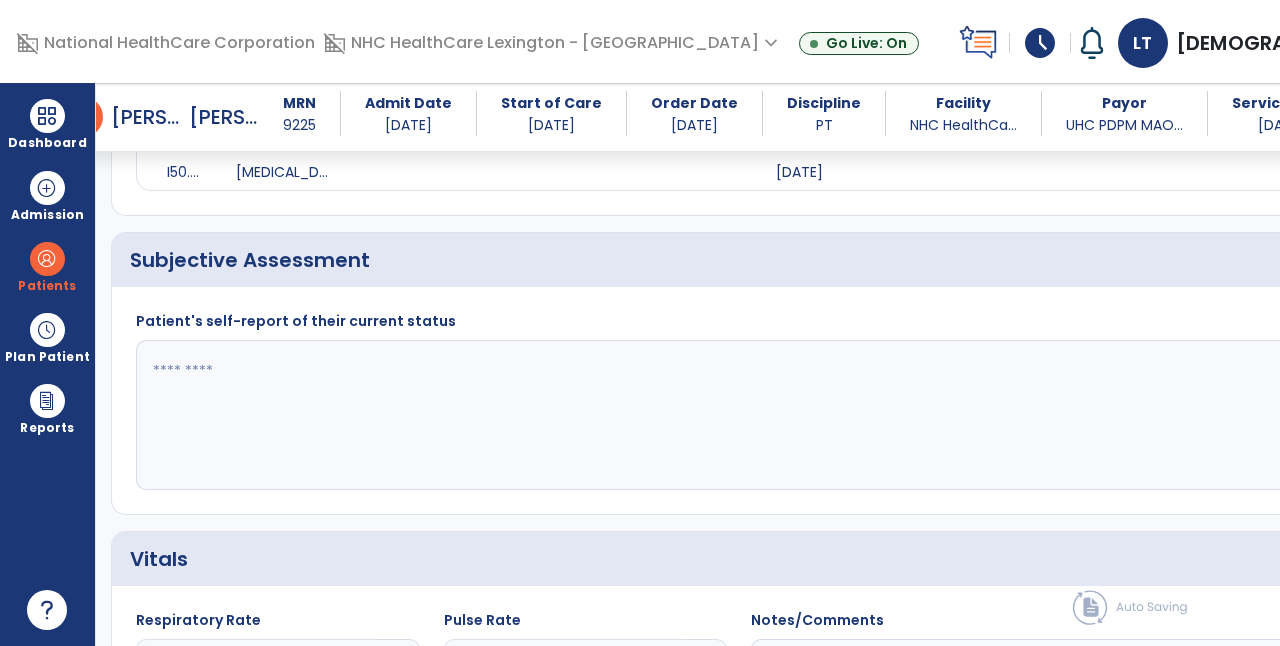scroll, scrollTop: 1255, scrollLeft: 0, axis: vertical 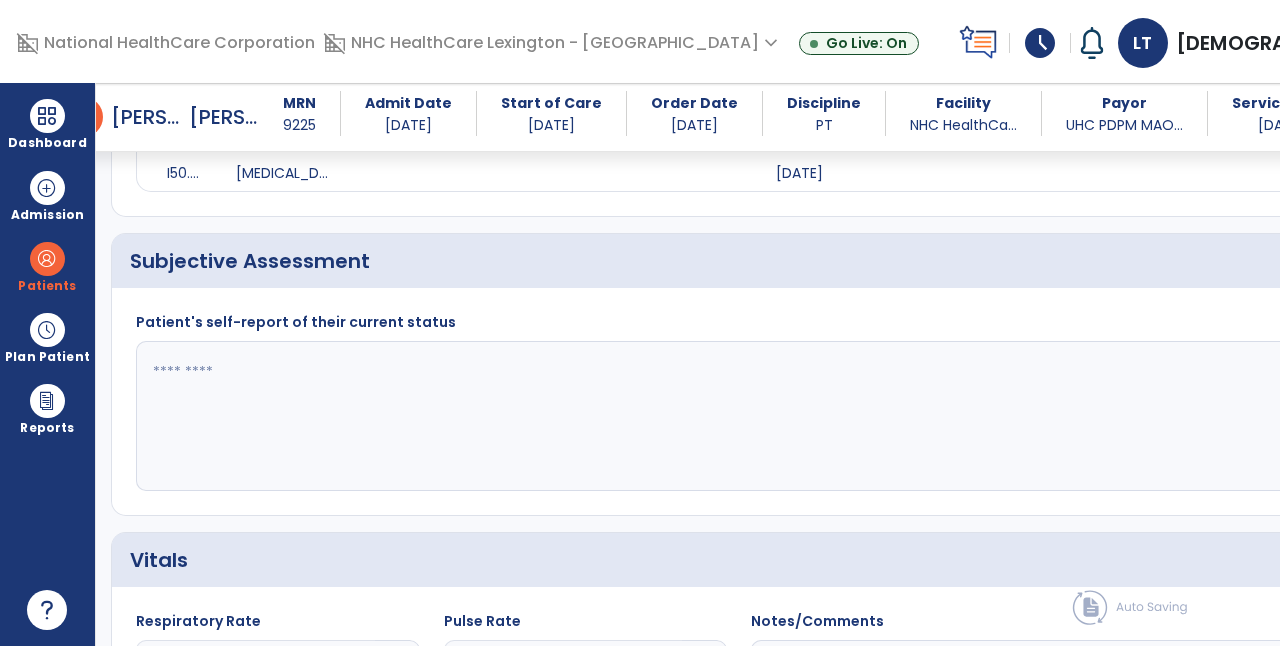 click 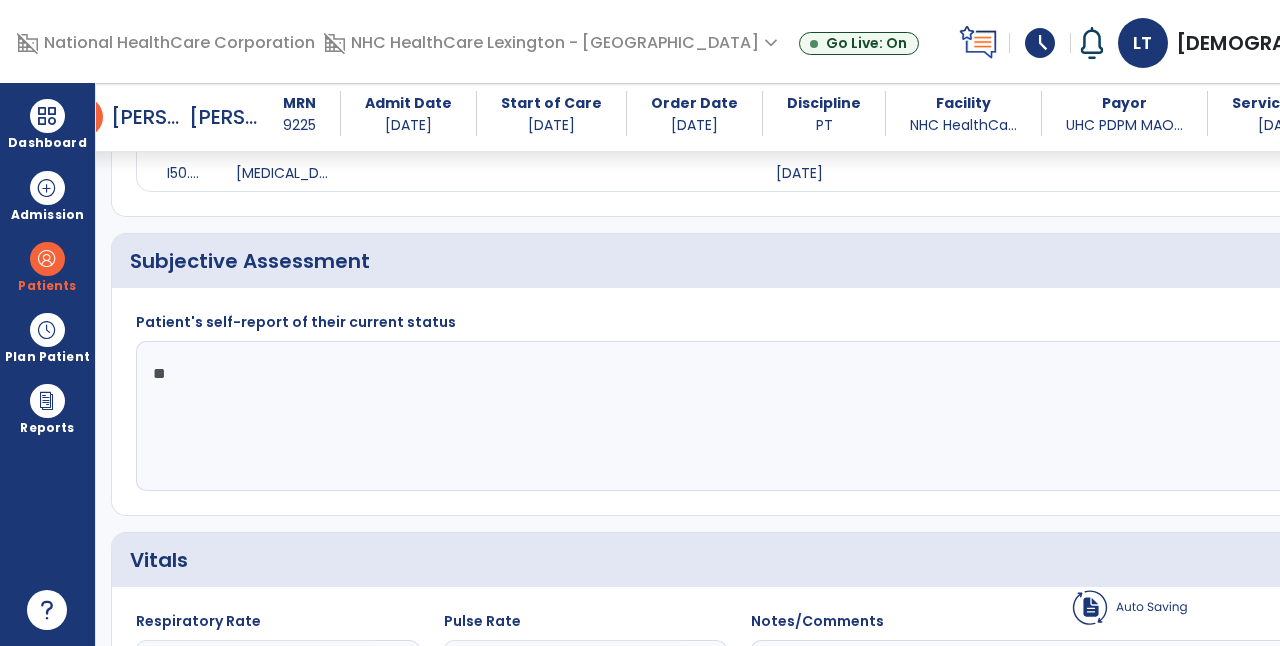 type on "*" 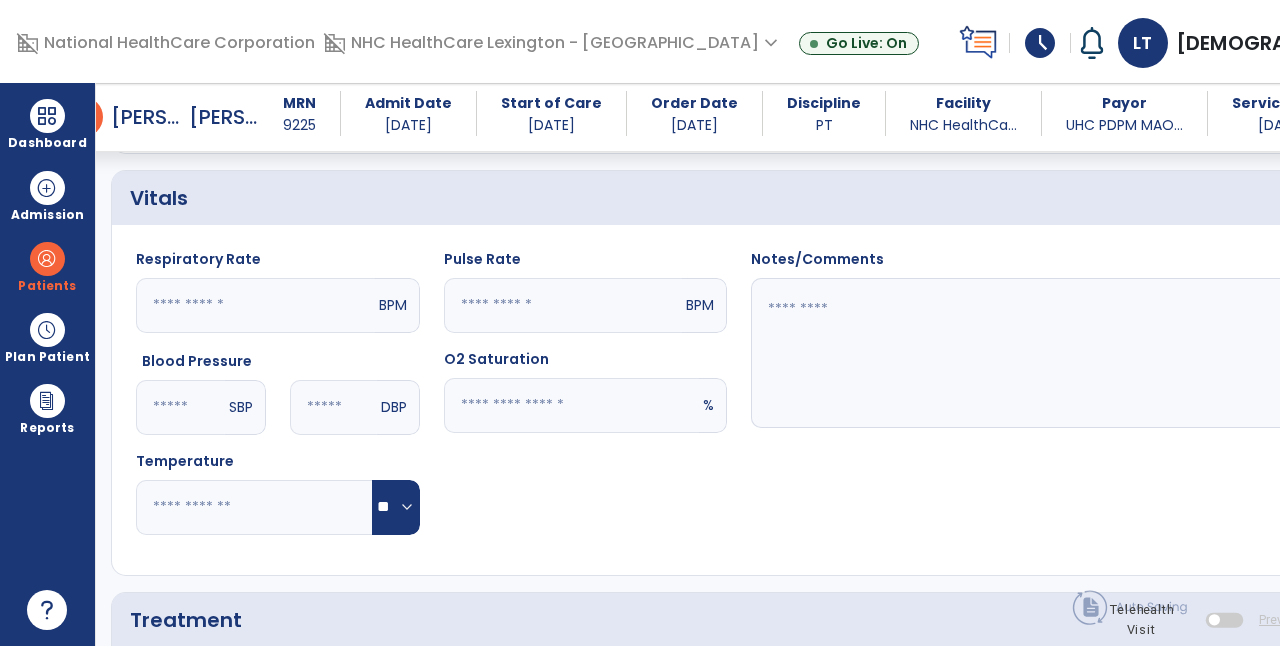 scroll, scrollTop: 1680, scrollLeft: 0, axis: vertical 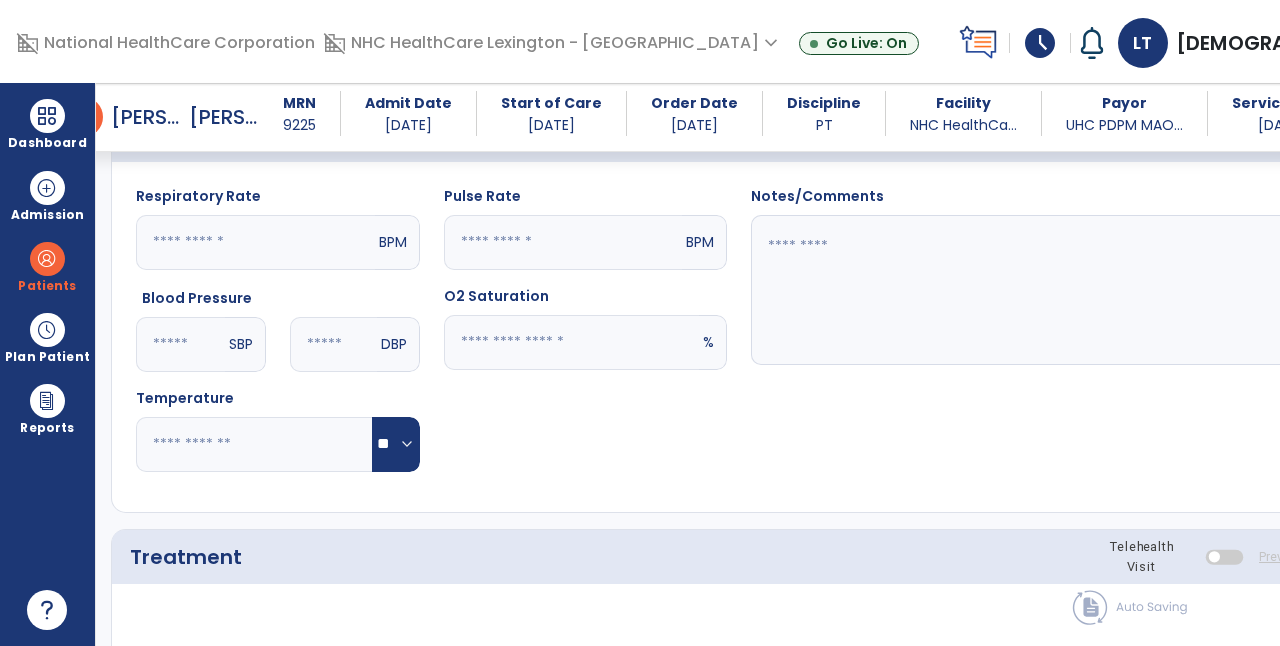 type on "**********" 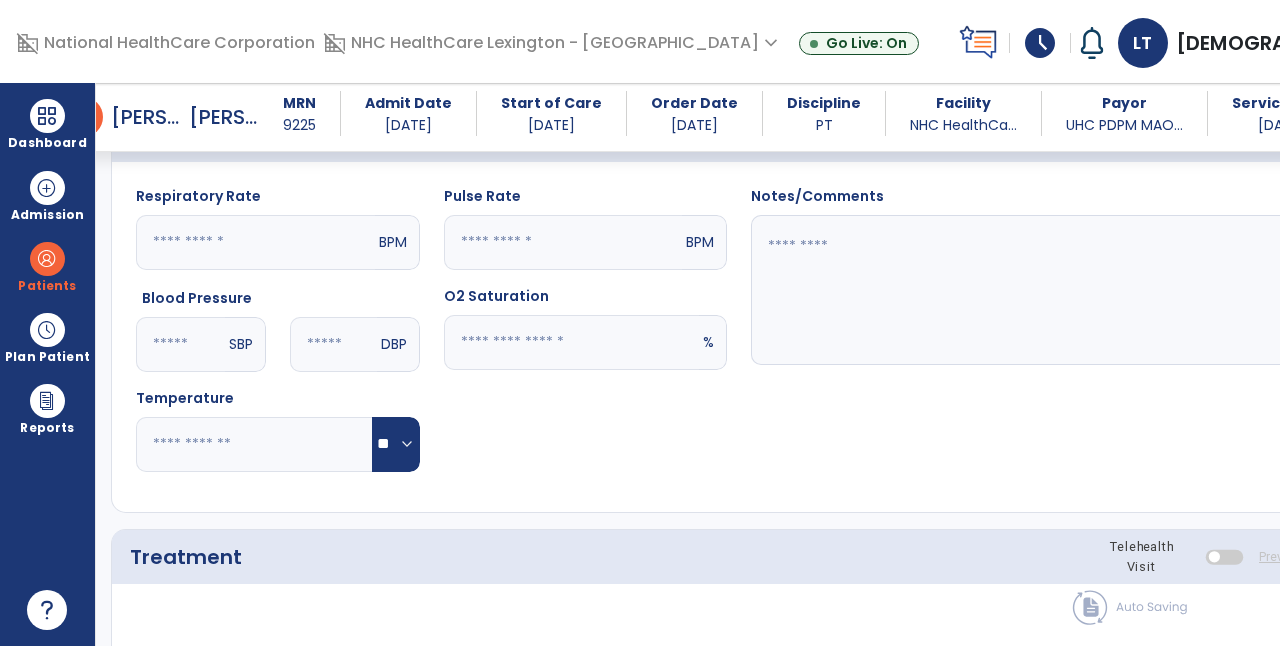 click 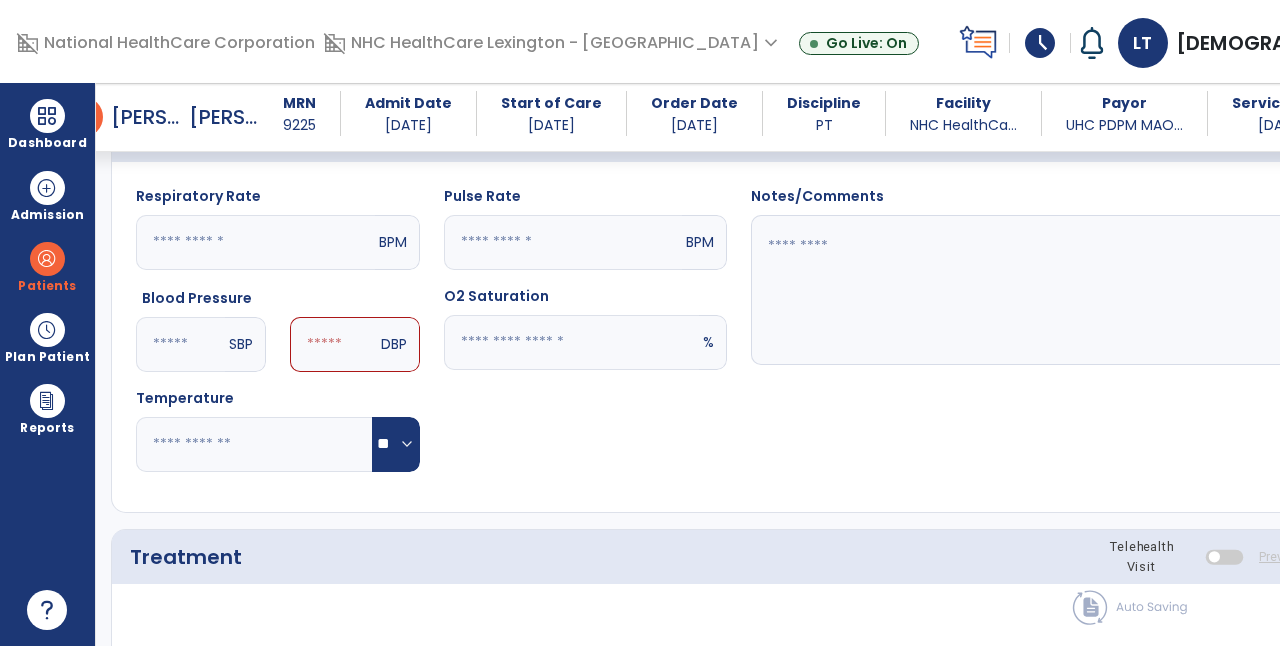 type on "***" 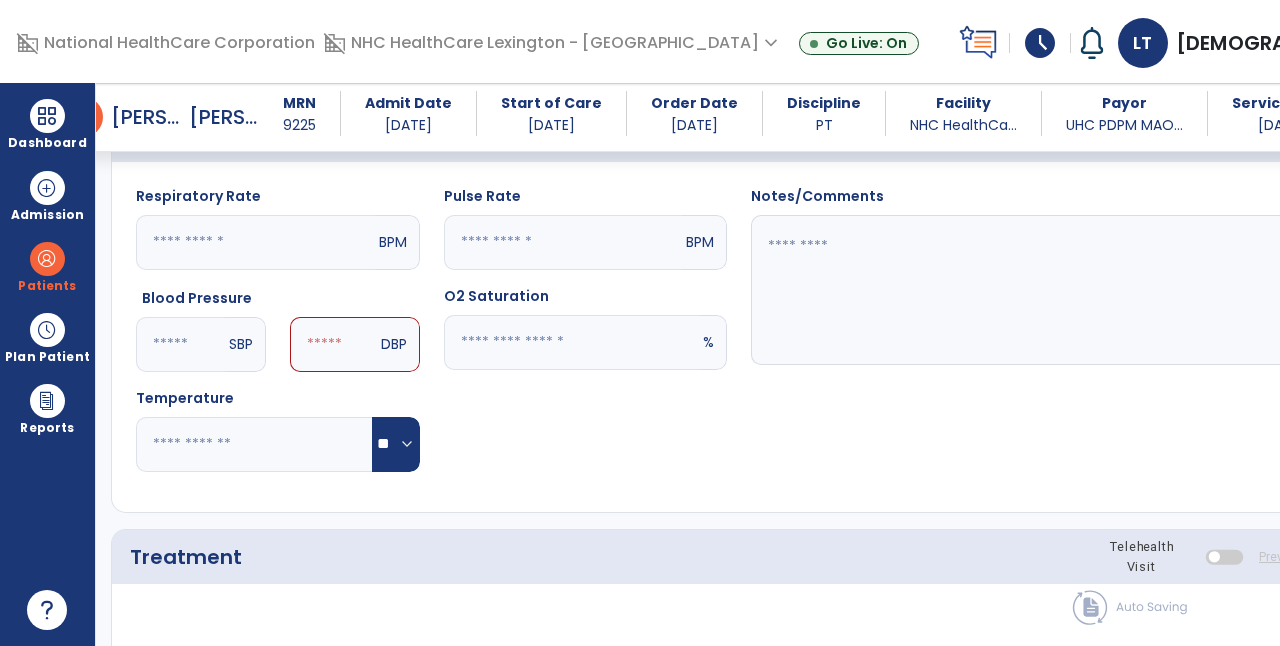 click 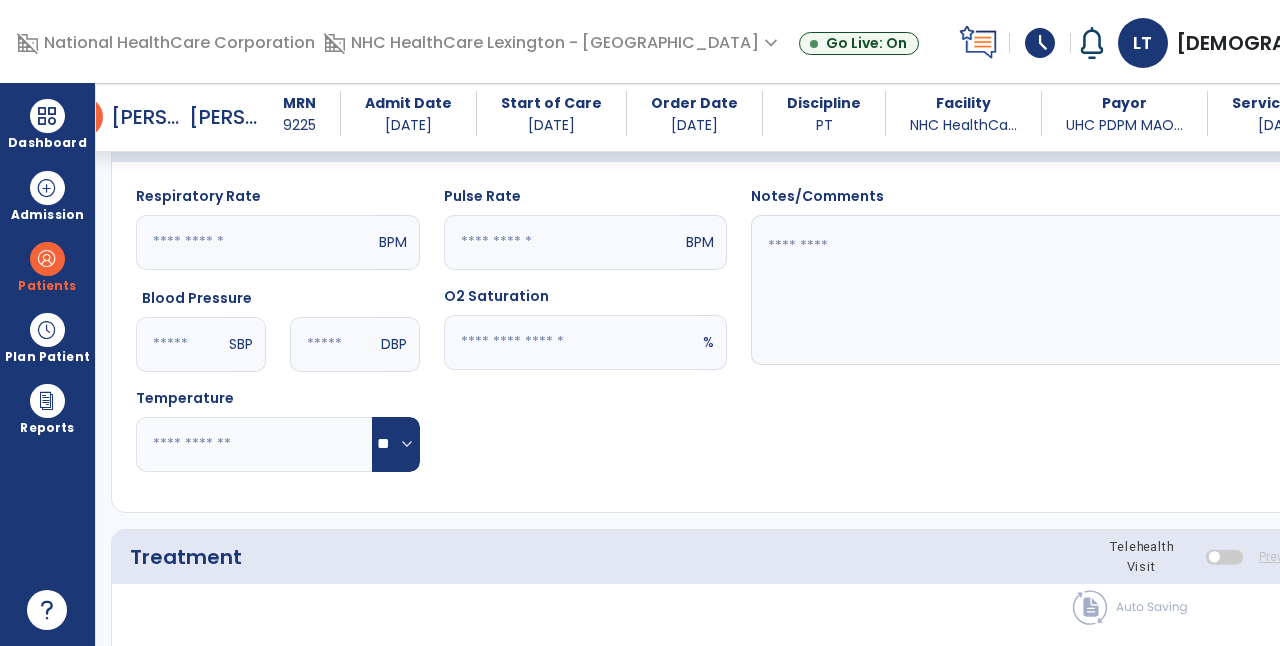 type on "**" 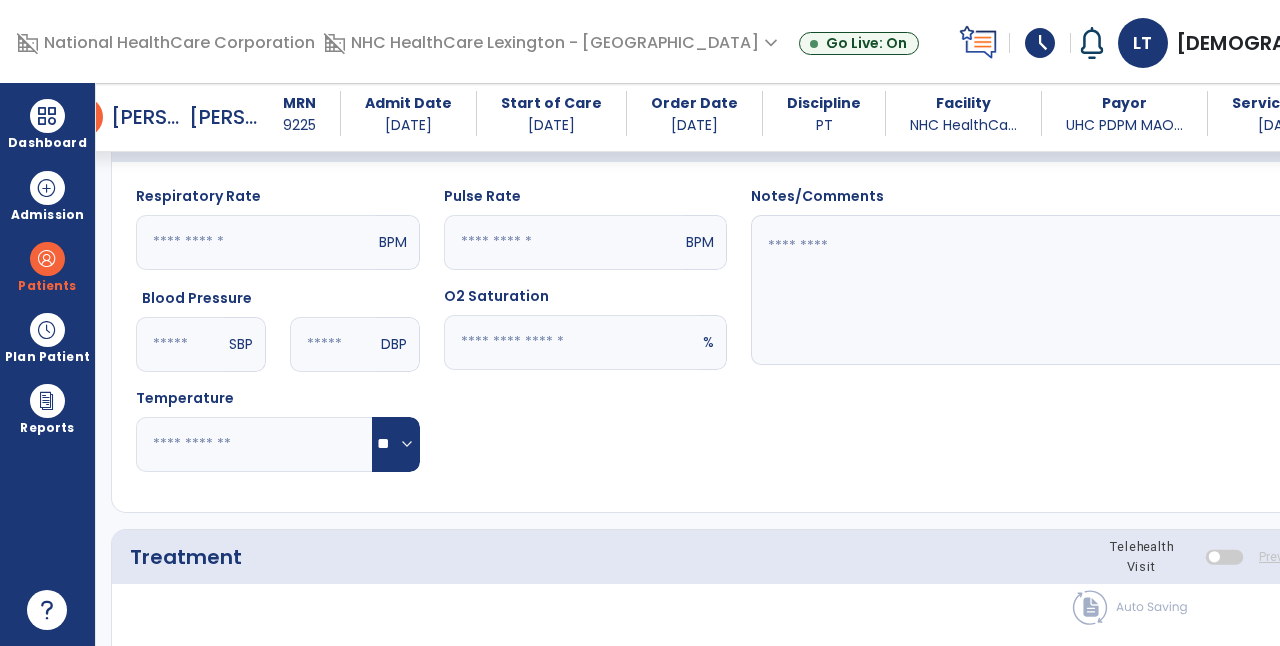 click 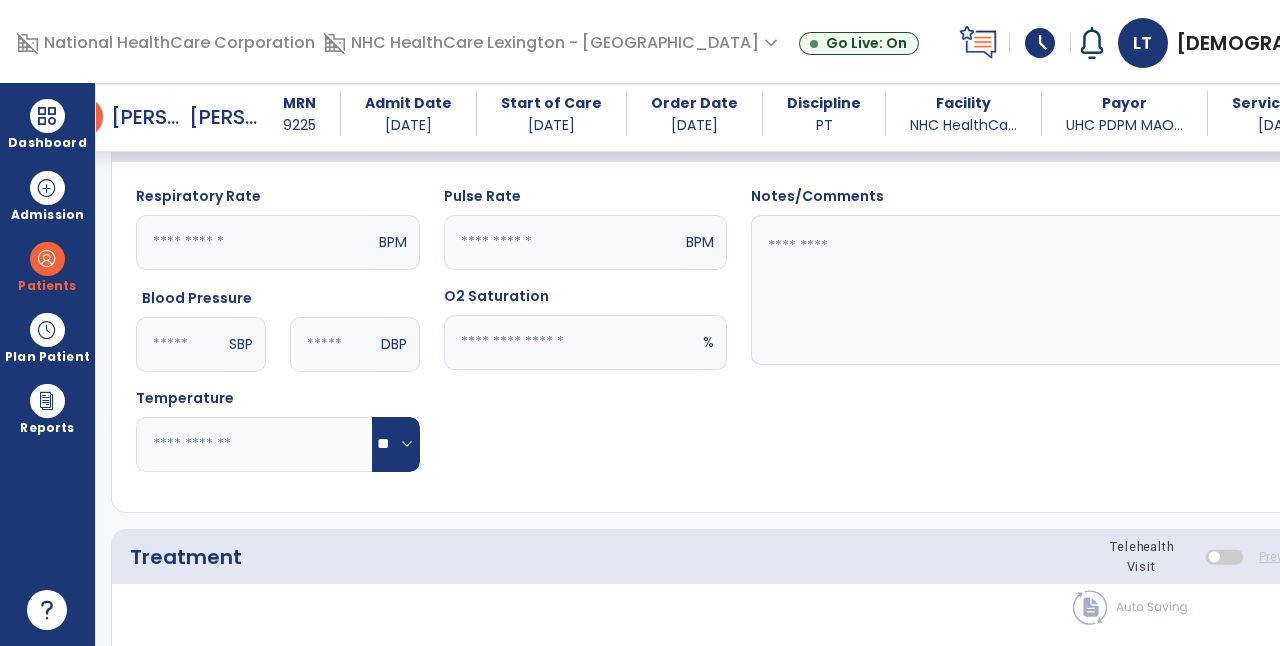 type on "**" 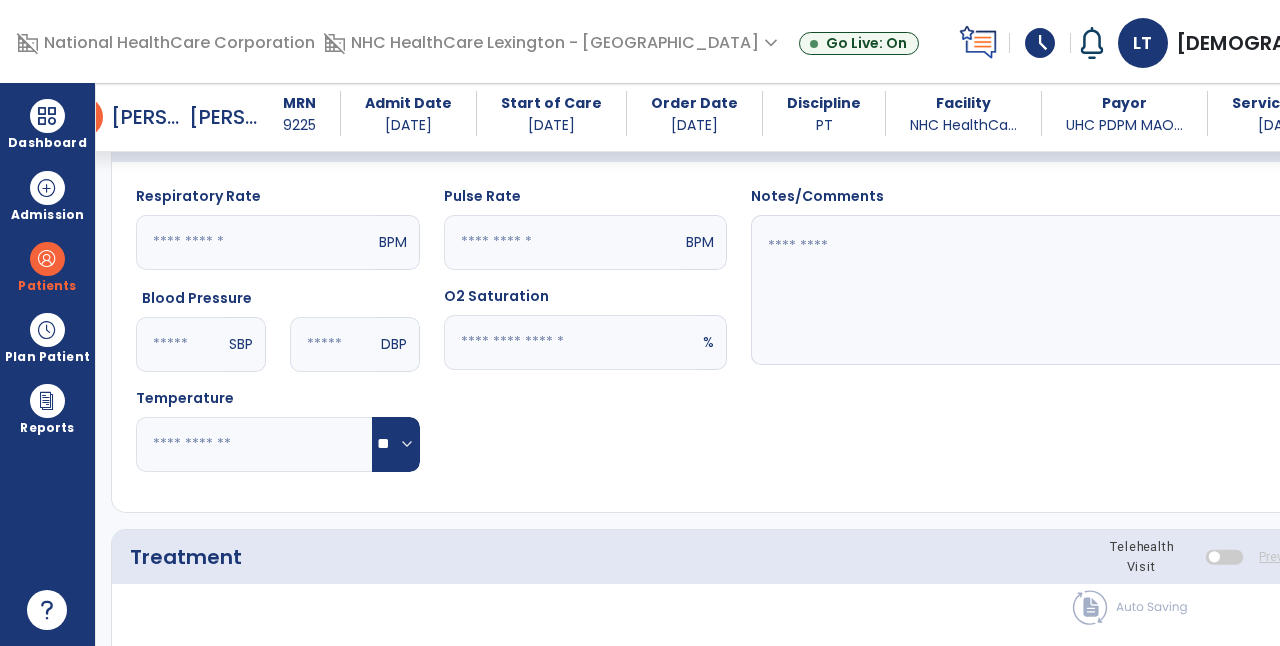 click 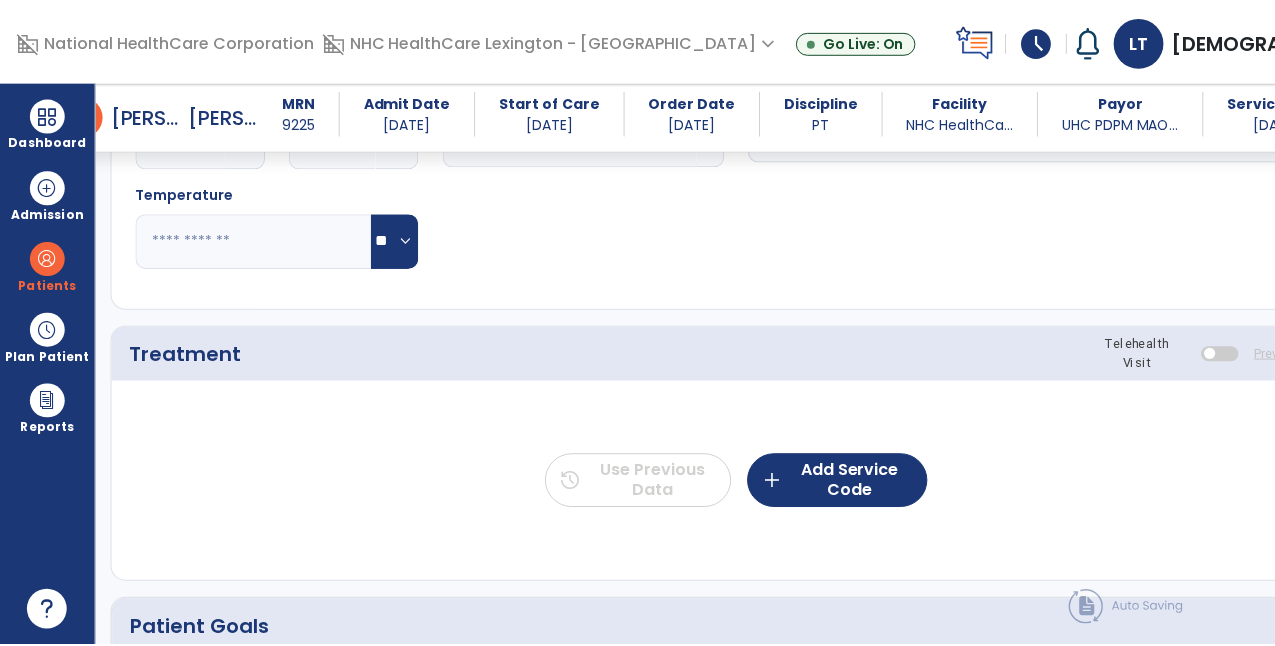 scroll, scrollTop: 2001, scrollLeft: 0, axis: vertical 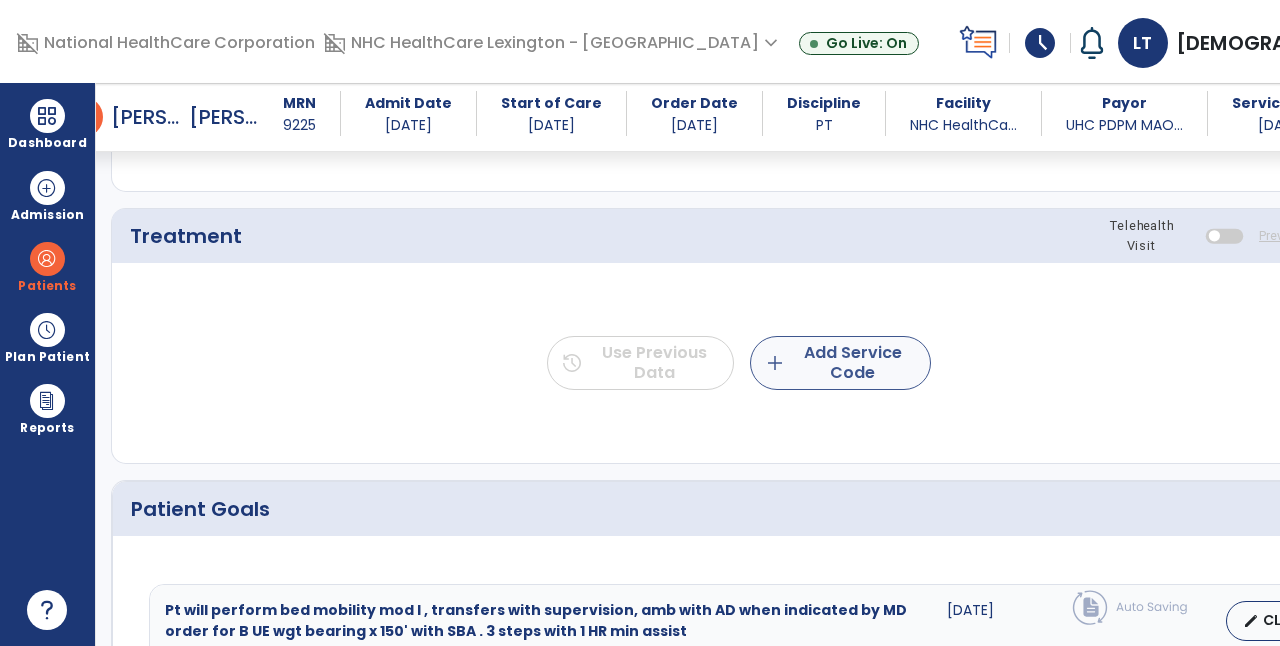 type on "**" 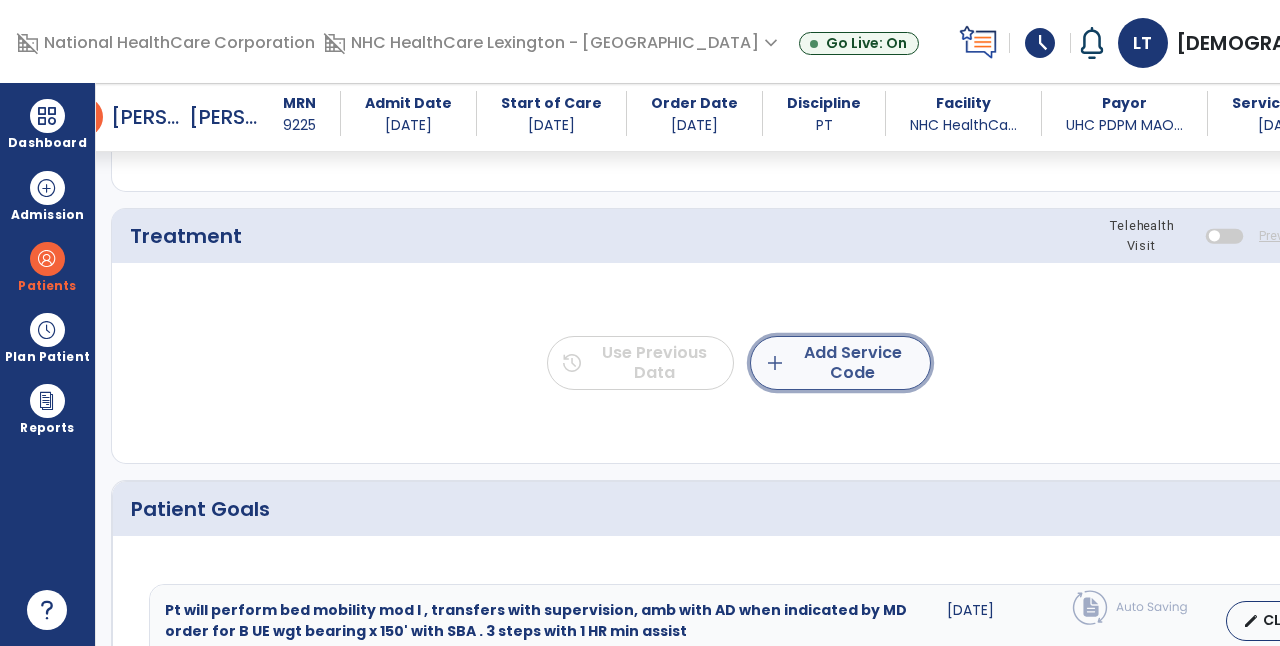 click on "add" 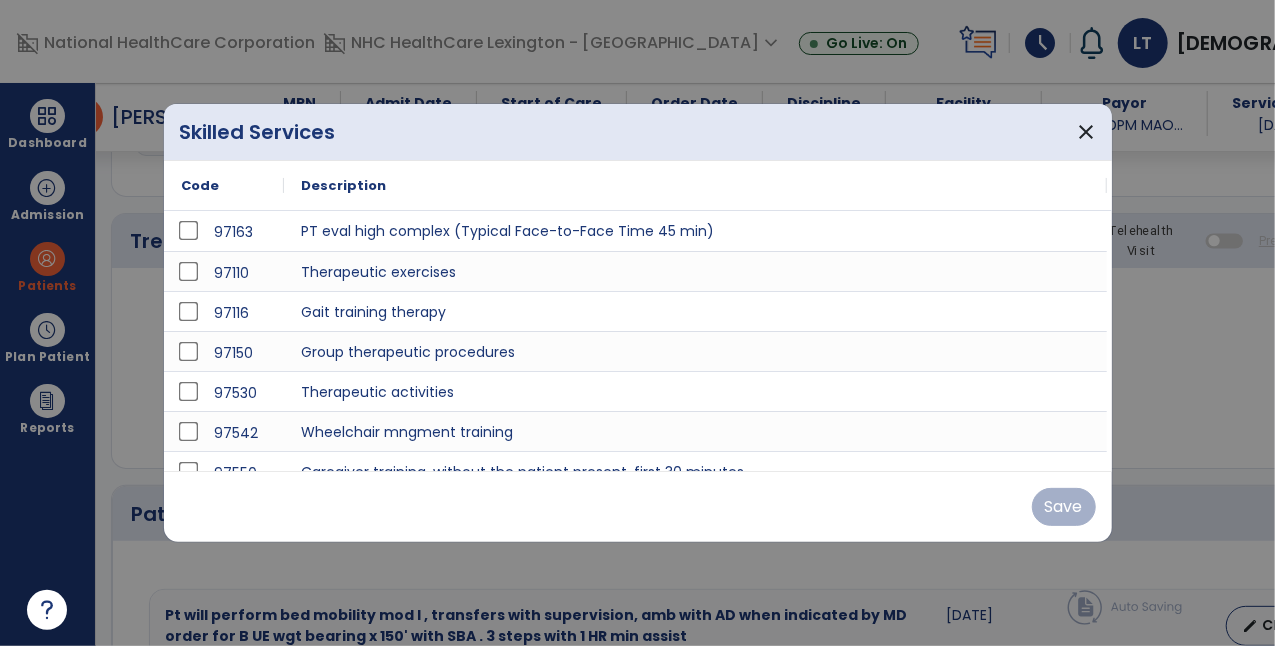 scroll, scrollTop: 2001, scrollLeft: 0, axis: vertical 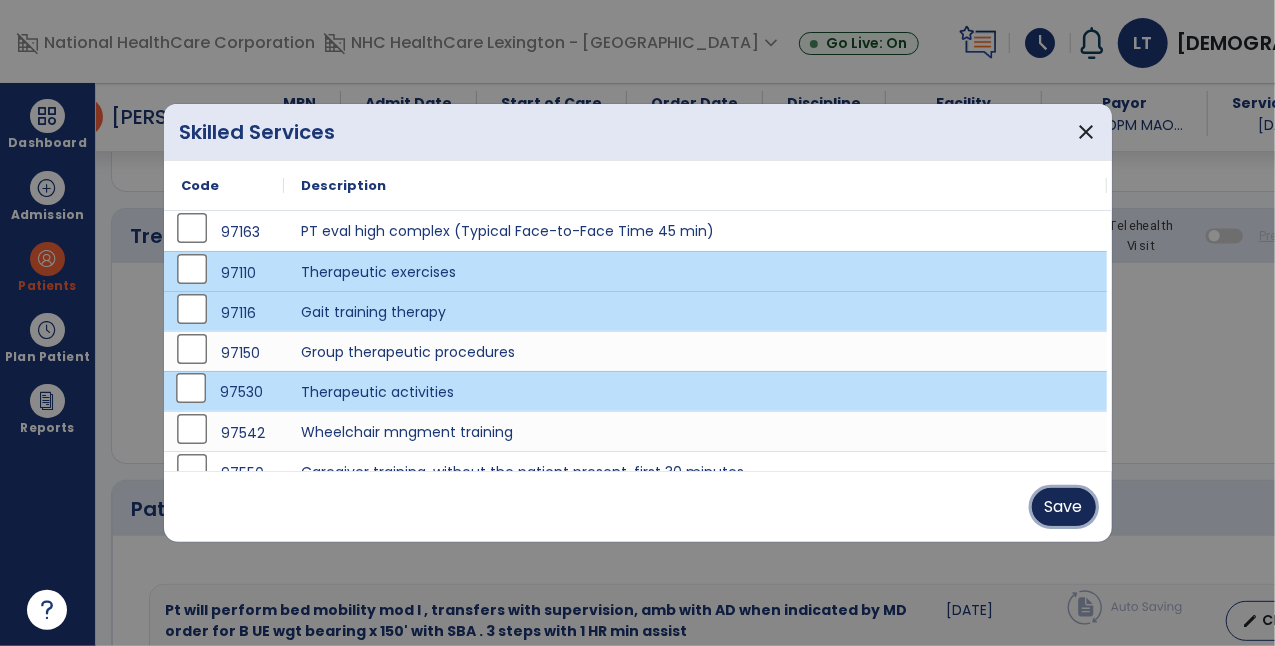 click on "Save" at bounding box center [1064, 507] 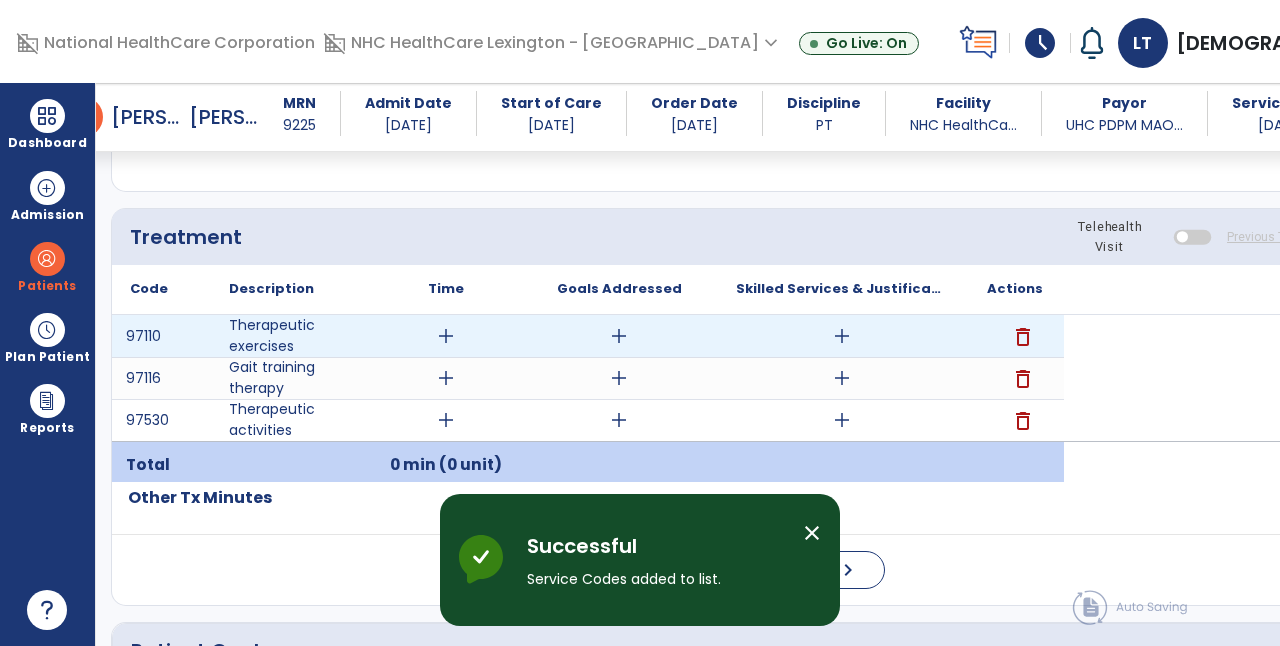 click on "add" at bounding box center (446, 336) 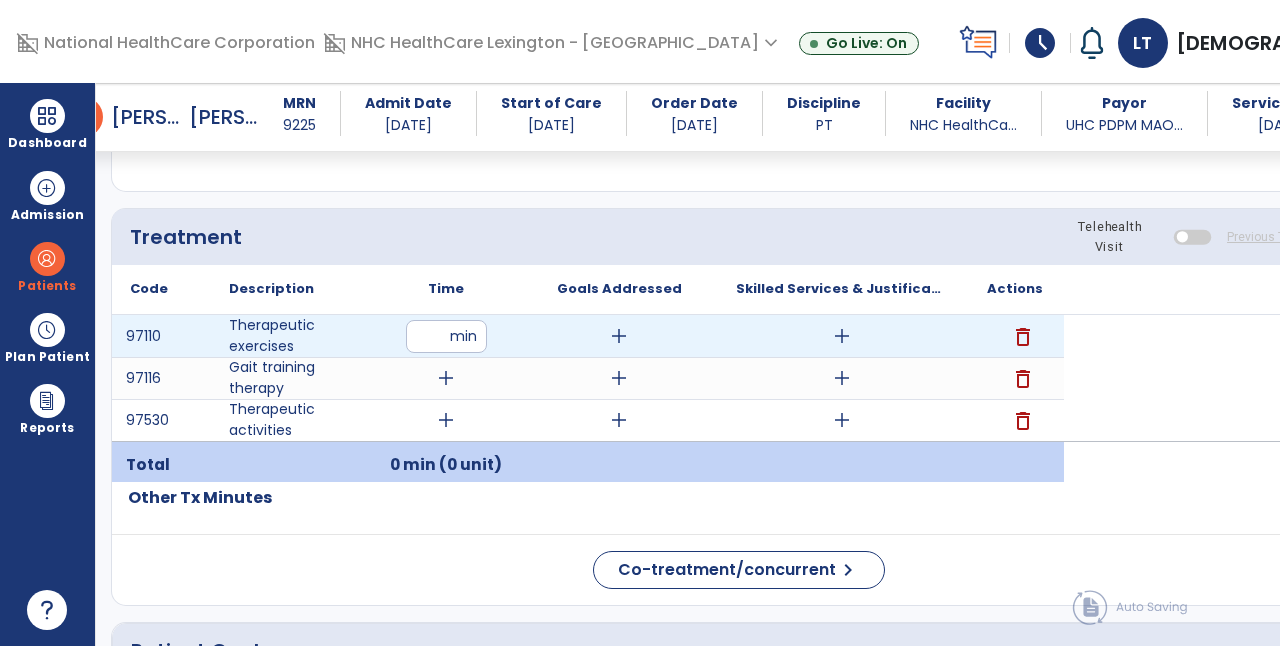 type on "**" 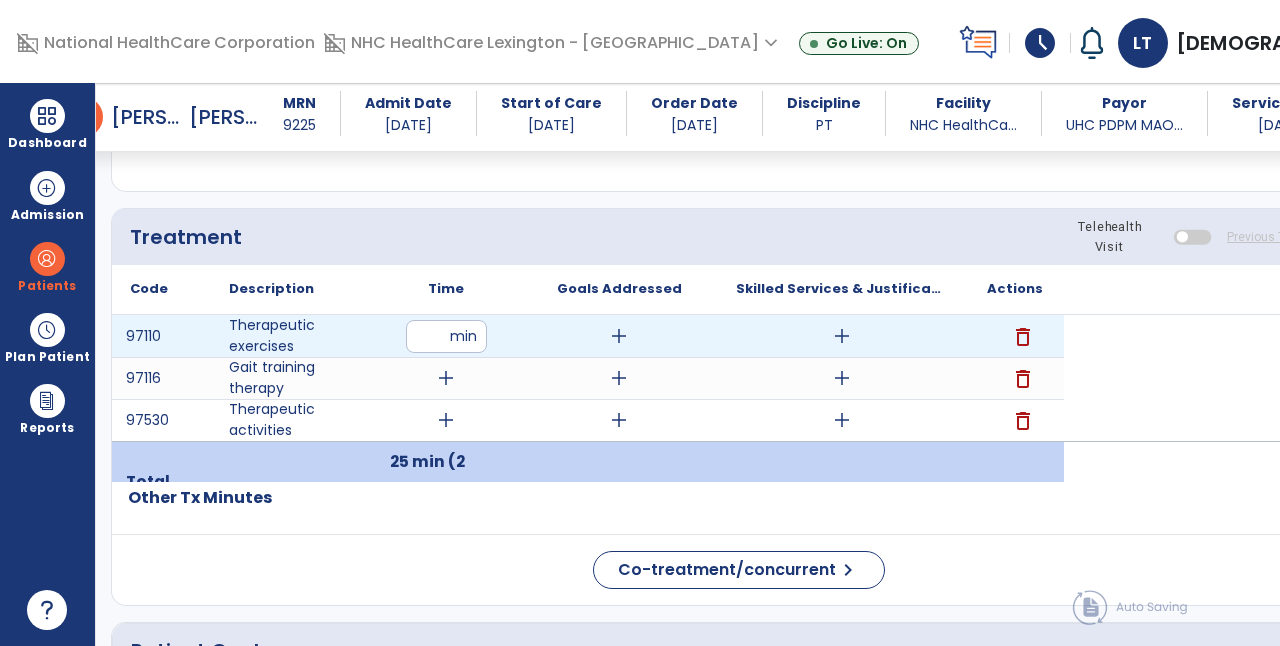 click on "add" at bounding box center (842, 336) 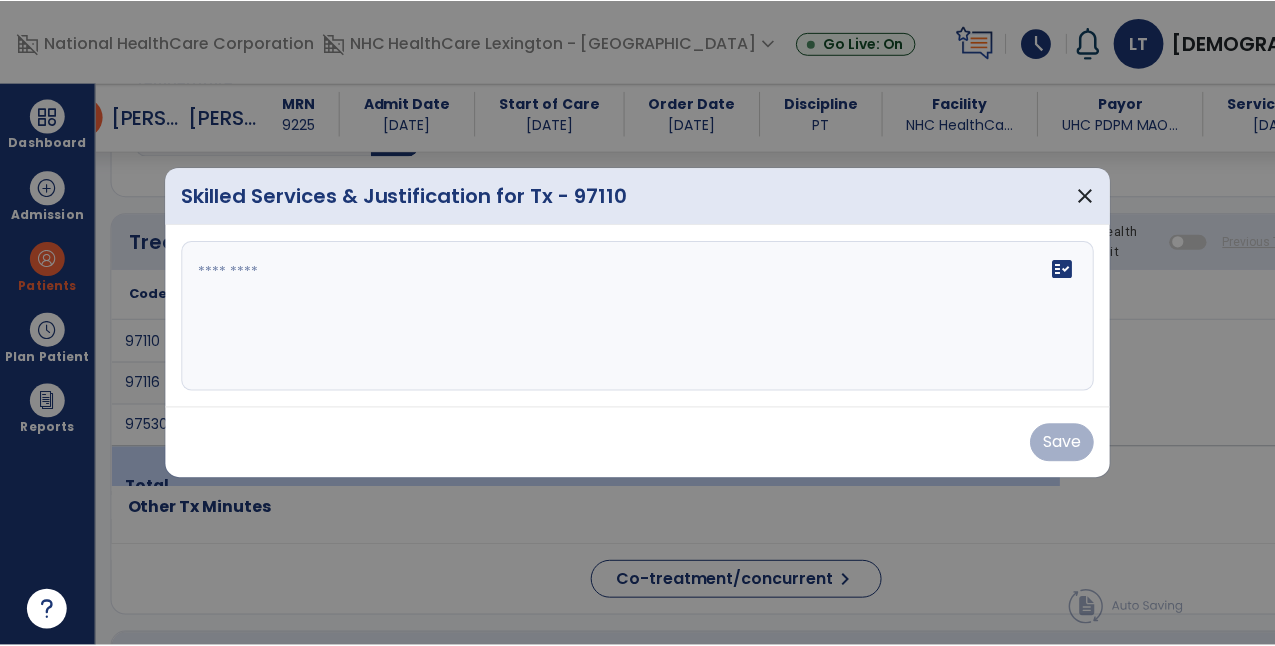 scroll, scrollTop: 2001, scrollLeft: 0, axis: vertical 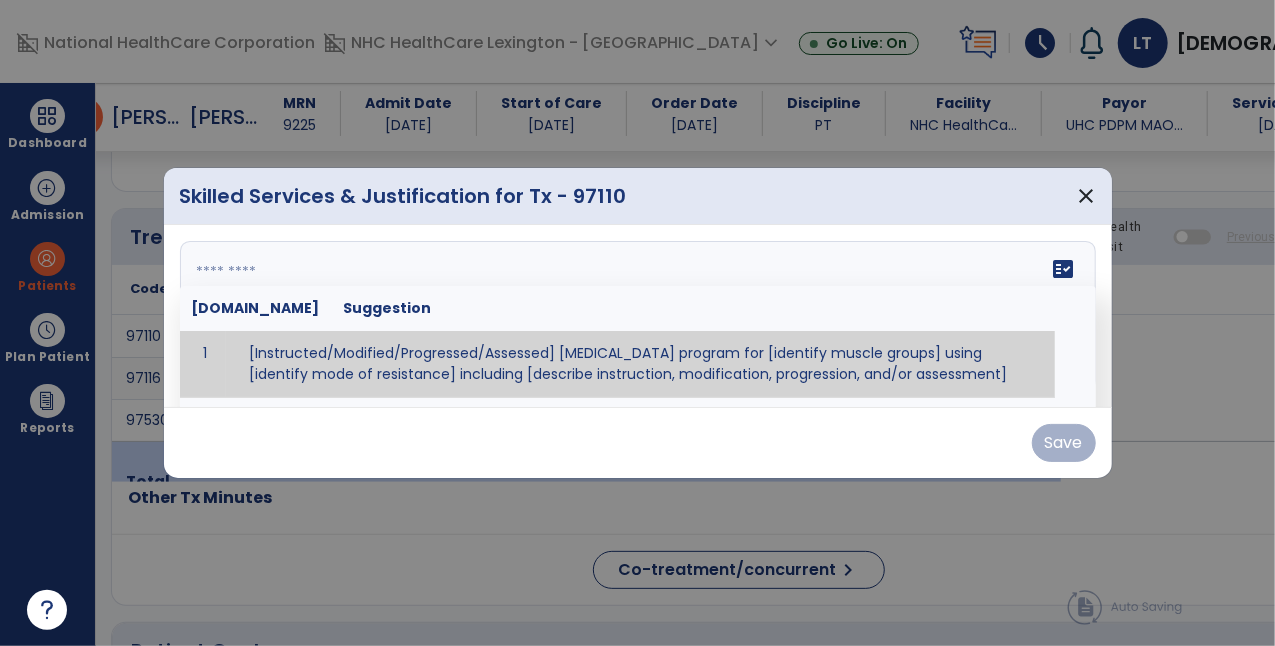 click at bounding box center (636, 316) 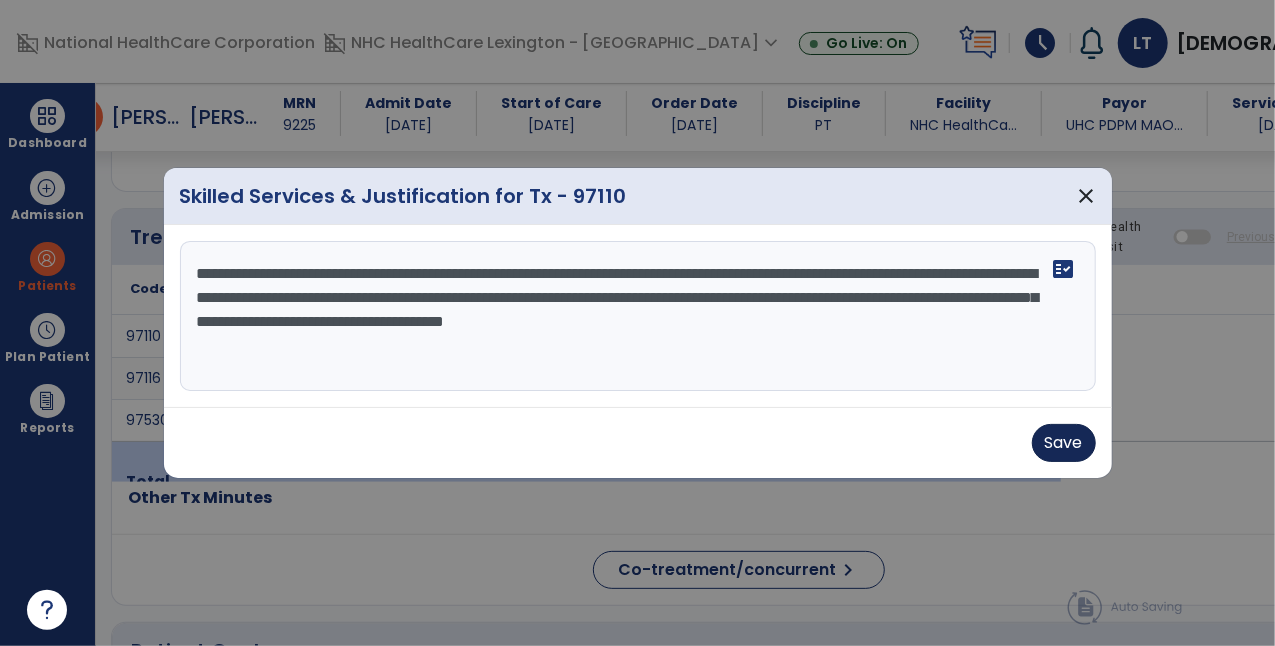 type on "**********" 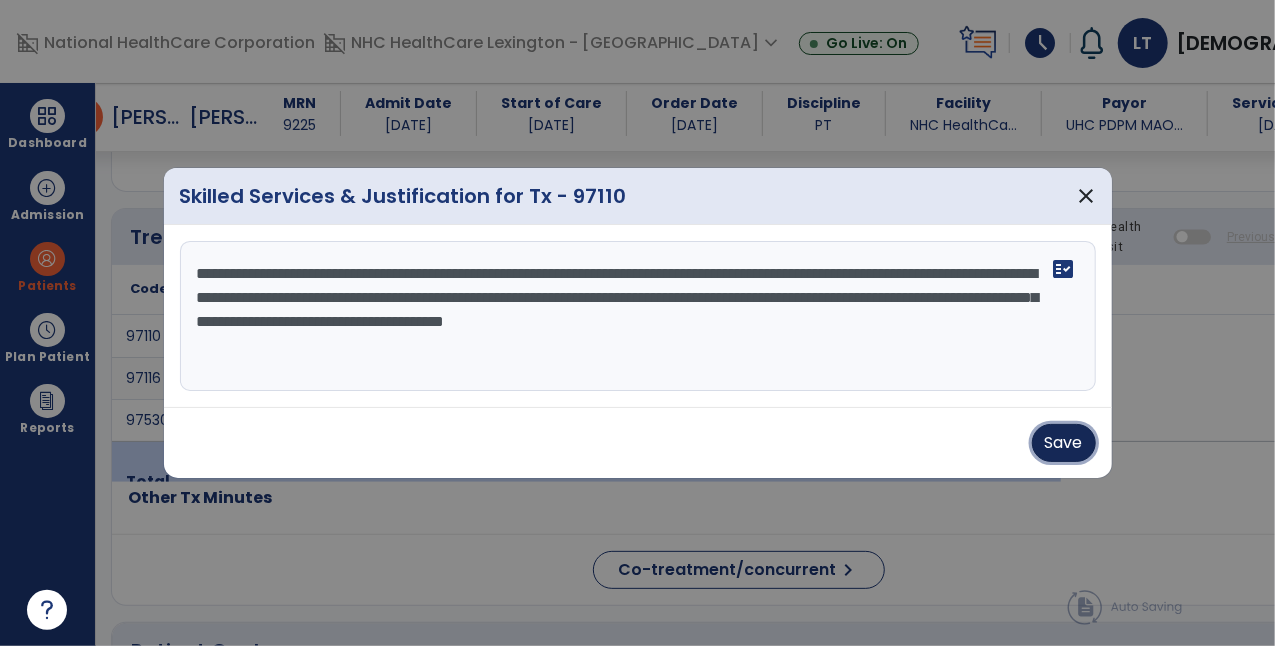 click on "Save" at bounding box center [1064, 443] 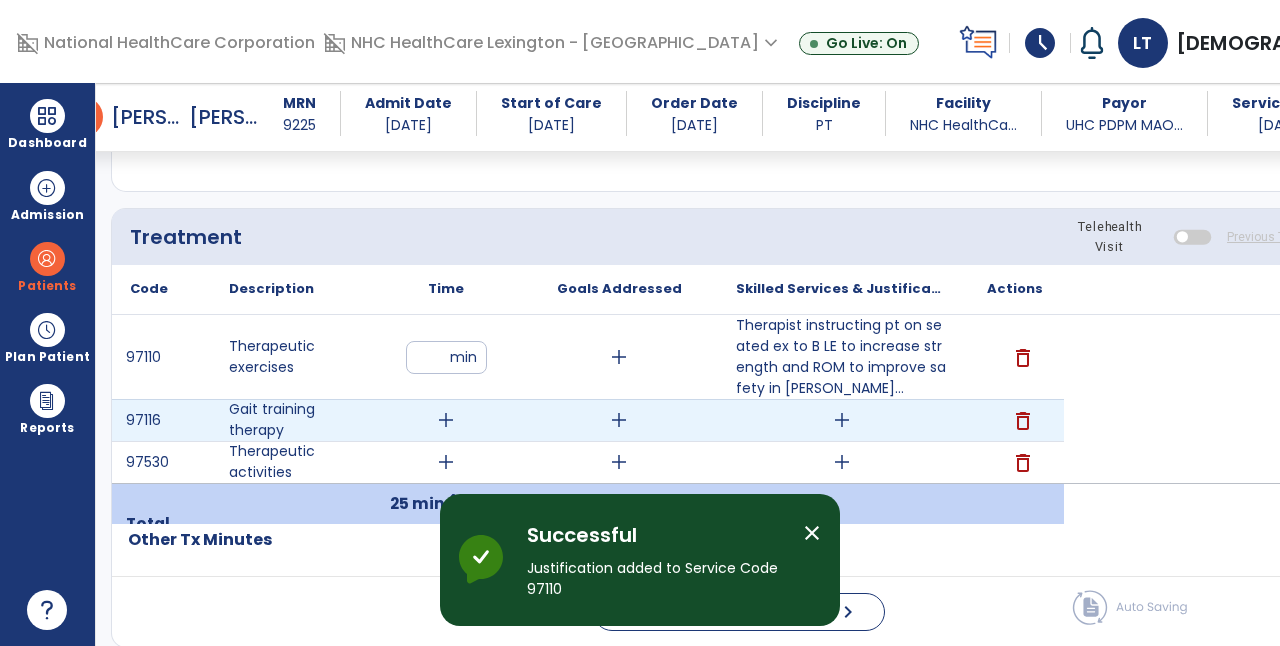 click on "add" at bounding box center [446, 420] 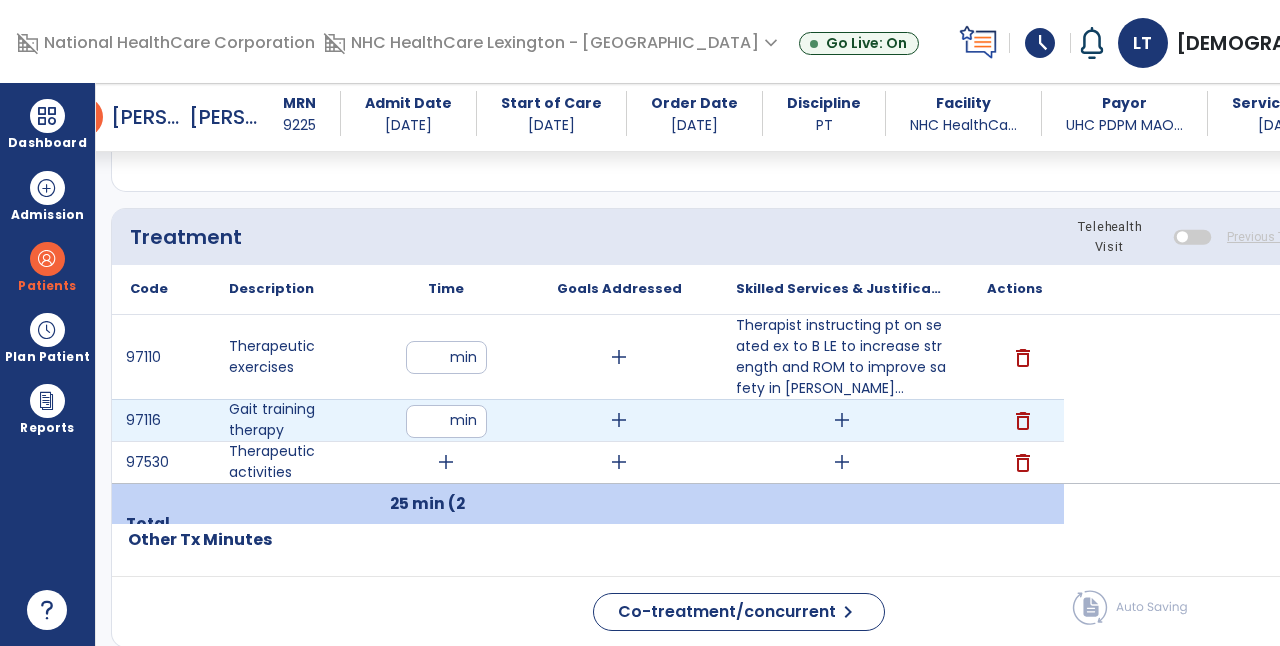 type on "**" 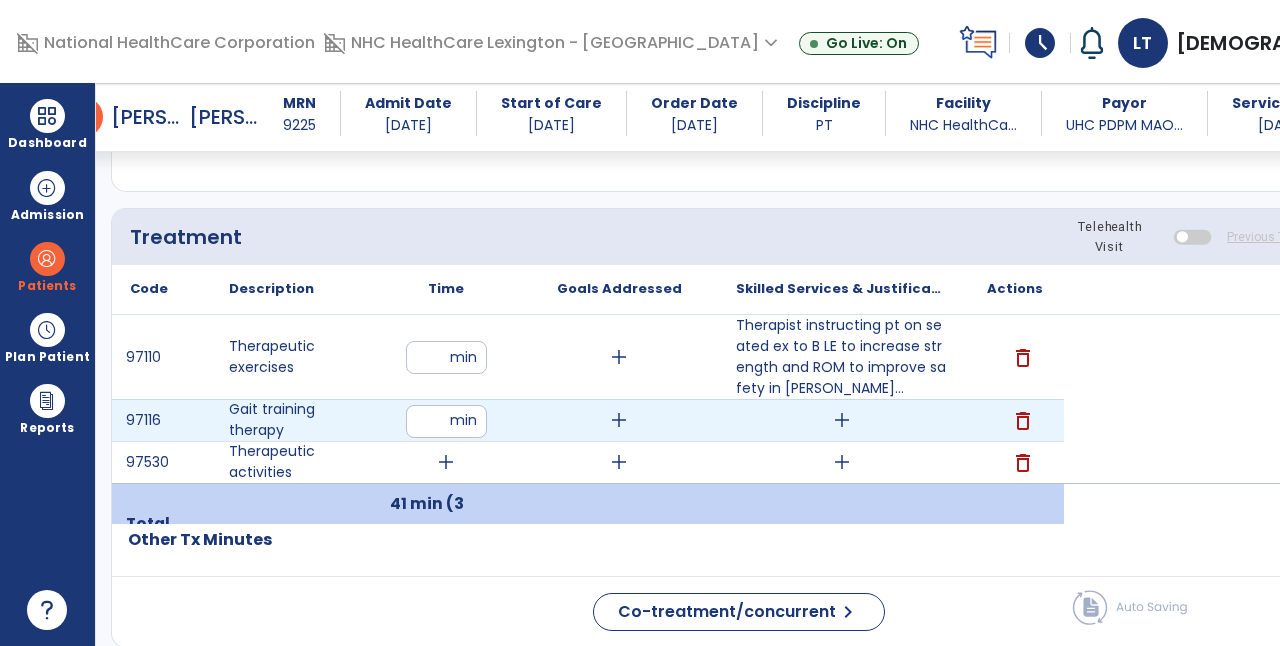 click on "add" at bounding box center [842, 420] 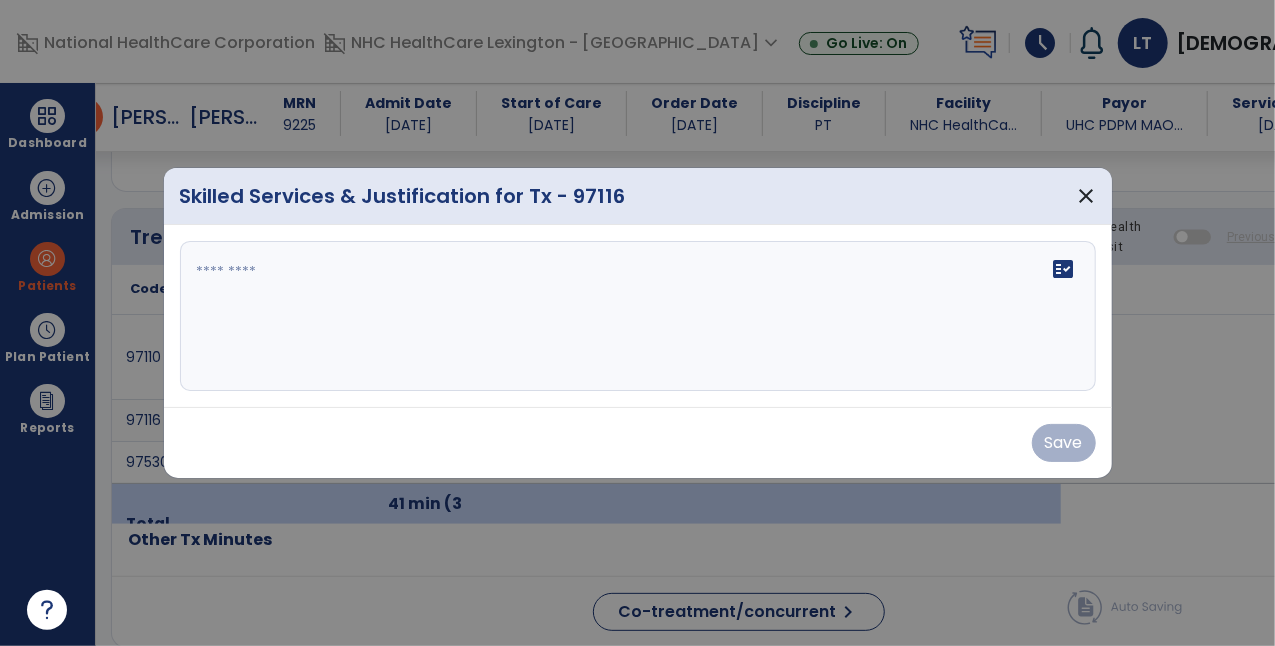 scroll, scrollTop: 2001, scrollLeft: 0, axis: vertical 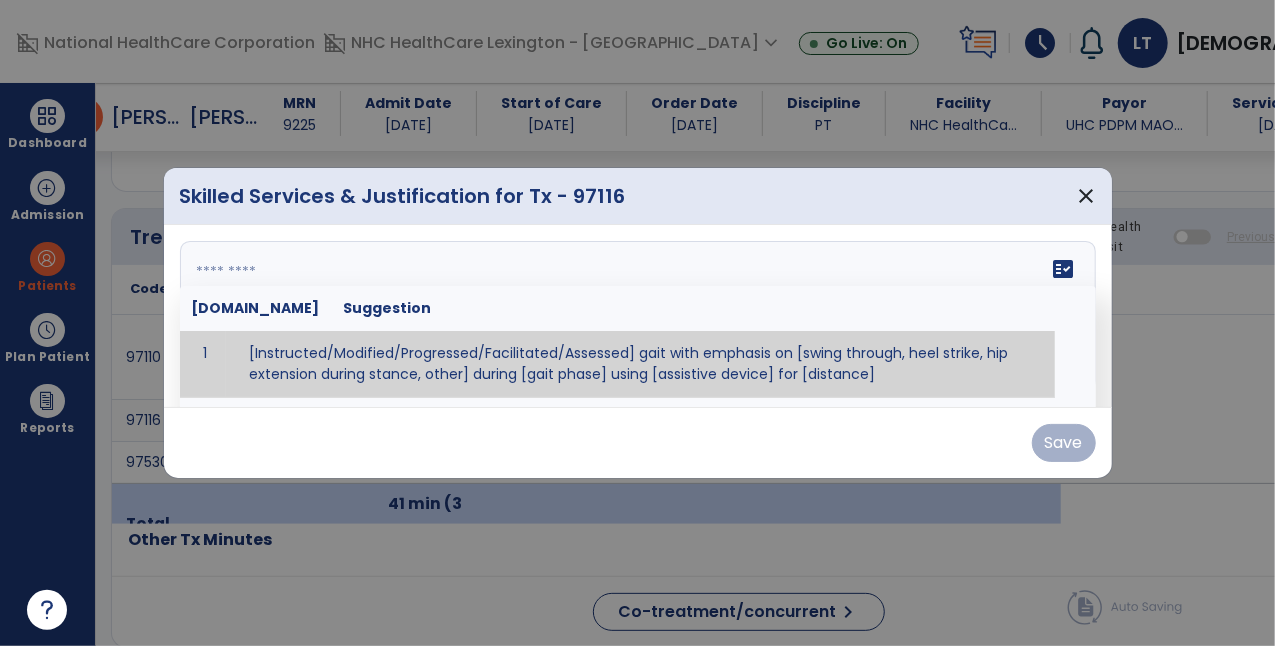 click on "fact_check  [DOMAIN_NAME] Suggestion 1 [Instructed/Modified/Progressed/Facilitated/Assessed] gait with emphasis on [swing through, heel strike, hip extension during stance, other] during [gait phase] using [assistive device] for [distance] 2 [Instructed/Modified/Progressed/Facilitated/Assessed] use of [assistive device] and [NWB, PWB, step-to gait pattern, step through gait pattern] 3 [Instructed/Modified/Progressed/Facilitated/Assessed] patient's ability to [ascend/descend # of steps, perform directional changes, walk on even/uneven surfaces, pick-up objects off floor, velocity changes, other] using [assistive device]. 4 [Instructed/Modified/Progressed/Facilitated/Assessed] pre-gait activities including [identify exercise] in order to prepare for gait training. 5" at bounding box center (638, 316) 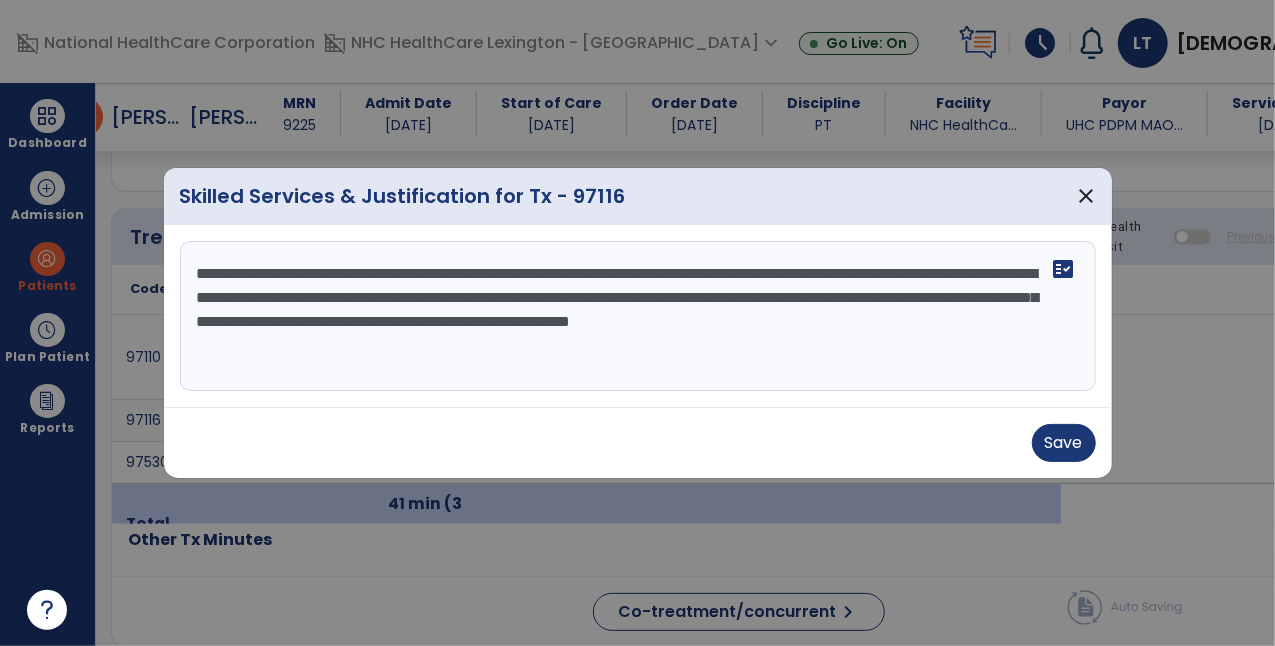 type on "**********" 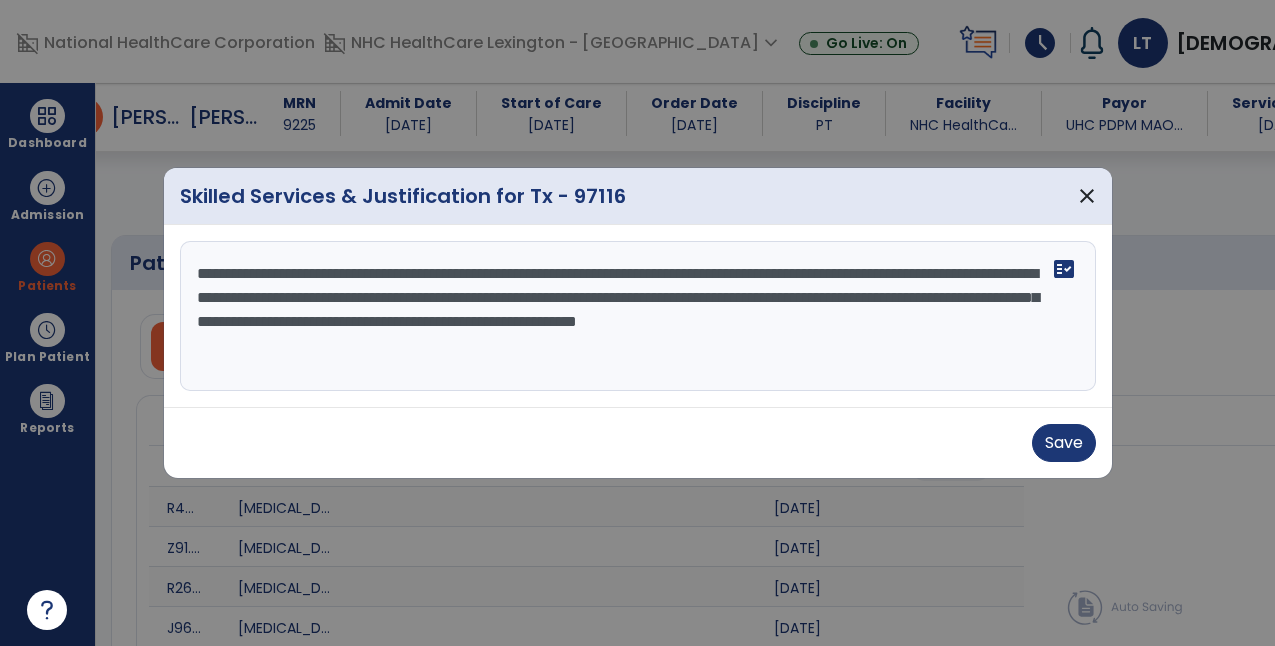 select on "*" 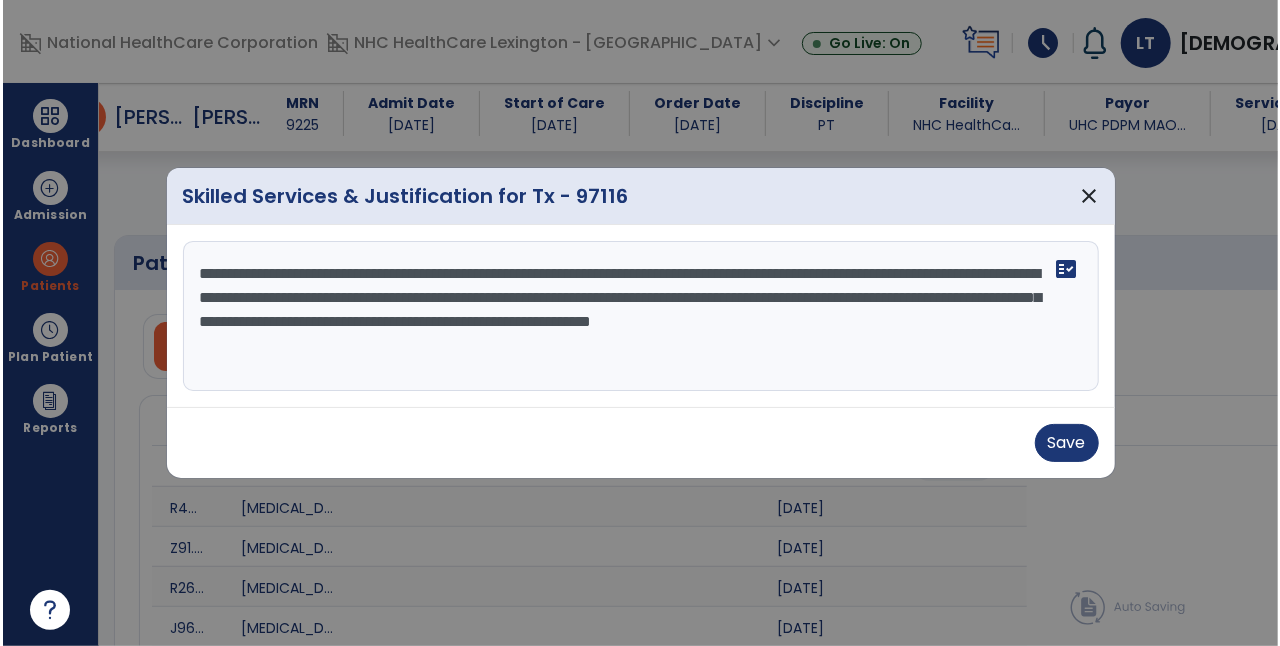 scroll, scrollTop: 2001, scrollLeft: 0, axis: vertical 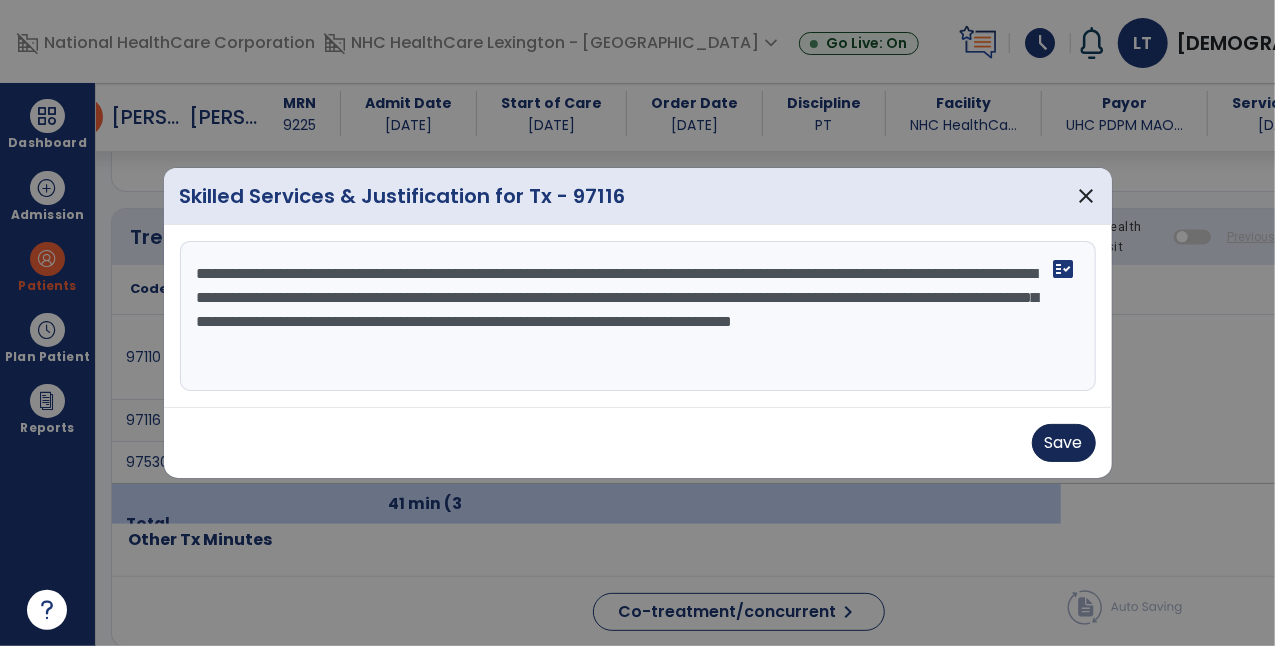 type on "**********" 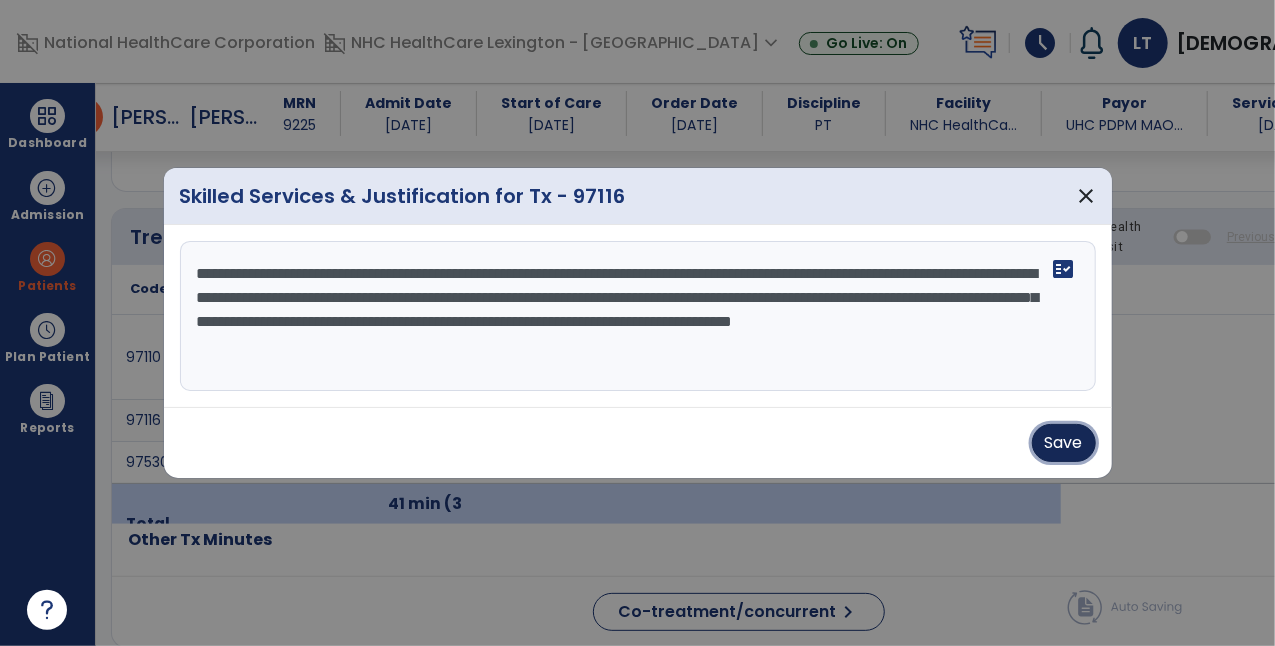 click on "Save" at bounding box center [1064, 443] 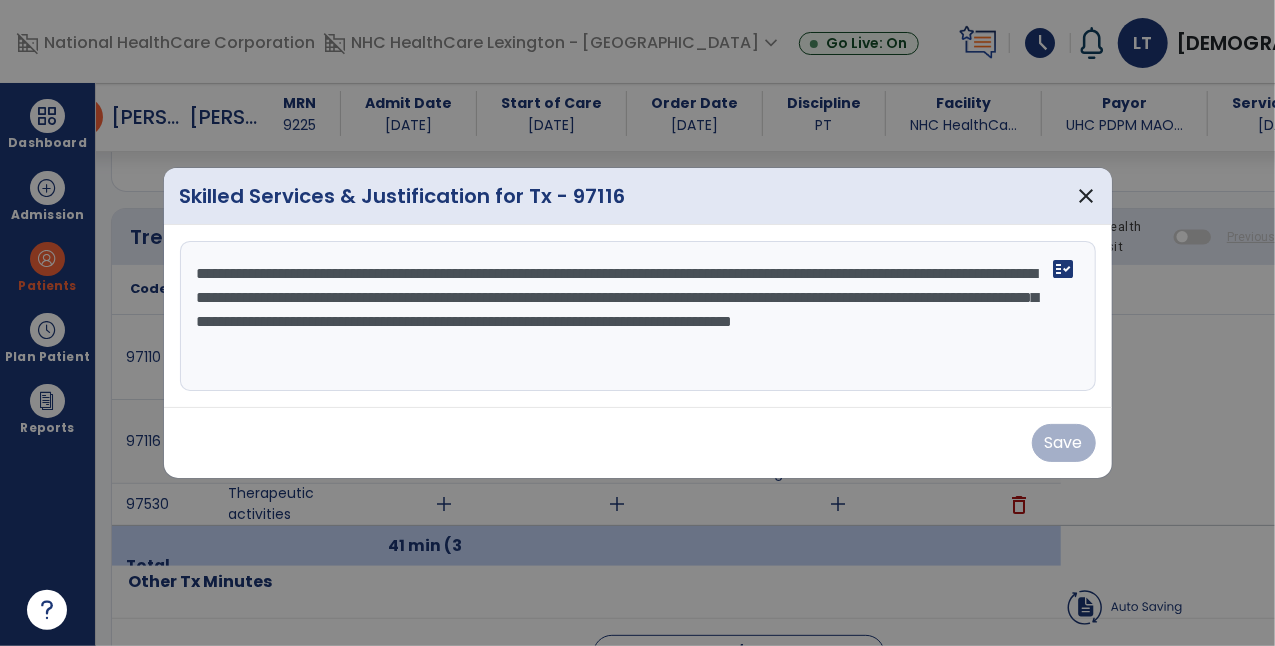 click at bounding box center (637, 323) 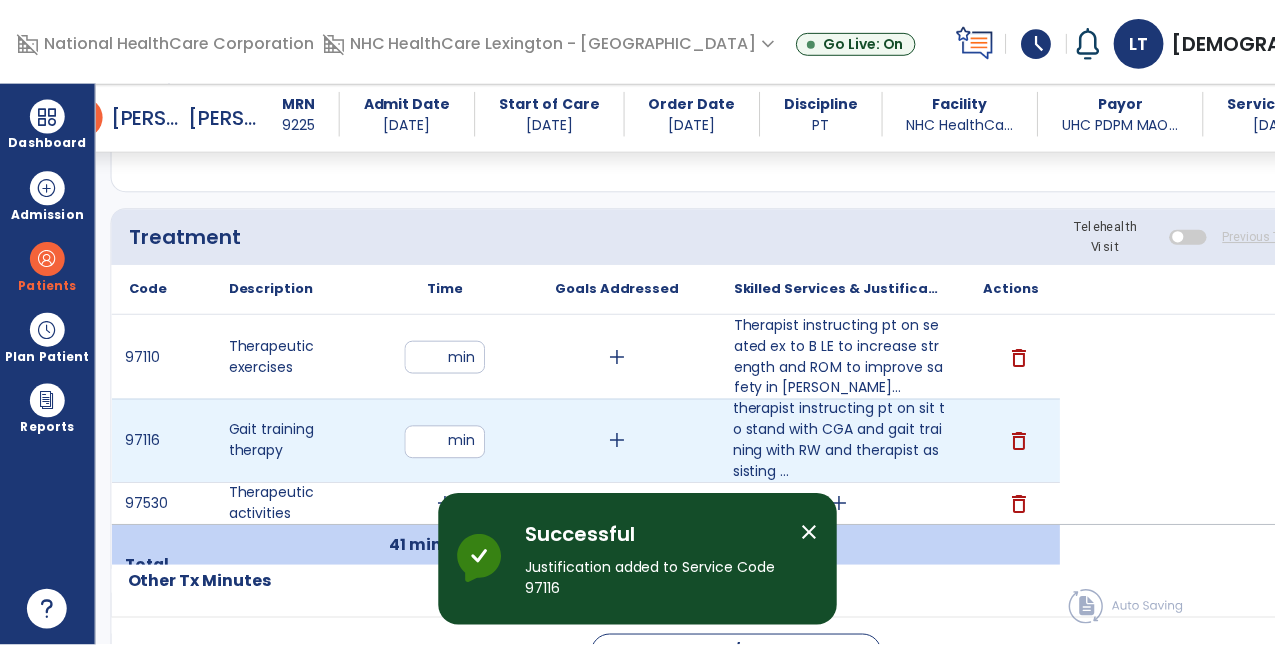 scroll, scrollTop: 2176, scrollLeft: 0, axis: vertical 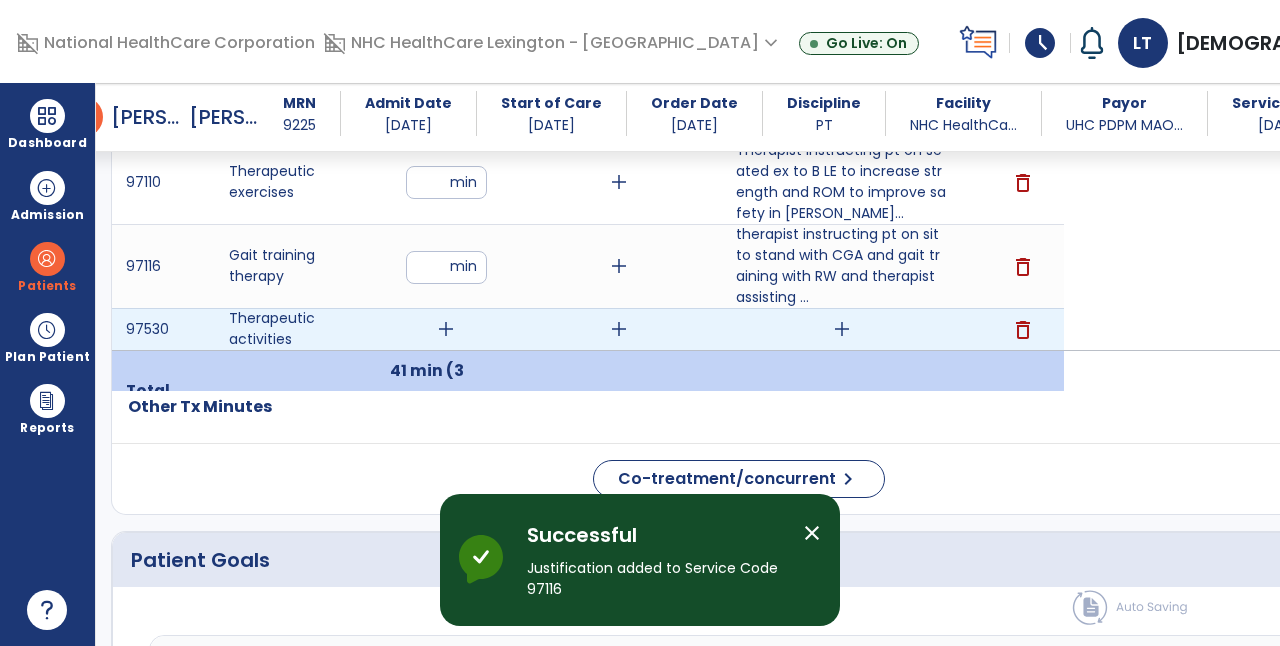 click on "add" at bounding box center [446, 329] 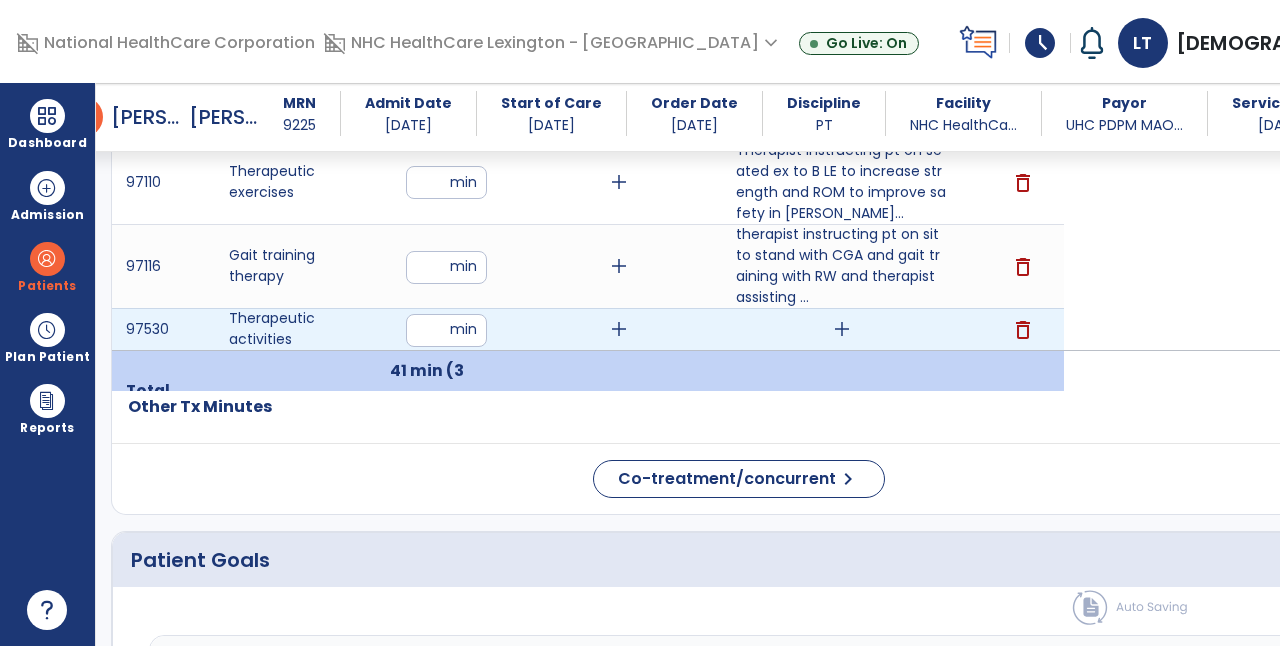type on "**" 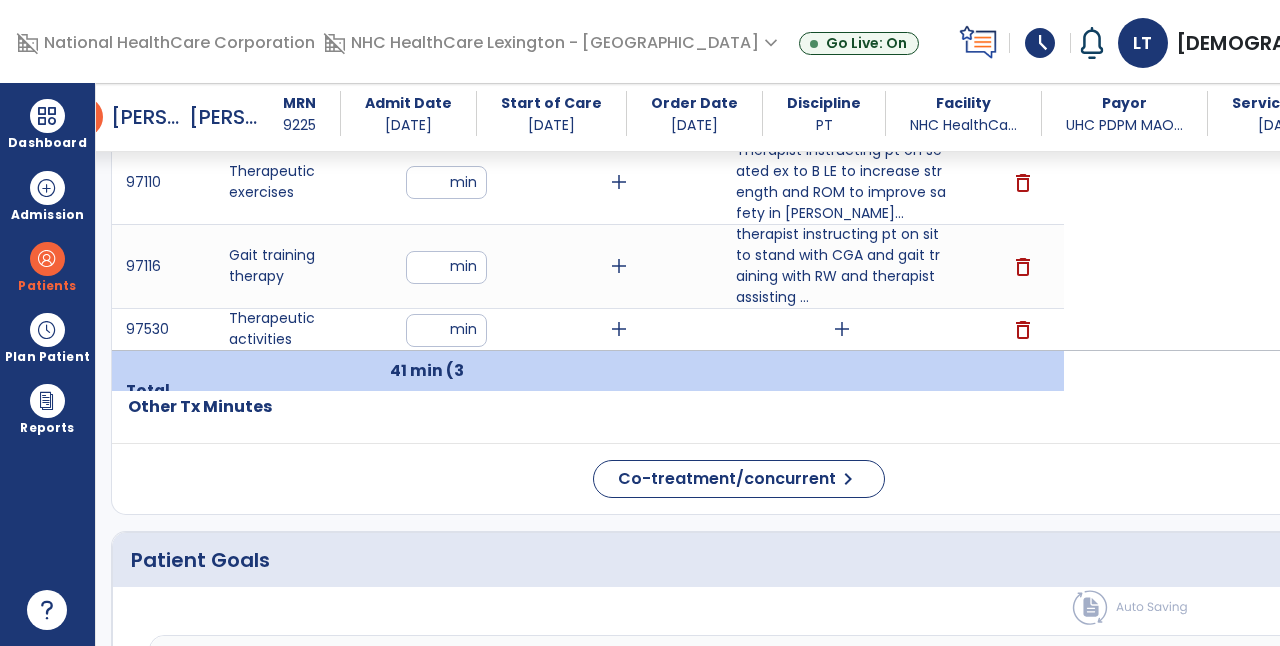 click on "Treatment Telehealth Visit  Previous Tx Plan   add
Code
Description
Time" 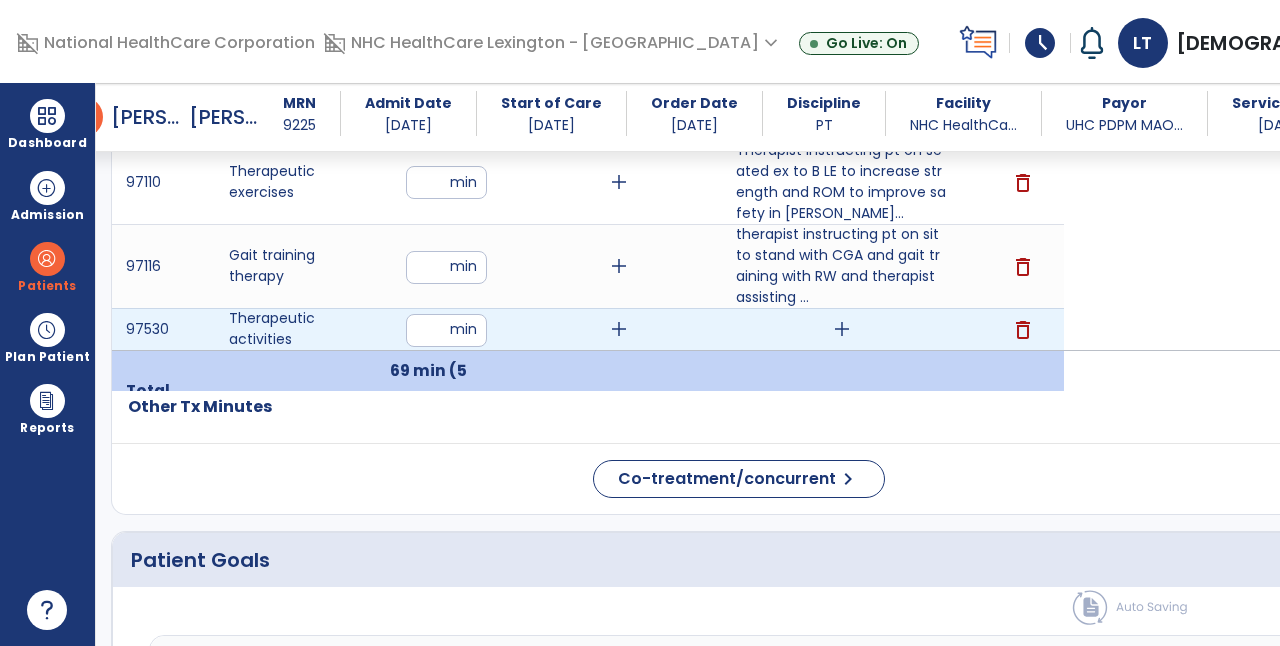 click on "add" at bounding box center (842, 329) 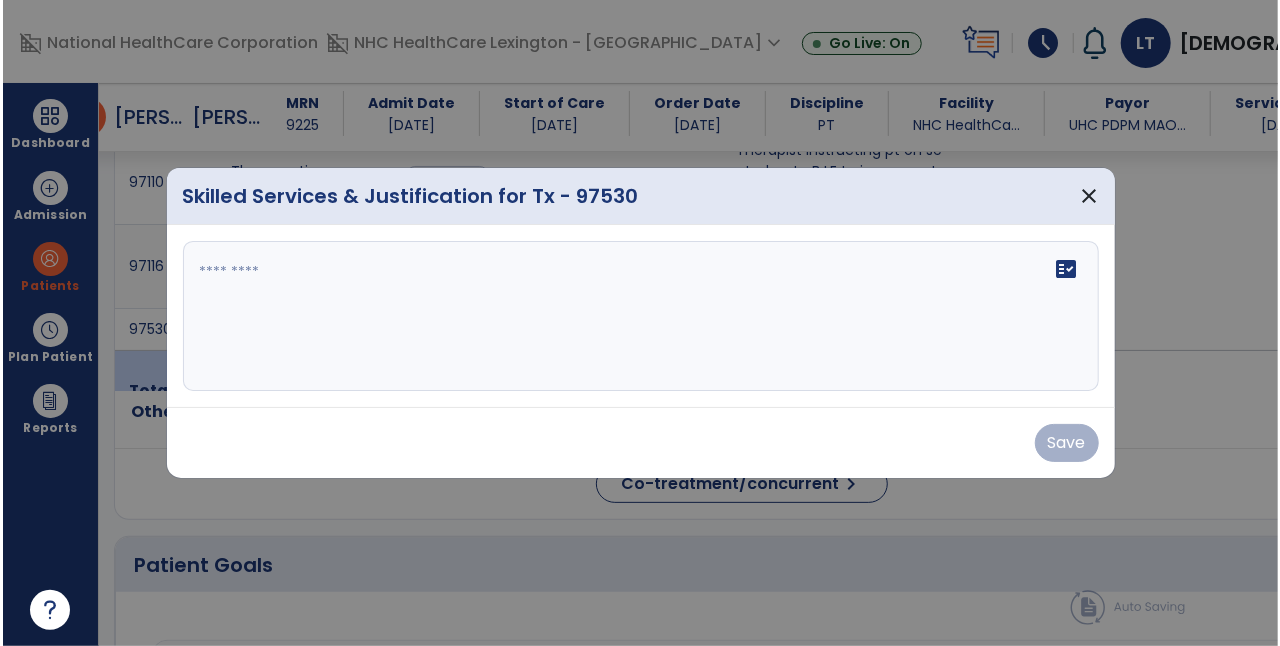 scroll, scrollTop: 2176, scrollLeft: 0, axis: vertical 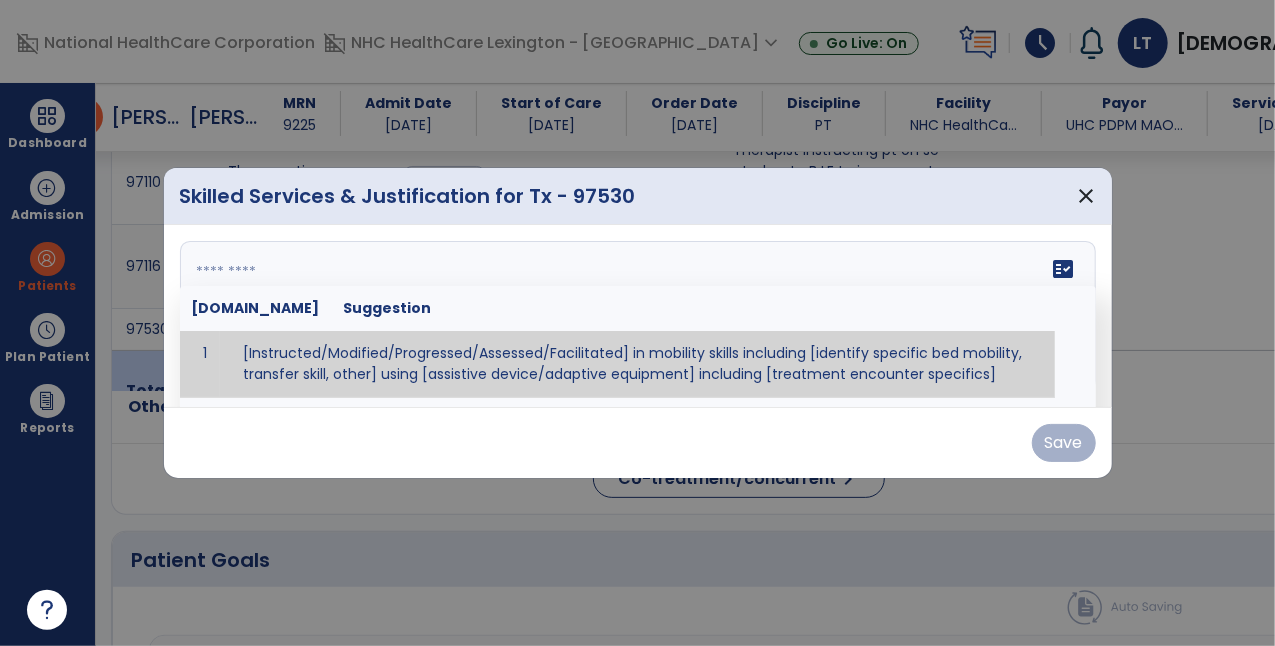 click on "fact_check  [DOMAIN_NAME] Suggestion 1 [Instructed/Modified/Progressed/Assessed/Facilitated] in mobility skills including [identify specific bed mobility, transfer skill, other] using [assistive device/adaptive equipment] including [treatment encounter specifics]" at bounding box center (638, 316) 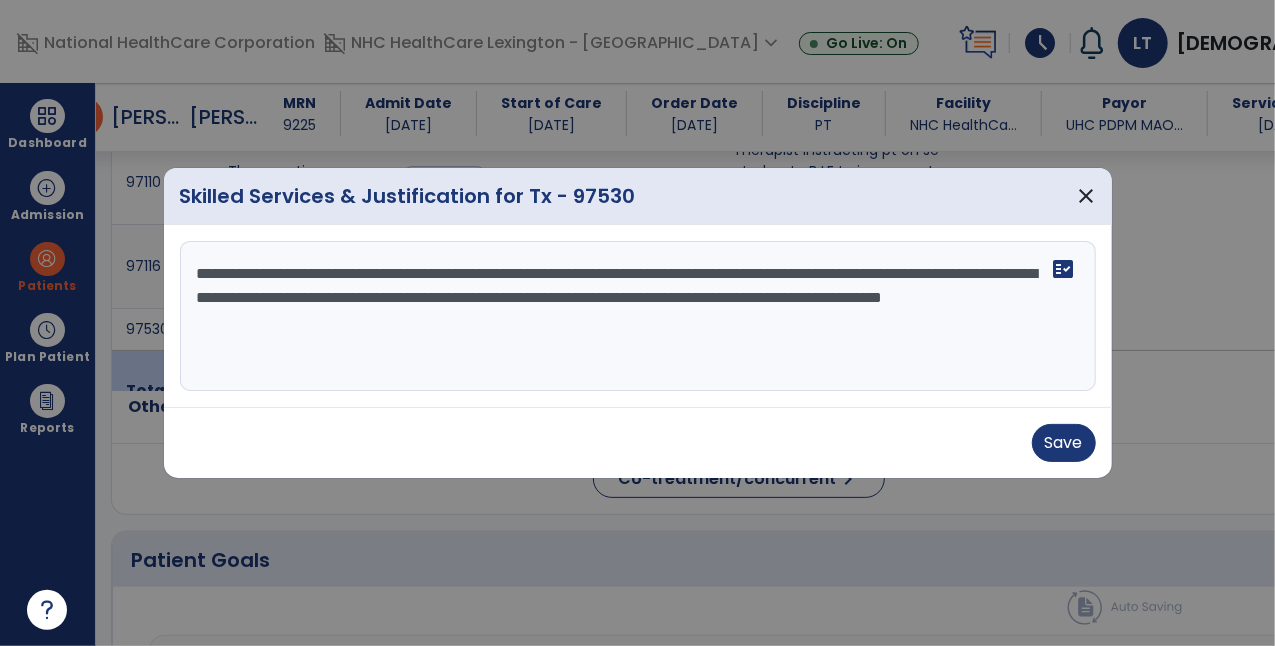 click on "**********" at bounding box center [638, 316] 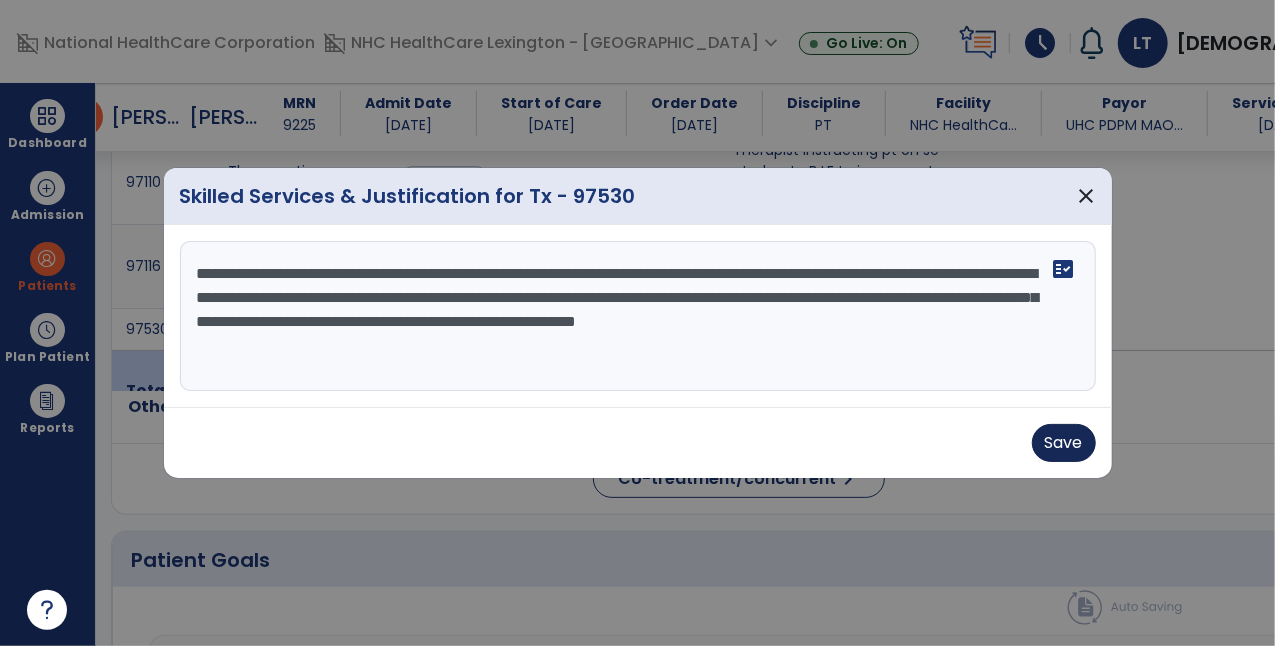 type on "**********" 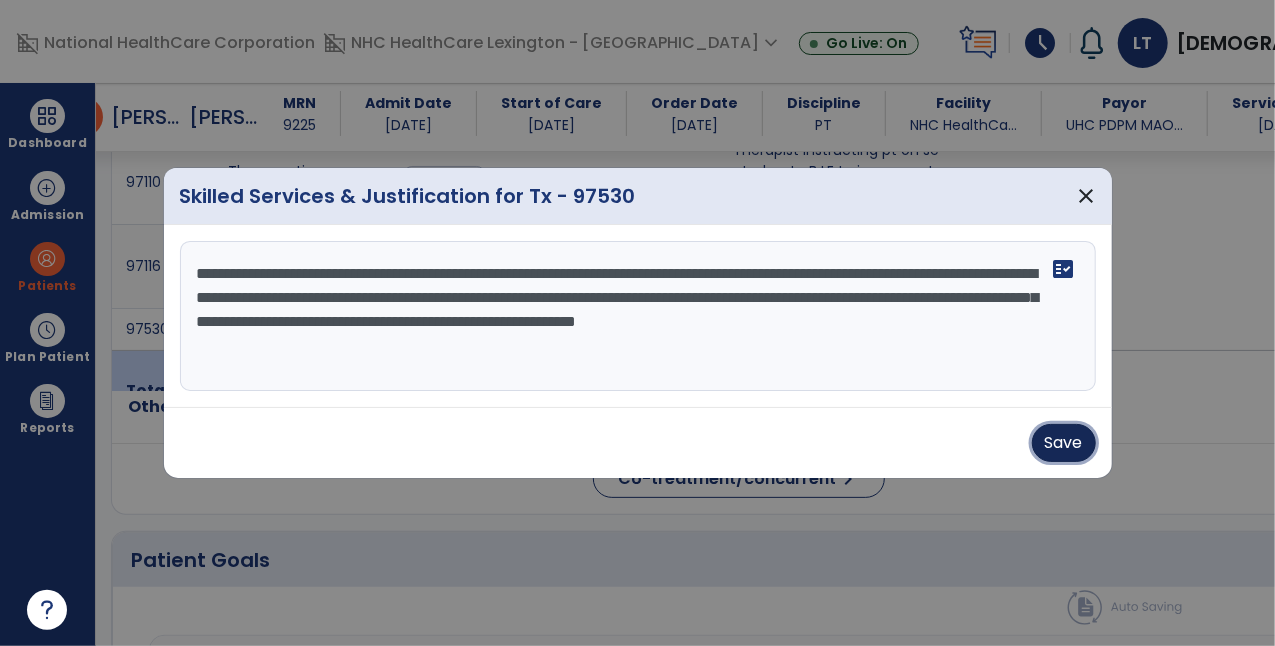 click on "Save" at bounding box center (1064, 443) 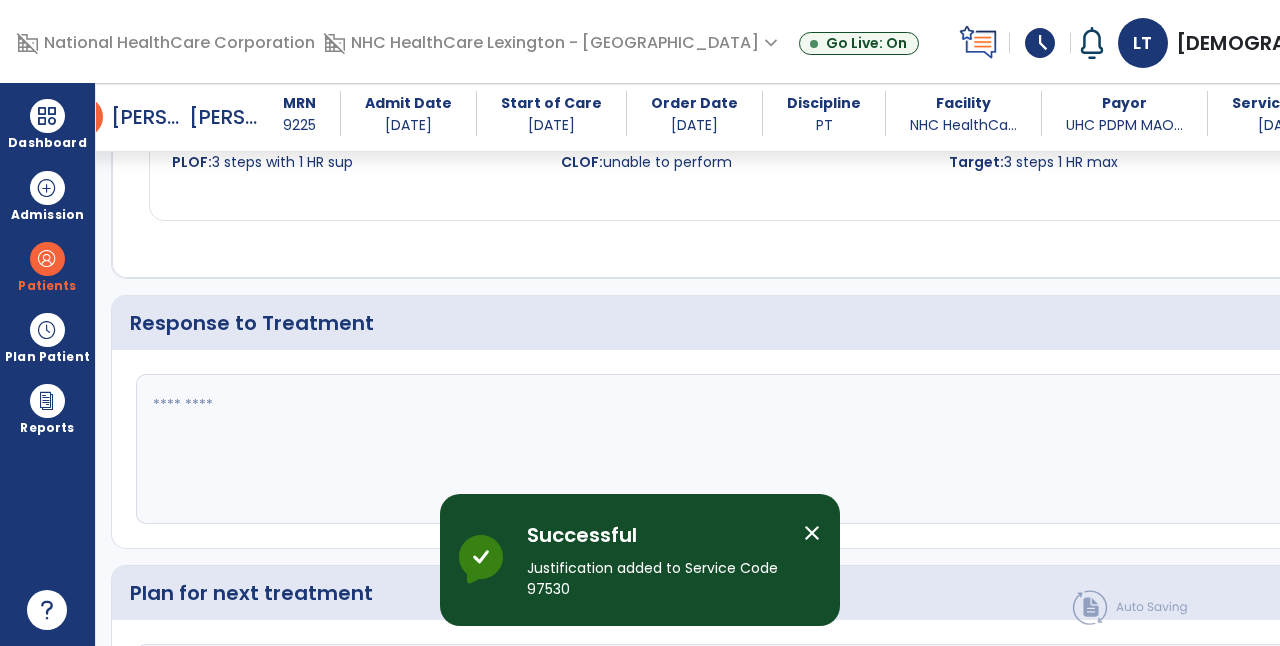 scroll, scrollTop: 3683, scrollLeft: 0, axis: vertical 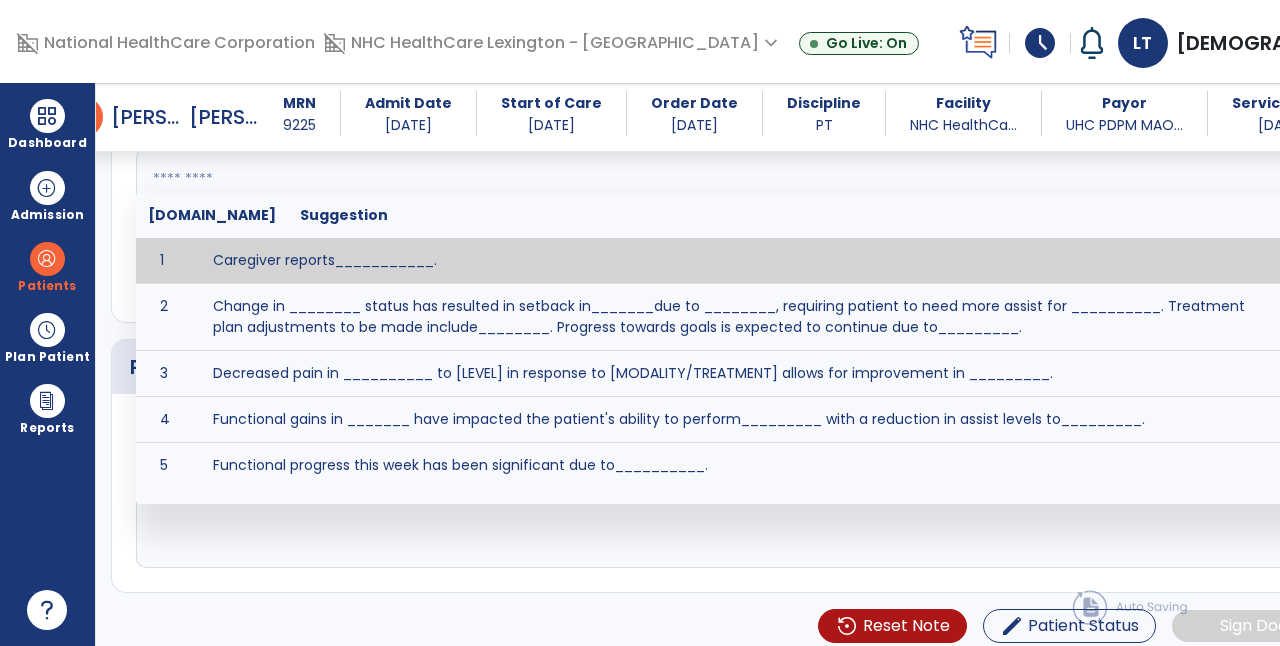 click on "fact_check  [DOMAIN_NAME] Suggestion 1 Caregiver reports___________. 2 Change in ________ status has resulted in setback in_______due to ________, requiring patient to need more assist for __________.   Treatment plan adjustments to be made include________.  Progress towards goals is expected to continue due to_________. 3 Decreased pain in __________ to [LEVEL] in response to [MODALITY/TREATMENT] allows for improvement in _________. 4 Functional gains in _______ have impacted the patient's ability to perform_________ with a reduction in assist levels to_________. 5 Functional progress this week has been significant due to__________. 6 Gains in ________ have improved the patient's ability to perform ______with decreased levels of assist to___________. 7 Improvement in ________allows patient to tolerate higher levels of challenges in_________. 8 Pain in [AREA] has decreased to [LEVEL] in response to [TREATMENT/MODALITY], allowing fore ease in completing__________. 9 10 11 12 13 14 15 16 17 18 19 20 21" 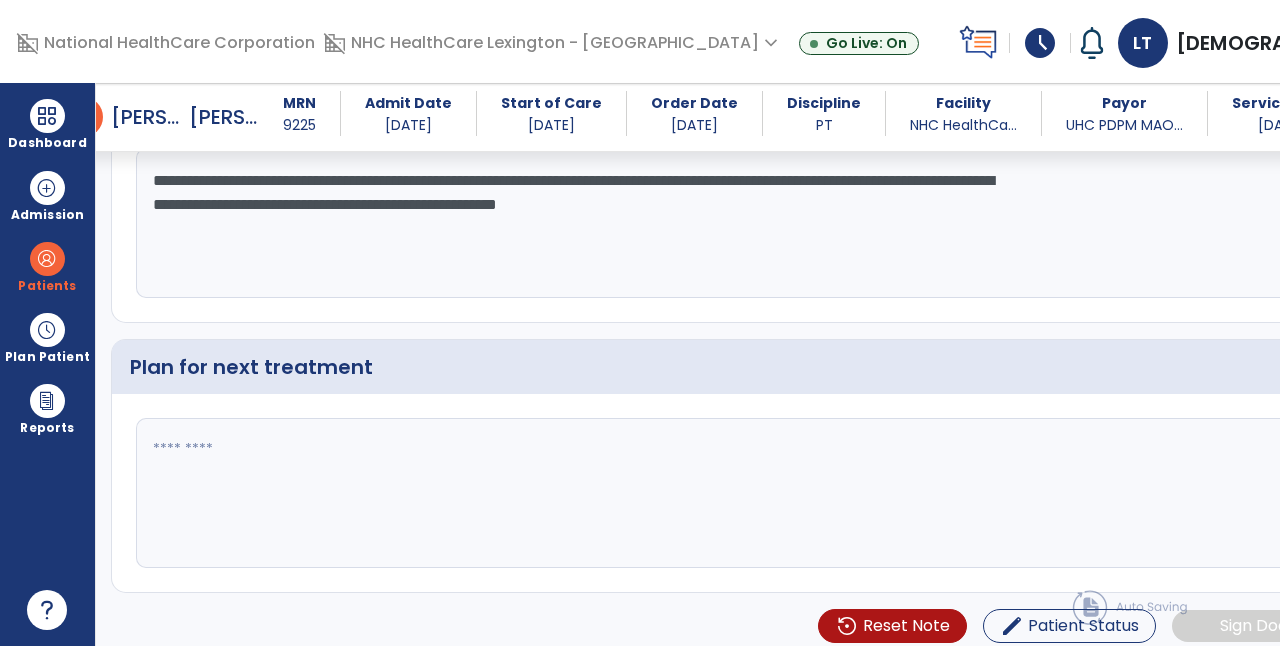 scroll, scrollTop: 3790, scrollLeft: 0, axis: vertical 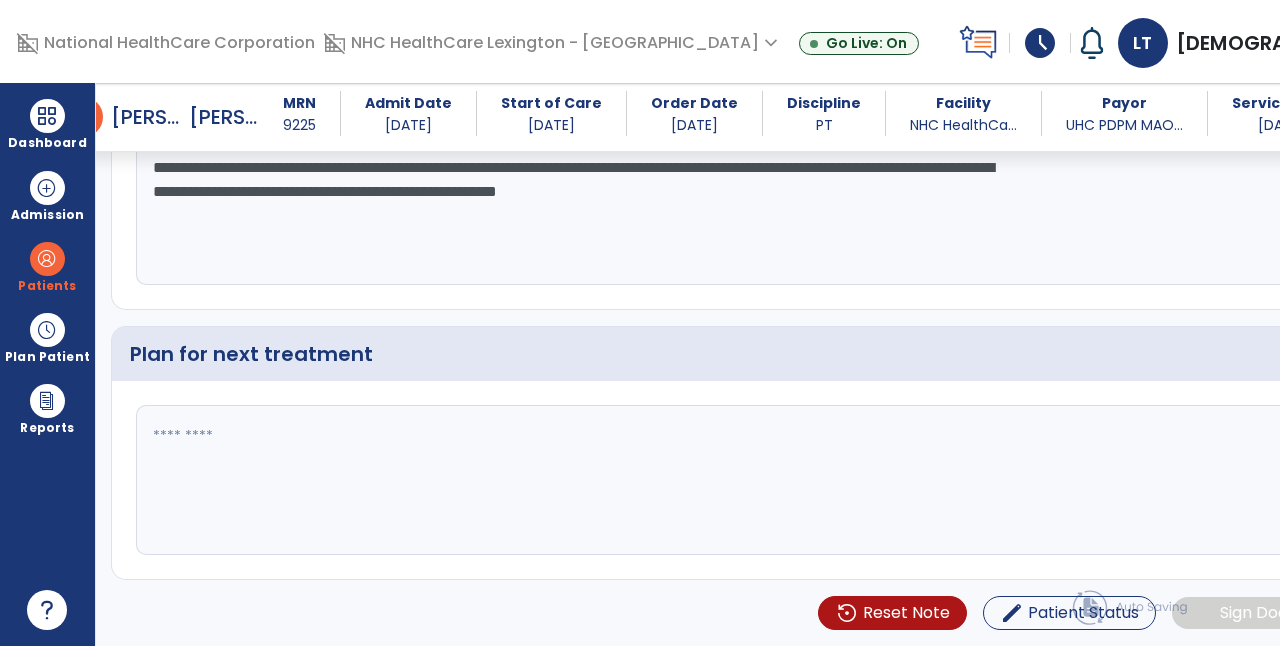 type on "**********" 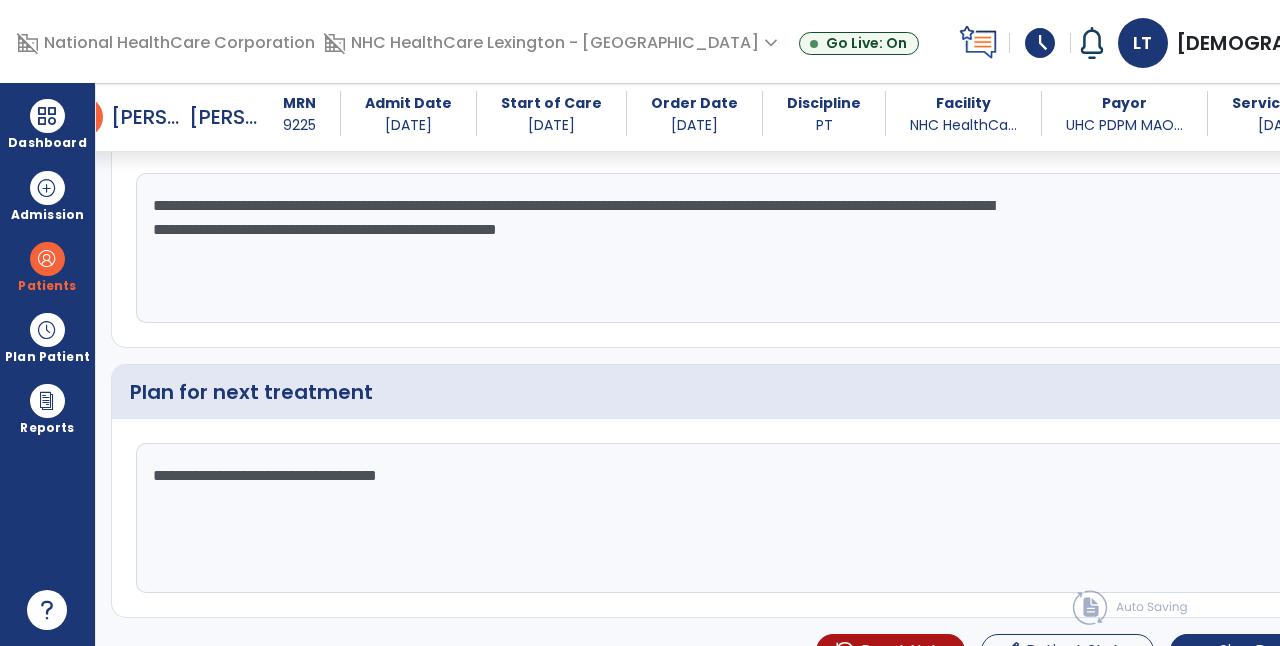 scroll, scrollTop: 3790, scrollLeft: 0, axis: vertical 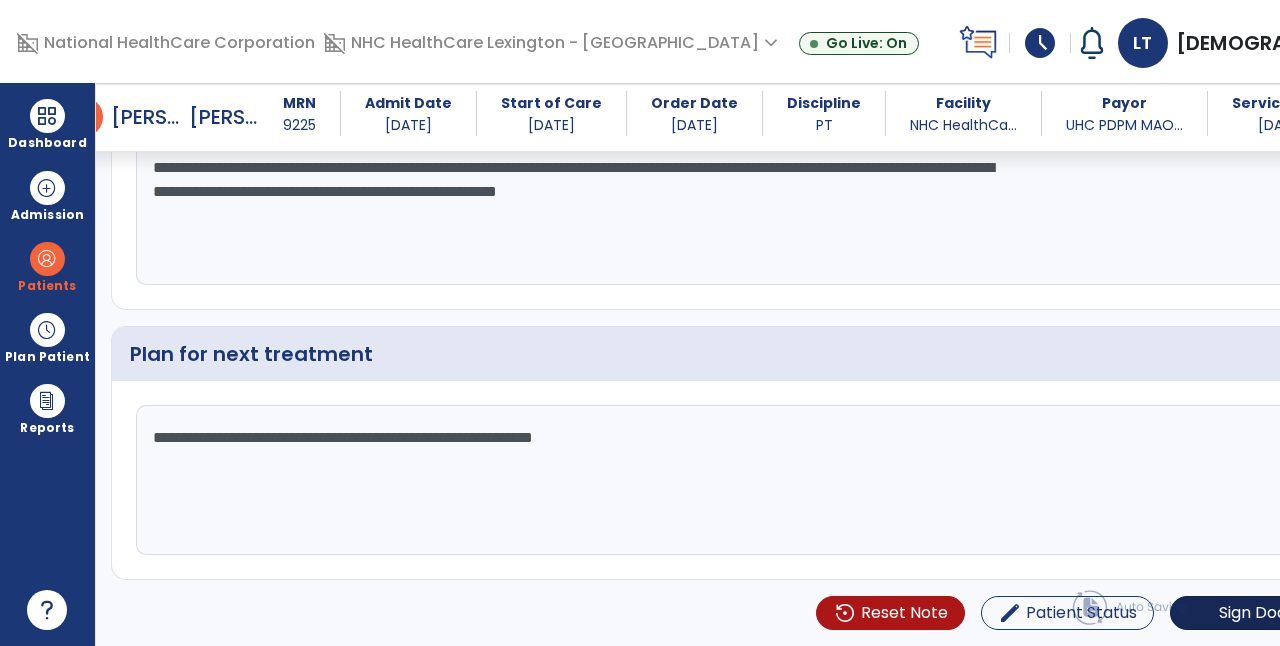 type on "**********" 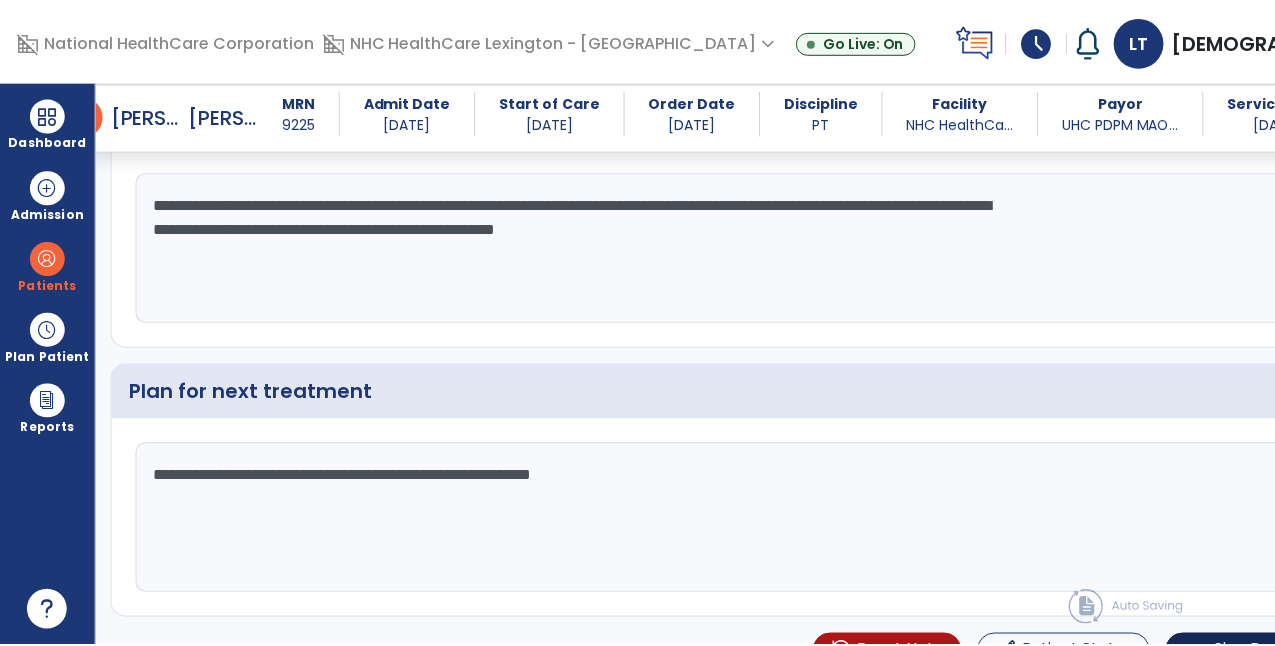 scroll, scrollTop: 3790, scrollLeft: 0, axis: vertical 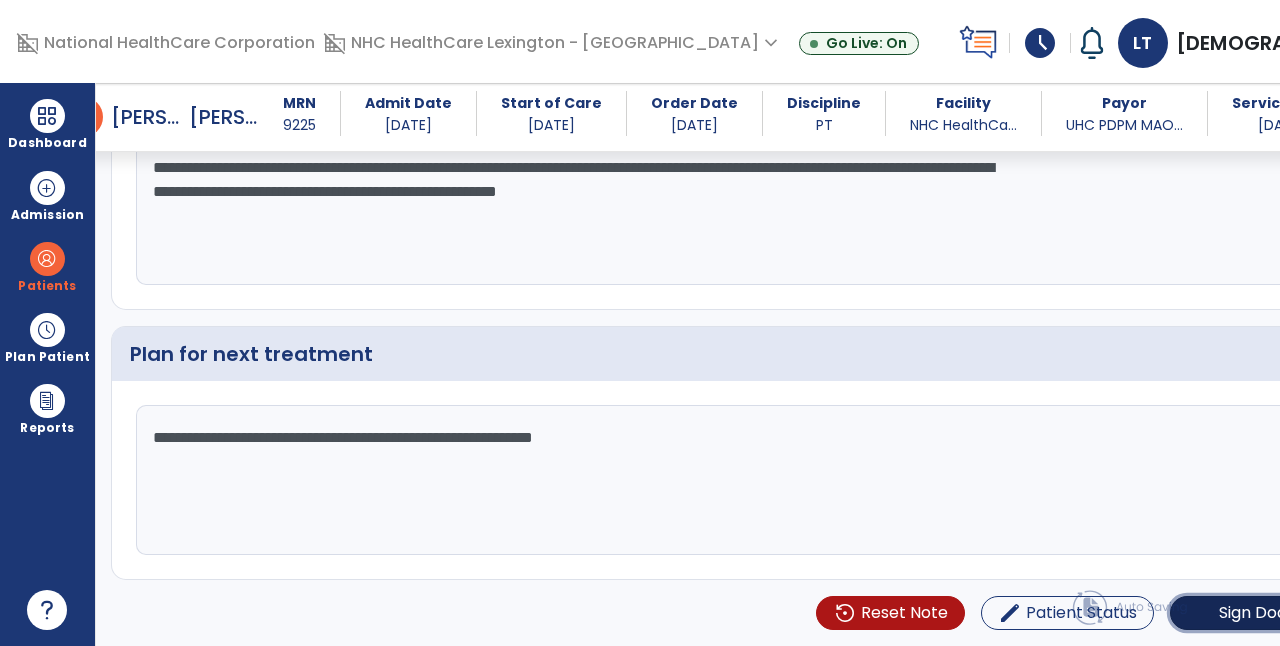 click on "Sign Doc" 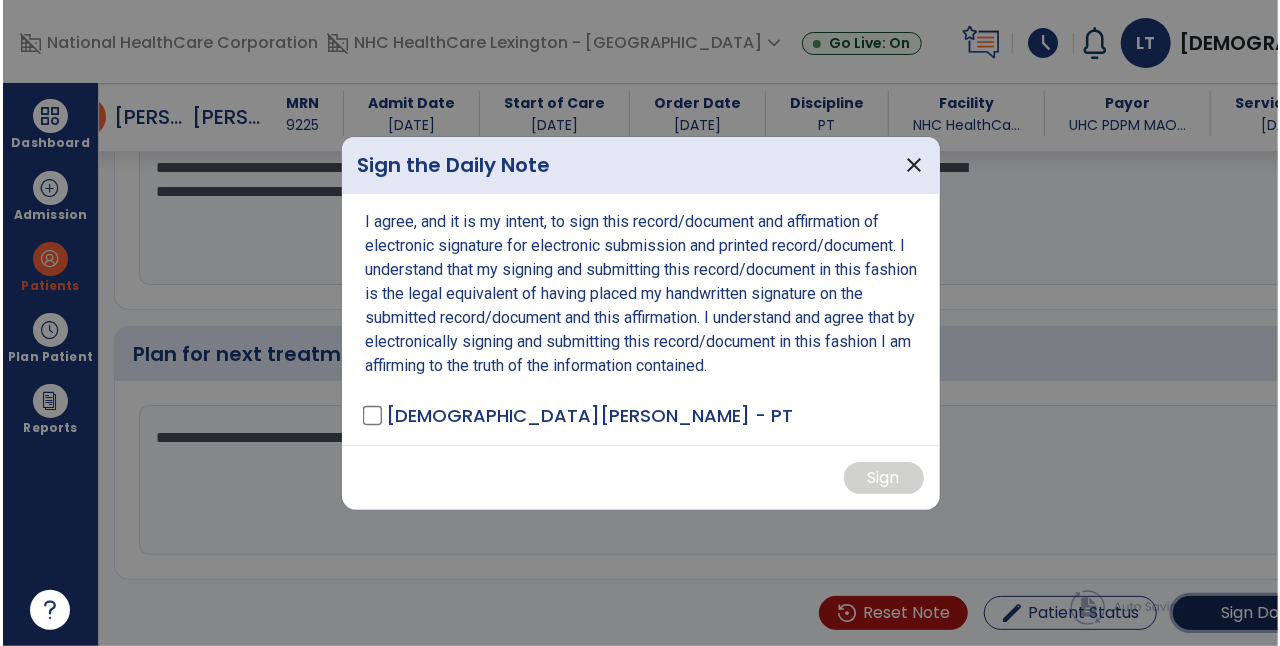 scroll, scrollTop: 3790, scrollLeft: 0, axis: vertical 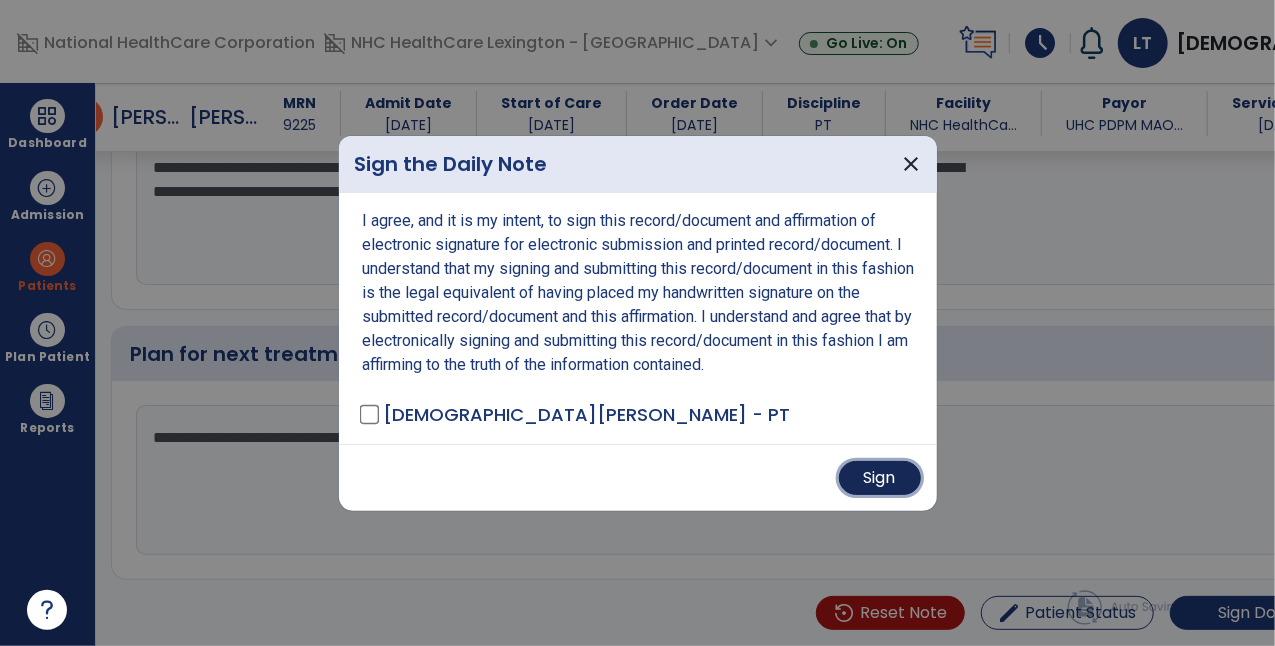 click on "Sign" at bounding box center (880, 478) 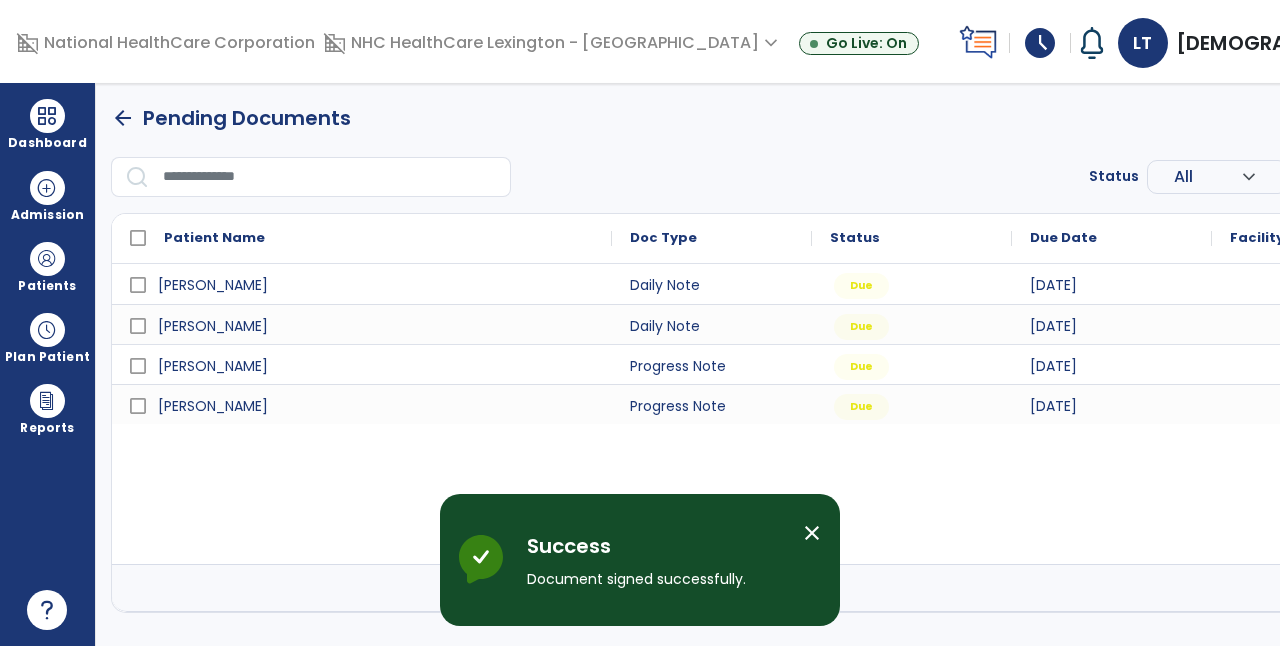 scroll, scrollTop: 0, scrollLeft: 0, axis: both 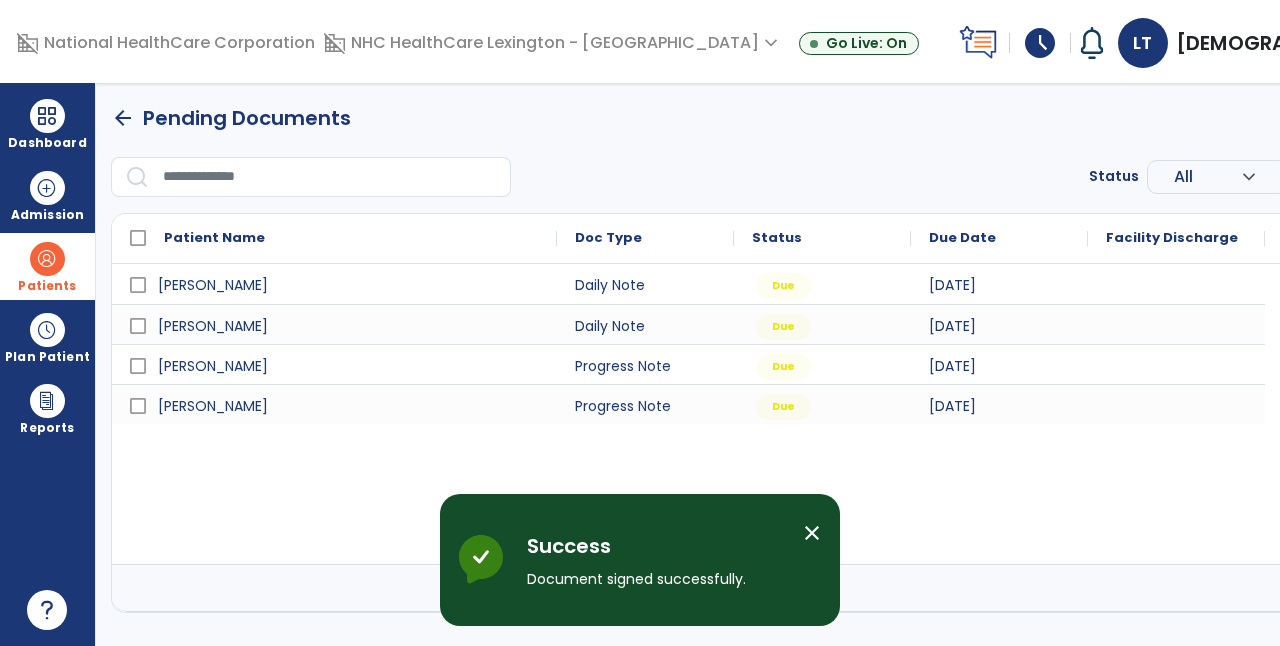 click at bounding box center (47, 259) 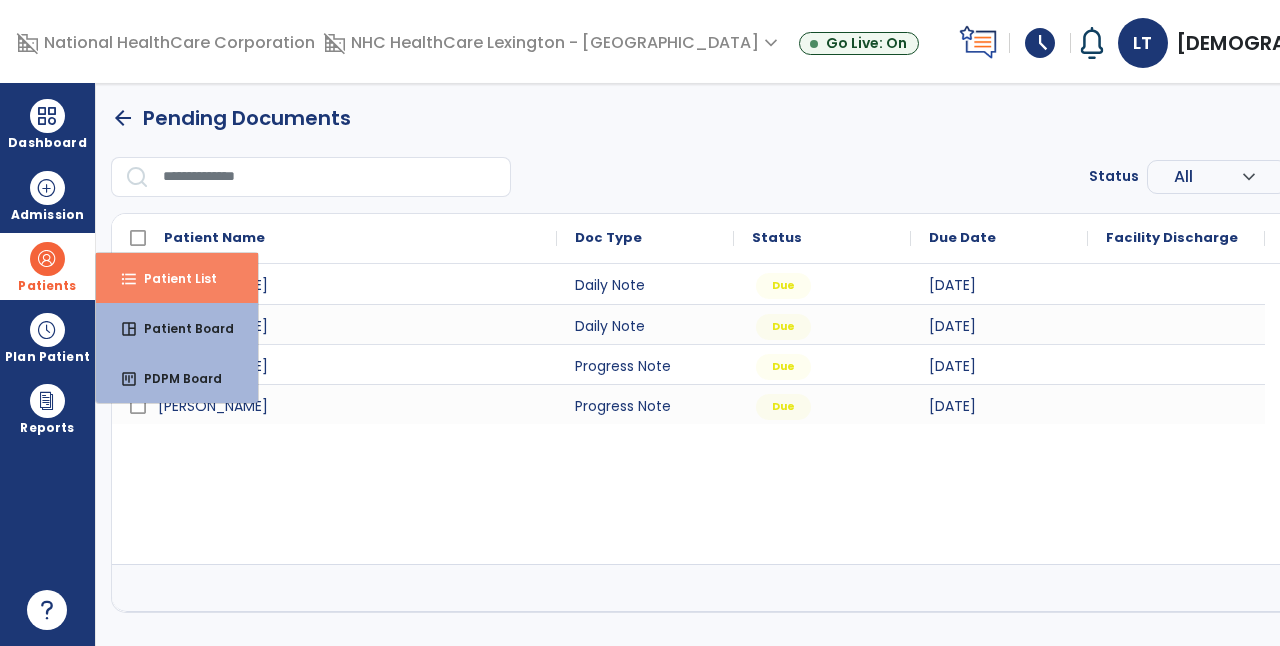 click on "format_list_bulleted  Patient List" at bounding box center (177, 278) 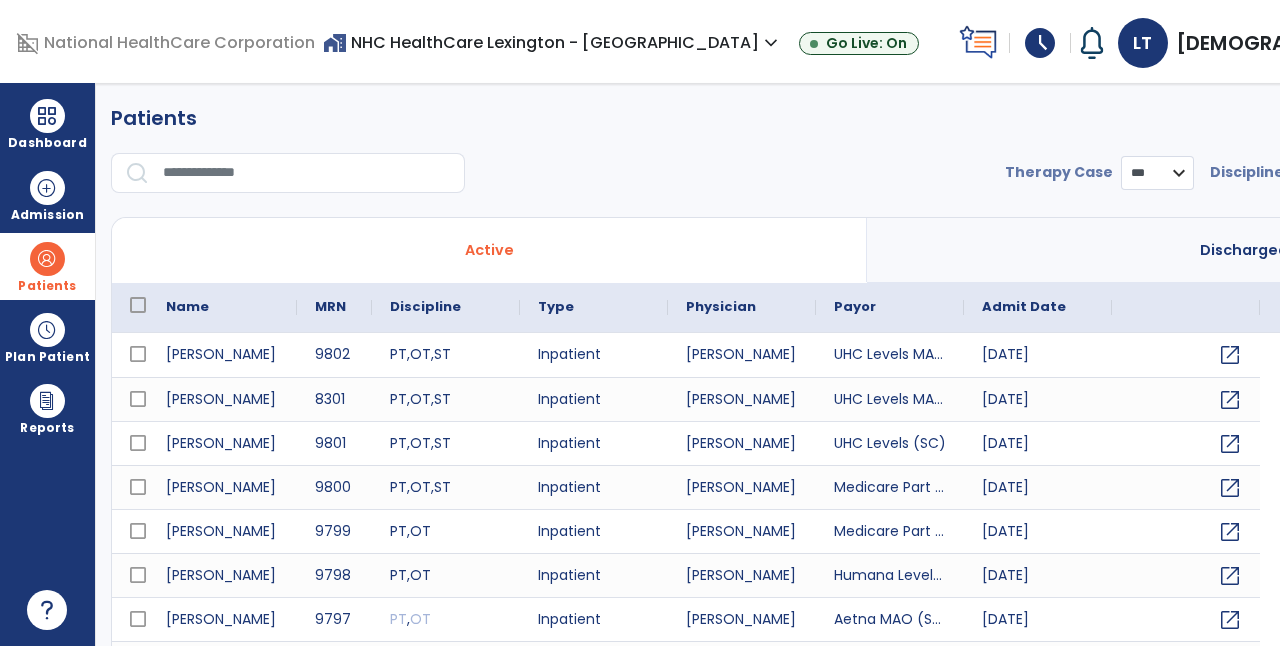 select on "***" 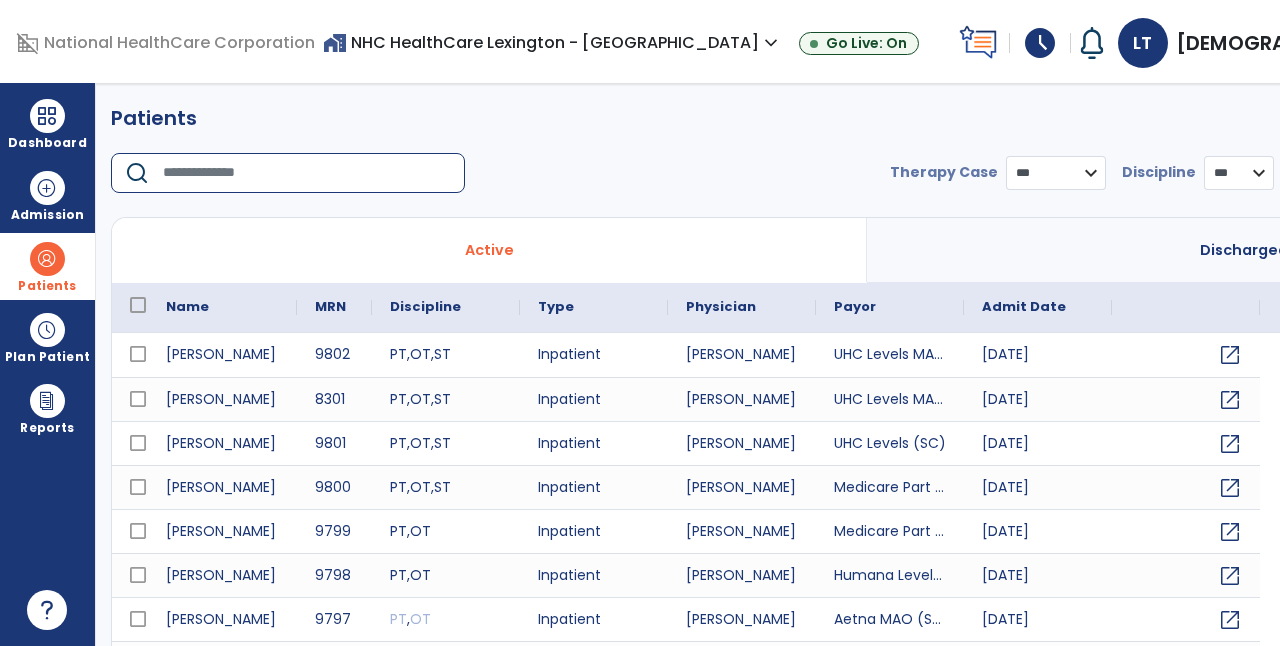 click at bounding box center [307, 173] 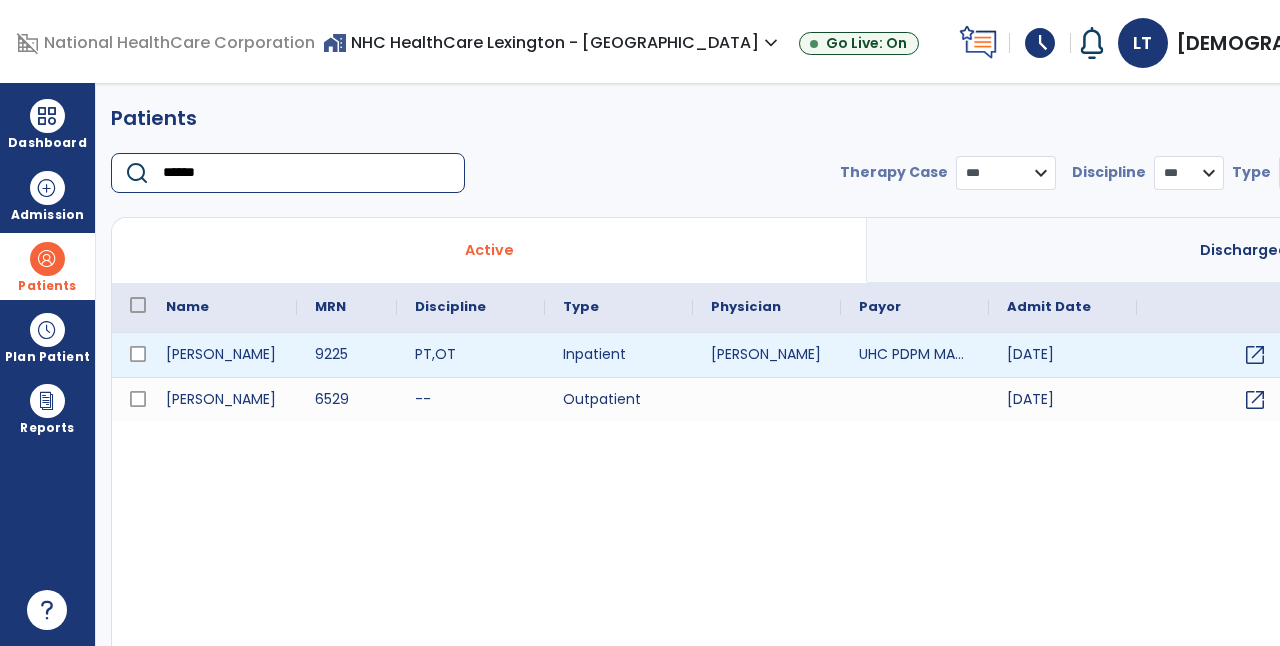 type on "******" 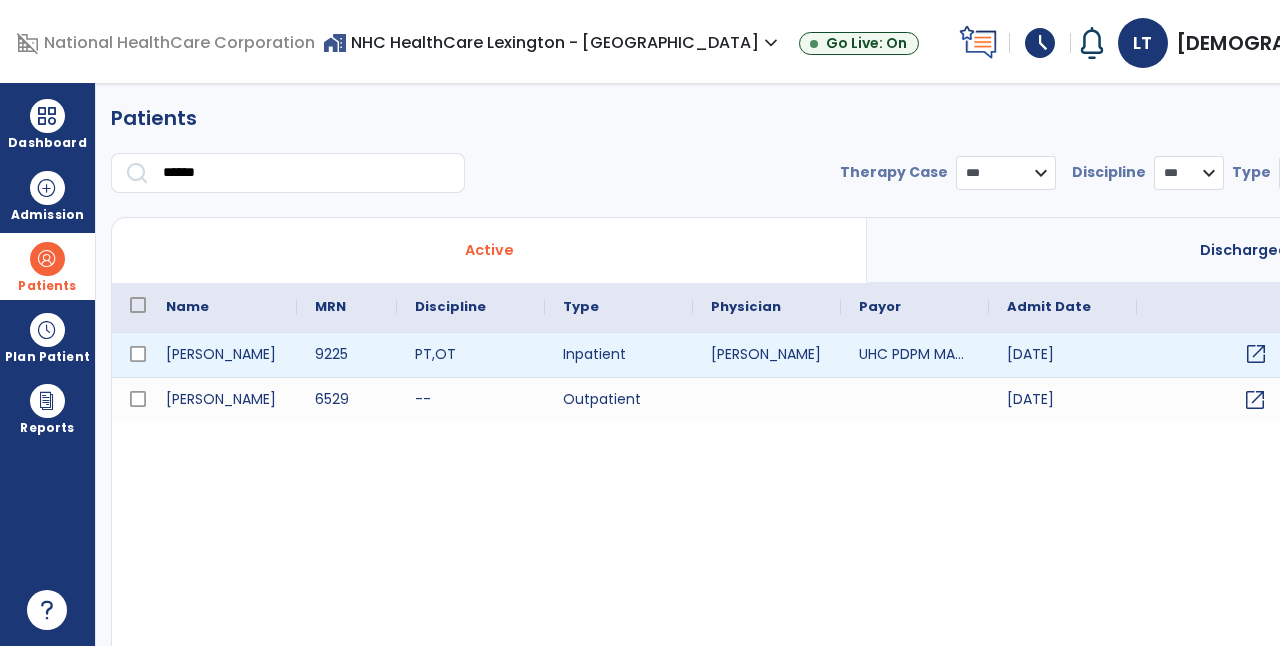 click on "open_in_new" at bounding box center [1256, 354] 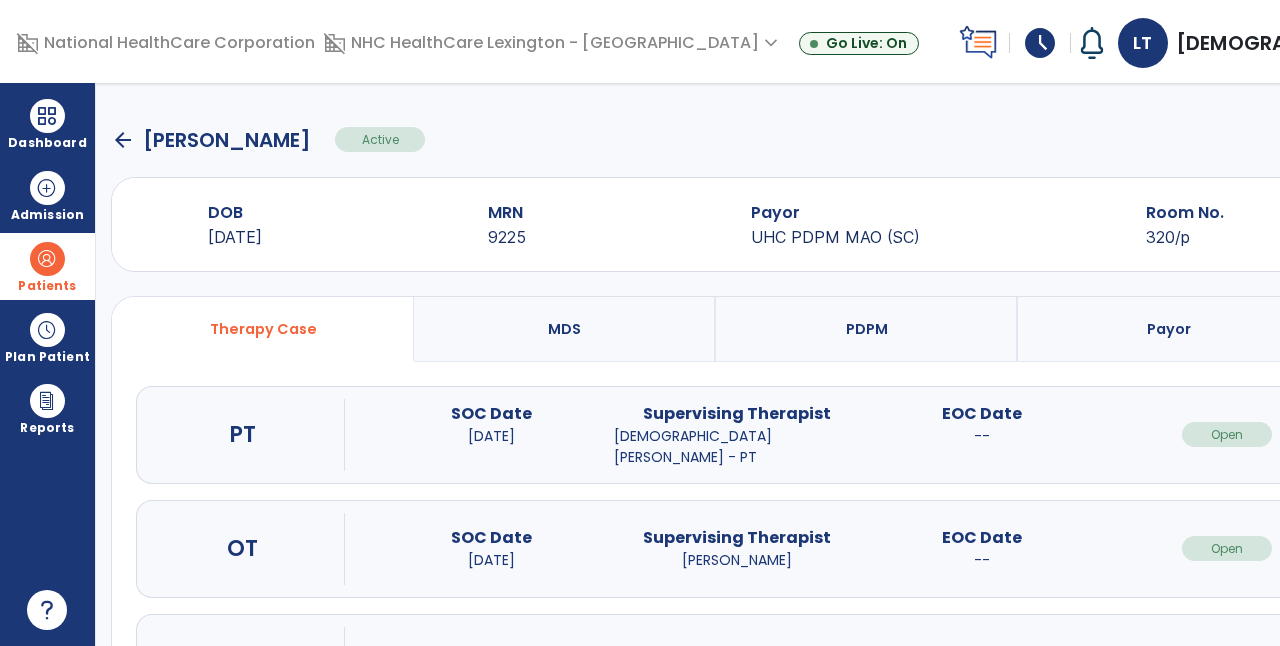 click on "open_in_new" at bounding box center [1472, 434] 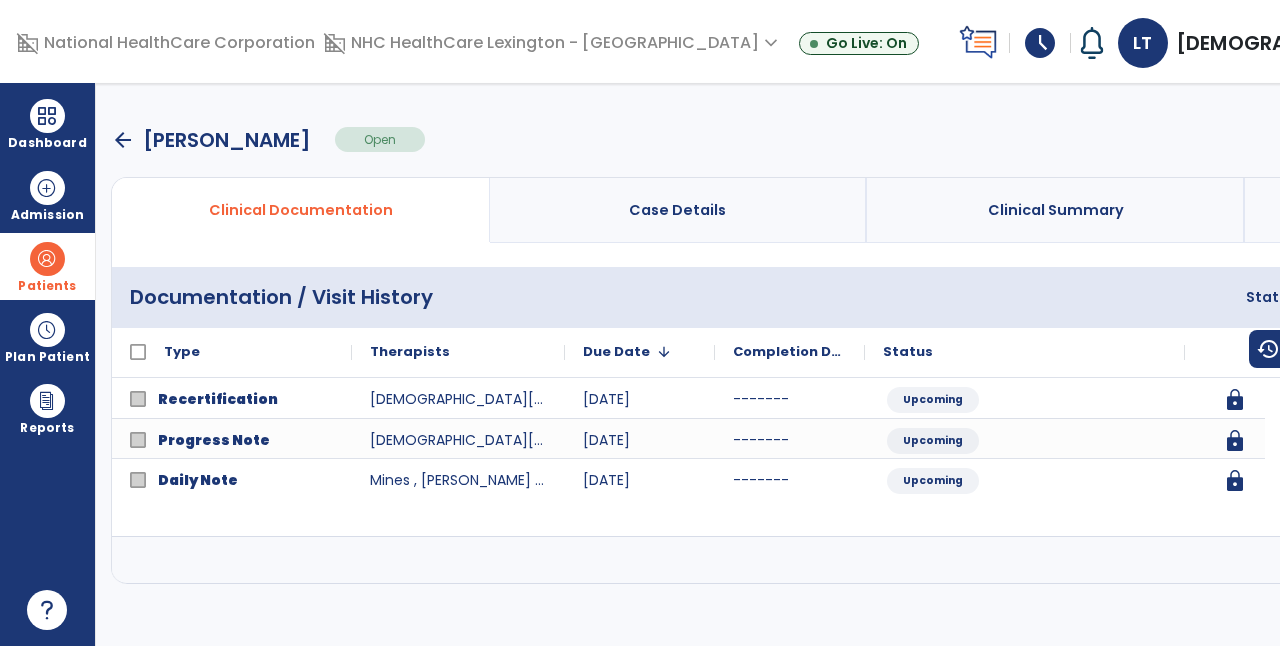 click at bounding box center [1563, 560] 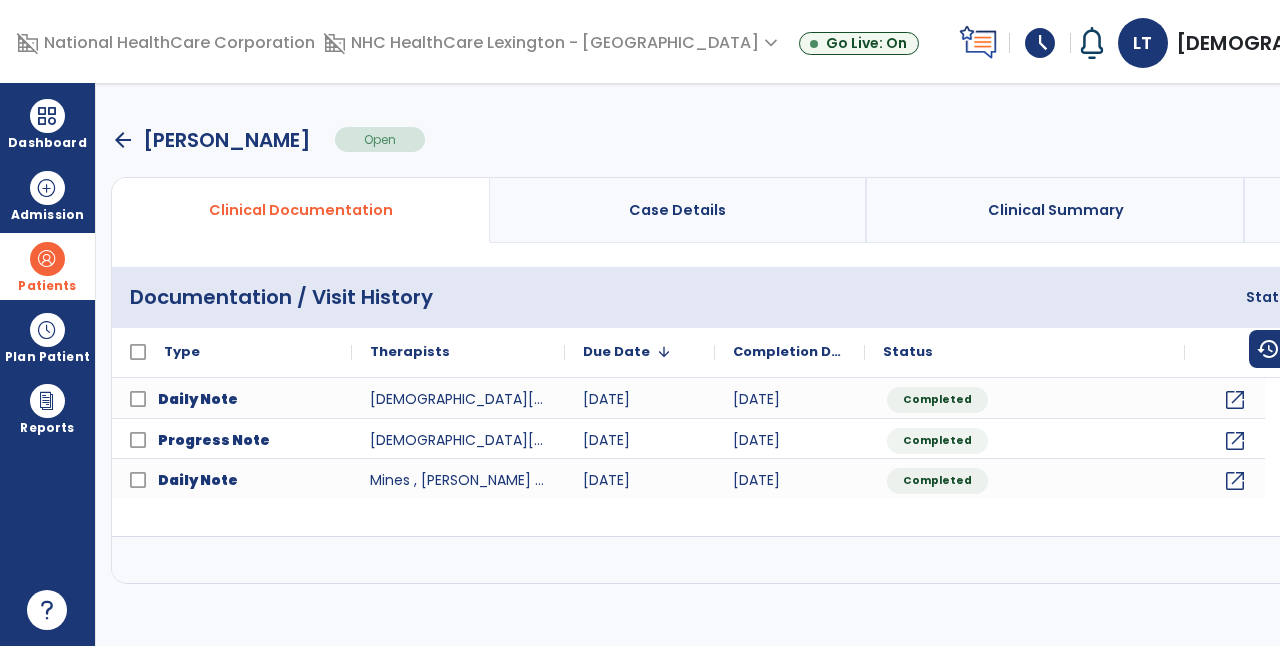 click at bounding box center [1563, 560] 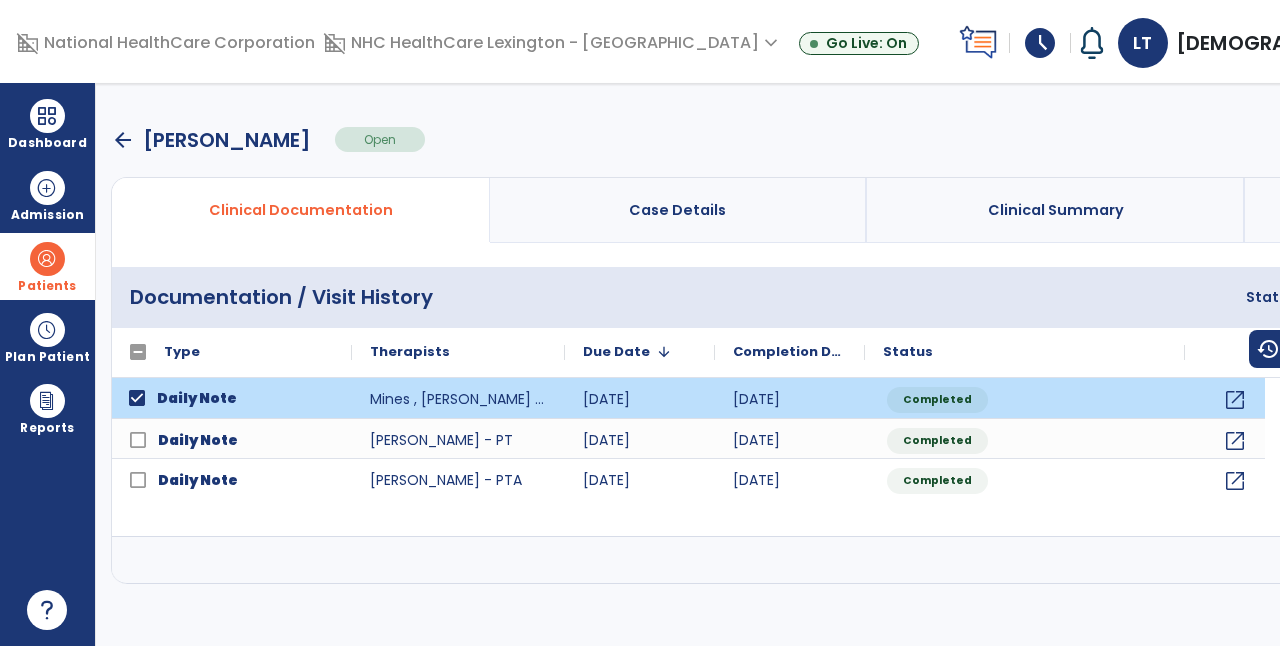 click at bounding box center (1444, 560) 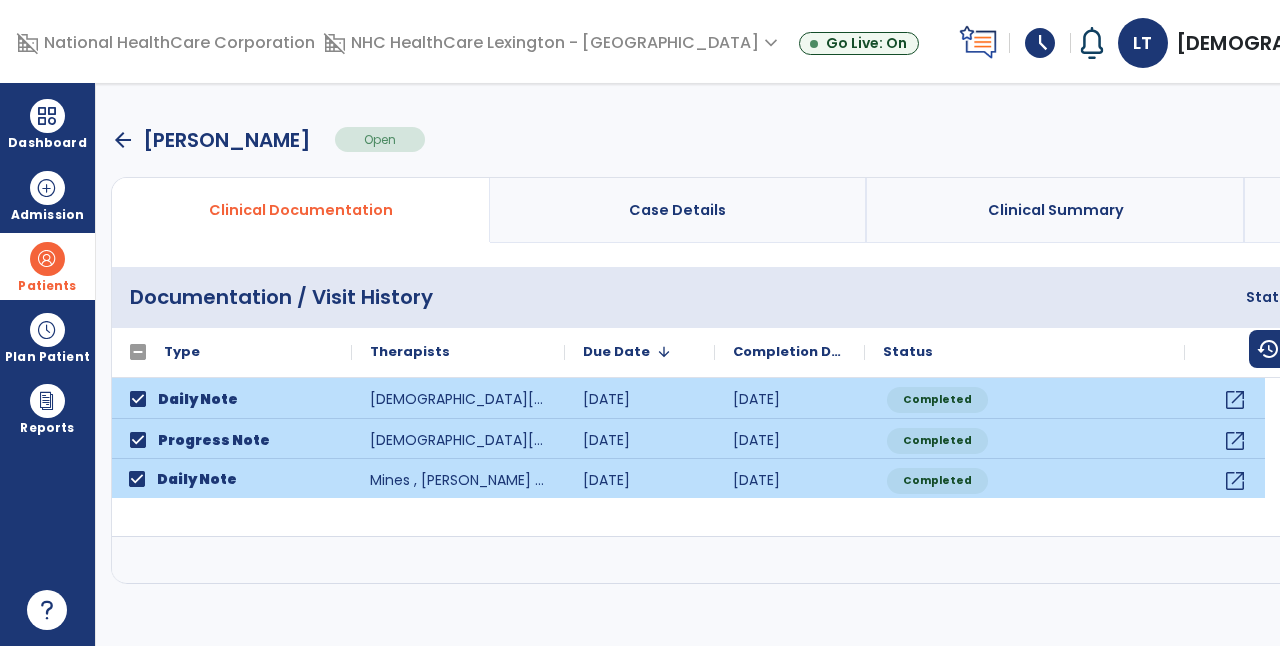 click at bounding box center [1563, 560] 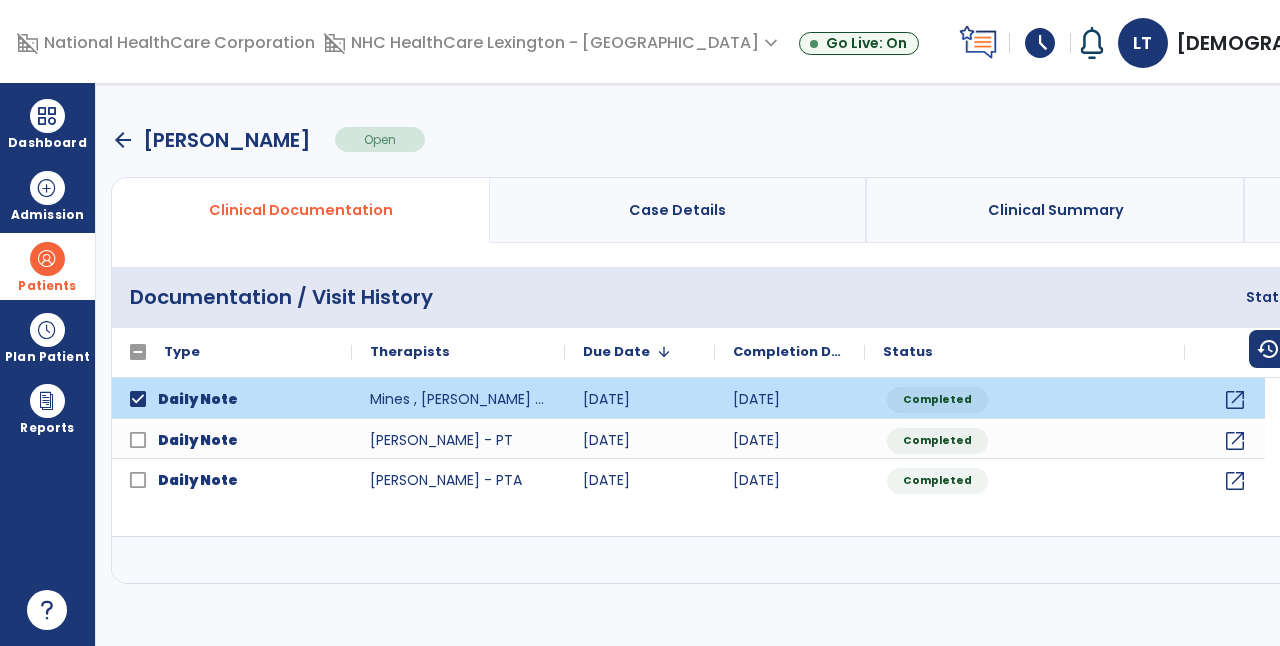 click on "menu" at bounding box center [1595, 297] 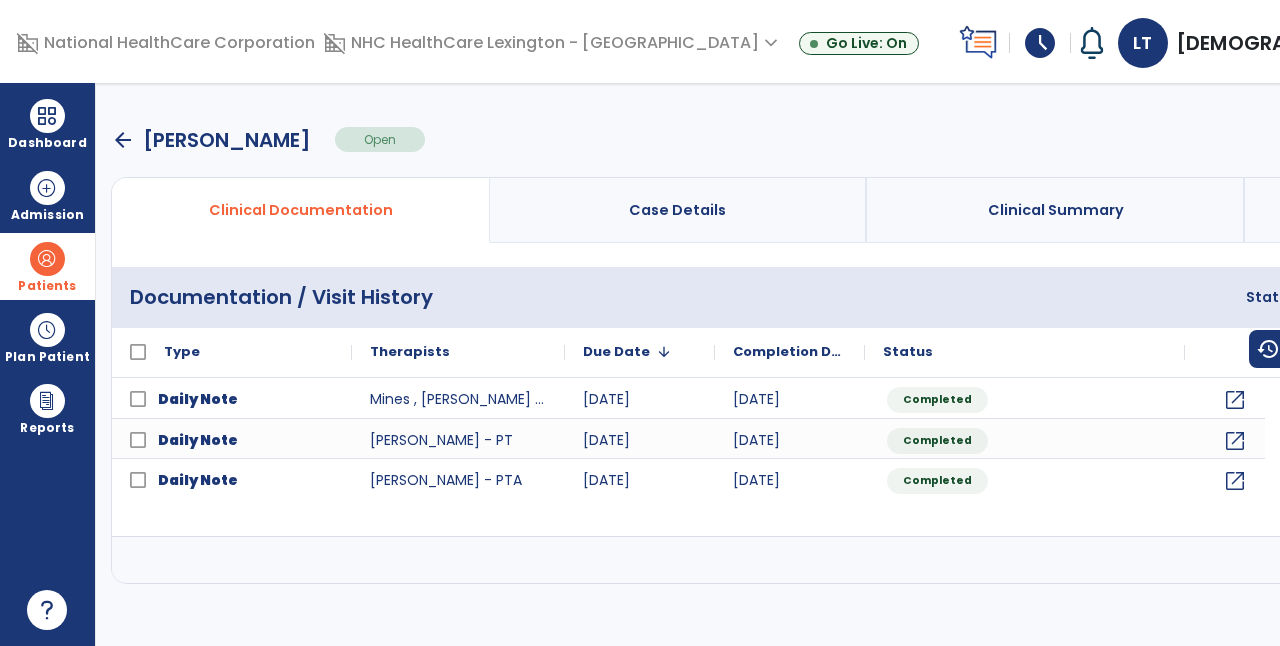 click on "arrow_back" at bounding box center [123, 140] 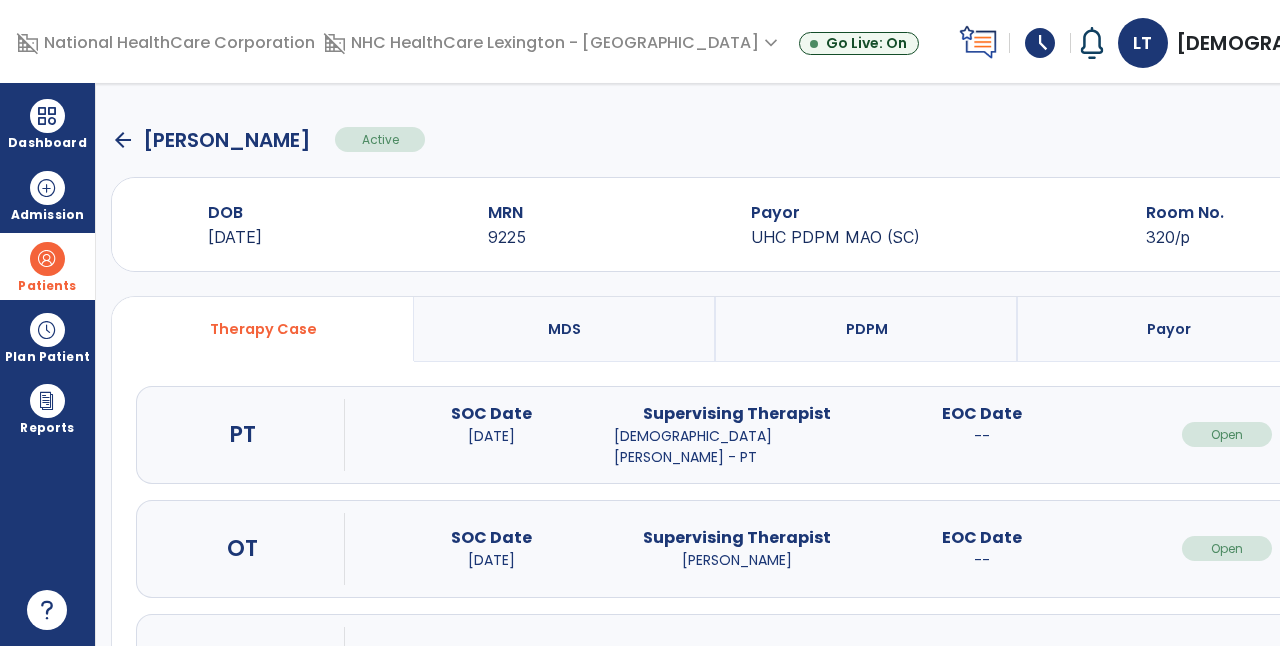 click on "arrow_back" 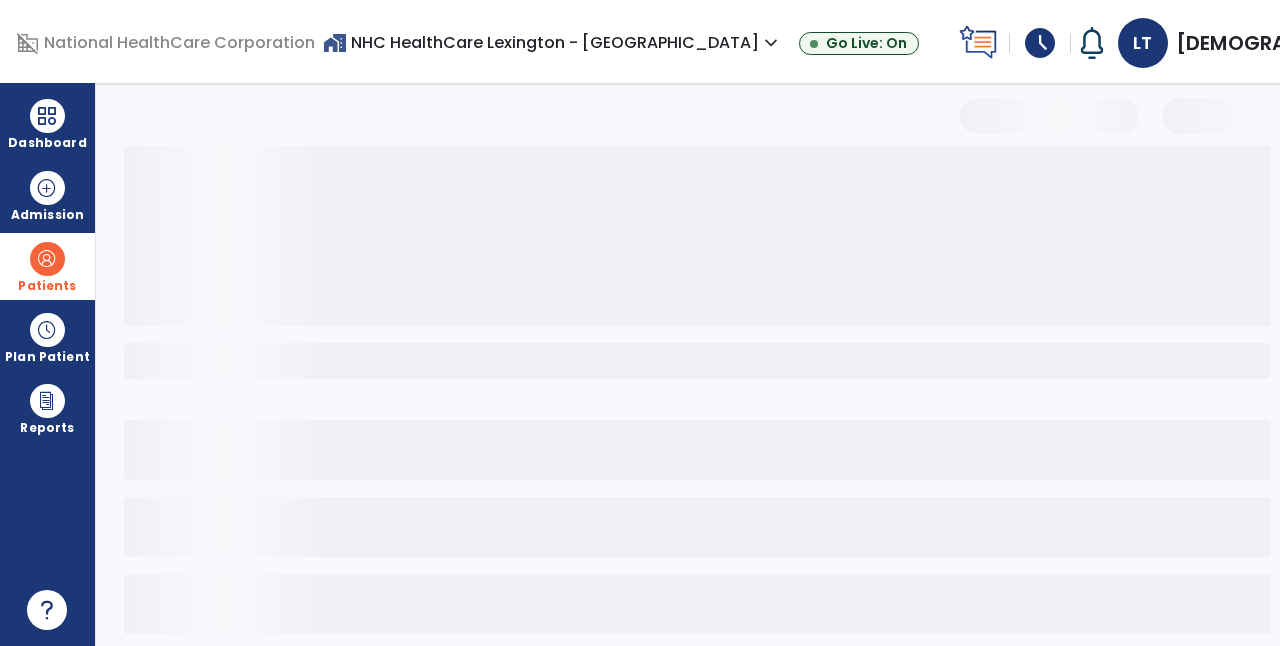 select on "***" 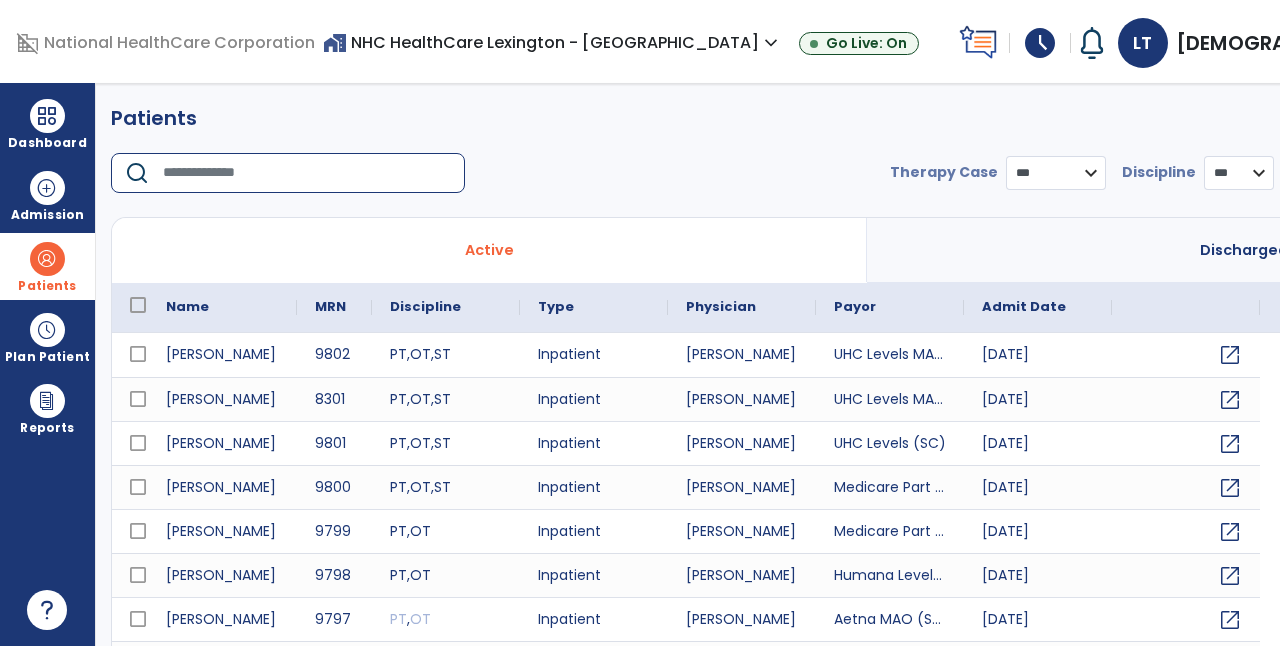 click at bounding box center (307, 173) 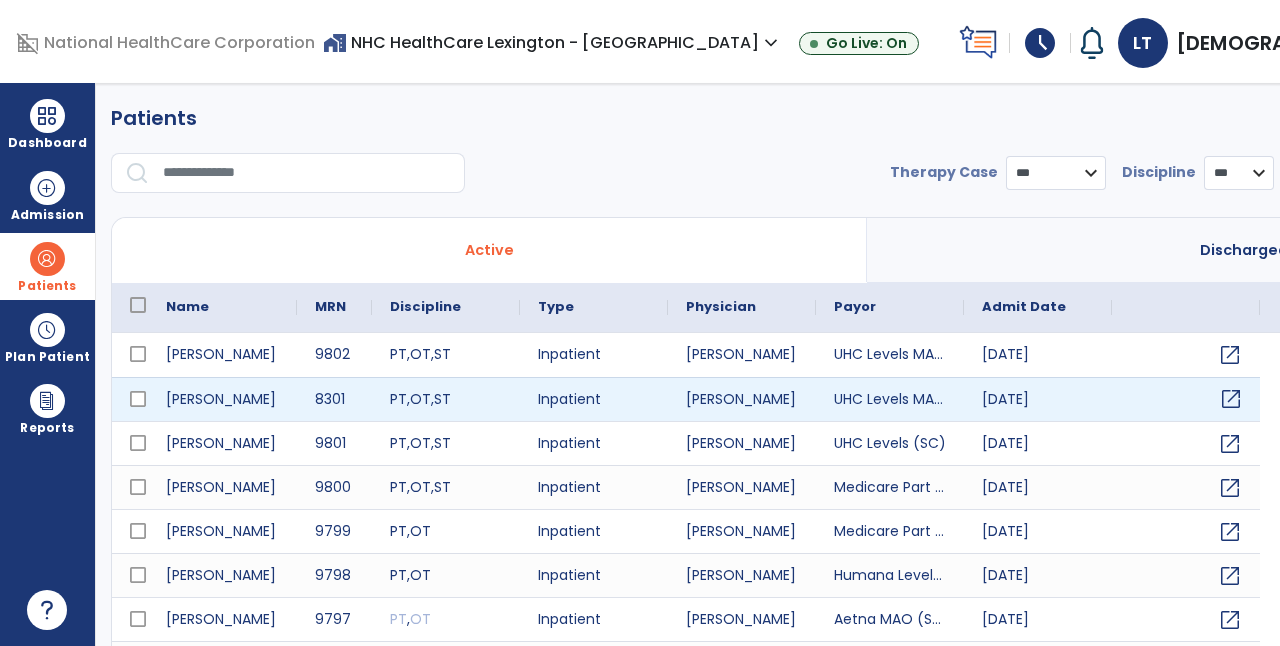 click on "open_in_new" at bounding box center [1231, 399] 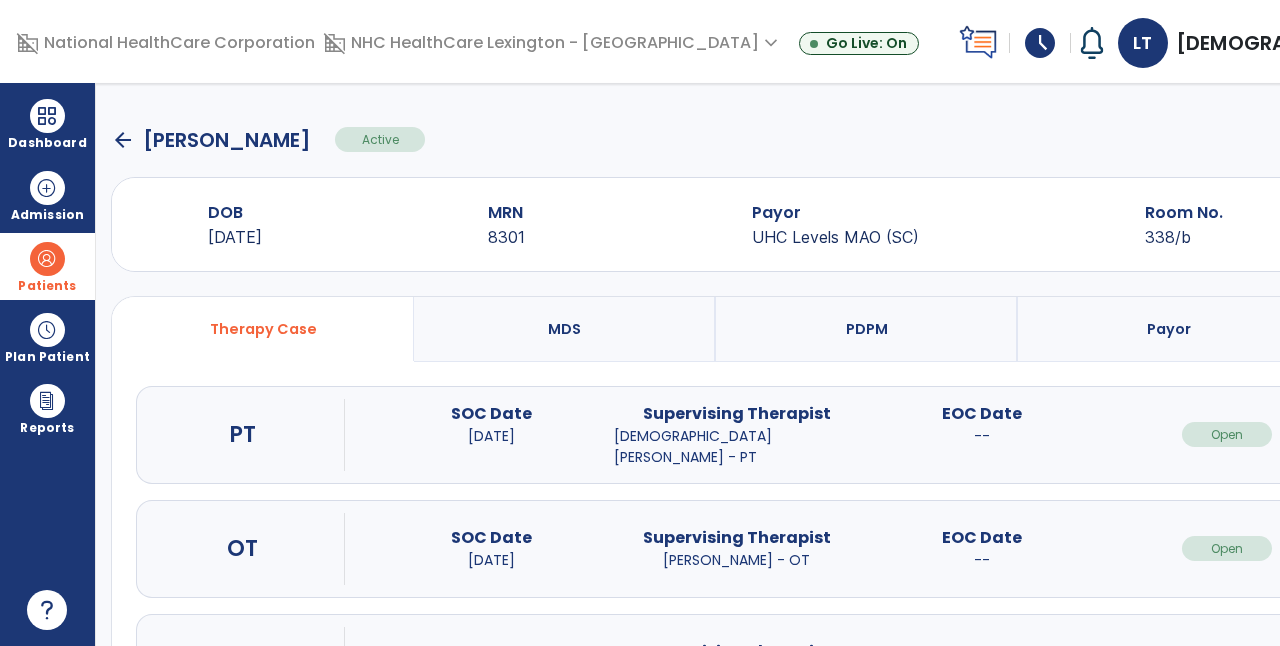 click on "open_in_new" at bounding box center (1472, 434) 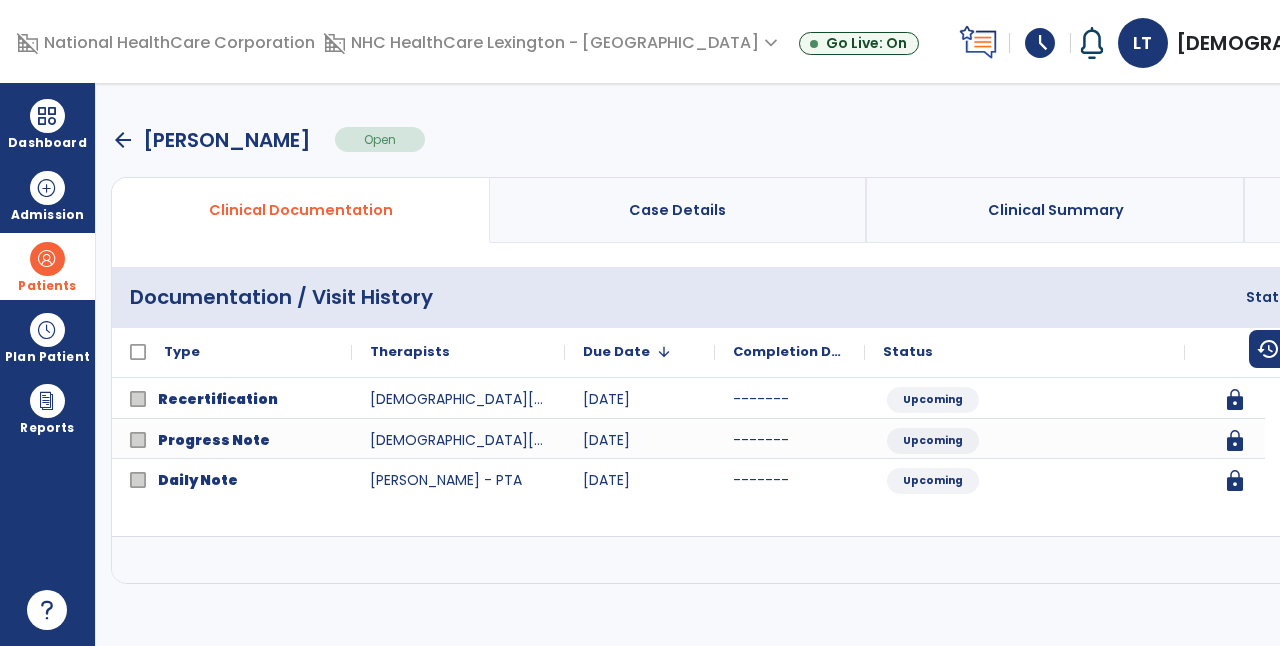 click at bounding box center [1563, 560] 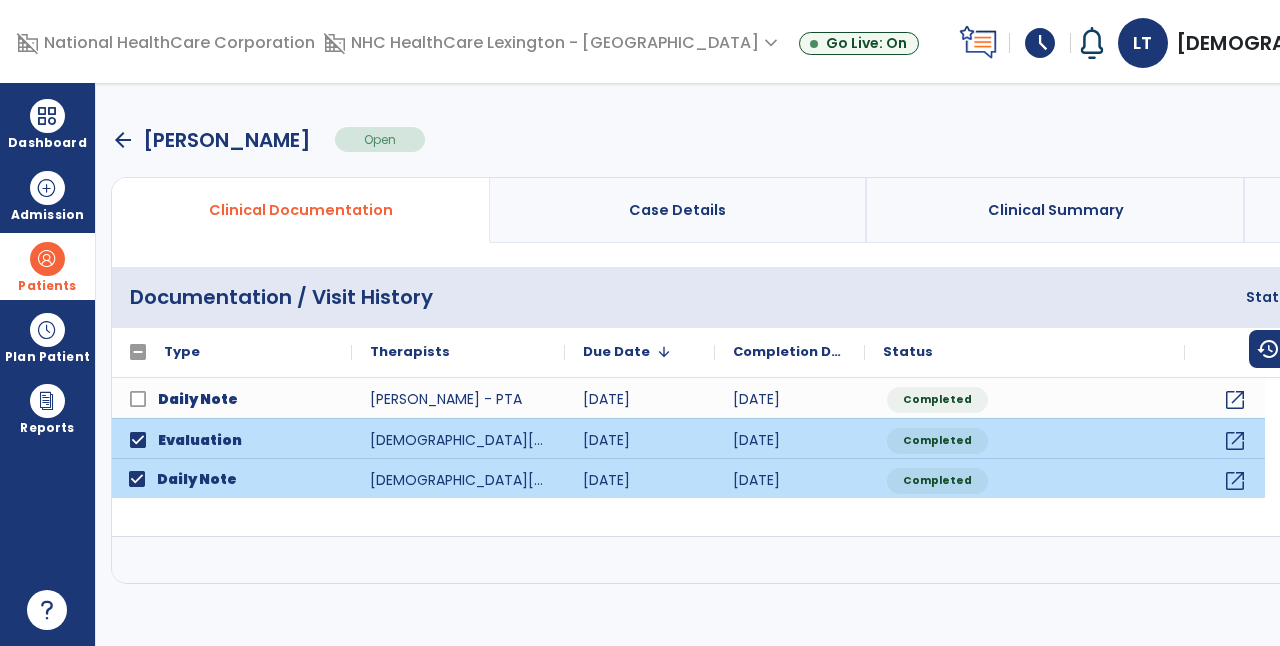 click on "menu" at bounding box center [1595, 297] 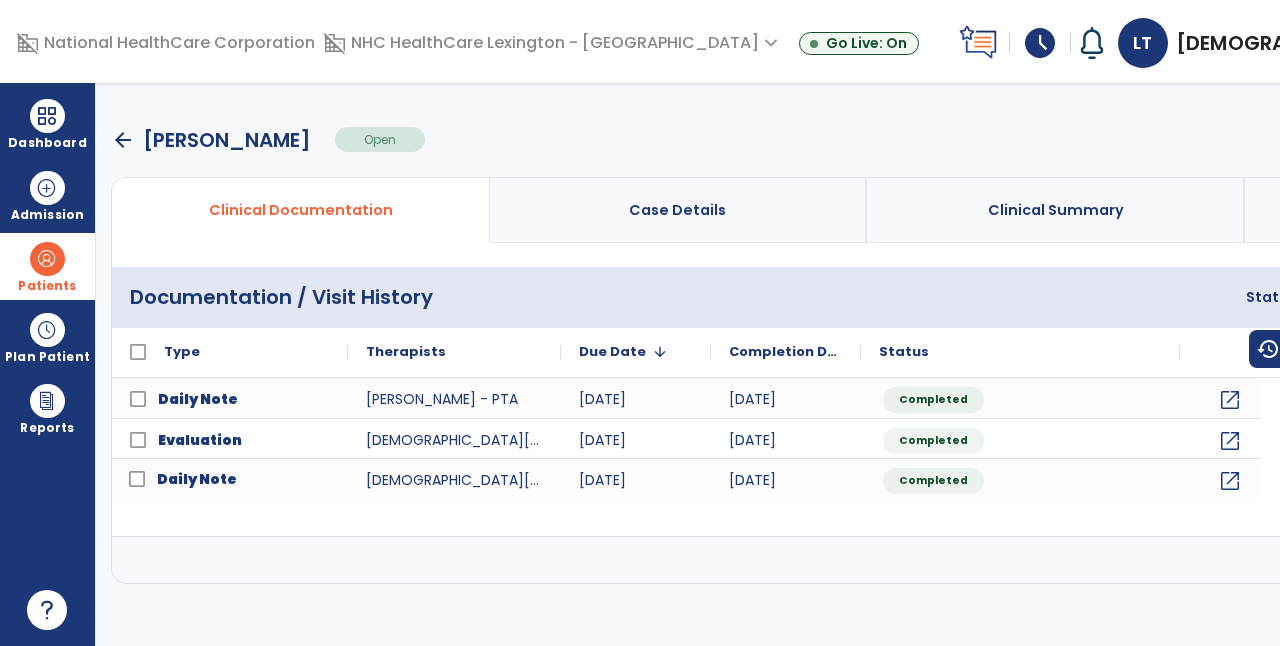 click on "arrow_back" at bounding box center [123, 140] 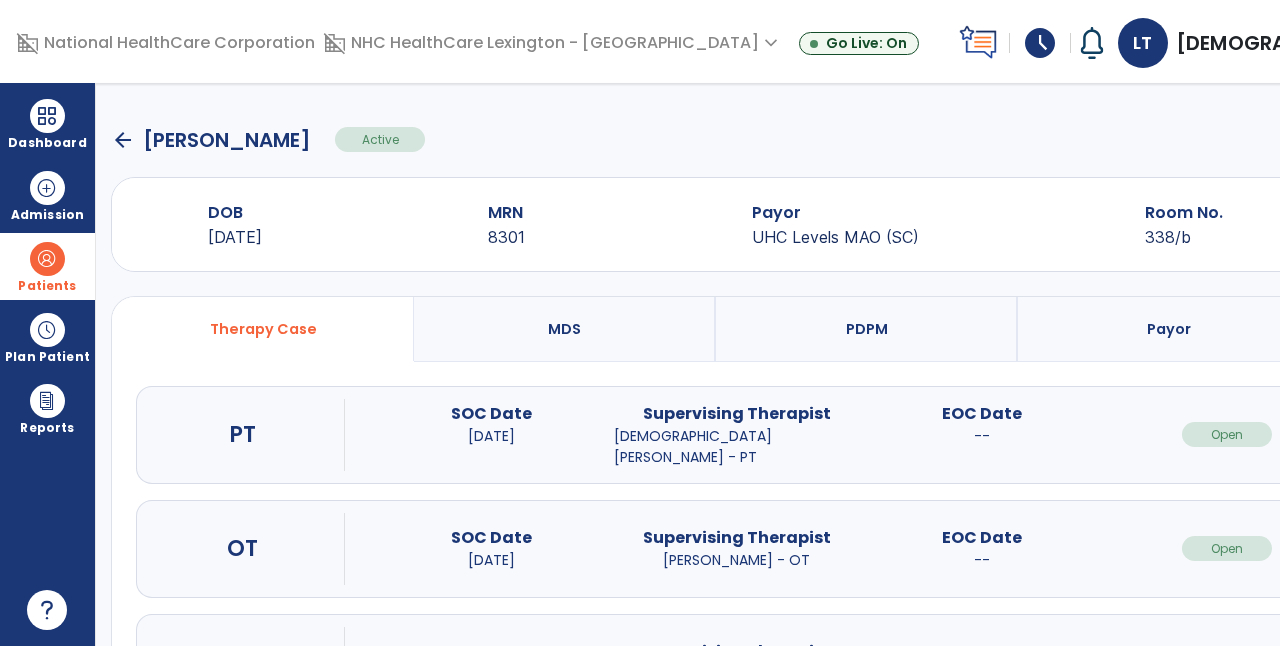 click on "arrow_back" 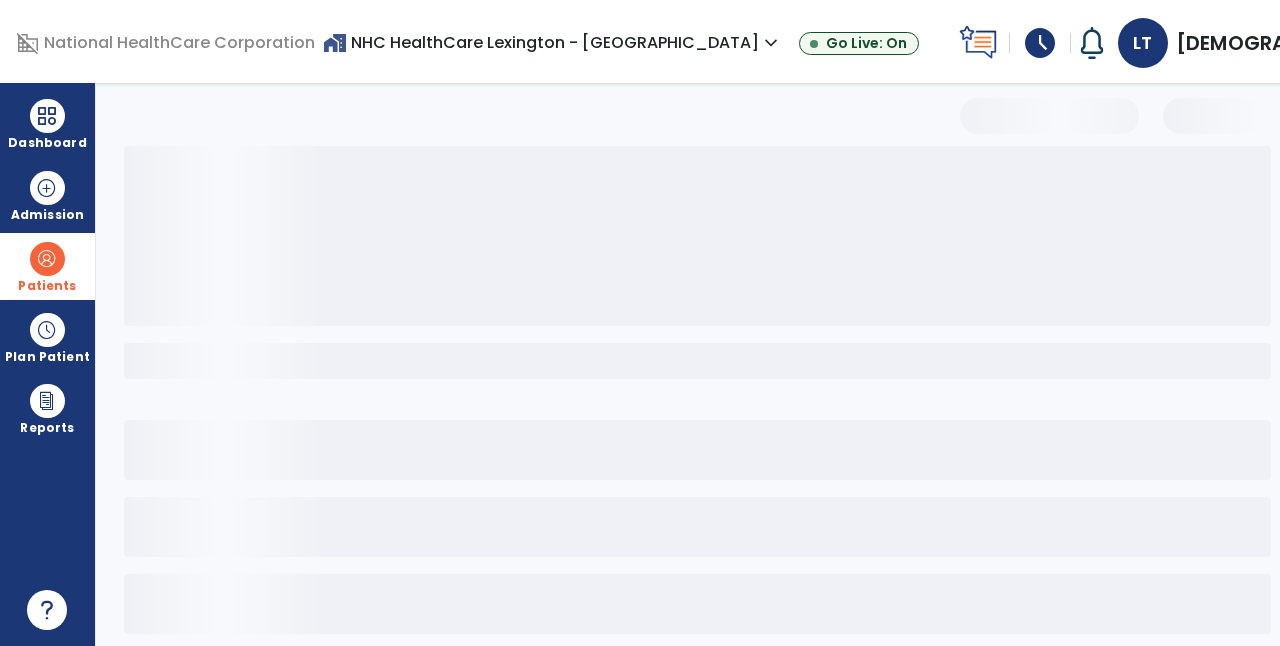 select on "***" 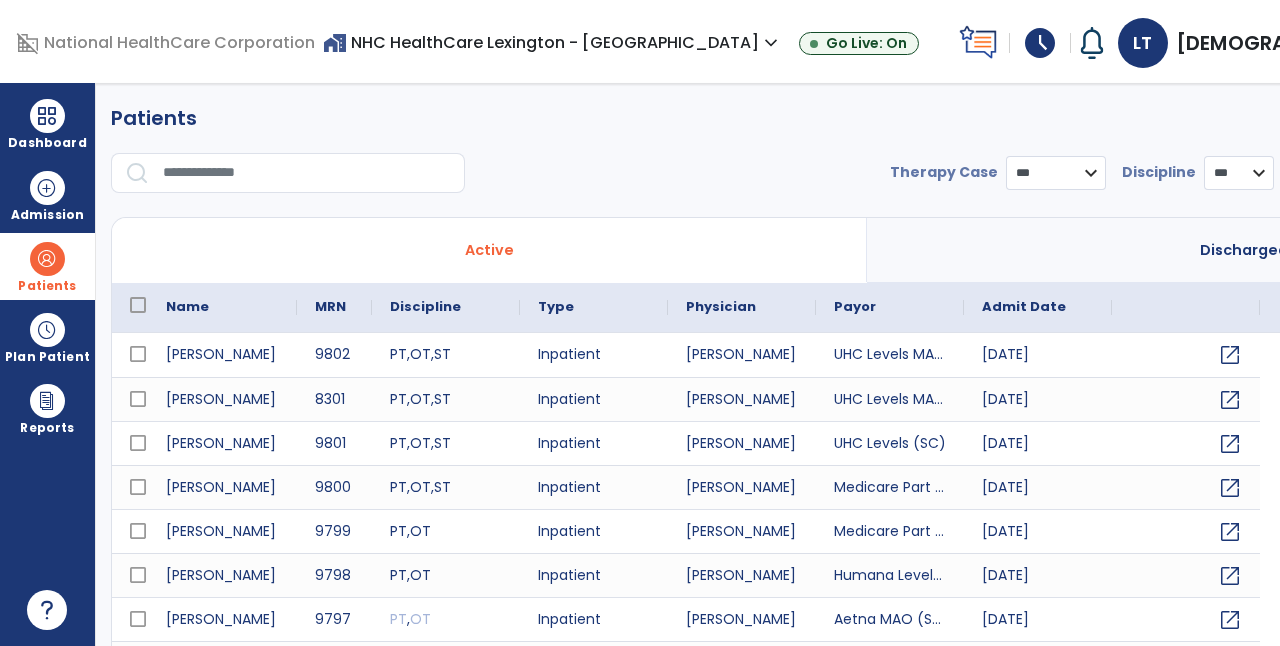 click at bounding box center (137, 172) 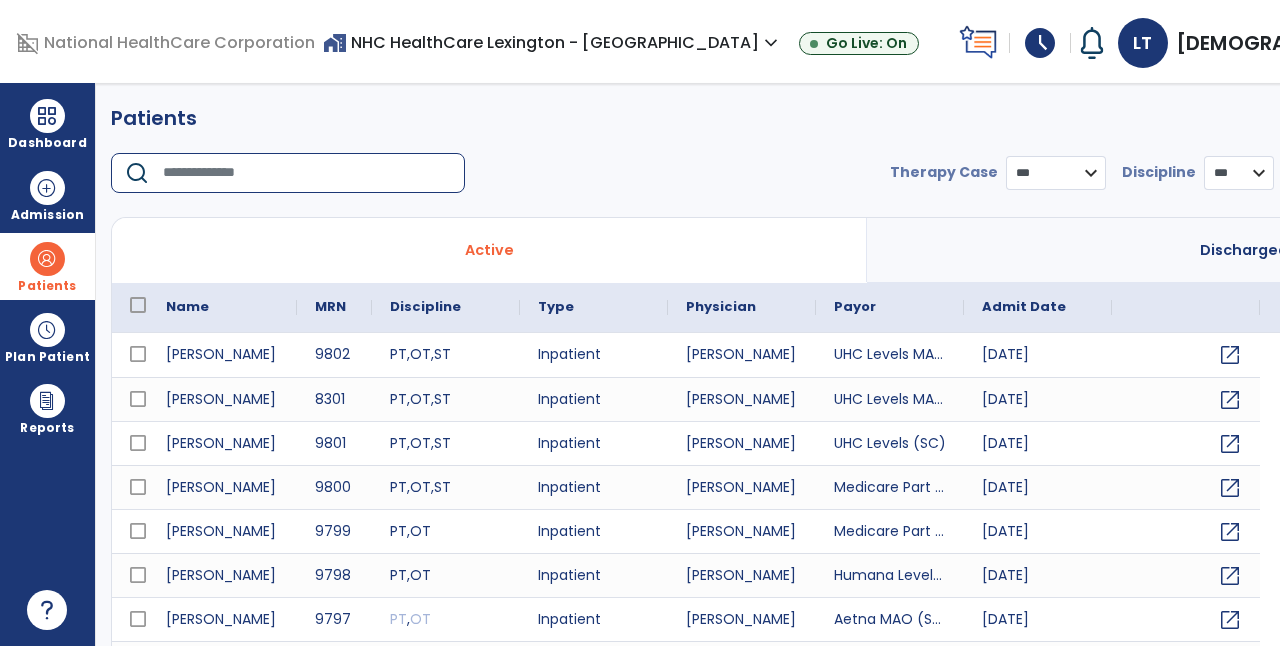 click at bounding box center (307, 173) 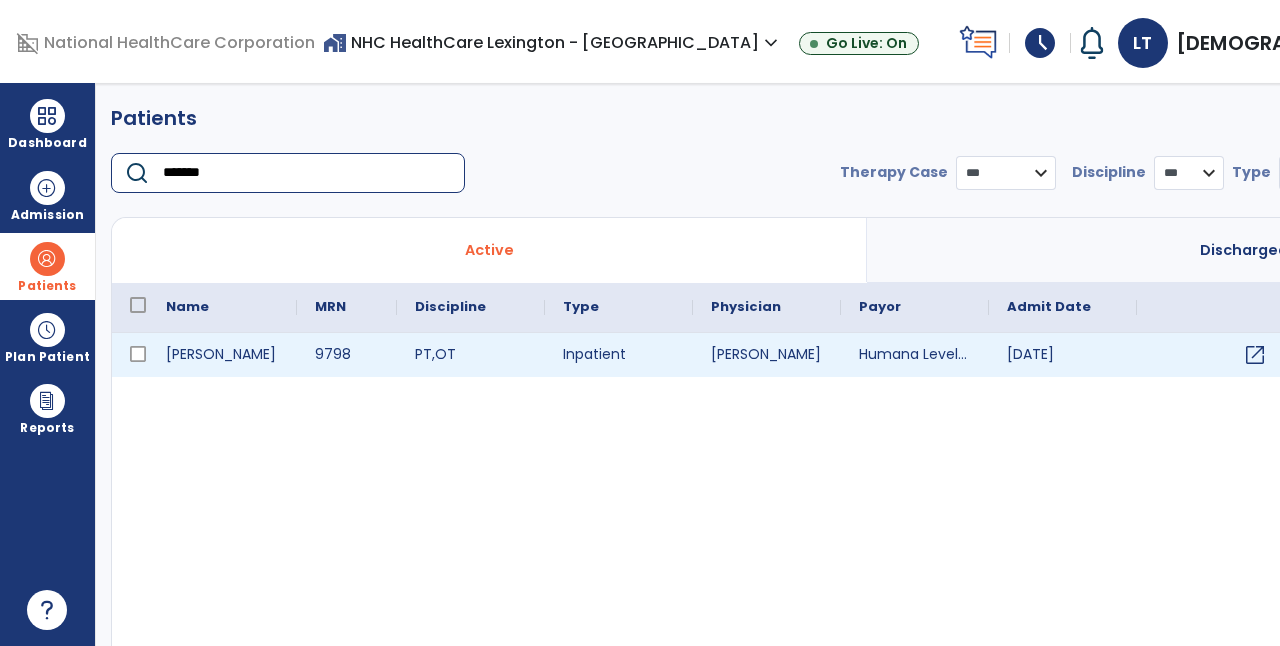 type on "*******" 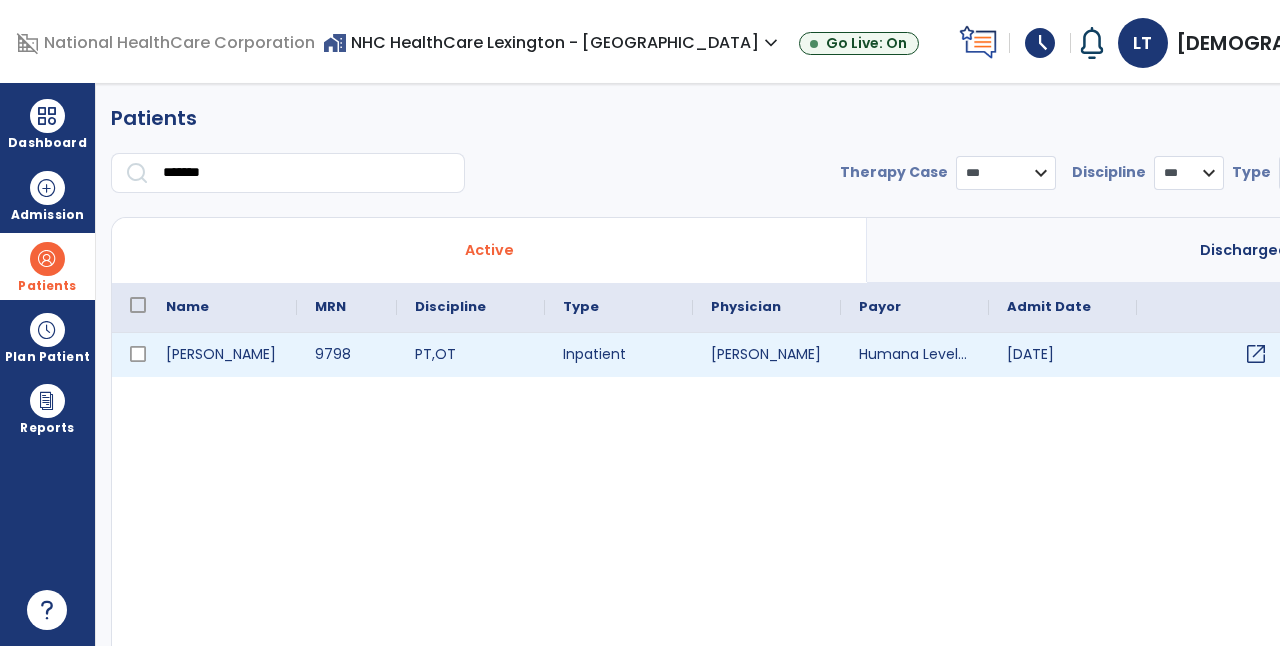 click on "open_in_new" at bounding box center (1256, 354) 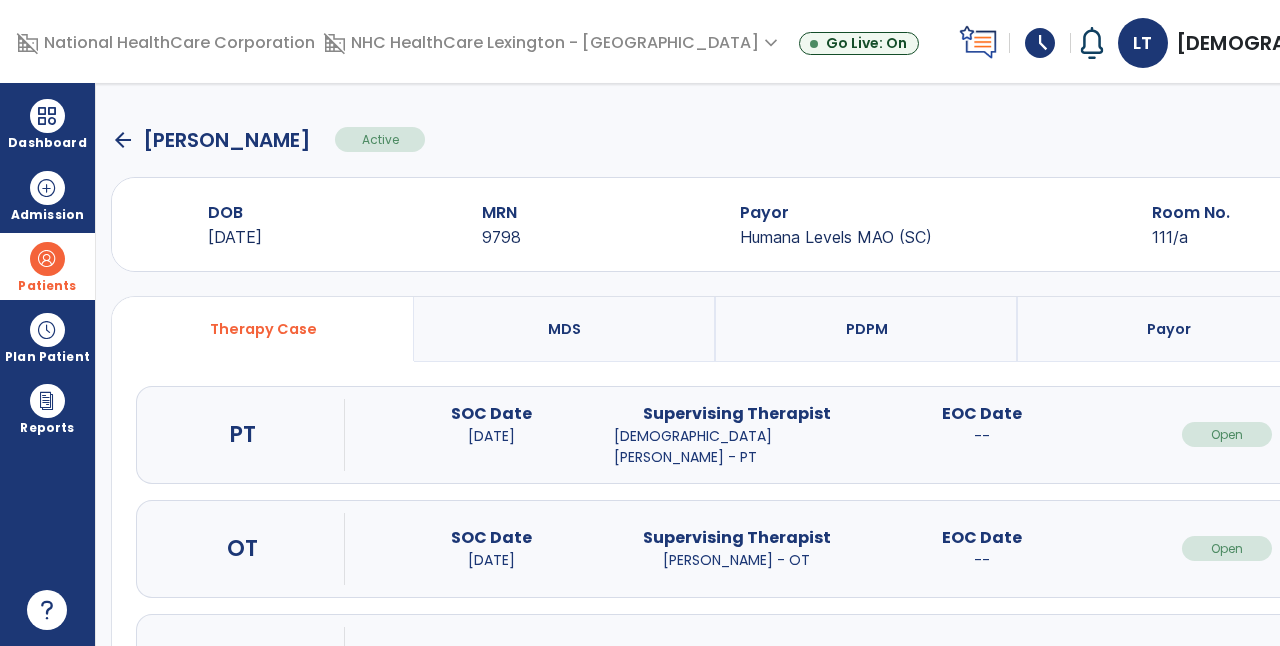 click on "open_in_new" at bounding box center [1472, 434] 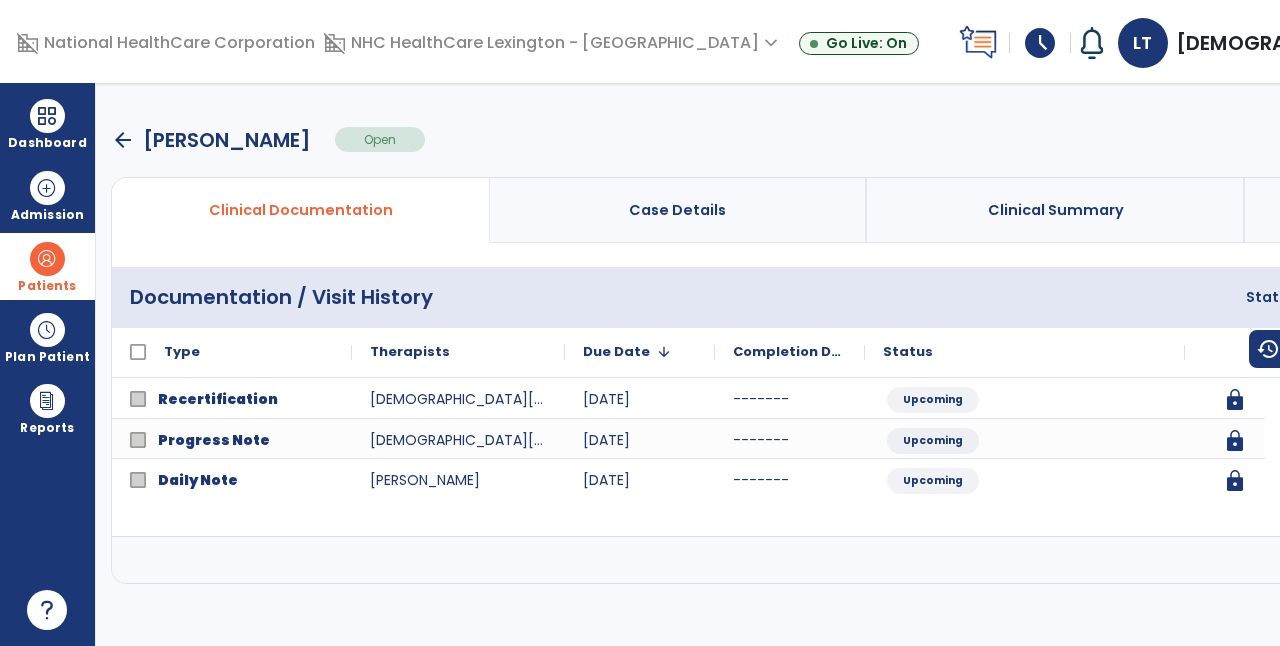 click at bounding box center (1563, 560) 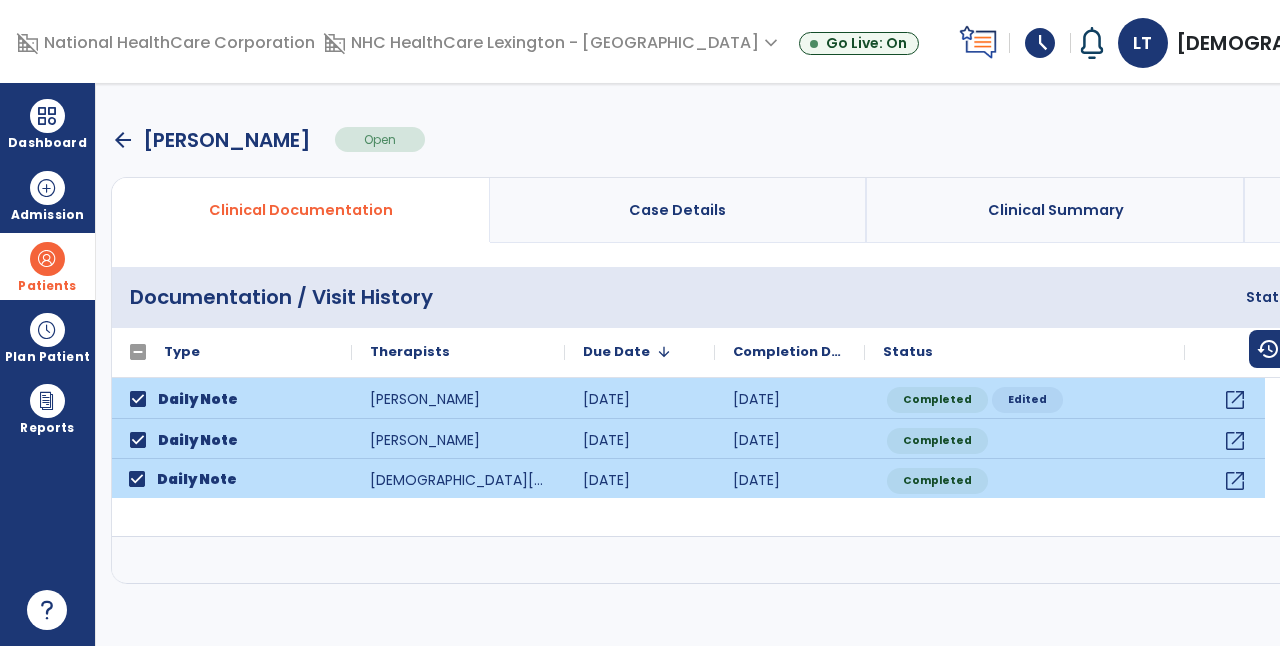 click at bounding box center (1563, 560) 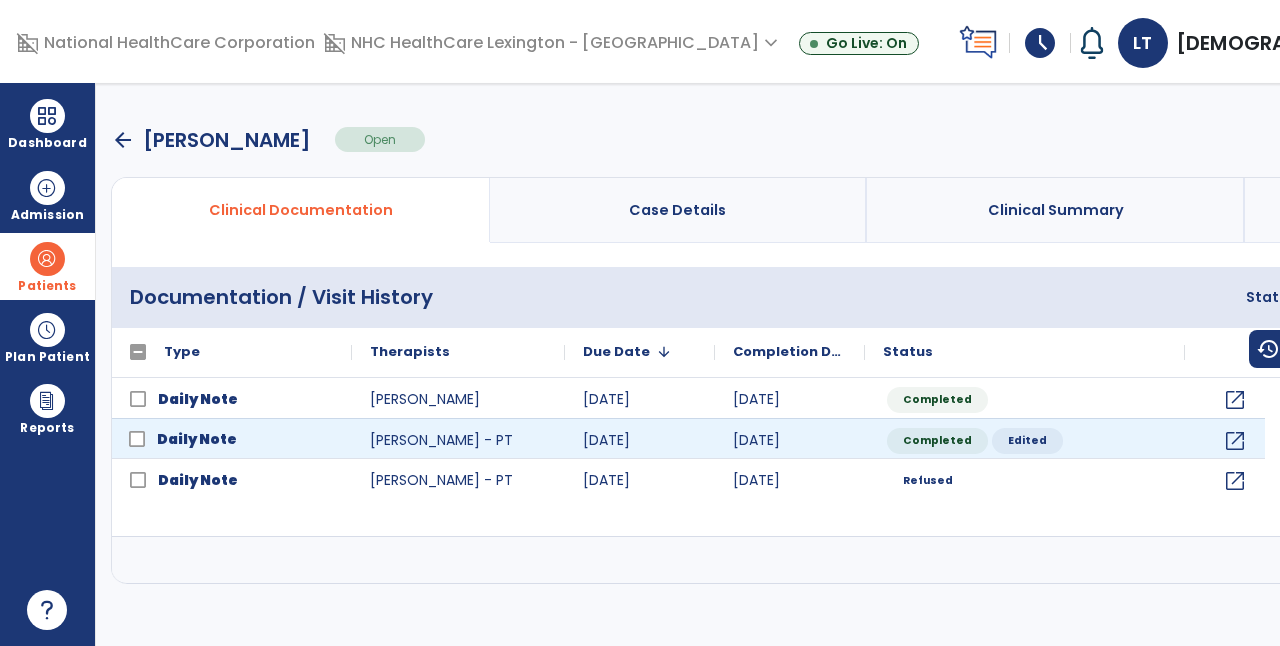 click 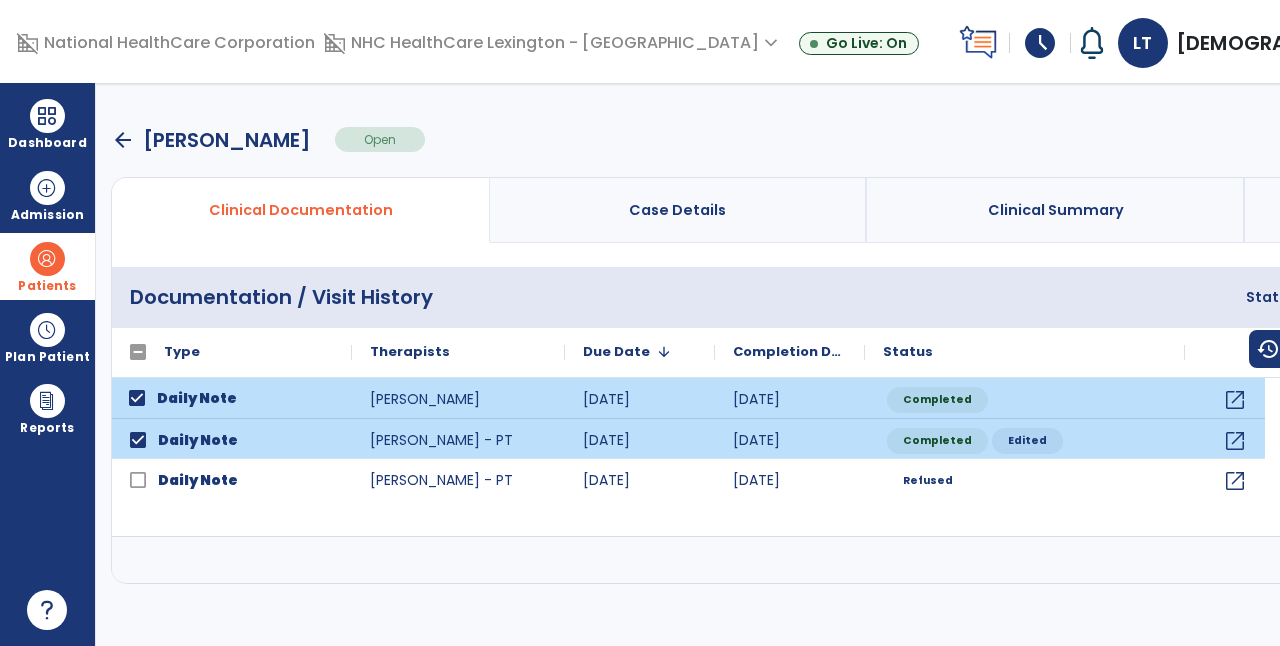 click at bounding box center [1563, 560] 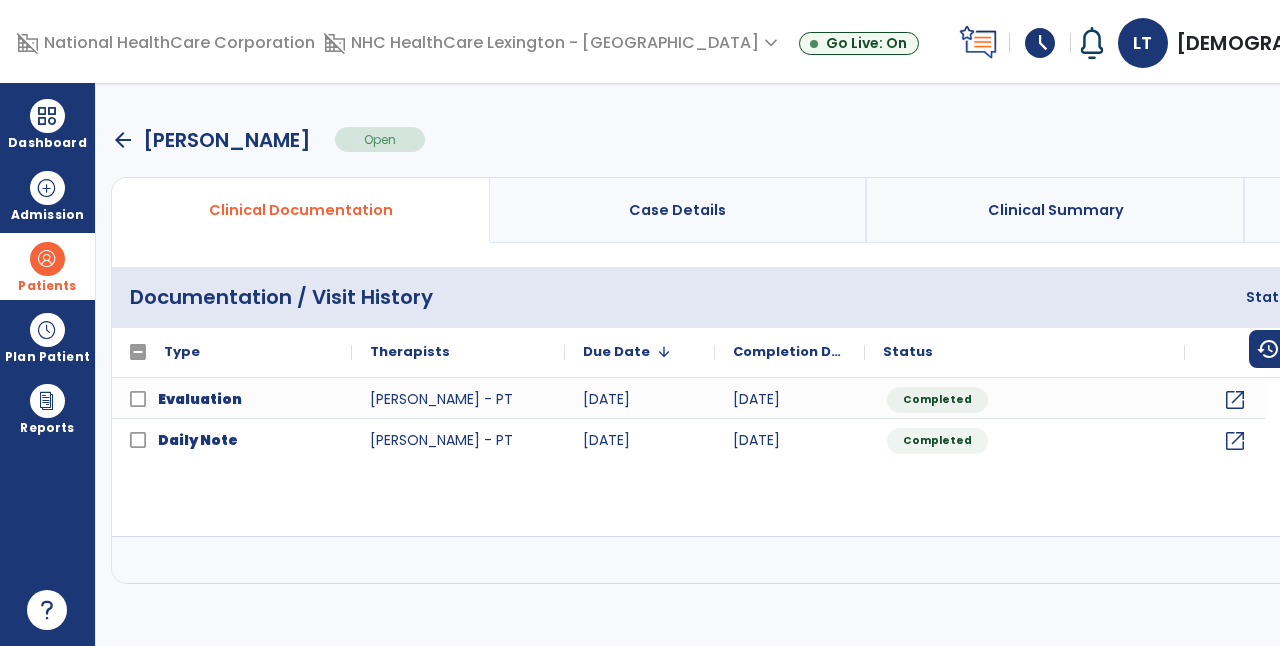 click at bounding box center (1446, 560) 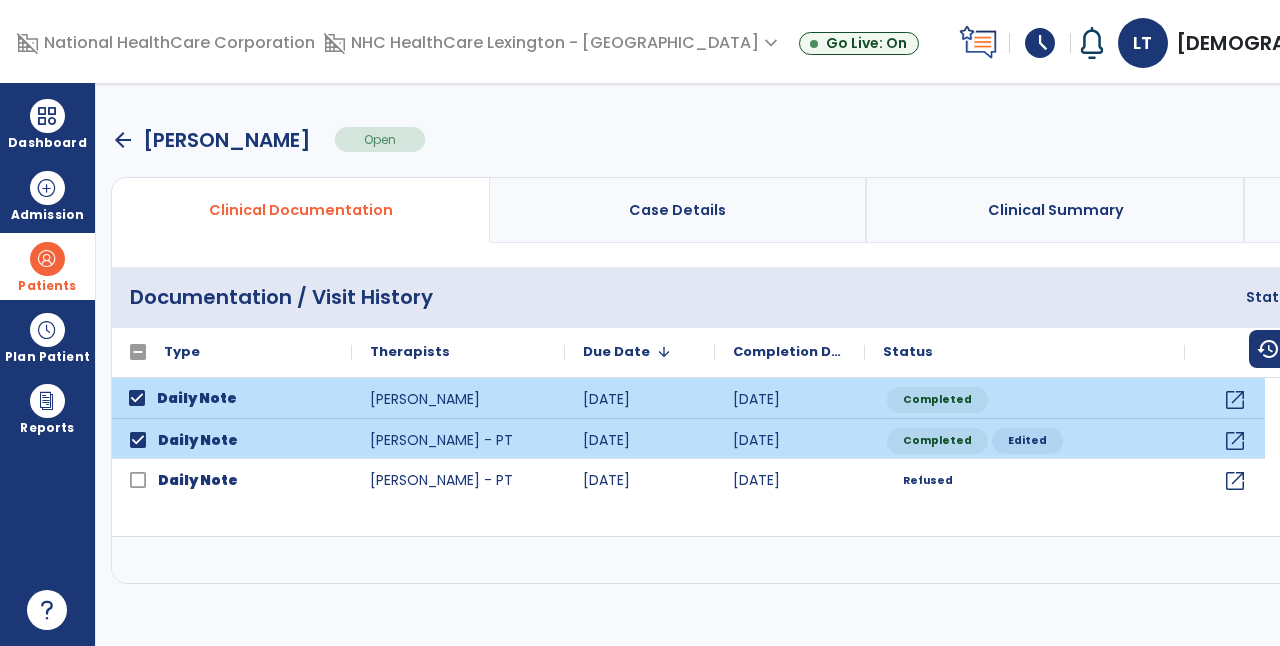 click at bounding box center (1448, 560) 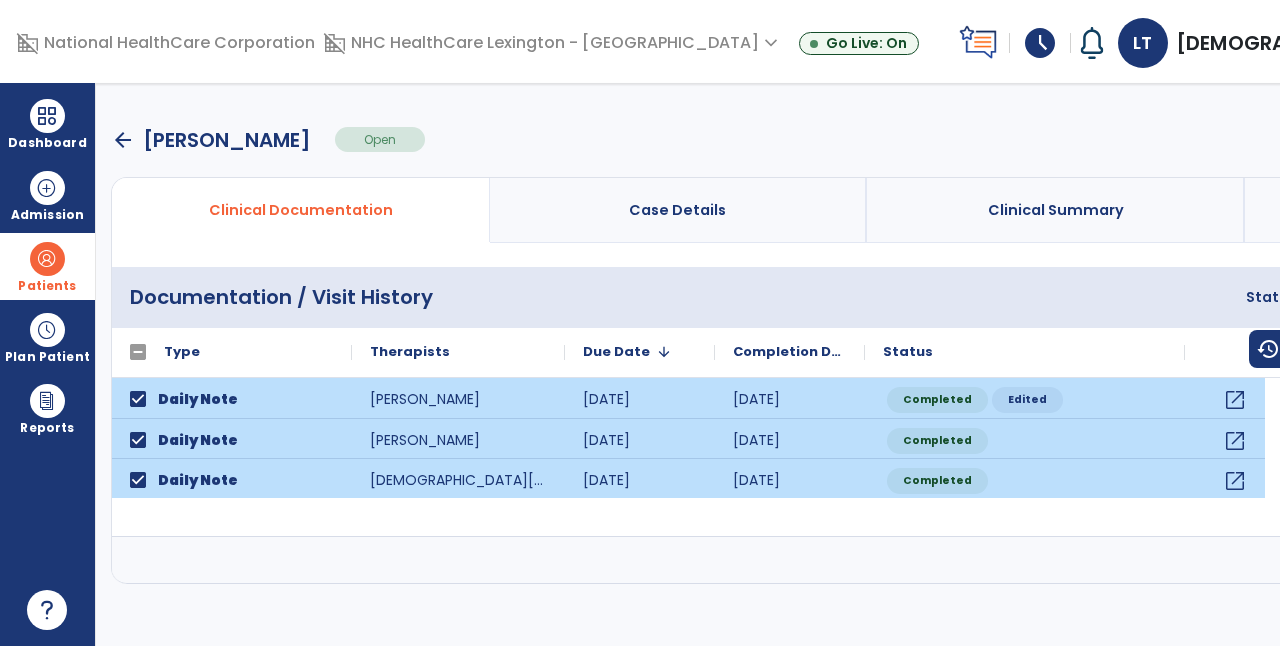 click at bounding box center [1448, 560] 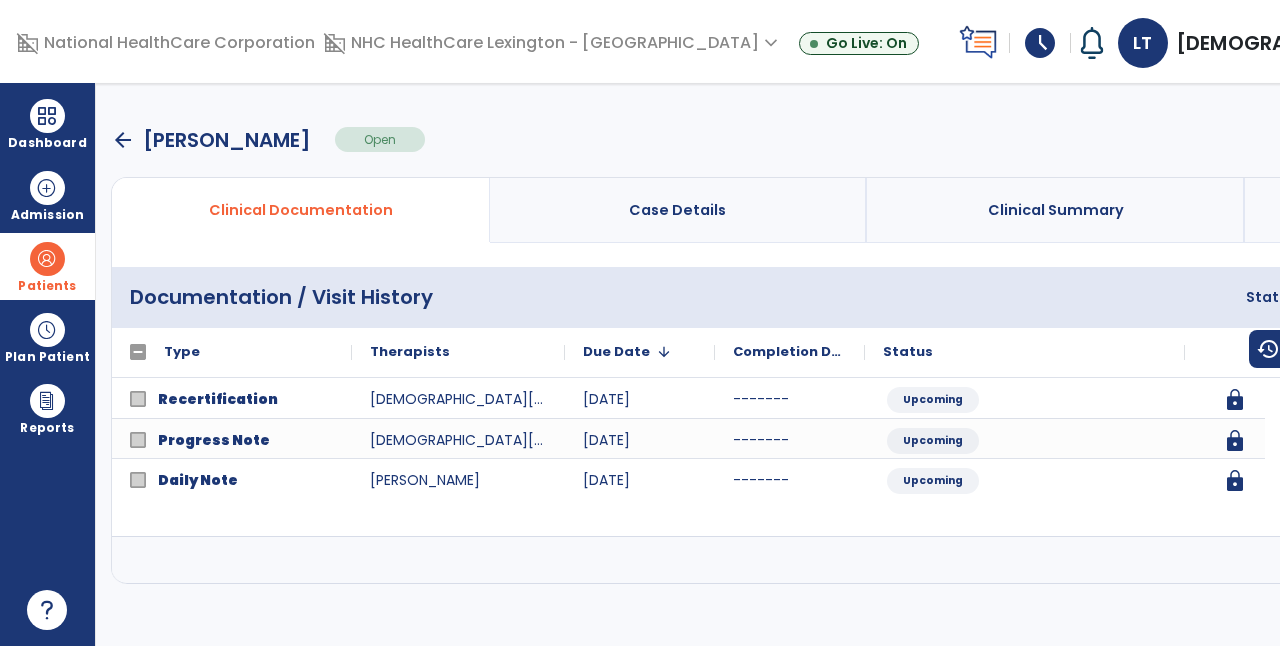 click on "menu" at bounding box center (1595, 297) 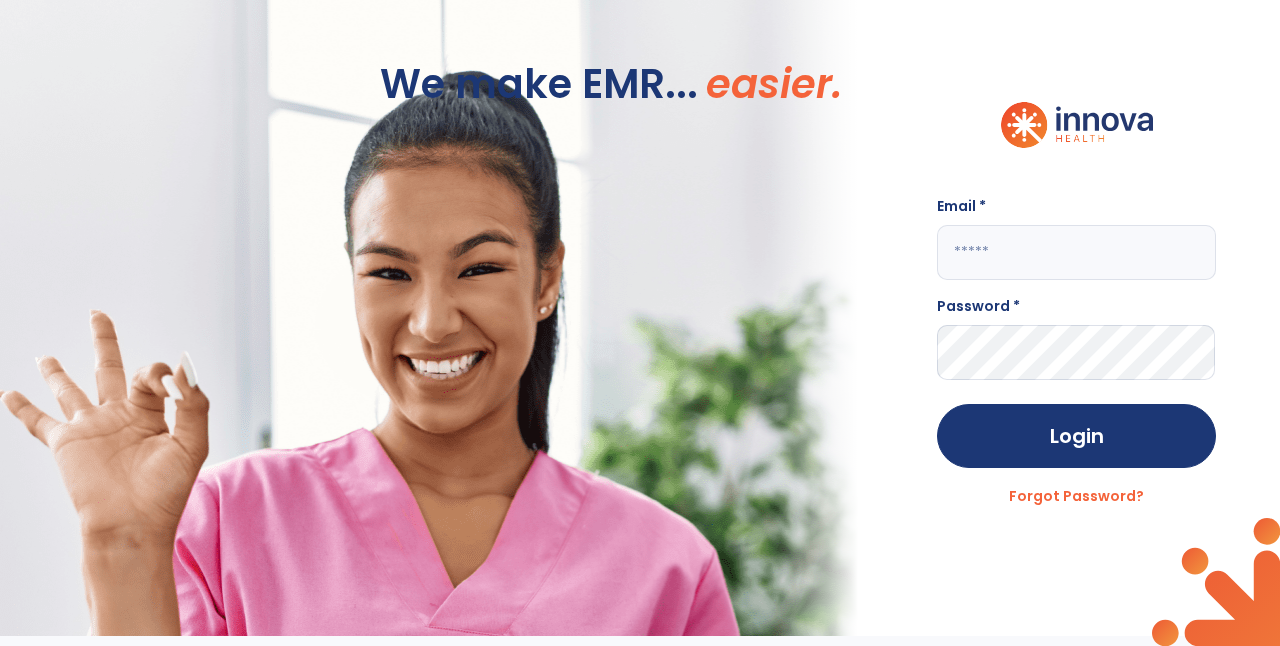 type on "**********" 